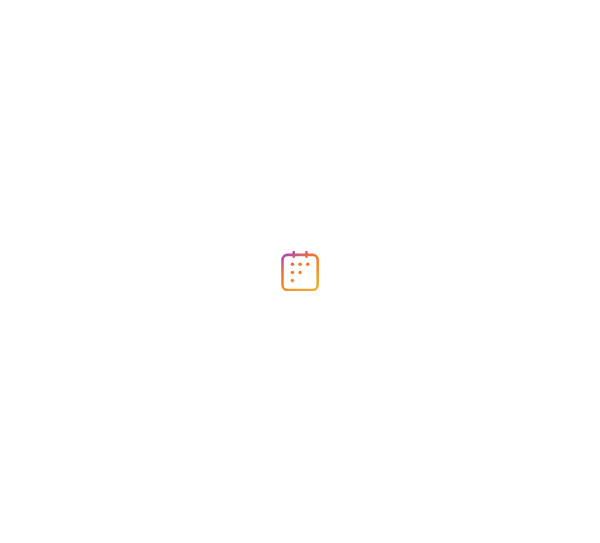 scroll, scrollTop: 0, scrollLeft: 0, axis: both 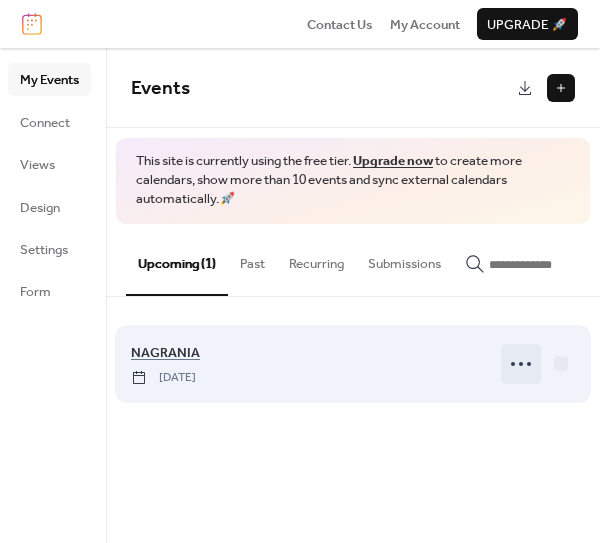click 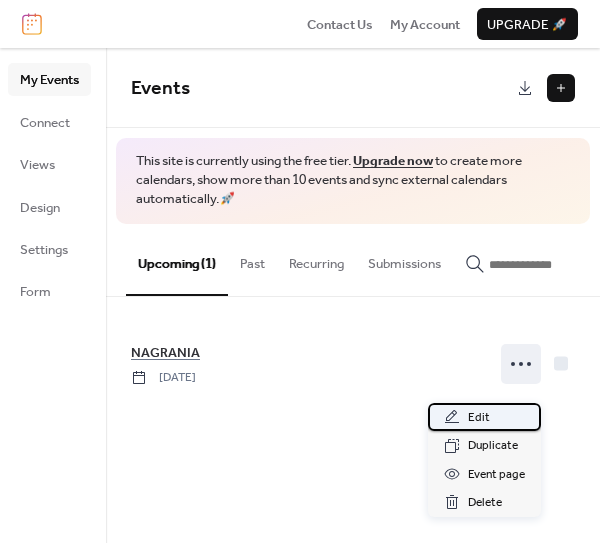 click on "Edit" at bounding box center [479, 418] 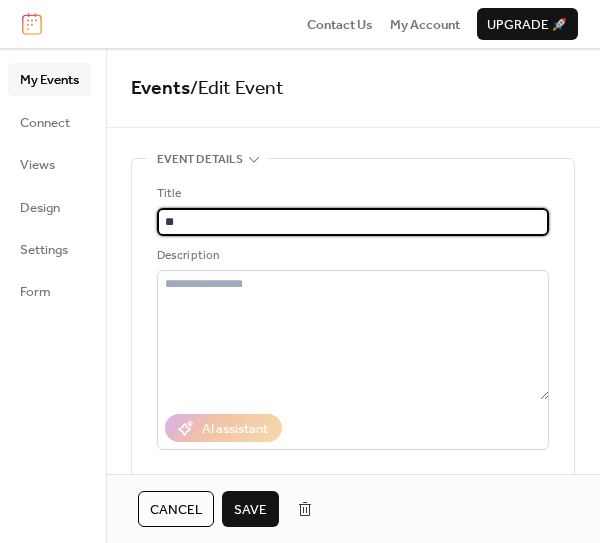 type on "*" 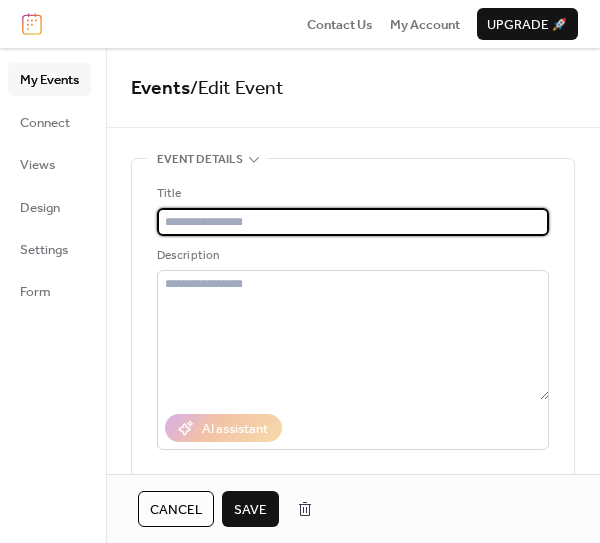 type on "*" 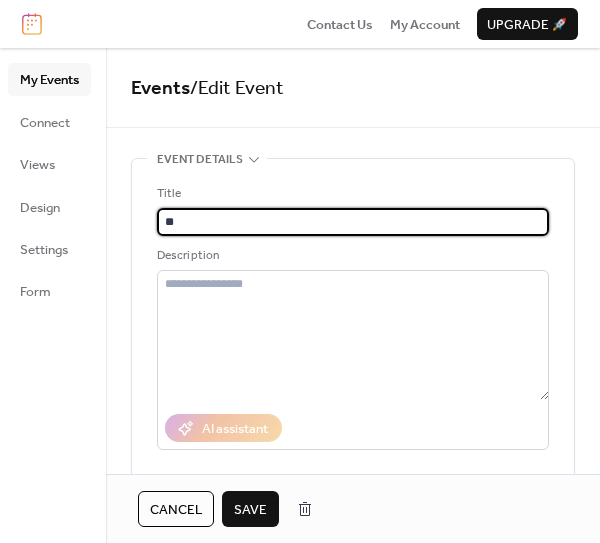type on "*" 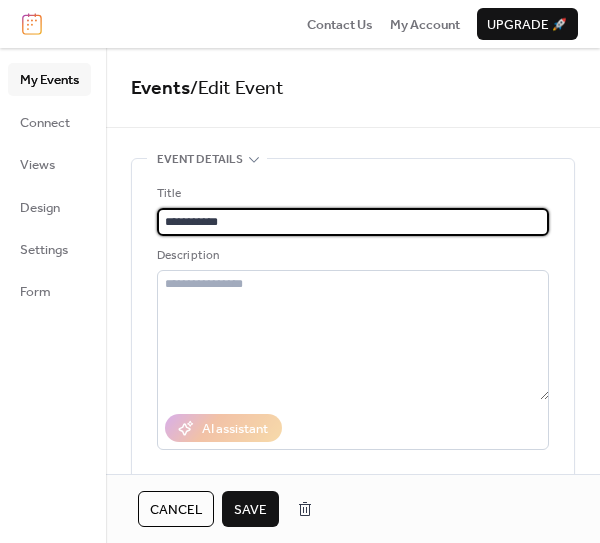 click on "**********" at bounding box center [353, 222] 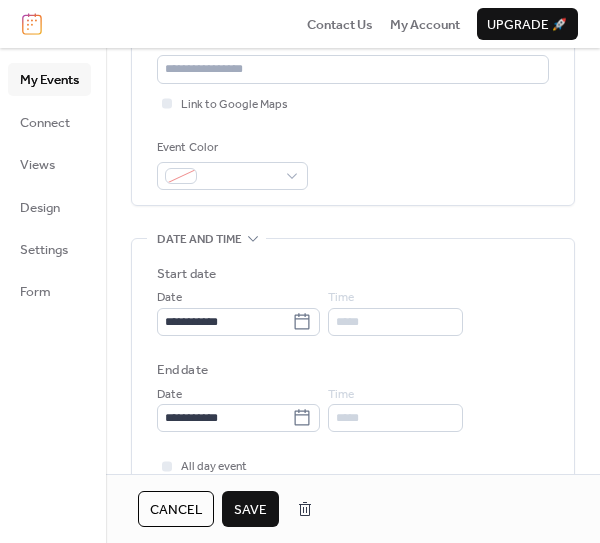 scroll, scrollTop: 446, scrollLeft: 0, axis: vertical 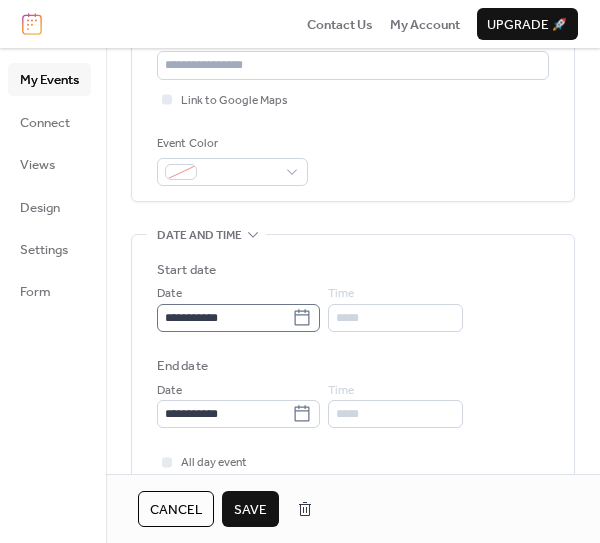 type on "**********" 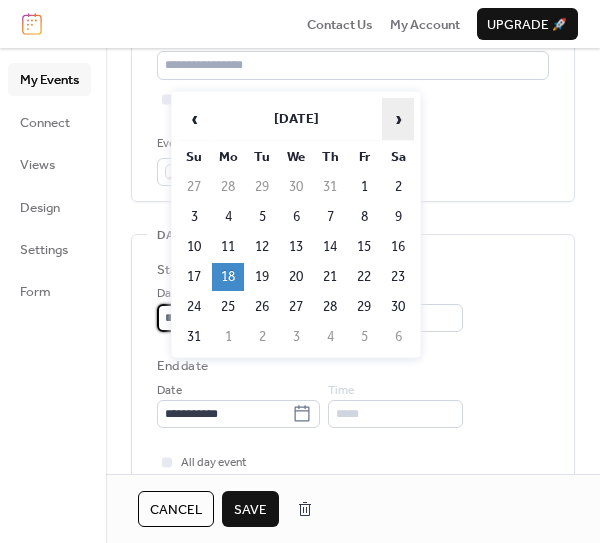 click on "›" at bounding box center [398, 119] 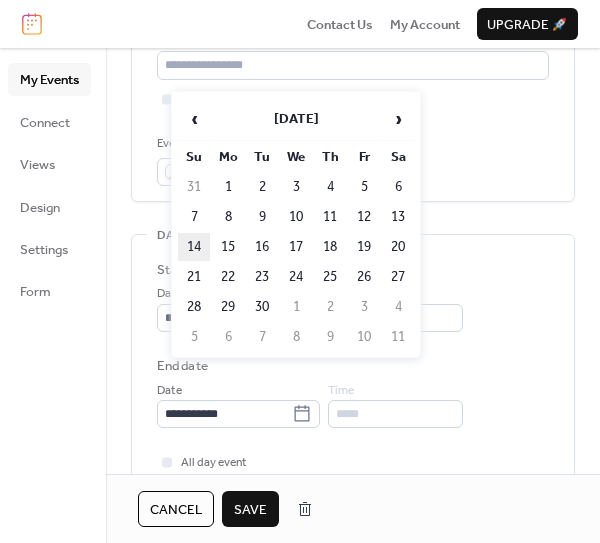 click on "14" at bounding box center (194, 247) 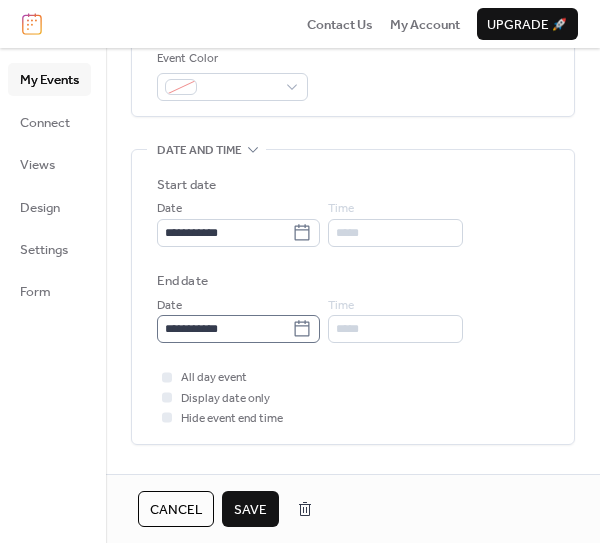 scroll, scrollTop: 557, scrollLeft: 0, axis: vertical 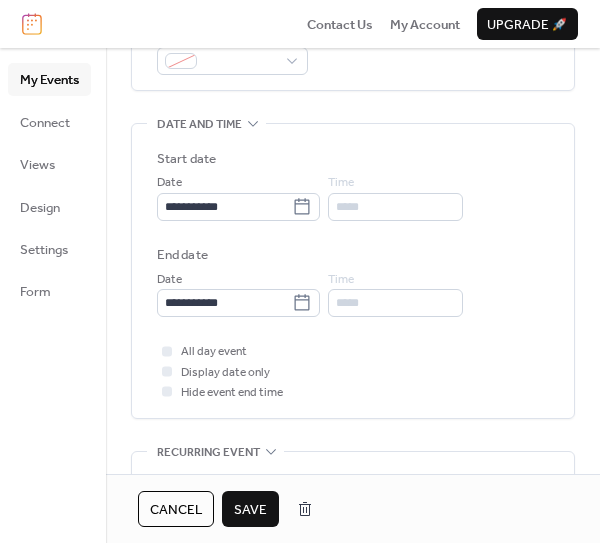 click on "Save" at bounding box center [250, 510] 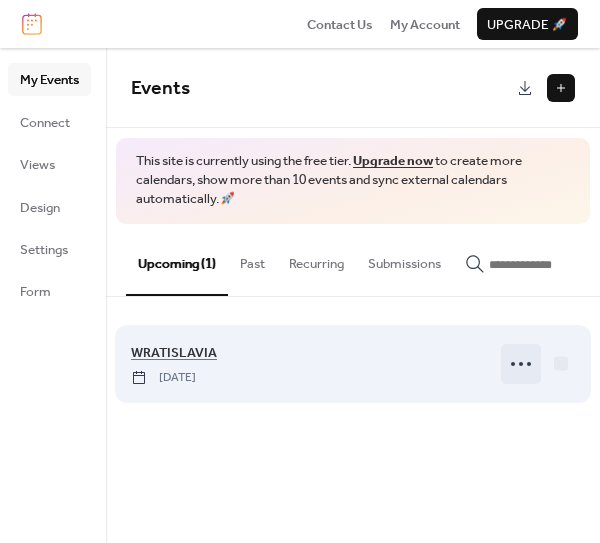 click 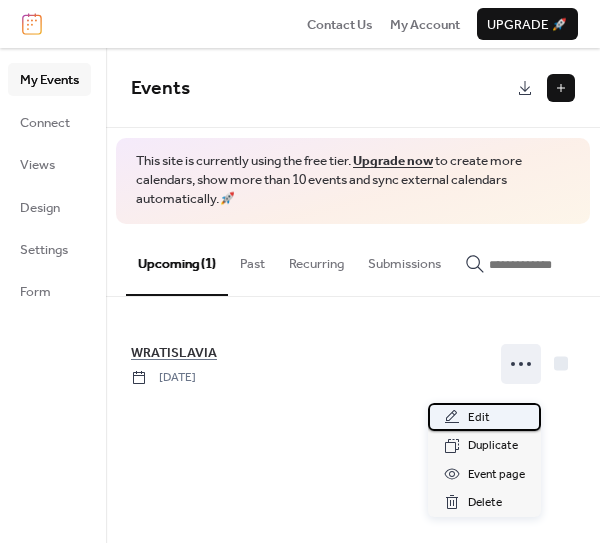 click on "Edit" at bounding box center [479, 418] 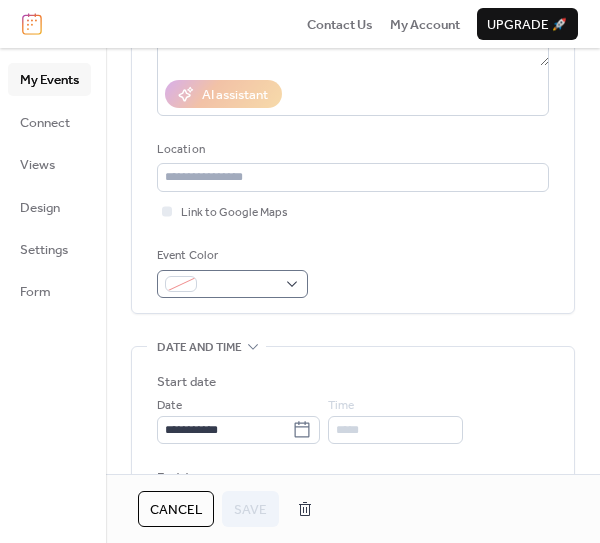 scroll, scrollTop: 656, scrollLeft: 0, axis: vertical 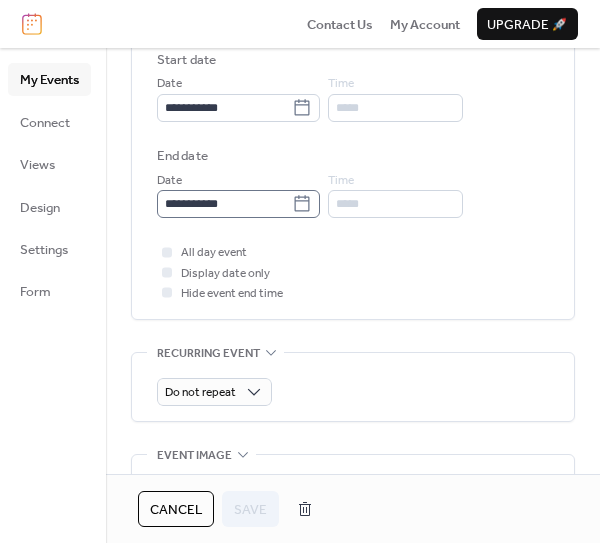 click 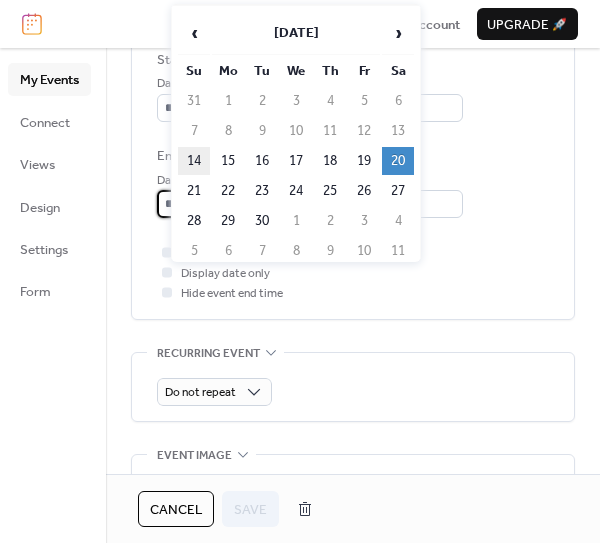 click on "14" at bounding box center (194, 161) 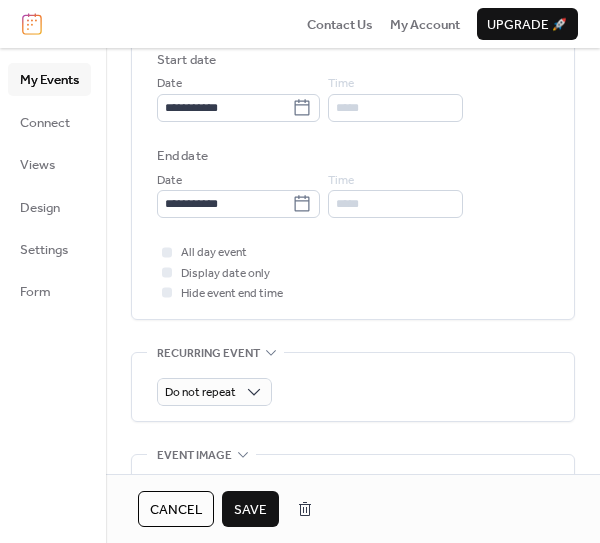 type on "**********" 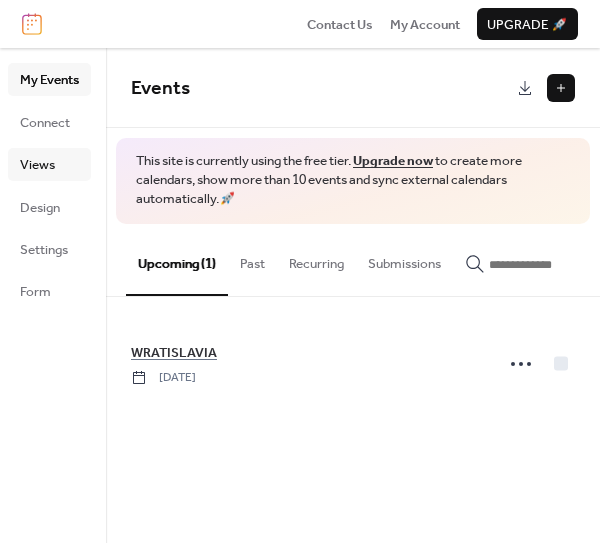 click on "Views" at bounding box center (37, 165) 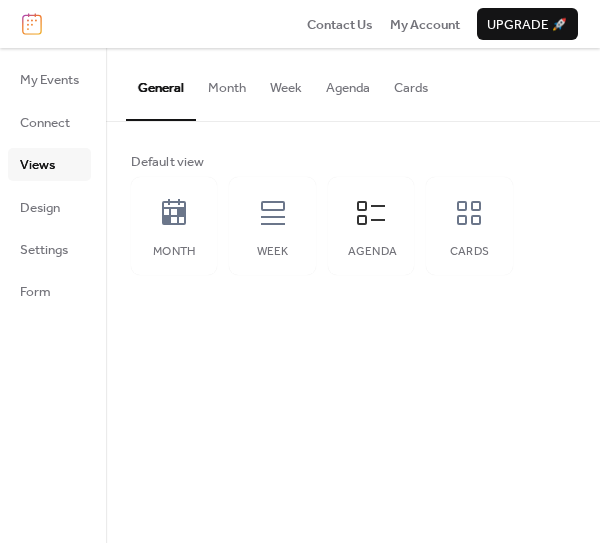 click on "Agenda" at bounding box center (348, 83) 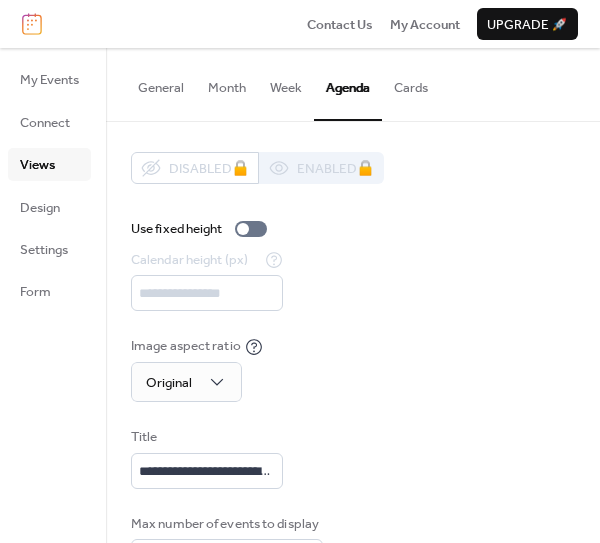 scroll, scrollTop: 111, scrollLeft: 0, axis: vertical 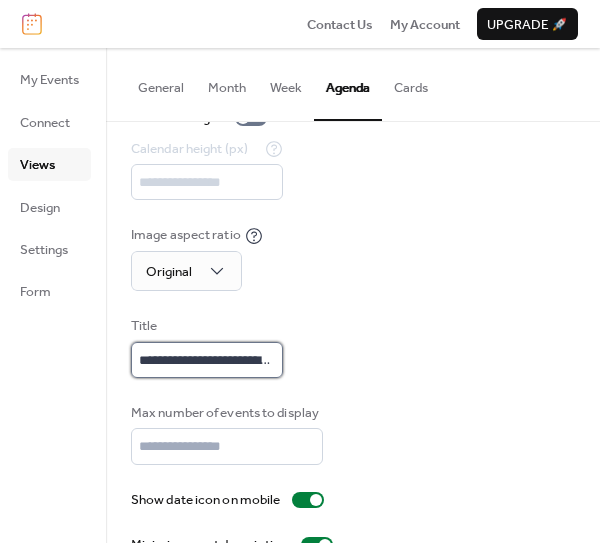 click on "**********" at bounding box center (207, 360) 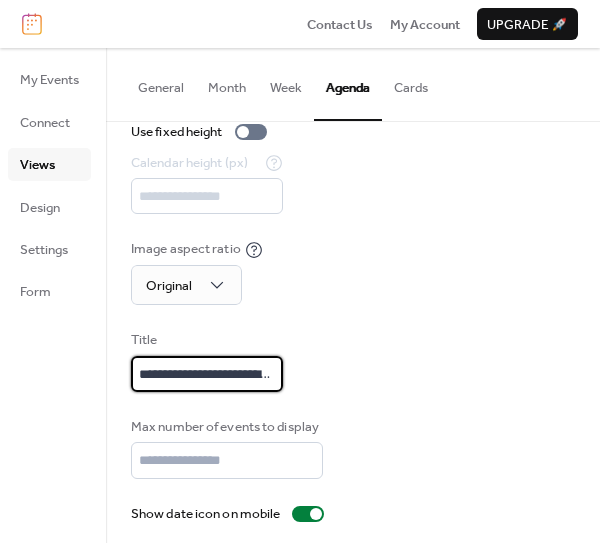 scroll, scrollTop: 0, scrollLeft: 0, axis: both 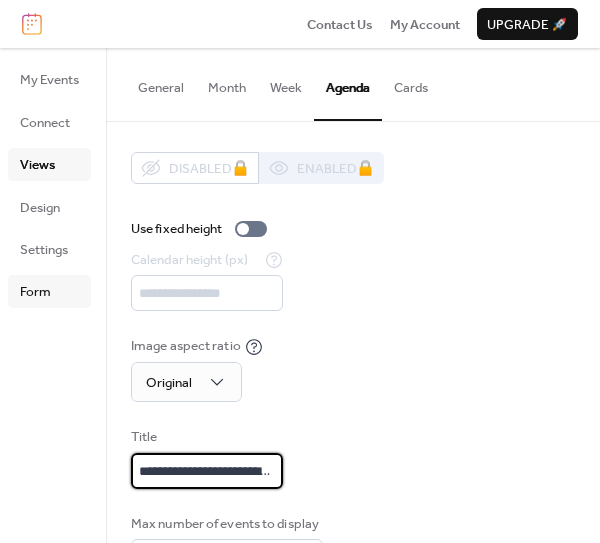 type on "**********" 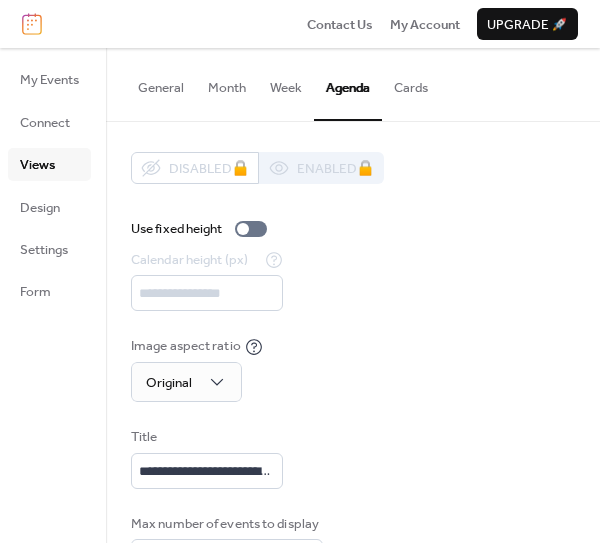 click on "Week" at bounding box center [286, 83] 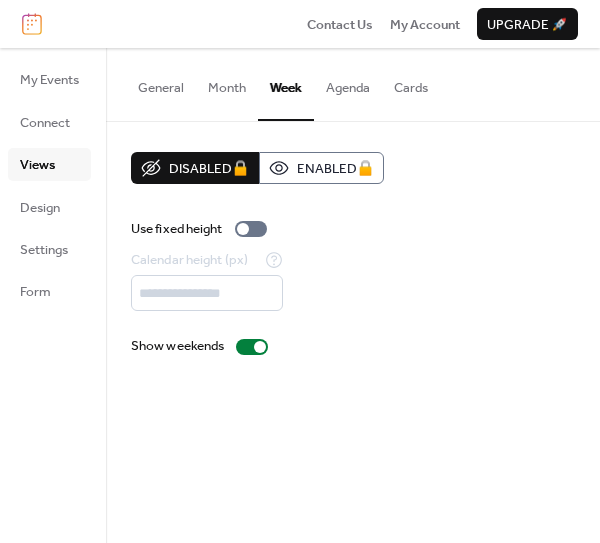 click on "Month" at bounding box center (227, 83) 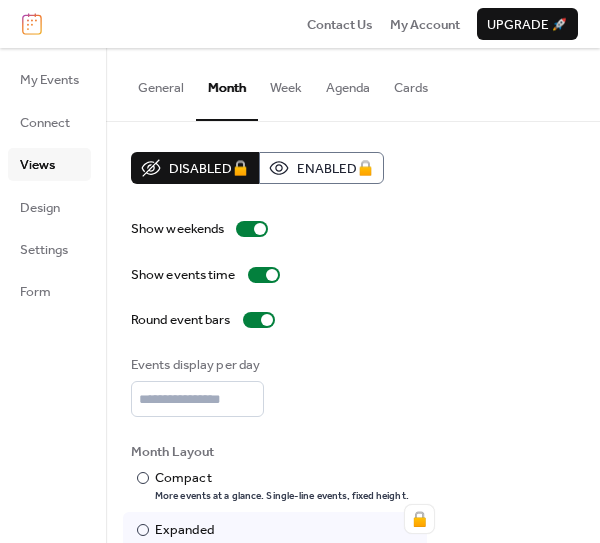 click on "General" at bounding box center (161, 83) 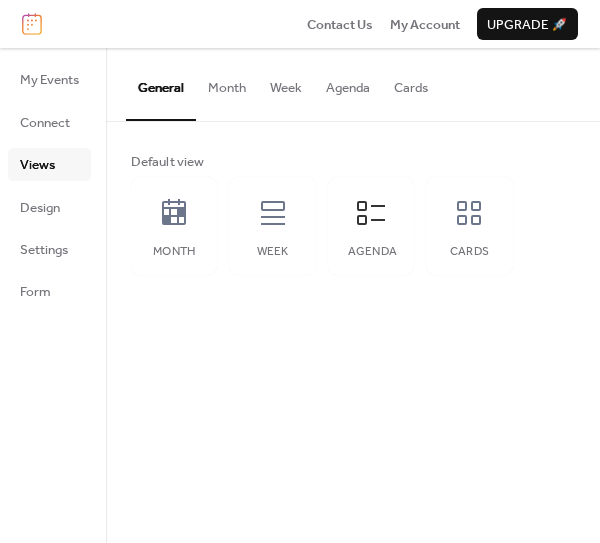 click on "Agenda" at bounding box center (348, 83) 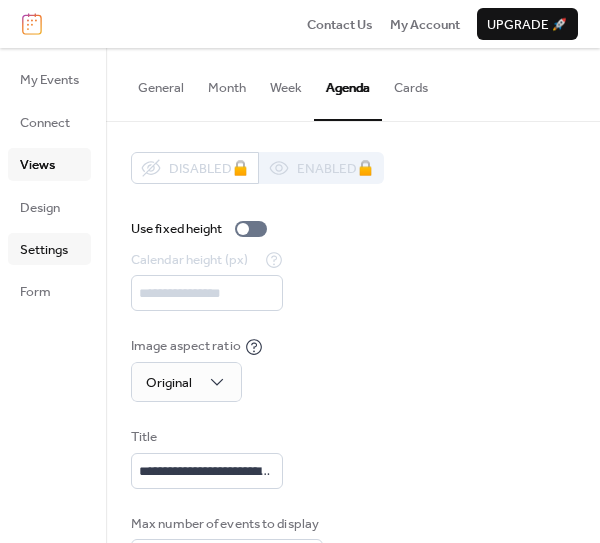 click on "Settings" at bounding box center (44, 250) 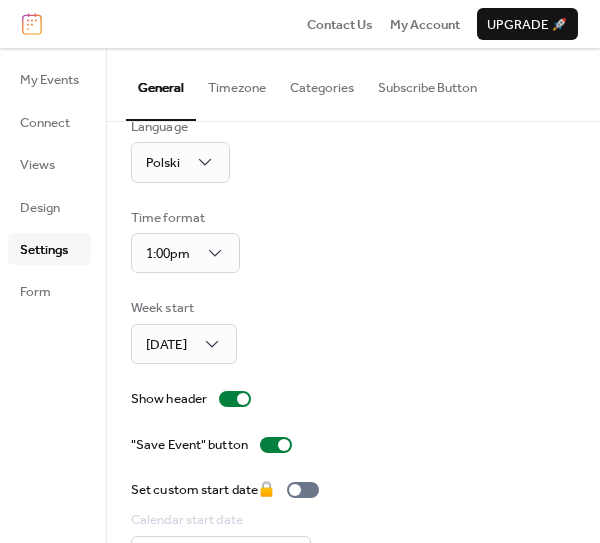 scroll, scrollTop: 94, scrollLeft: 0, axis: vertical 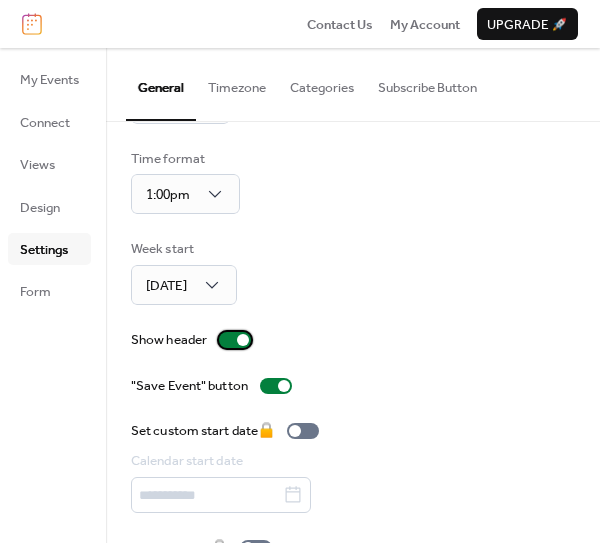 click at bounding box center [243, 340] 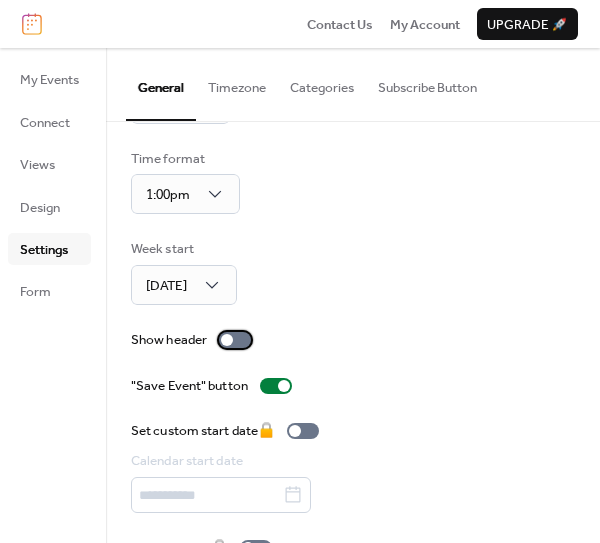click at bounding box center (227, 340) 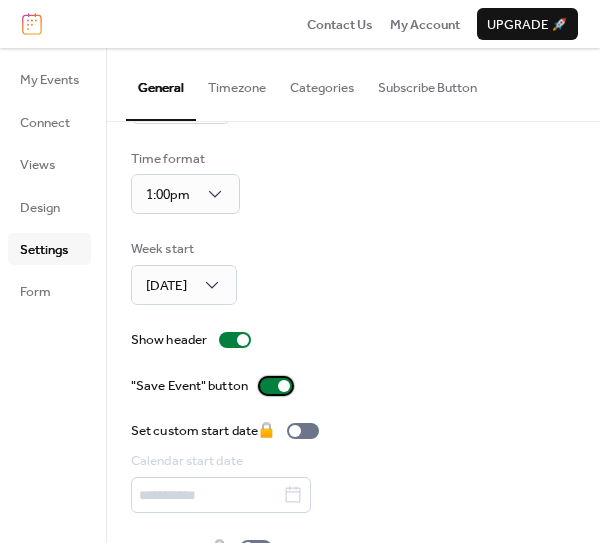 click at bounding box center [284, 386] 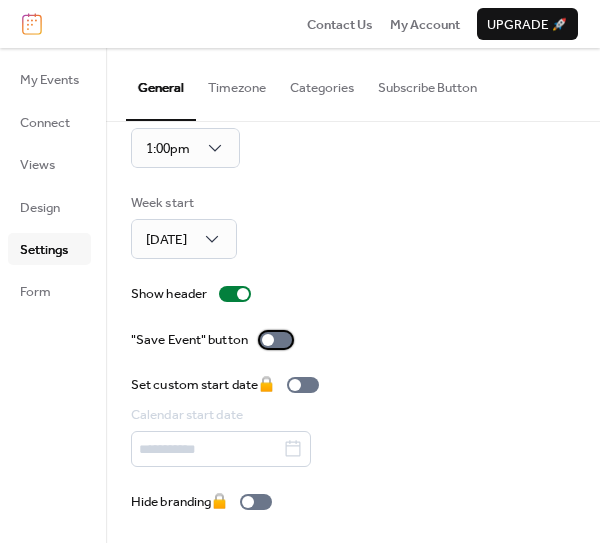 scroll, scrollTop: 193, scrollLeft: 0, axis: vertical 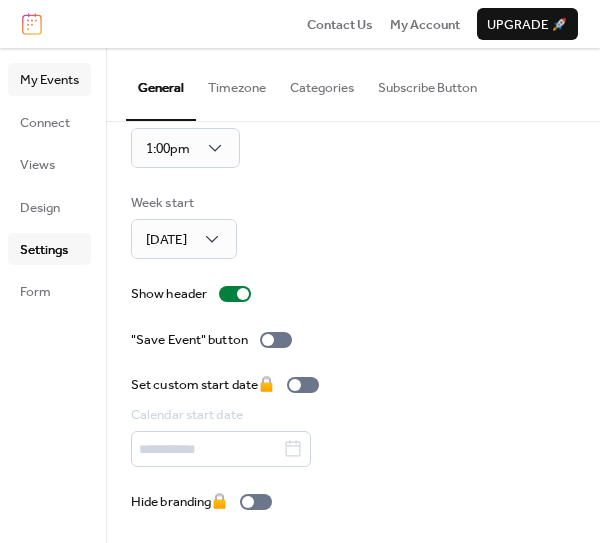 click on "My Events" at bounding box center [49, 80] 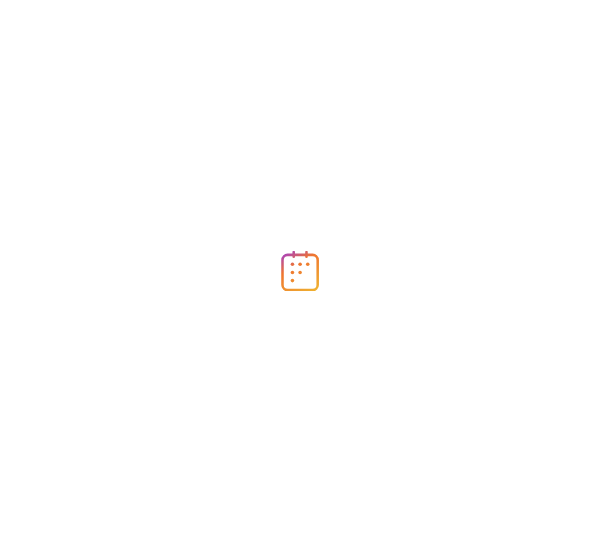 scroll, scrollTop: 0, scrollLeft: 0, axis: both 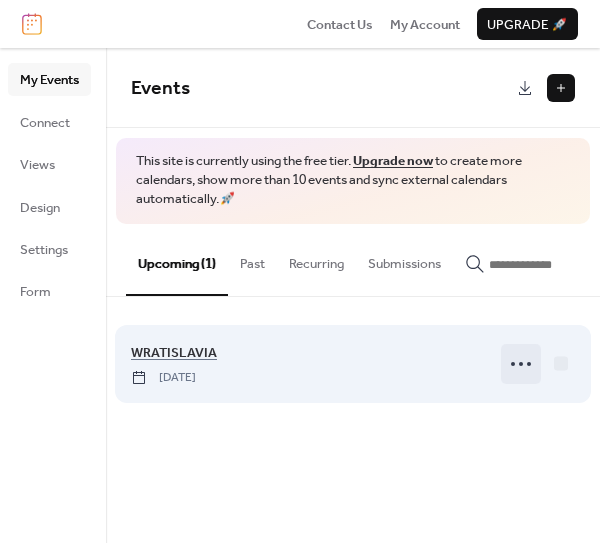 click 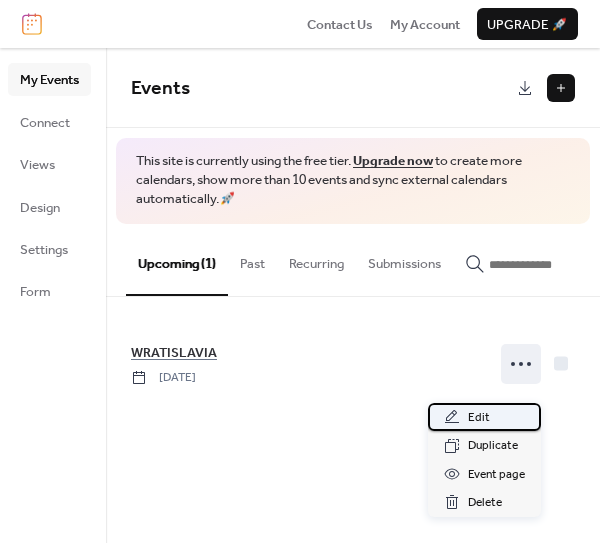 click on "Edit" at bounding box center [479, 418] 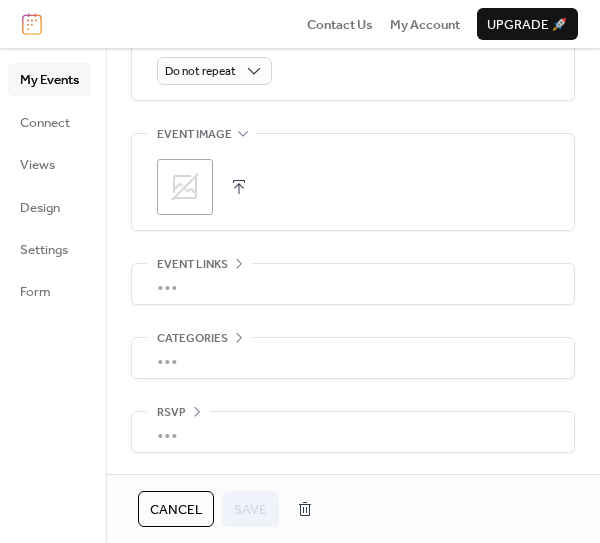 scroll, scrollTop: 1072, scrollLeft: 0, axis: vertical 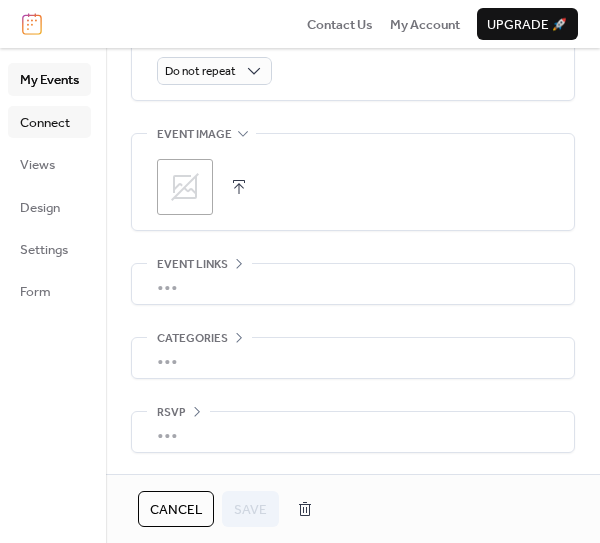 click on "Connect" at bounding box center (45, 123) 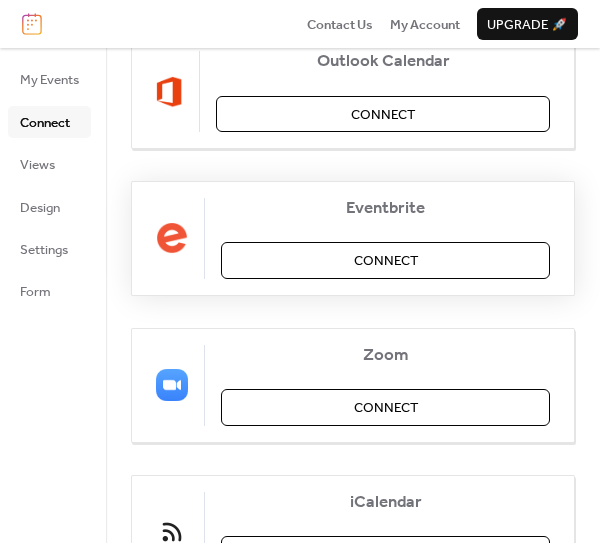 scroll, scrollTop: 584, scrollLeft: 0, axis: vertical 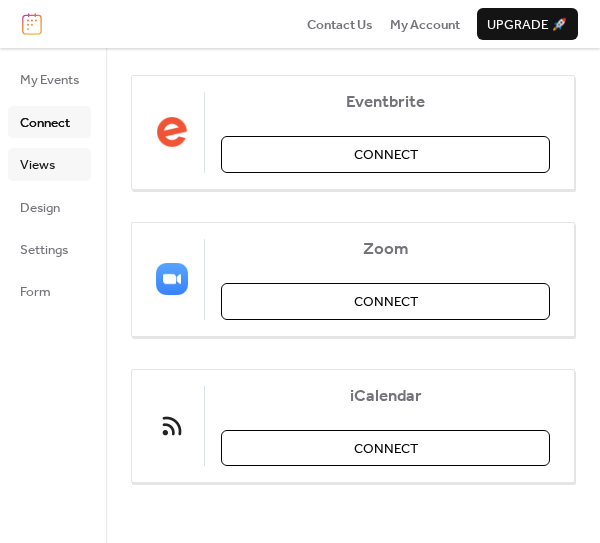 click on "Views" at bounding box center (37, 165) 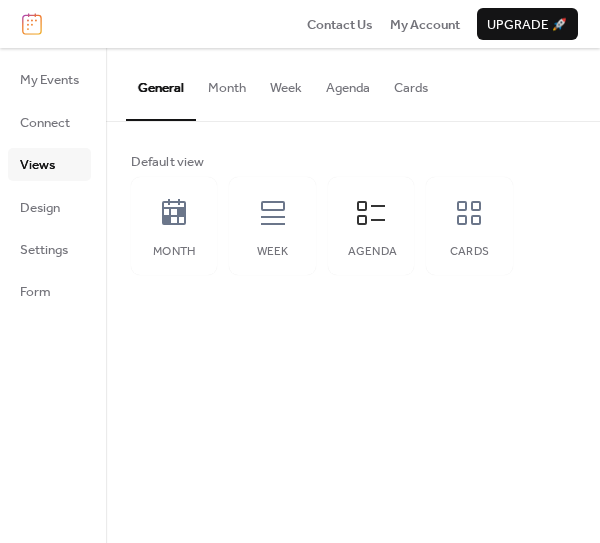 click on "Agenda" at bounding box center (348, 83) 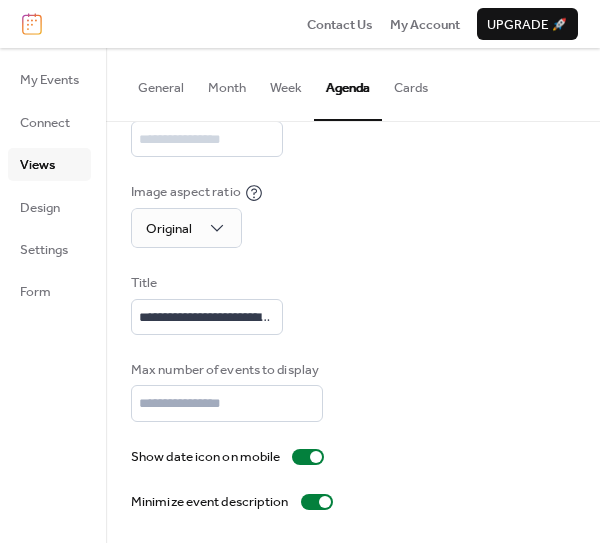scroll, scrollTop: 213, scrollLeft: 0, axis: vertical 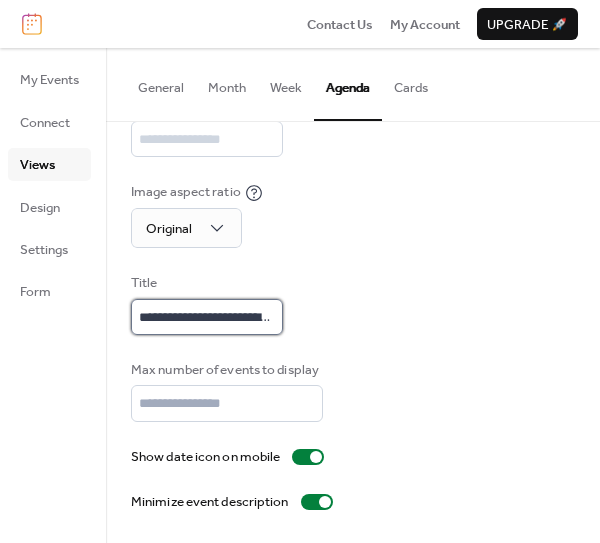 click on "**********" at bounding box center [207, 317] 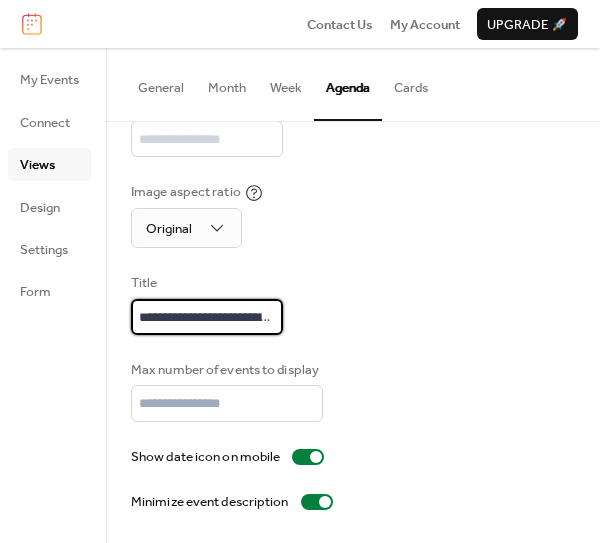click on "**********" at bounding box center (207, 317) 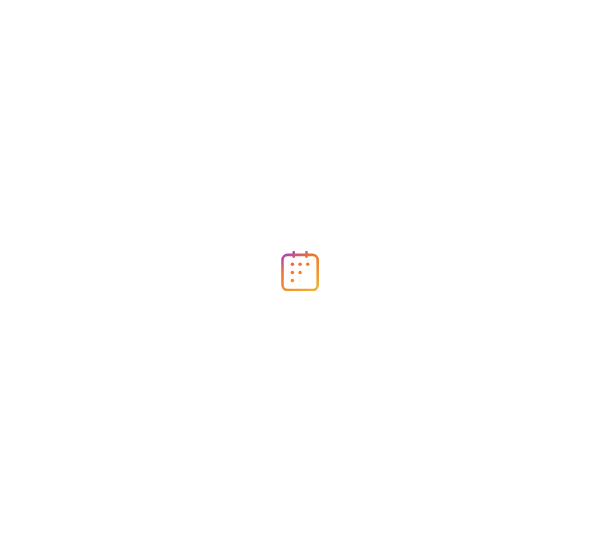 scroll, scrollTop: 0, scrollLeft: 0, axis: both 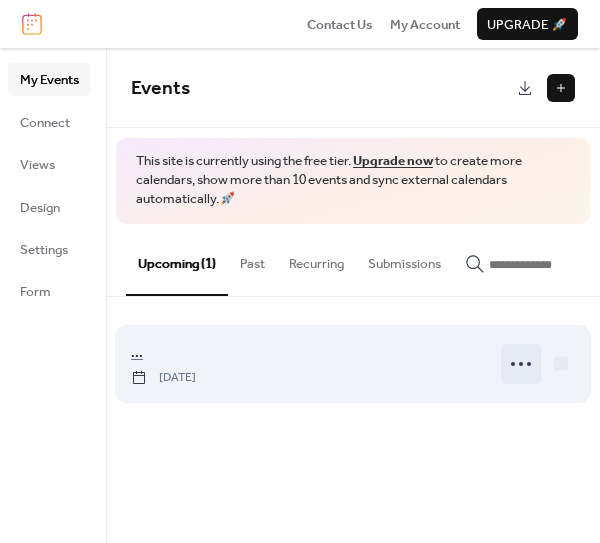 click 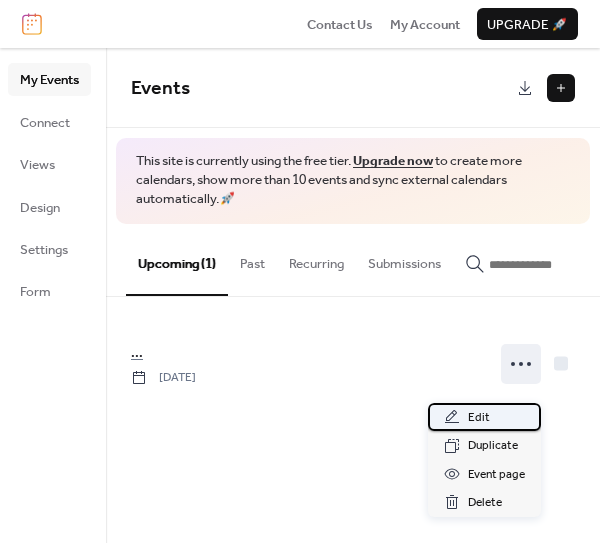 click on "Edit" at bounding box center (479, 418) 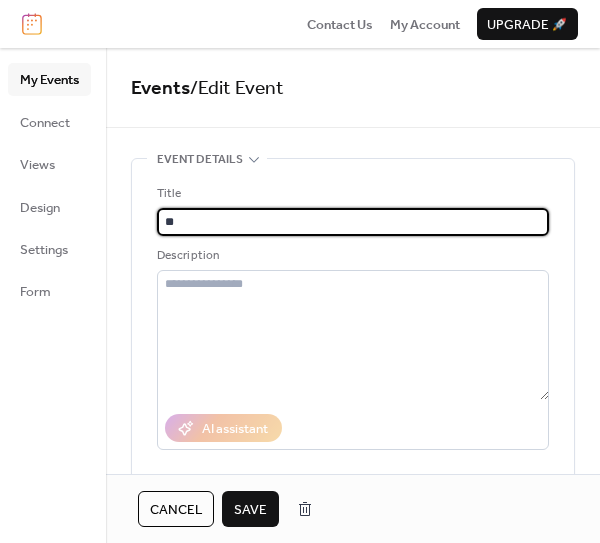 type on "*" 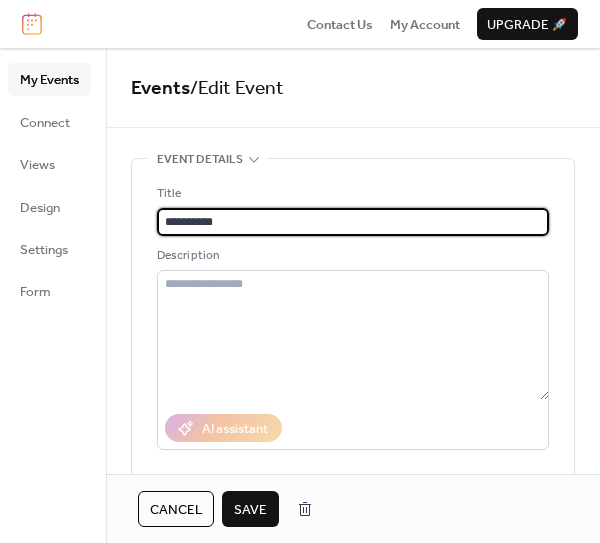 type on "**********" 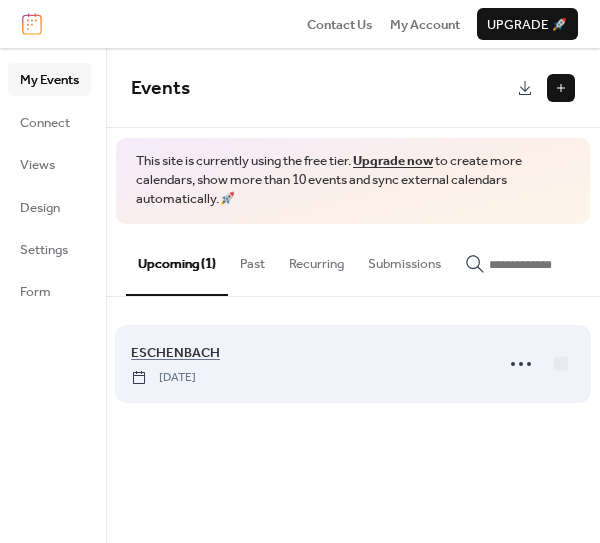 click on "ESCHENBACH Friday, November 7, 2025" at bounding box center [306, 364] 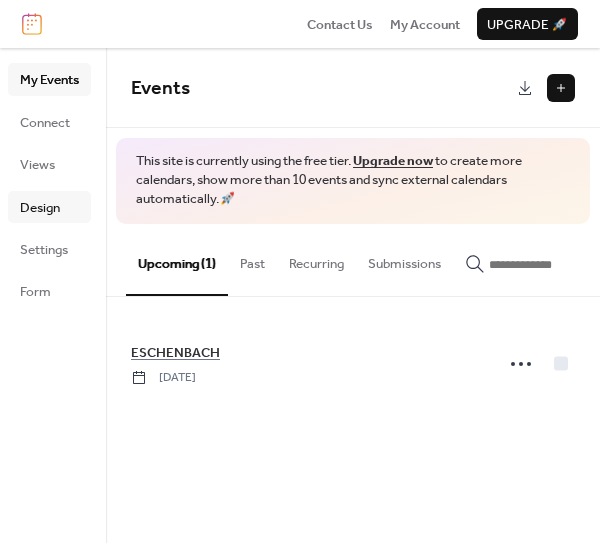 click on "Design" at bounding box center (40, 208) 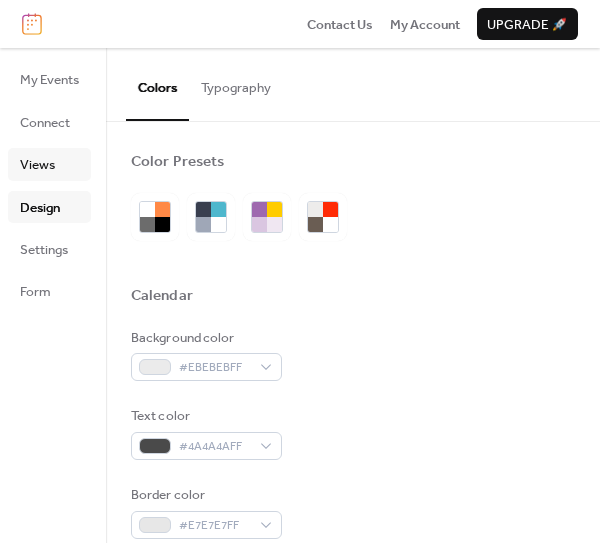 click on "Views" at bounding box center [37, 165] 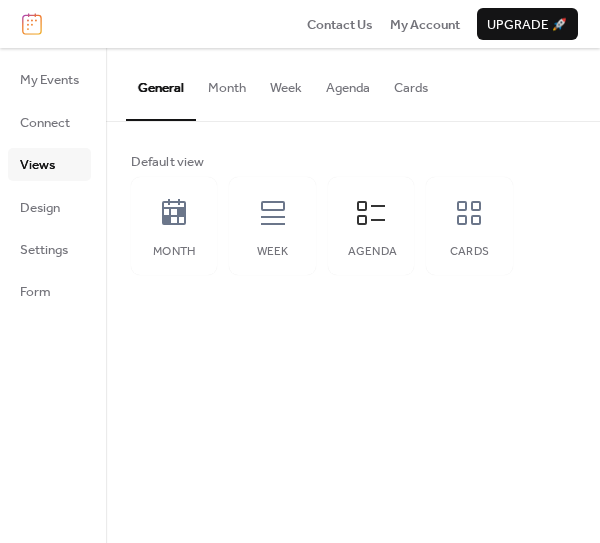 click on "Agenda" at bounding box center [348, 83] 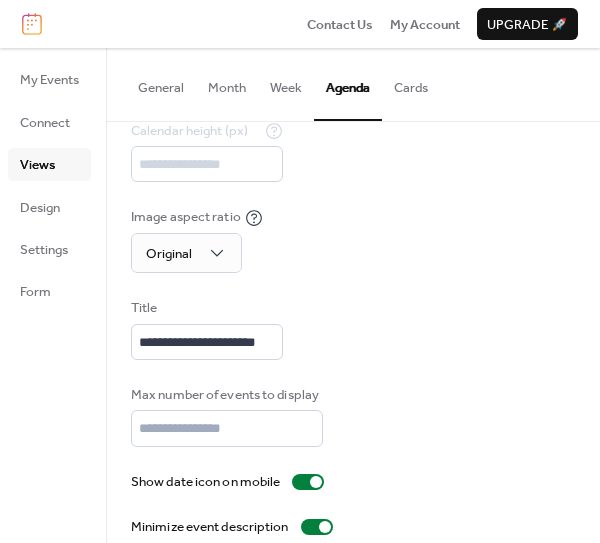 scroll, scrollTop: 156, scrollLeft: 0, axis: vertical 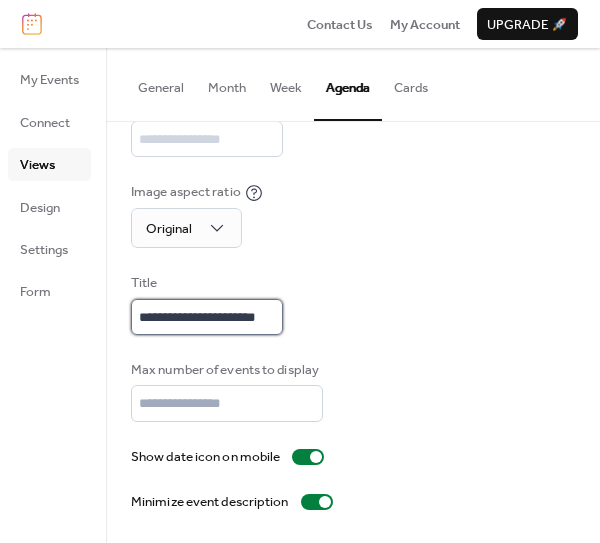 click on "**********" at bounding box center (207, 317) 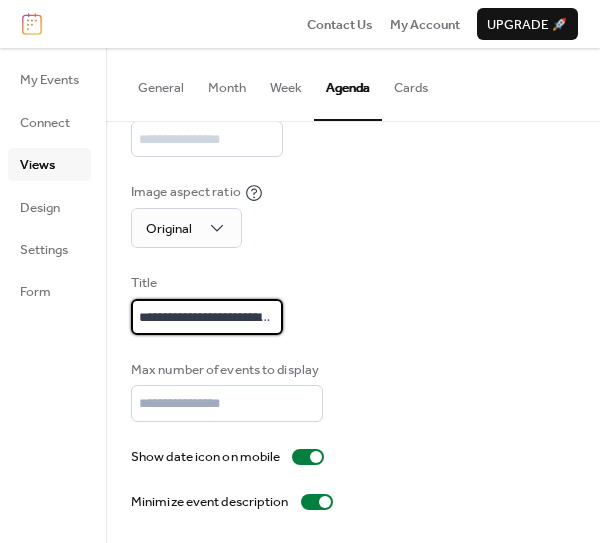 scroll, scrollTop: 213, scrollLeft: 0, axis: vertical 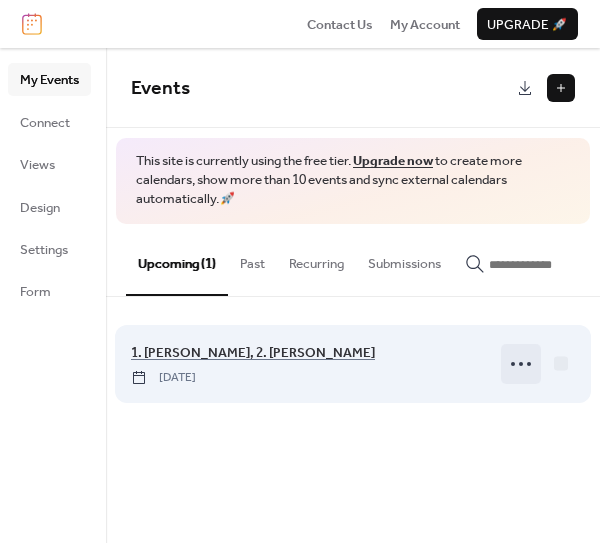 click 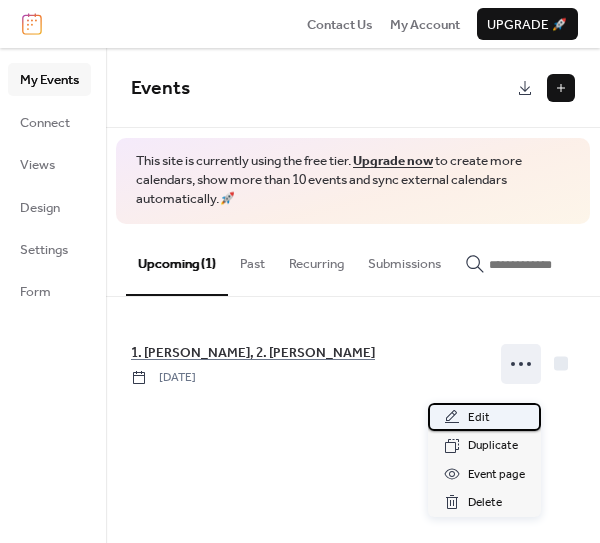 click on "Edit" at bounding box center (479, 418) 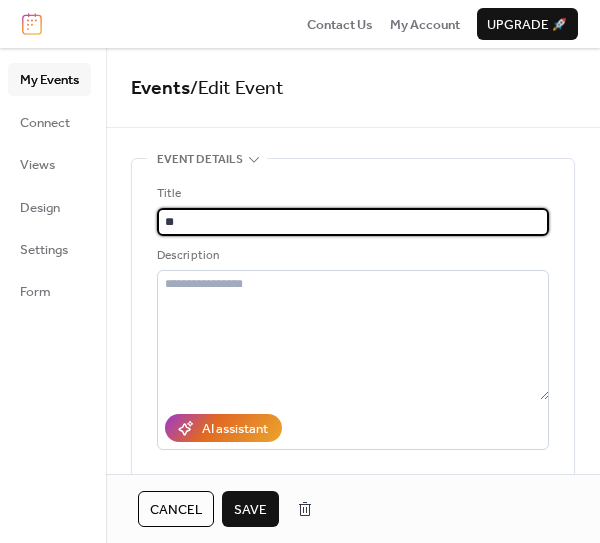 type on "*" 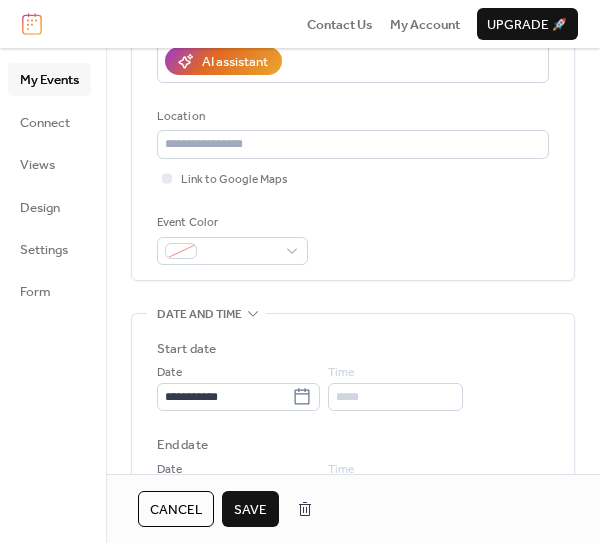 scroll, scrollTop: 474, scrollLeft: 0, axis: vertical 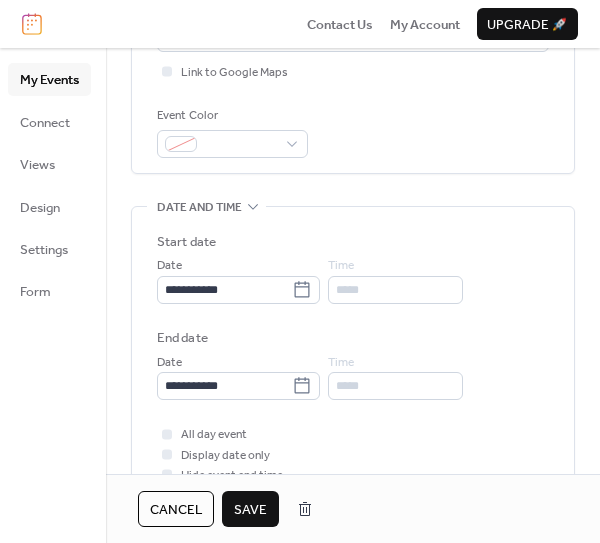 type on "*********" 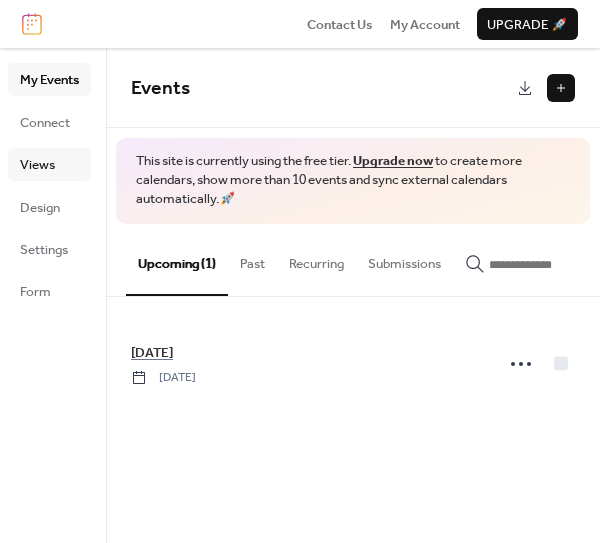 click on "Views" at bounding box center (37, 165) 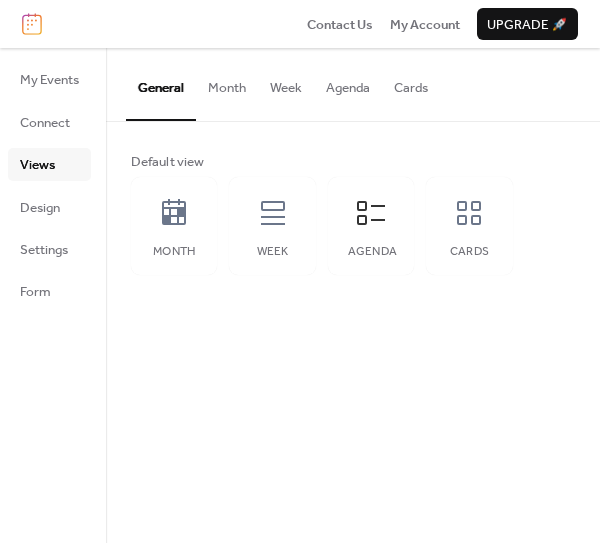 drag, startPoint x: 377, startPoint y: 84, endPoint x: 378, endPoint y: 109, distance: 25.019993 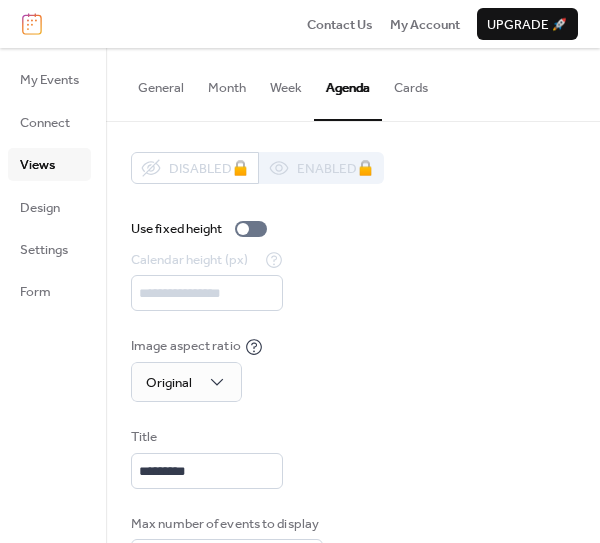 scroll, scrollTop: 122, scrollLeft: 0, axis: vertical 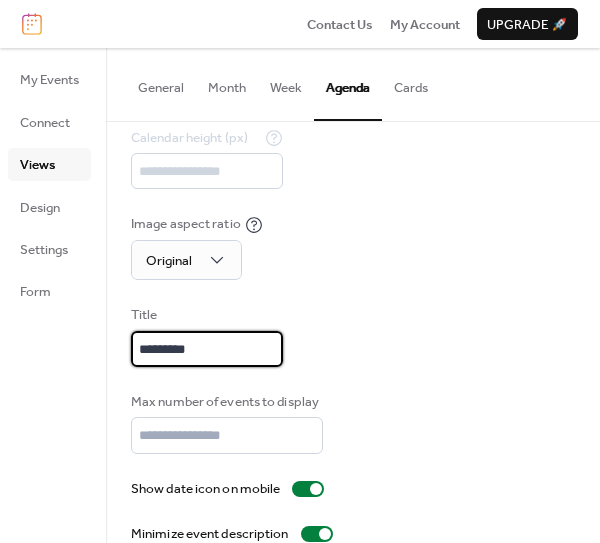 drag, startPoint x: 244, startPoint y: 384, endPoint x: 115, endPoint y: 384, distance: 129 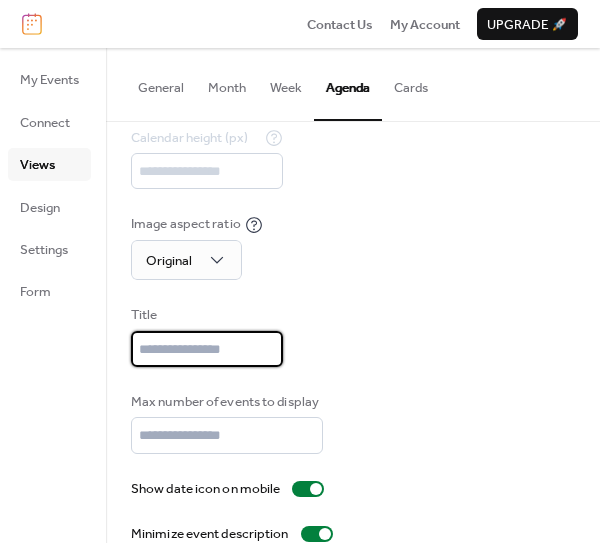 click at bounding box center (207, 349) 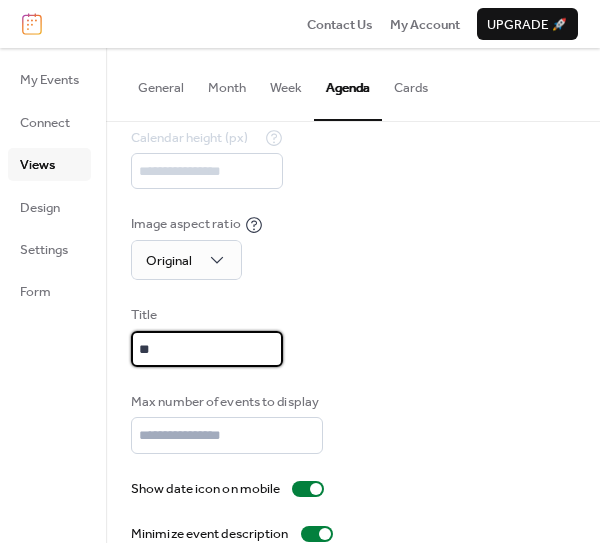 type on "*" 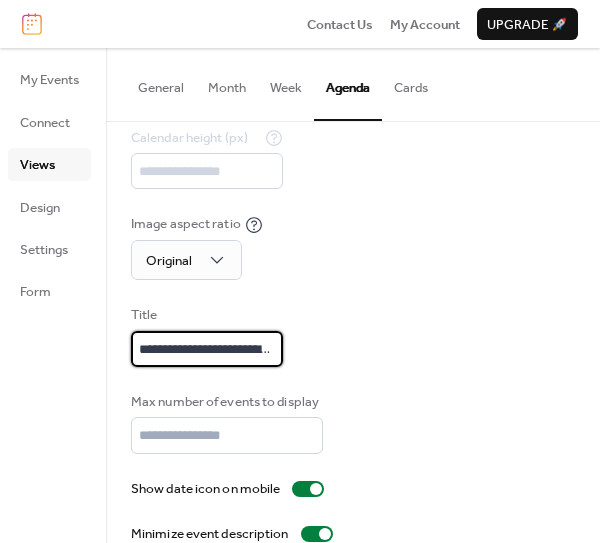 click on "**********" at bounding box center (207, 349) 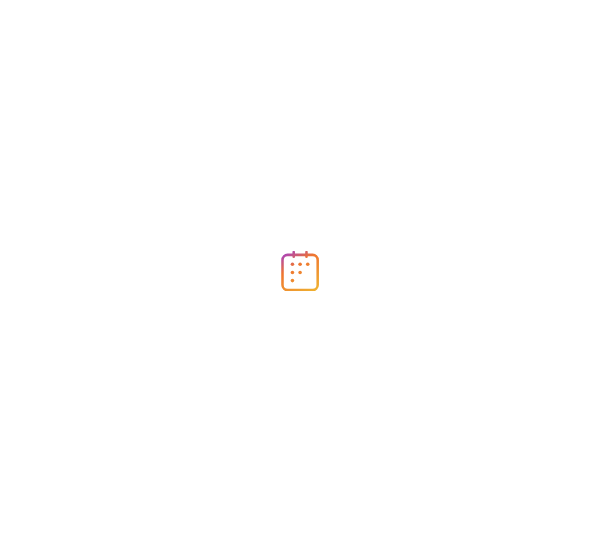 scroll, scrollTop: 0, scrollLeft: 0, axis: both 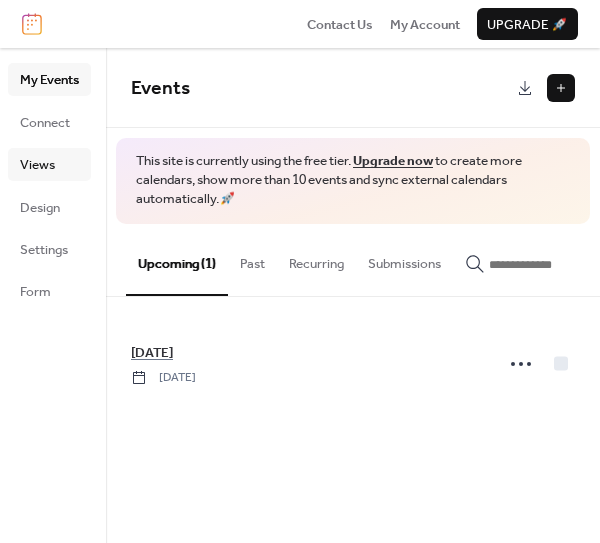 click on "Views" at bounding box center [37, 165] 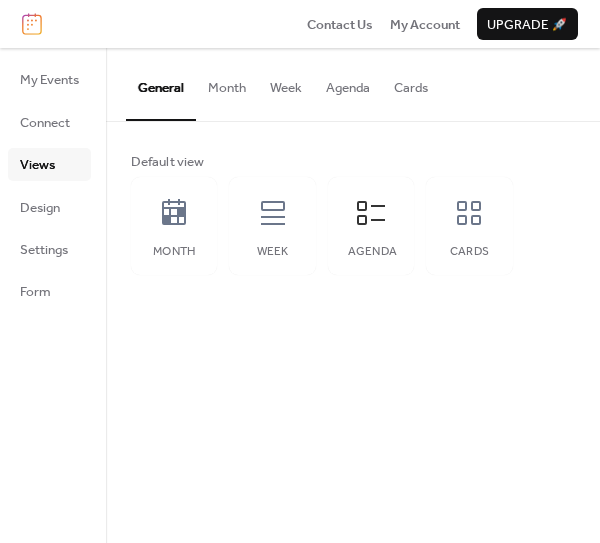 drag, startPoint x: 351, startPoint y: 95, endPoint x: 377, endPoint y: 169, distance: 78.434685 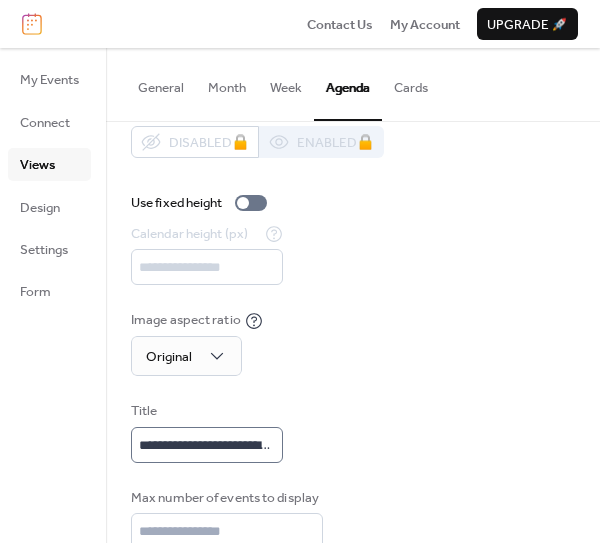 scroll, scrollTop: 82, scrollLeft: 0, axis: vertical 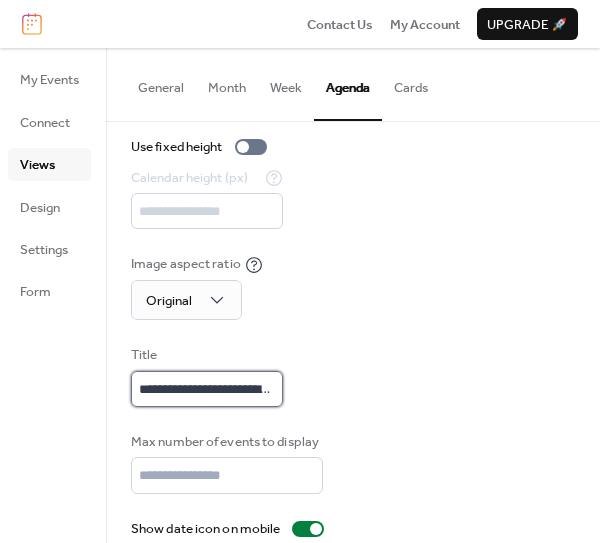 click on "**********" at bounding box center [207, 389] 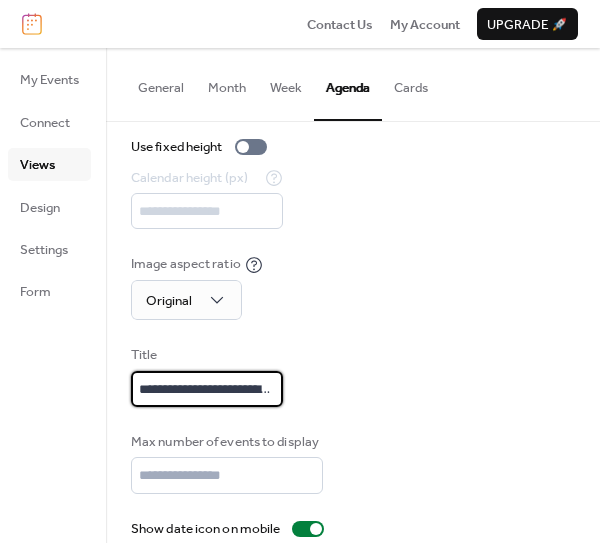 click on "**********" at bounding box center [207, 389] 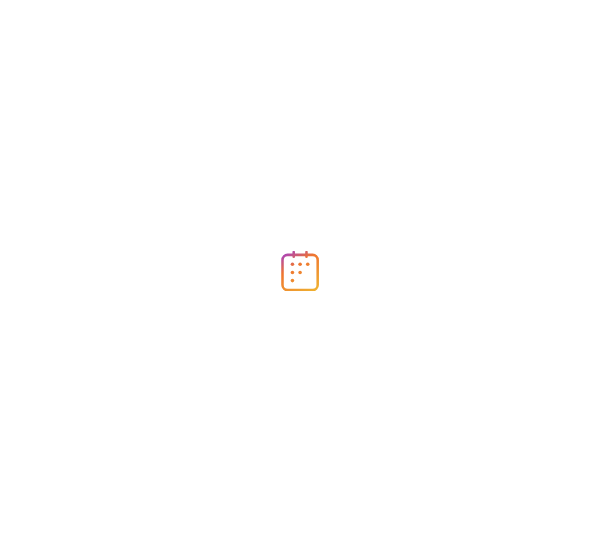 scroll, scrollTop: 0, scrollLeft: 0, axis: both 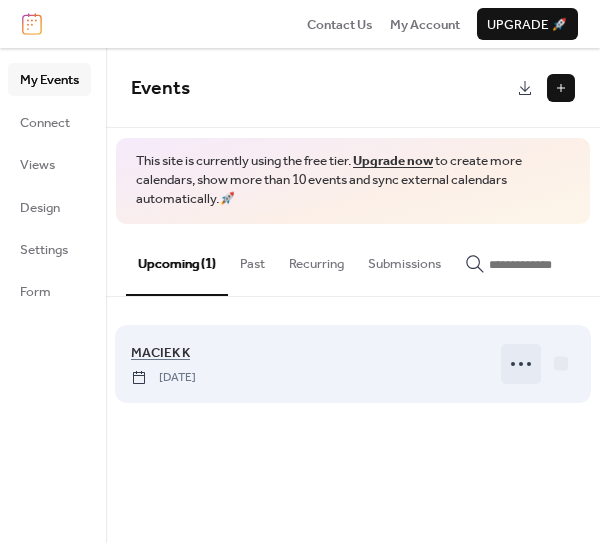 click 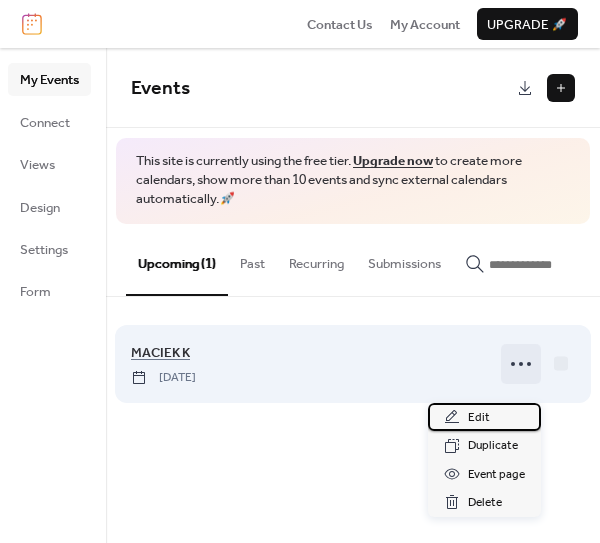 click on "Edit" at bounding box center (484, 417) 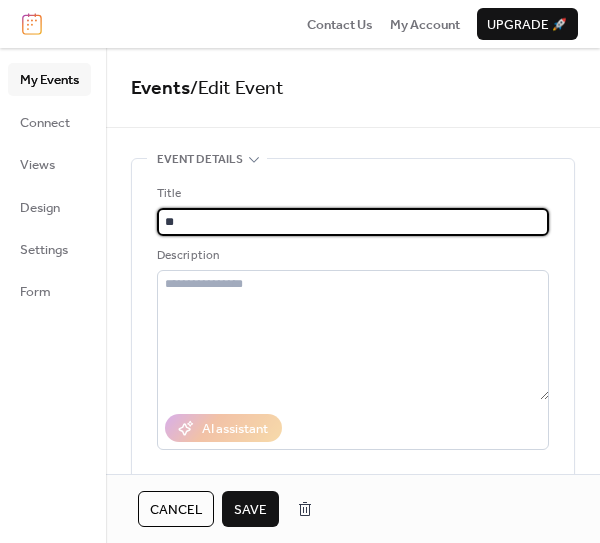 type on "*" 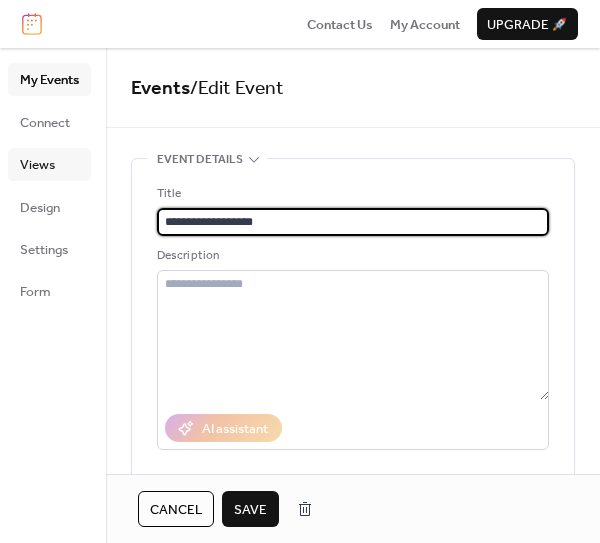 type on "**********" 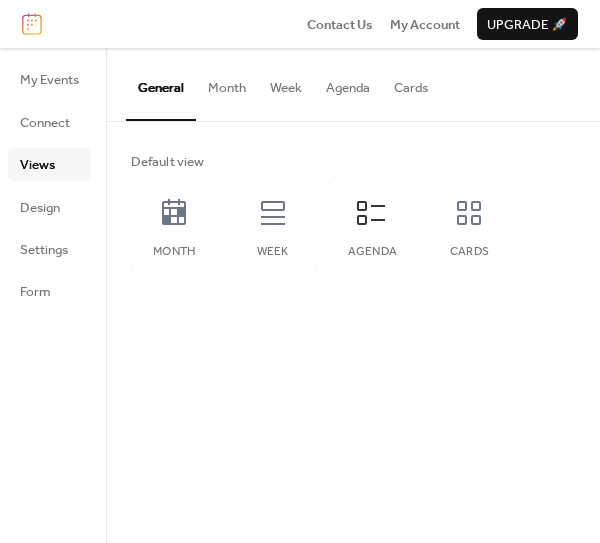 click on "Views" at bounding box center [37, 165] 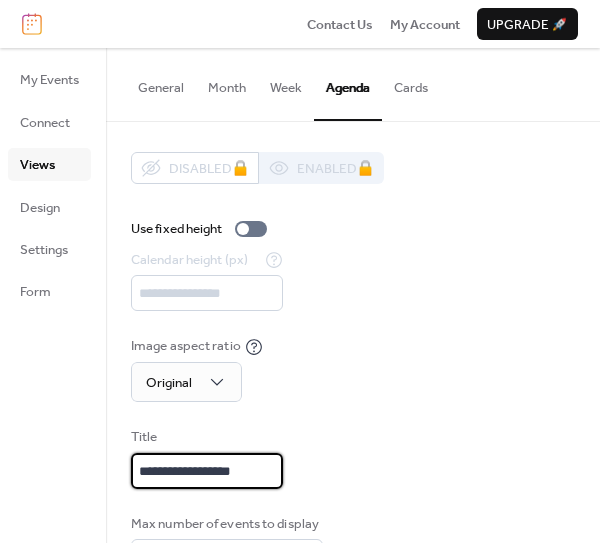 drag, startPoint x: 320, startPoint y: 513, endPoint x: 144, endPoint y: 506, distance: 176.13914 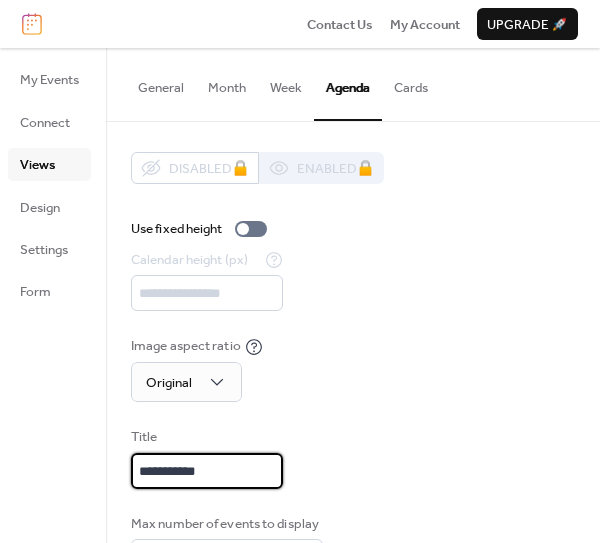 click on "**********" at bounding box center (207, 471) 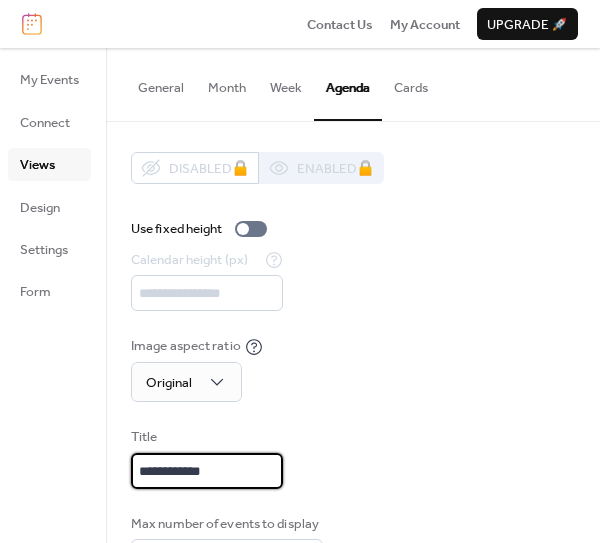 click on "**********" at bounding box center (207, 471) 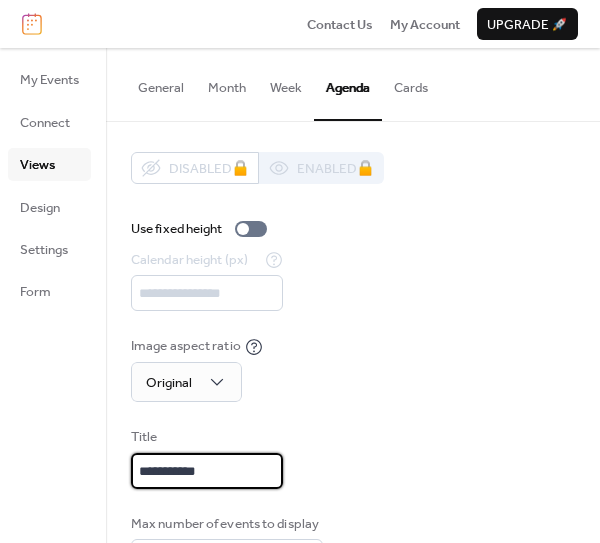 click on "**********" at bounding box center (207, 471) 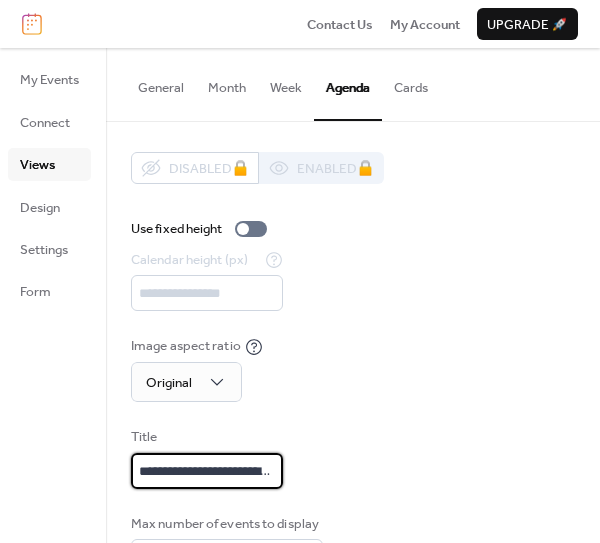 type on "**********" 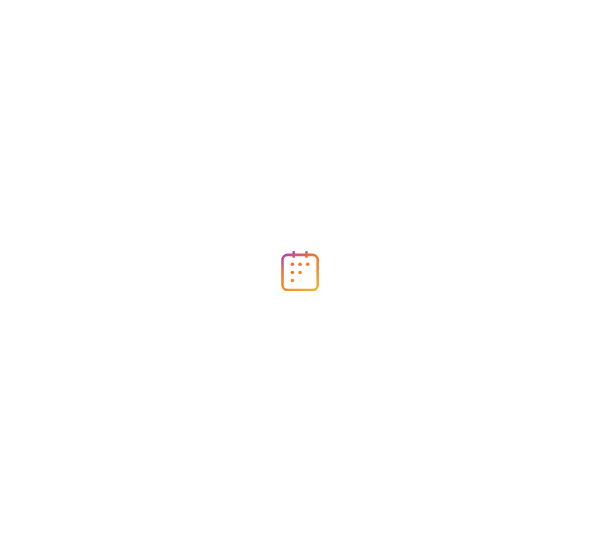 scroll, scrollTop: 0, scrollLeft: 0, axis: both 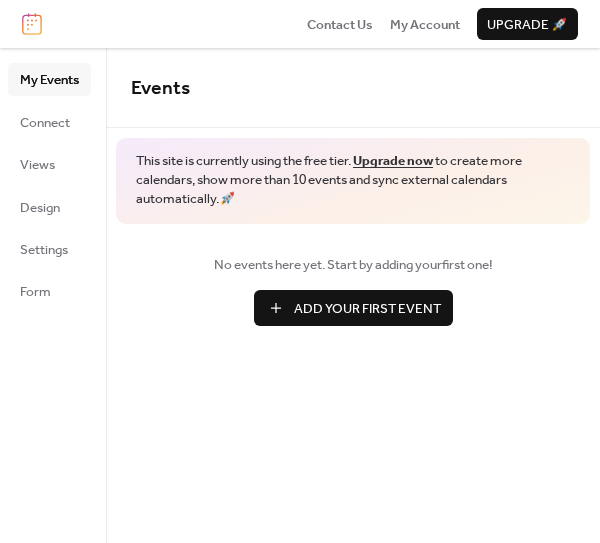 click on "Add Your First Event" at bounding box center (367, 309) 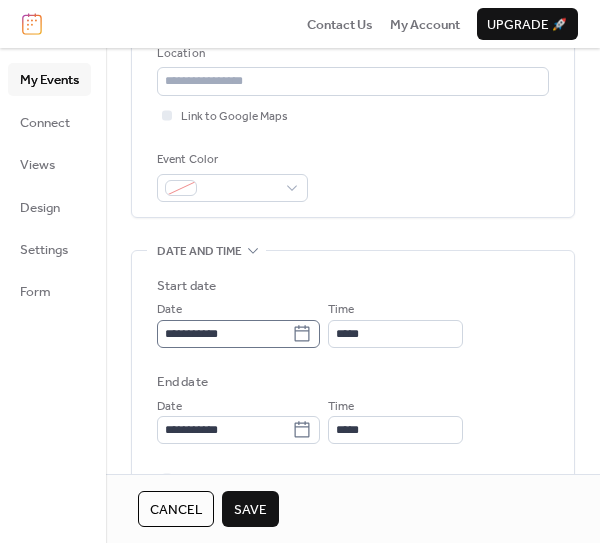 scroll, scrollTop: 434, scrollLeft: 0, axis: vertical 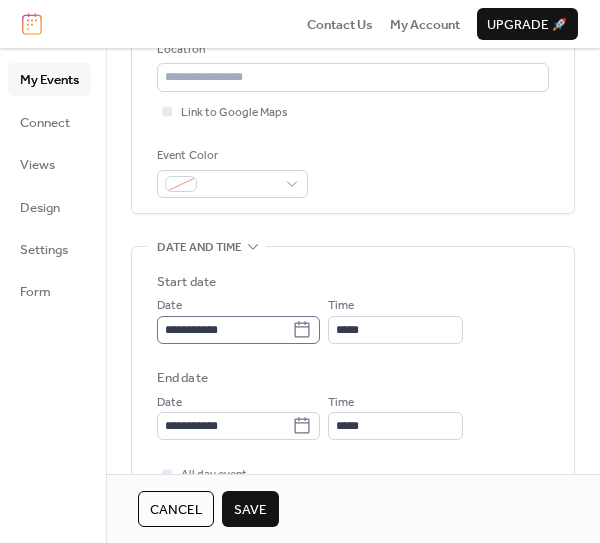 type on "******" 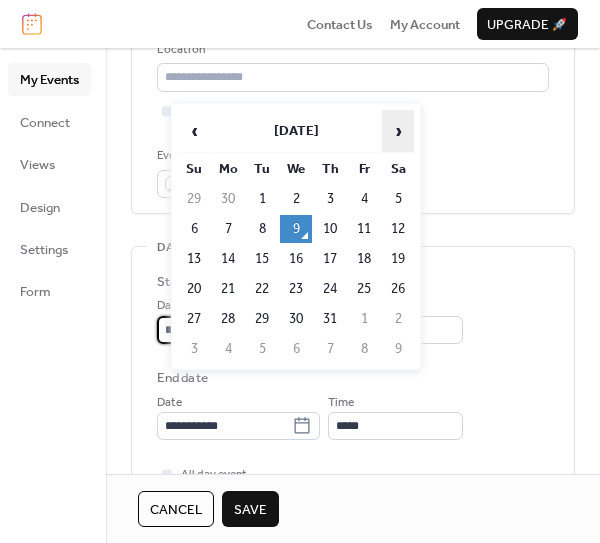 click on "›" at bounding box center (398, 131) 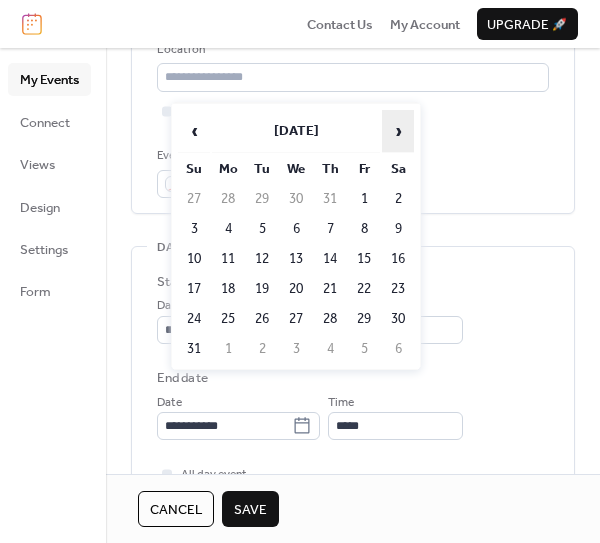 click on "›" at bounding box center [398, 131] 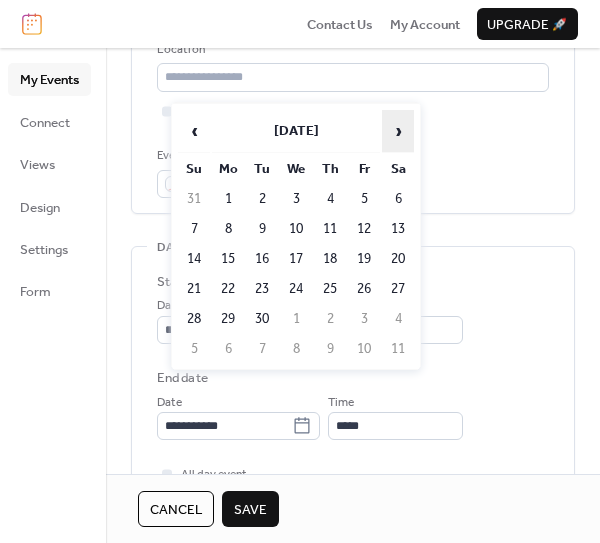 click on "›" at bounding box center [398, 131] 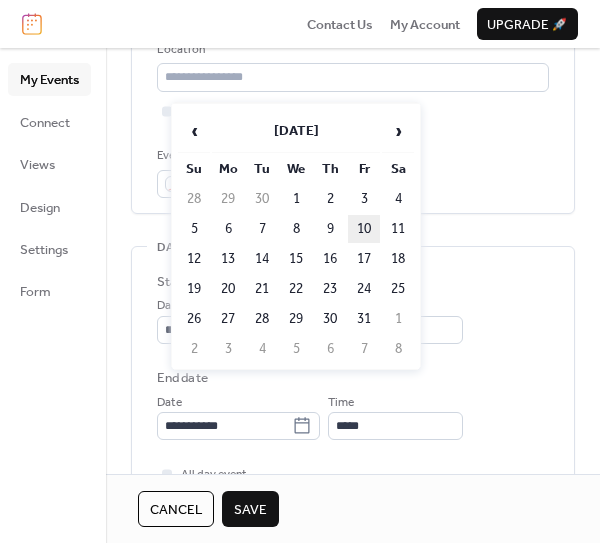 click on "10" at bounding box center [364, 229] 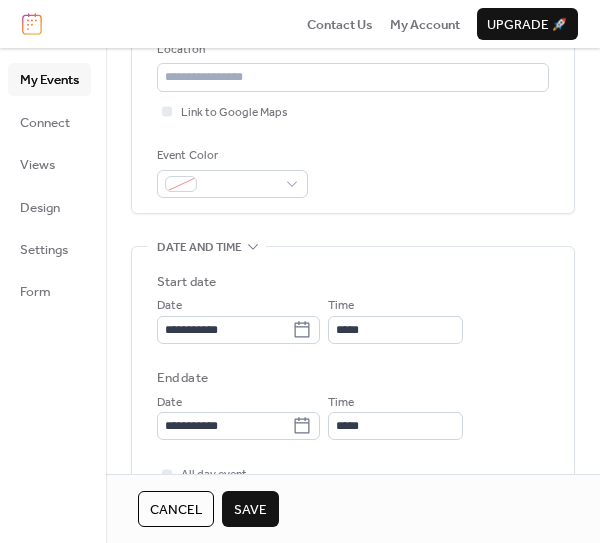 scroll, scrollTop: 506, scrollLeft: 0, axis: vertical 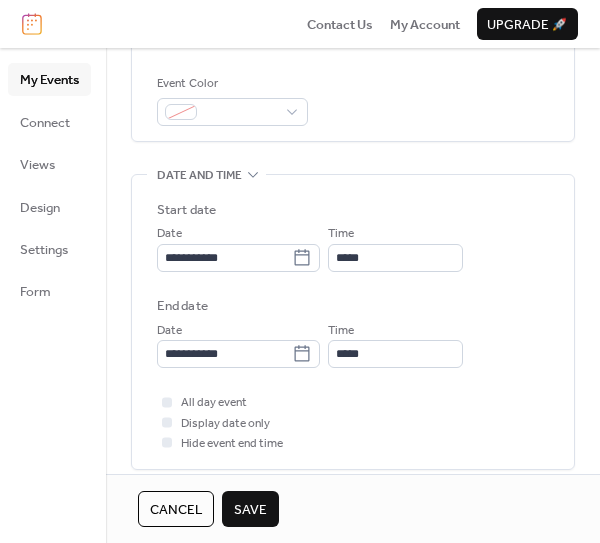 click on "Save" at bounding box center [250, 510] 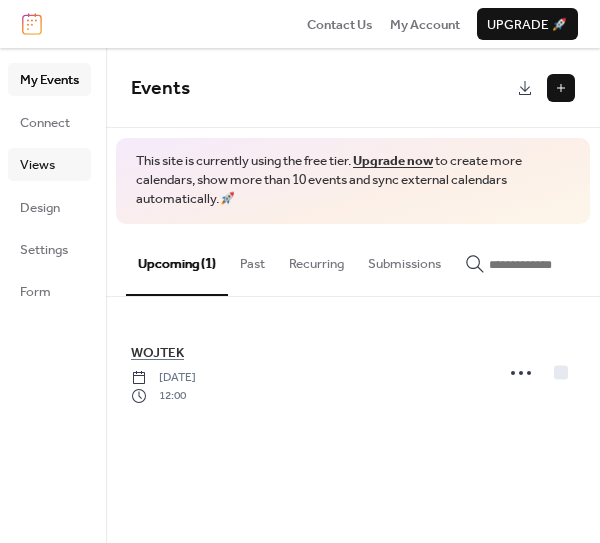click on "Views" at bounding box center [37, 165] 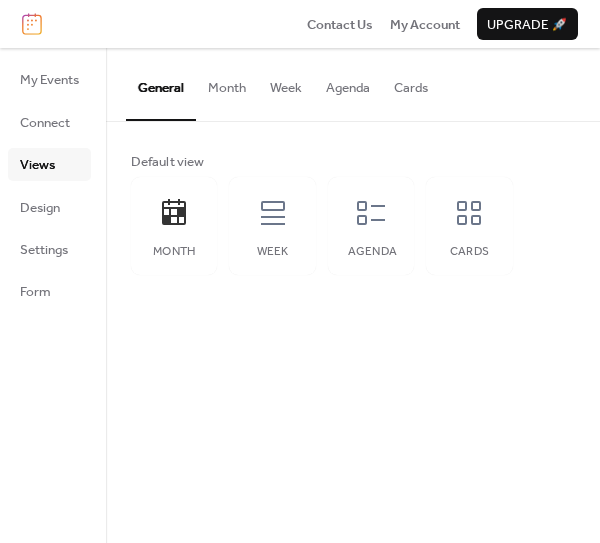 click on "Agenda" at bounding box center (348, 83) 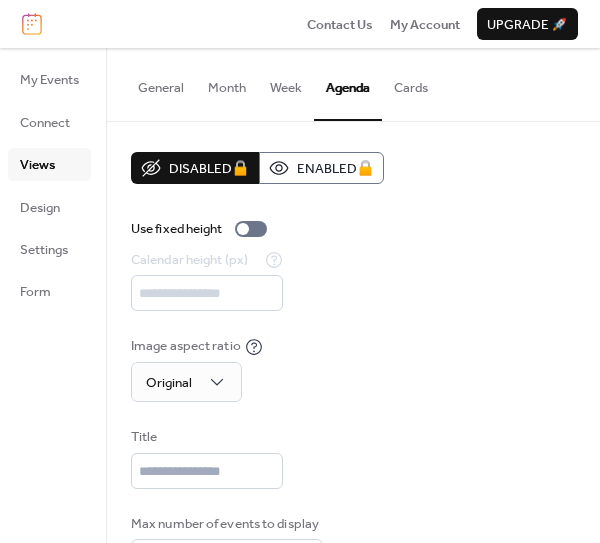 scroll, scrollTop: 20, scrollLeft: 0, axis: vertical 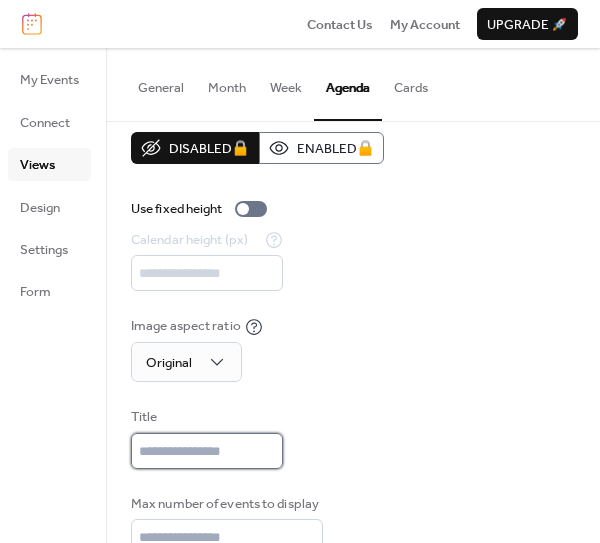 click at bounding box center (207, 451) 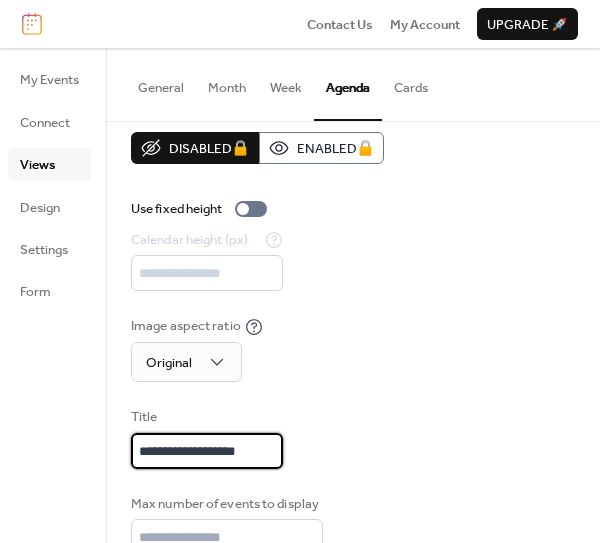 click on "**********" at bounding box center [207, 451] 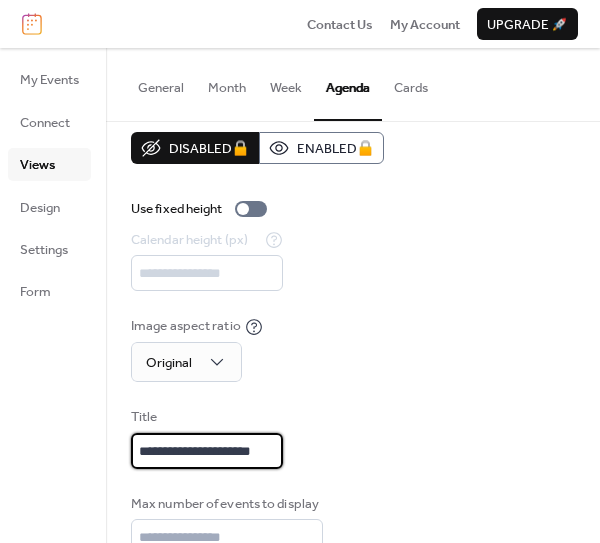 click on "**********" at bounding box center (207, 451) 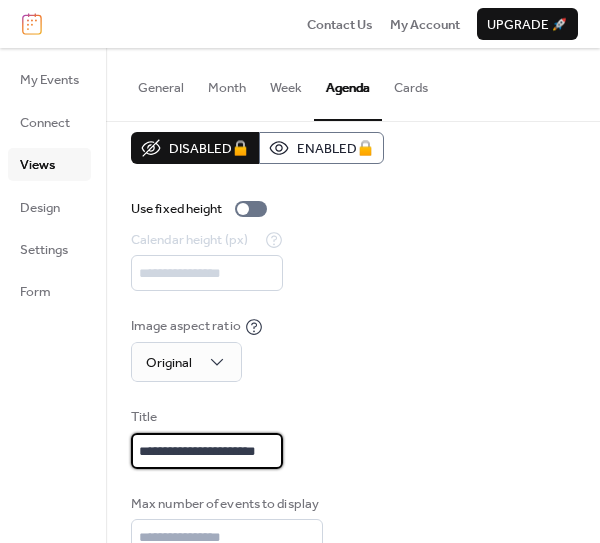 click on "**********" at bounding box center [207, 451] 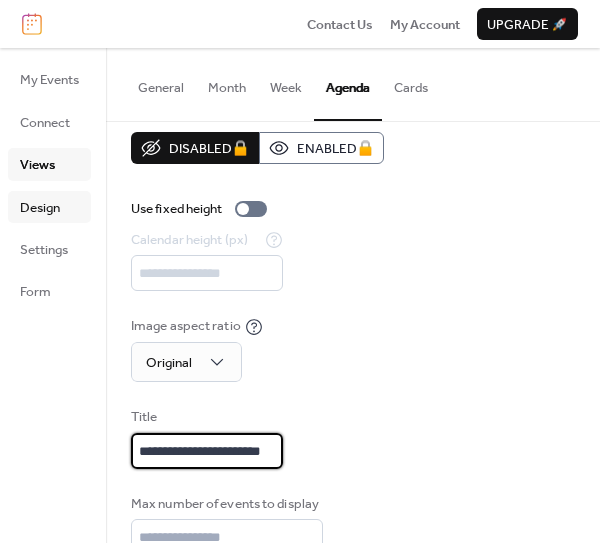 type on "**********" 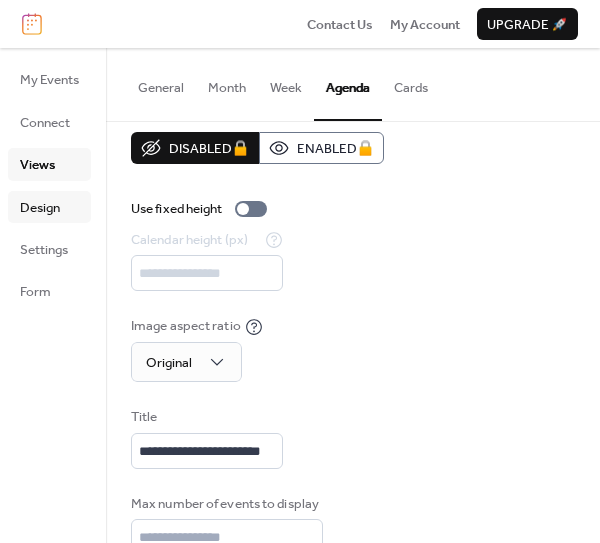click on "Design" at bounding box center [40, 208] 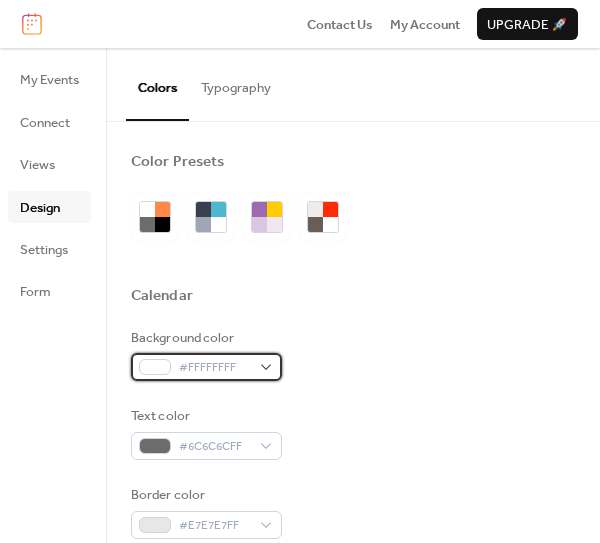 click at bounding box center [155, 367] 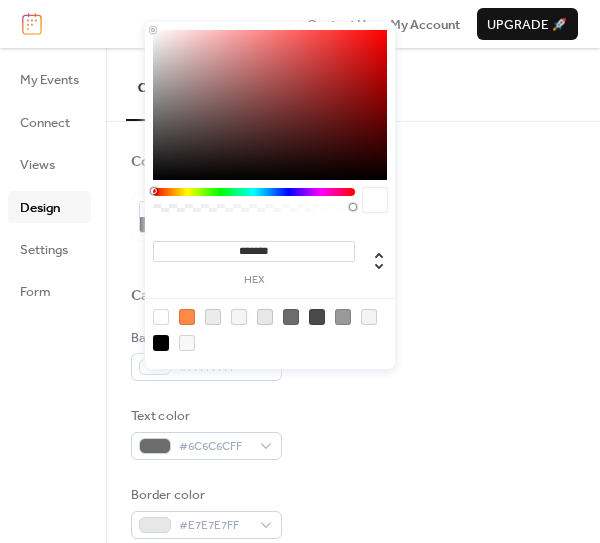 click at bounding box center [239, 317] 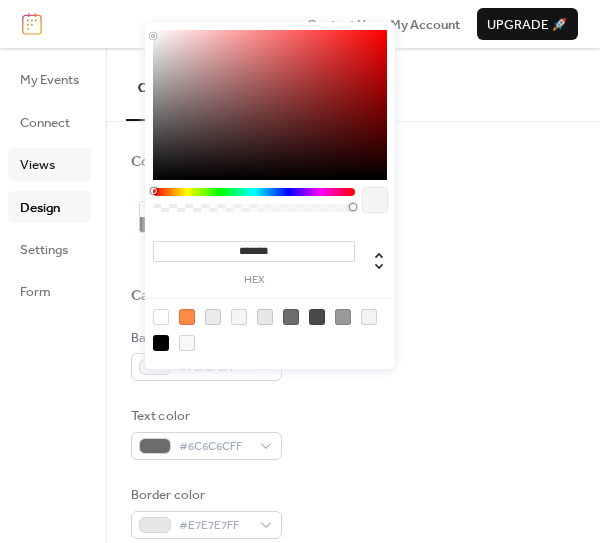 click on "Views" at bounding box center [37, 165] 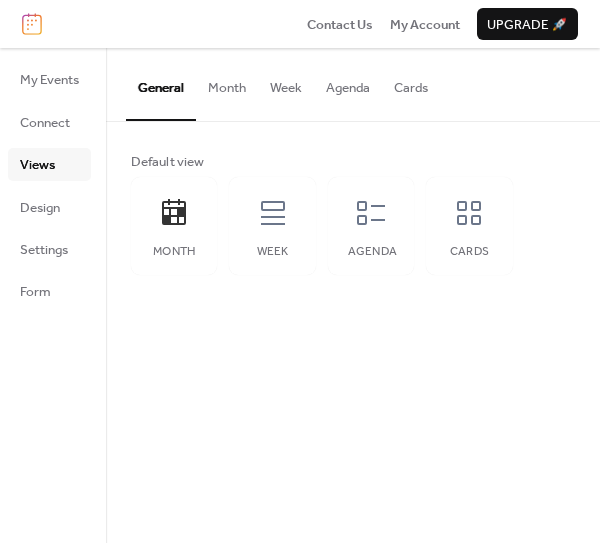 click on "Agenda" at bounding box center [348, 83] 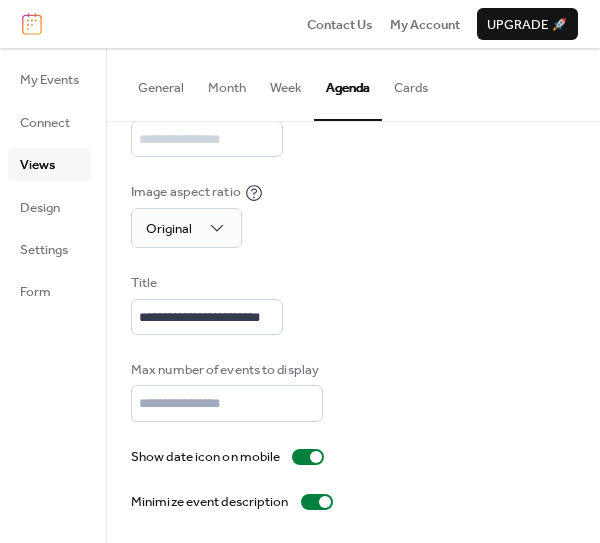 scroll, scrollTop: 213, scrollLeft: 0, axis: vertical 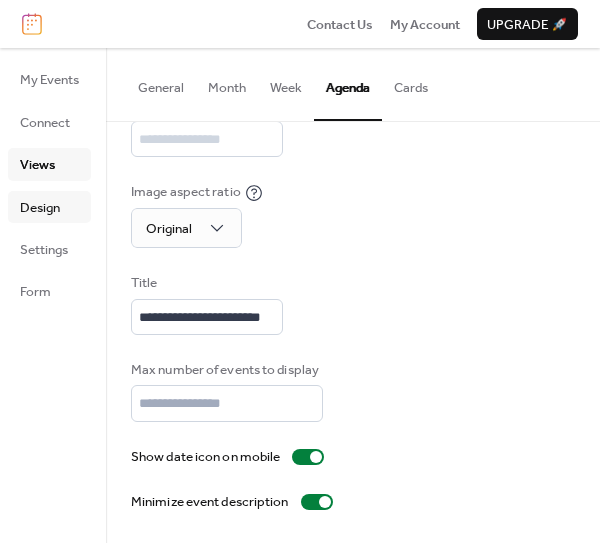 click on "Design" at bounding box center (40, 208) 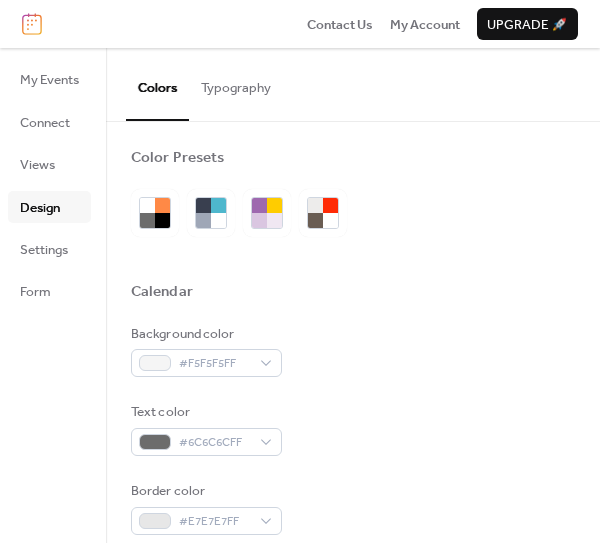 scroll, scrollTop: 60, scrollLeft: 0, axis: vertical 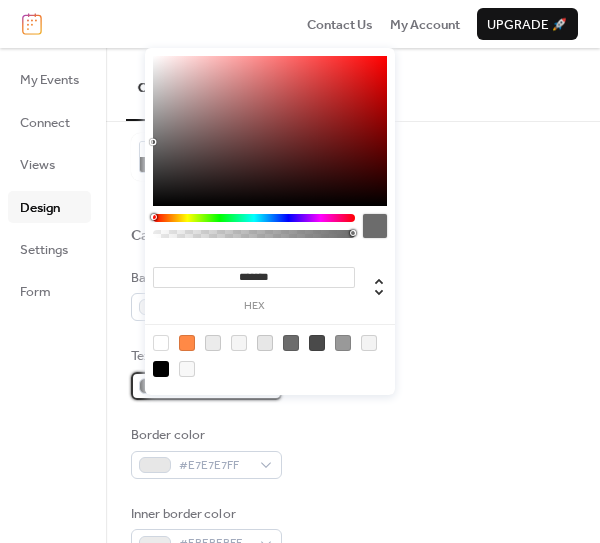 click at bounding box center (155, 386) 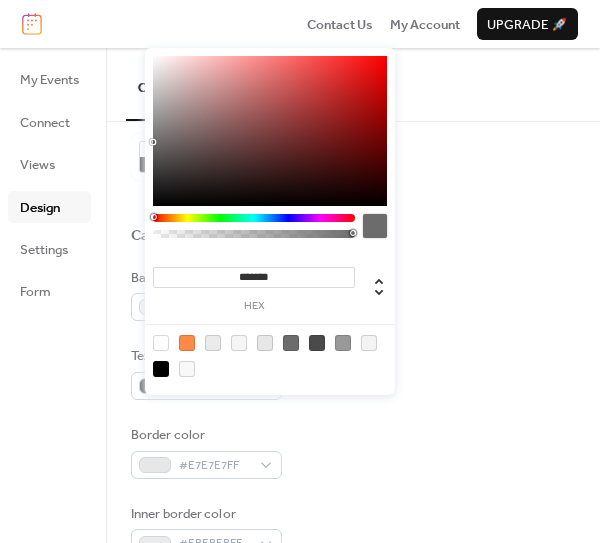 click at bounding box center (161, 369) 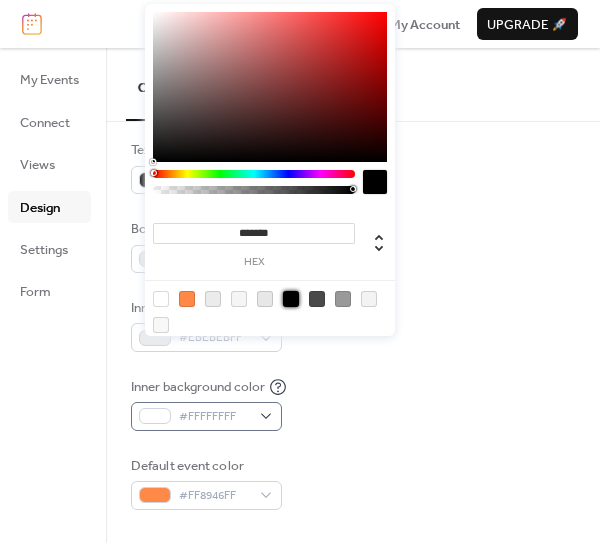 scroll, scrollTop: 360, scrollLeft: 0, axis: vertical 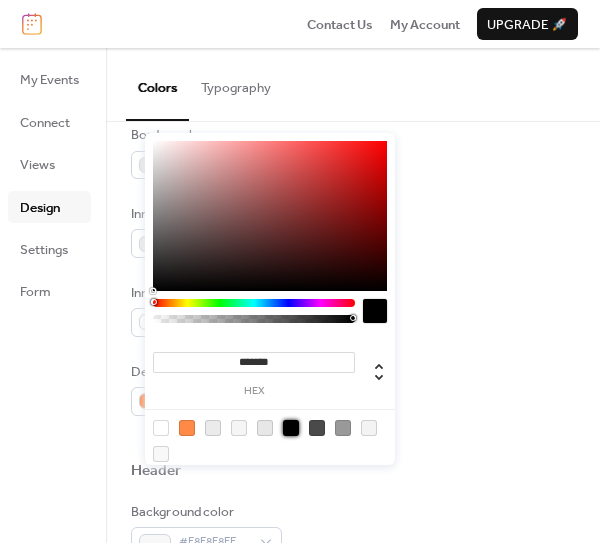 click on "Inner background color #FFFFFFFF" at bounding box center (353, 310) 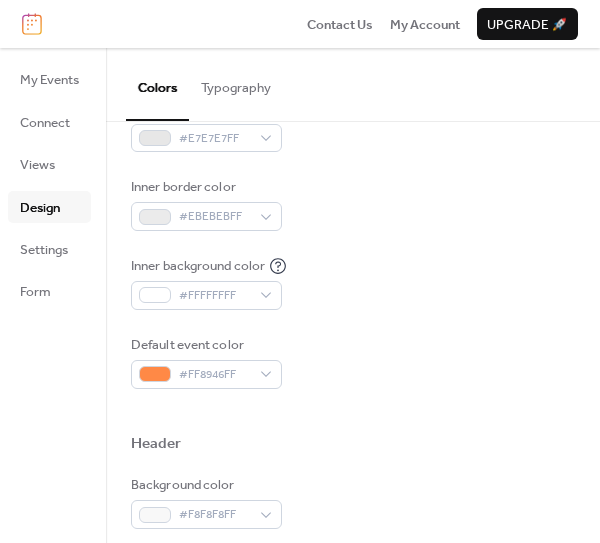 scroll, scrollTop: 515, scrollLeft: 0, axis: vertical 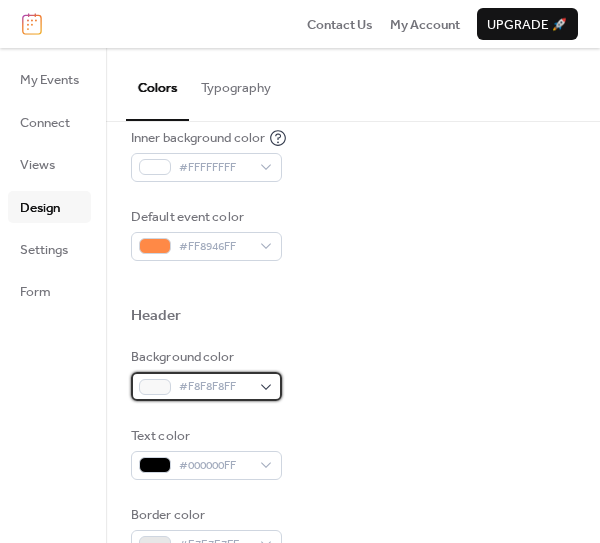 click at bounding box center [155, 387] 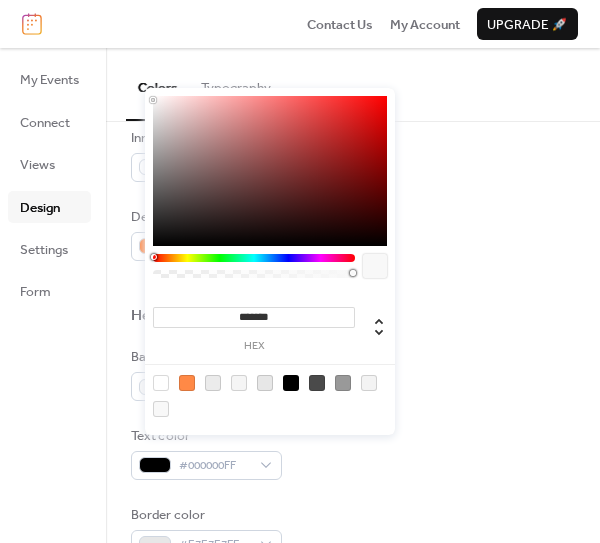 click at bounding box center [187, 383] 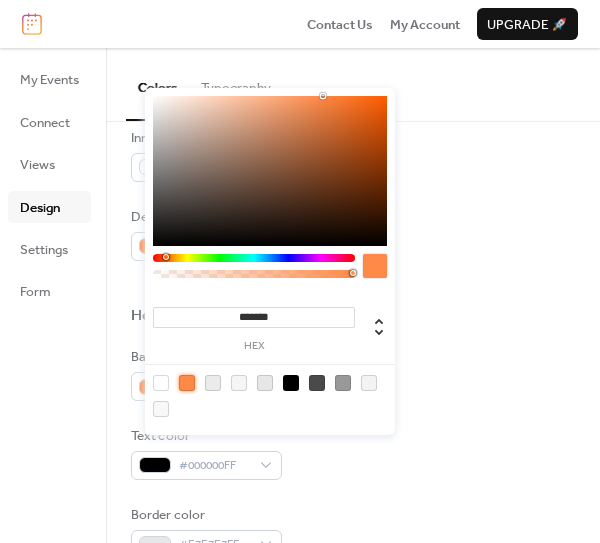 type on "*******" 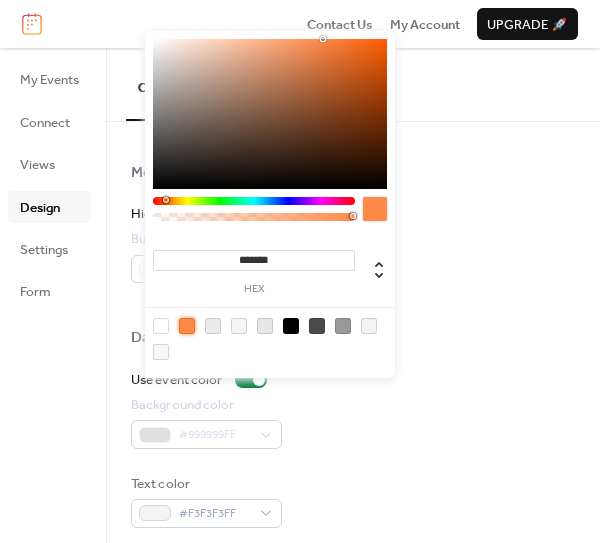 scroll, scrollTop: 1175, scrollLeft: 0, axis: vertical 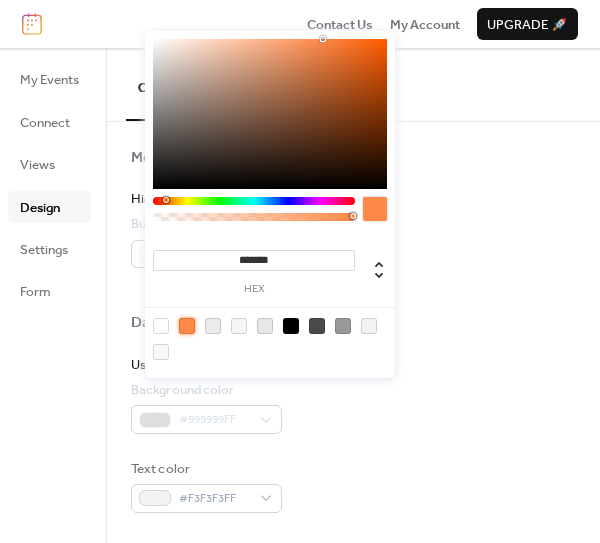 click at bounding box center (251, 365) 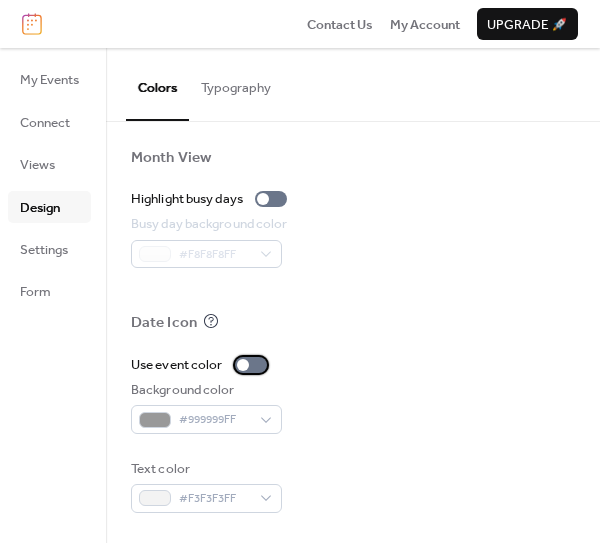 scroll, scrollTop: 1240, scrollLeft: 0, axis: vertical 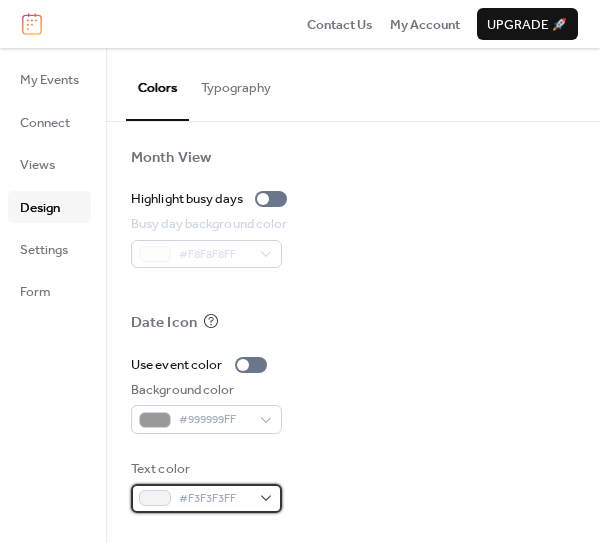 click at bounding box center [155, 498] 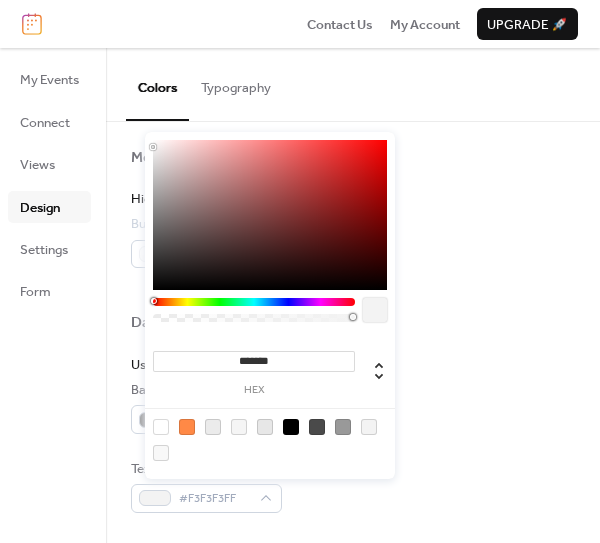 click at bounding box center (291, 427) 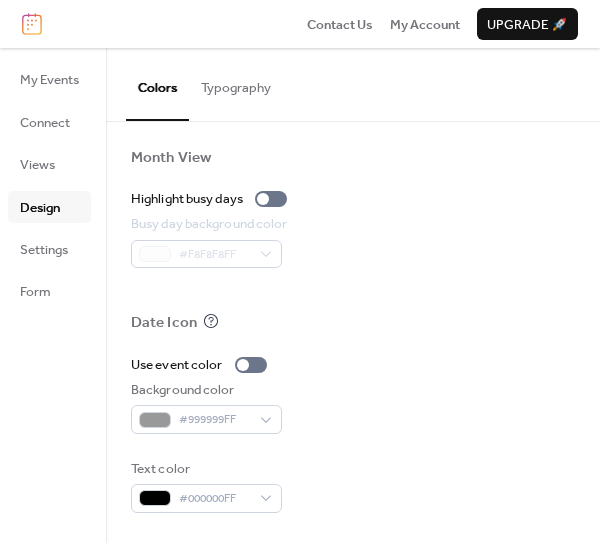 click on "Use event color" at bounding box center (353, 365) 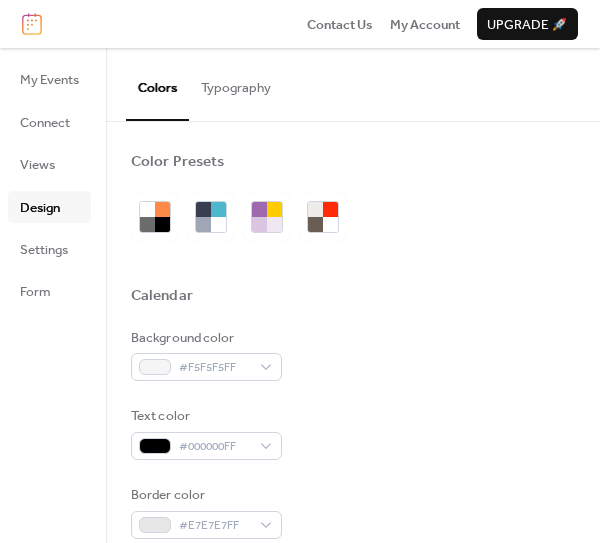scroll, scrollTop: 298, scrollLeft: 0, axis: vertical 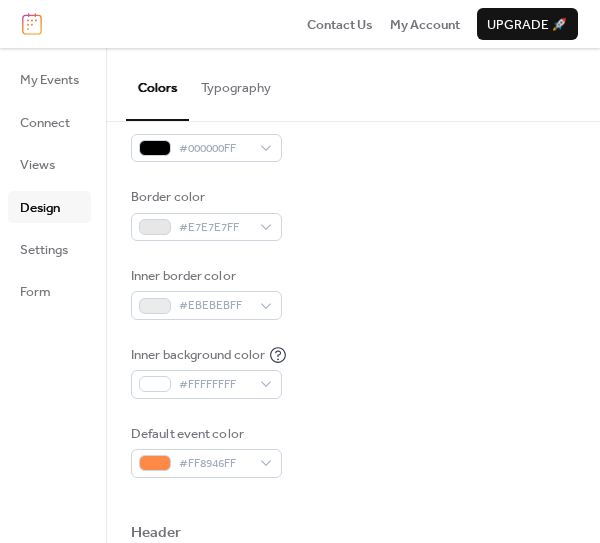 drag, startPoint x: 57, startPoint y: 193, endPoint x: 461, endPoint y: 42, distance: 431.29688 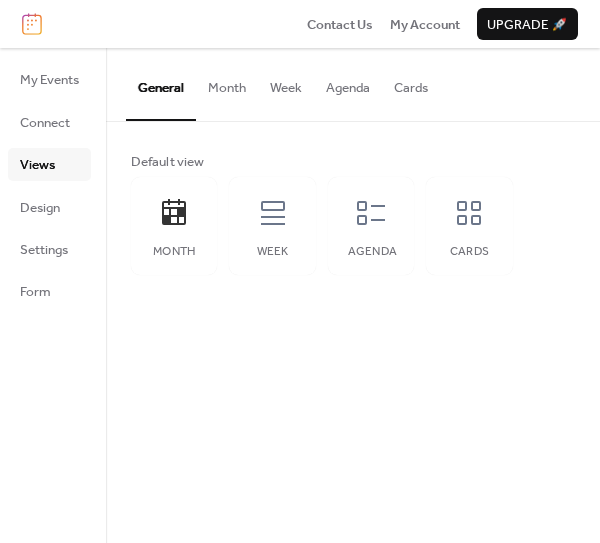 click on "Agenda" at bounding box center [348, 83] 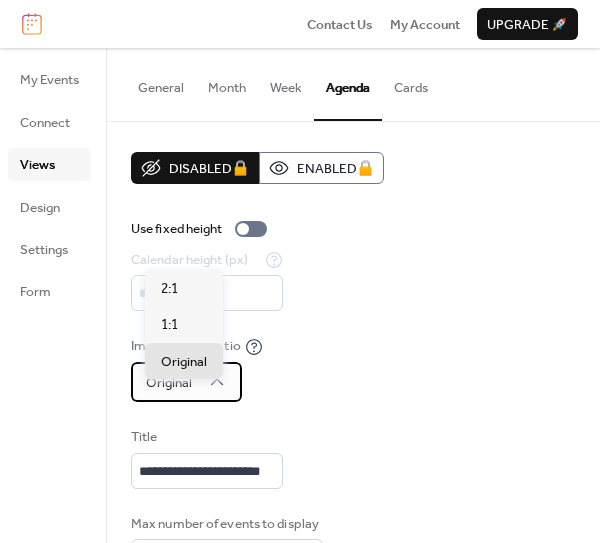 click 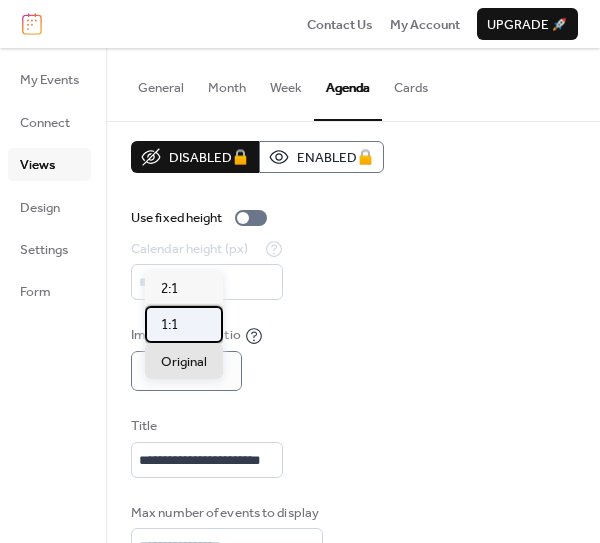 click on "1:1" at bounding box center (184, 324) 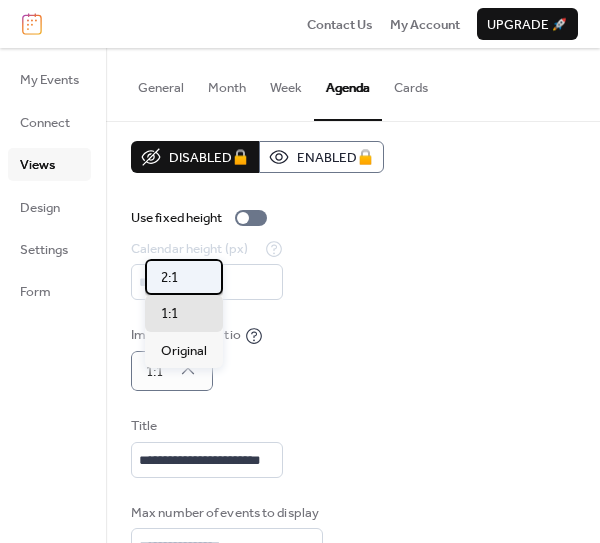 click on "2:1" at bounding box center [184, 277] 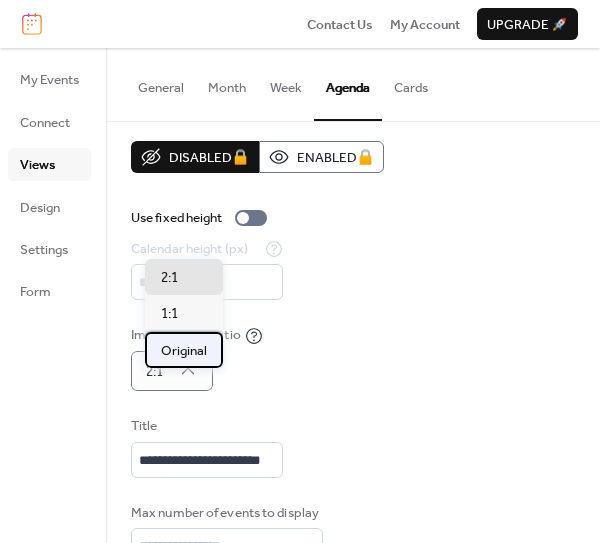 click on "Original" at bounding box center (184, 351) 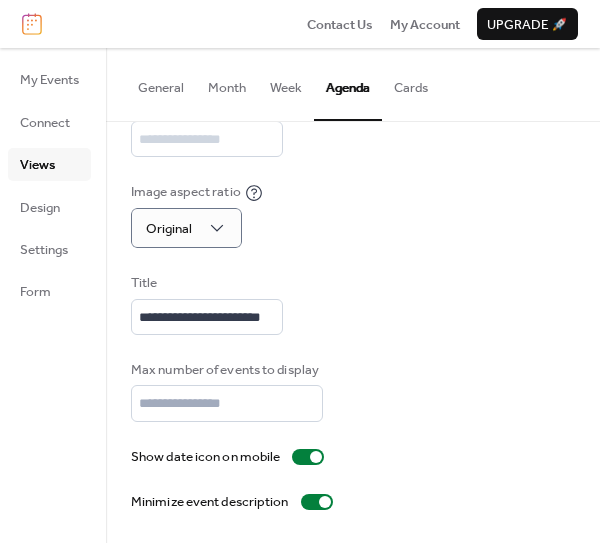 scroll, scrollTop: 213, scrollLeft: 0, axis: vertical 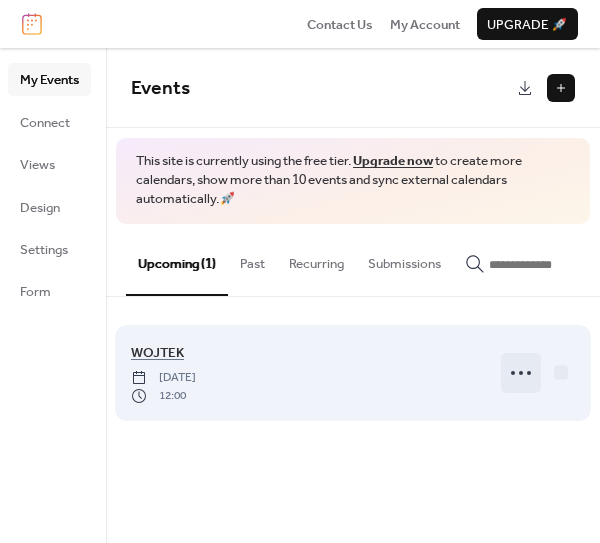 click 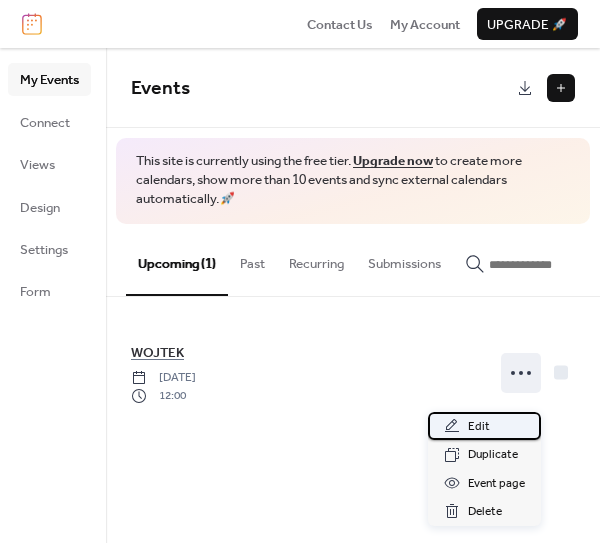 click on "Edit" at bounding box center [479, 427] 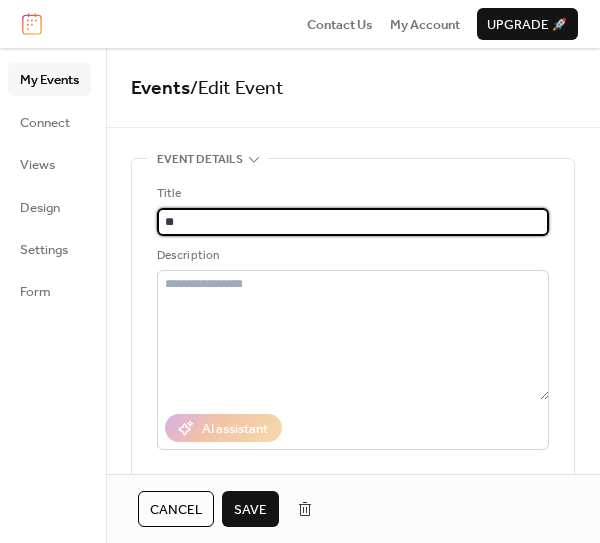 type on "*" 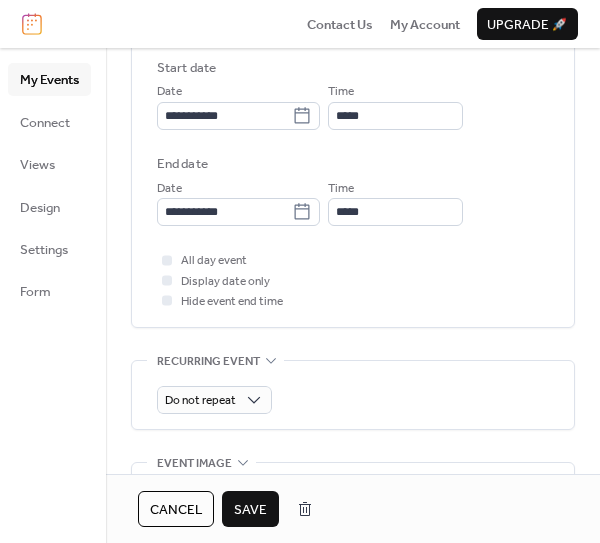 scroll, scrollTop: 652, scrollLeft: 0, axis: vertical 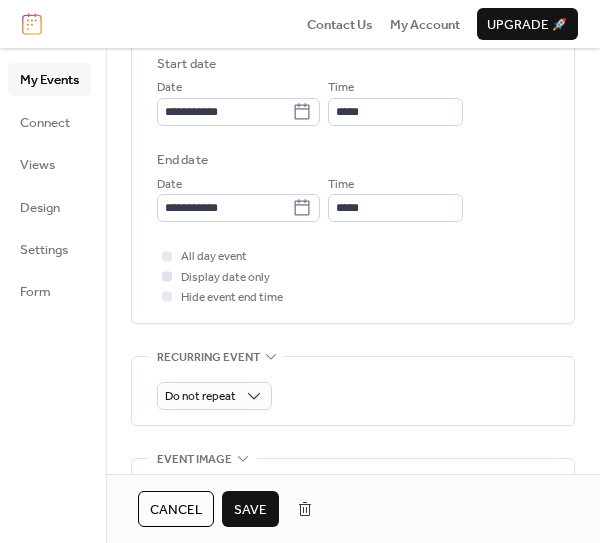 type on "**********" 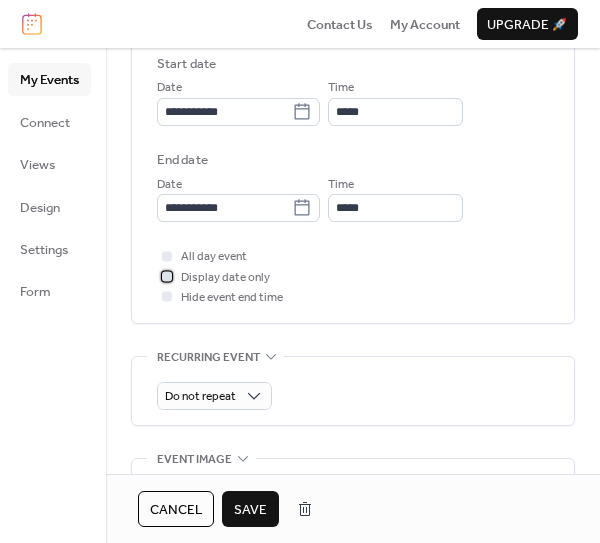 click at bounding box center [167, 276] 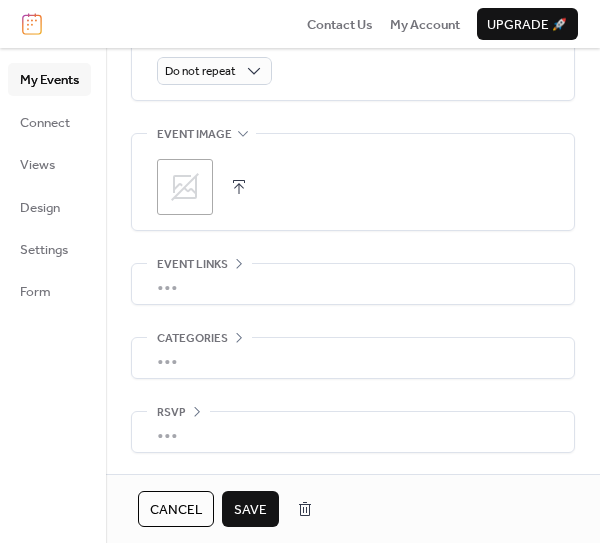 scroll, scrollTop: 1072, scrollLeft: 0, axis: vertical 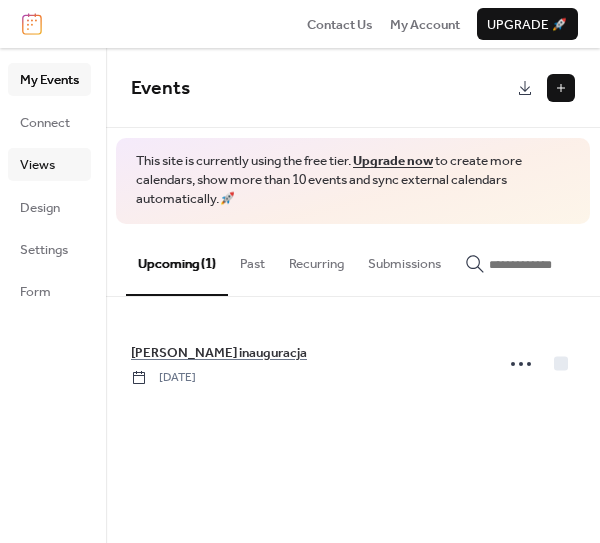 click on "Views" at bounding box center (49, 164) 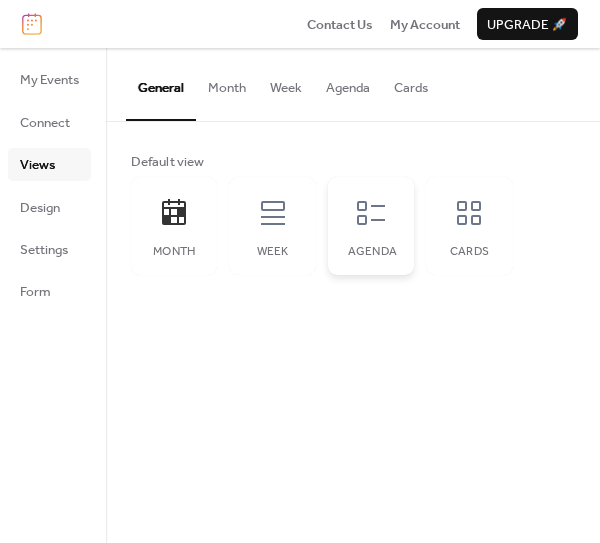 click 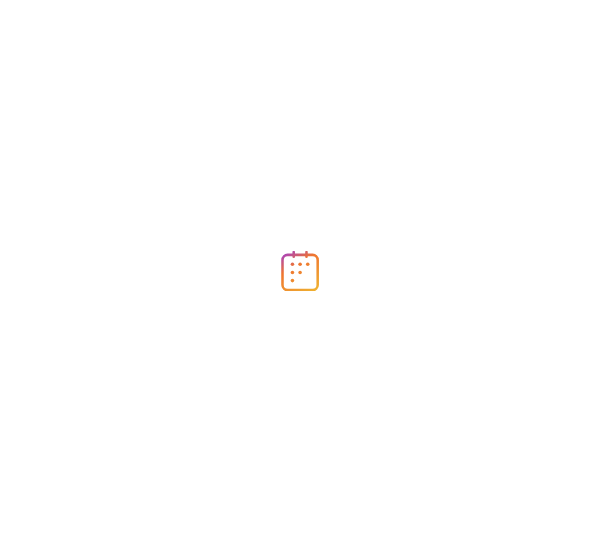 scroll, scrollTop: 0, scrollLeft: 0, axis: both 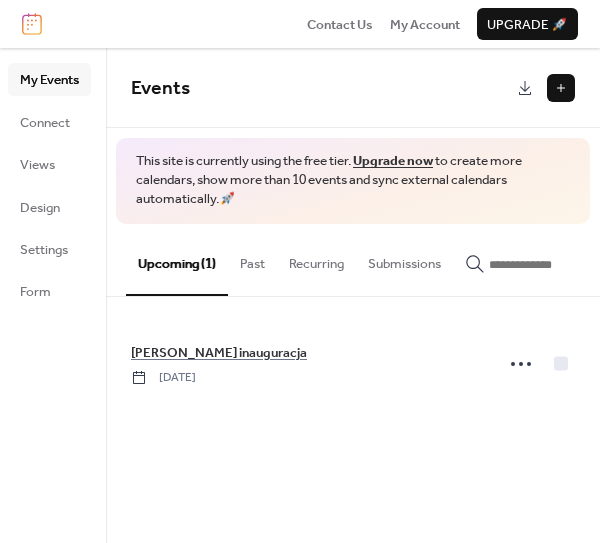 click on "My Events" at bounding box center (49, 80) 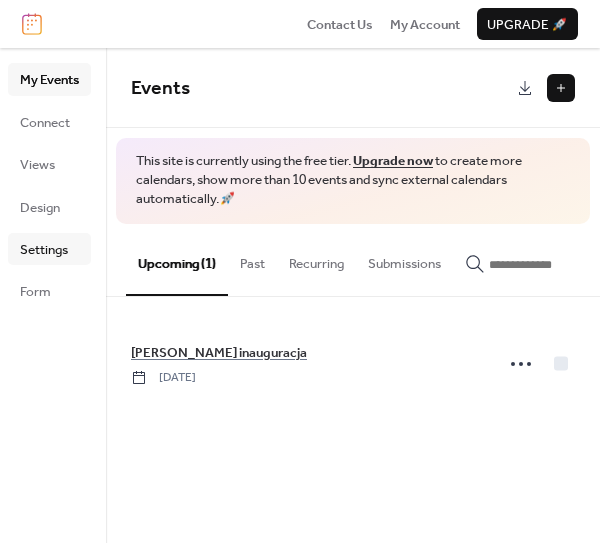 click on "Settings" at bounding box center (44, 250) 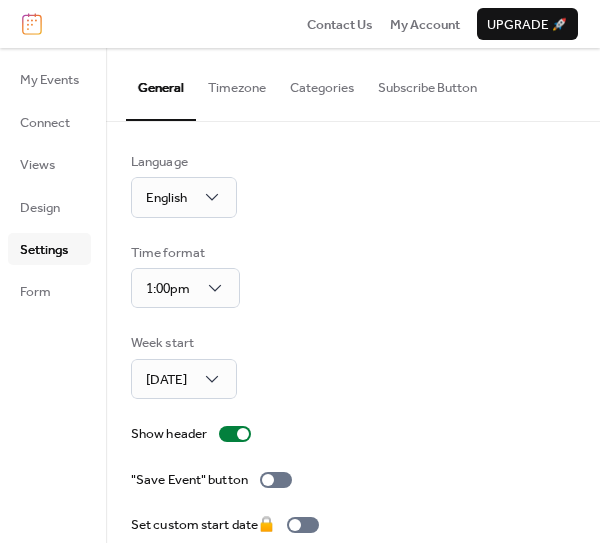 scroll, scrollTop: 193, scrollLeft: 0, axis: vertical 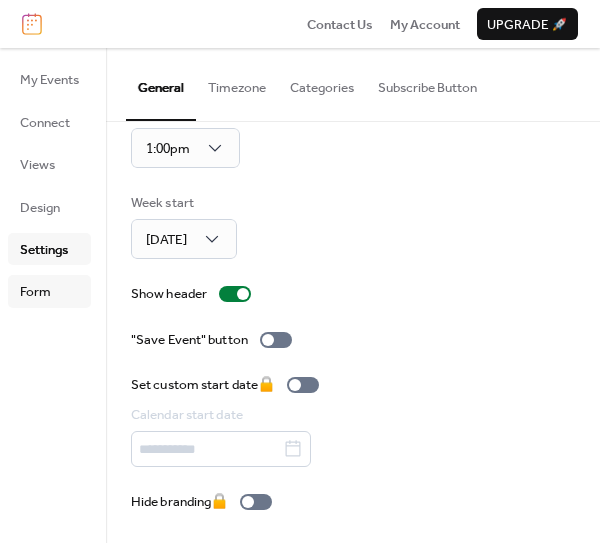click on "Form" at bounding box center (35, 292) 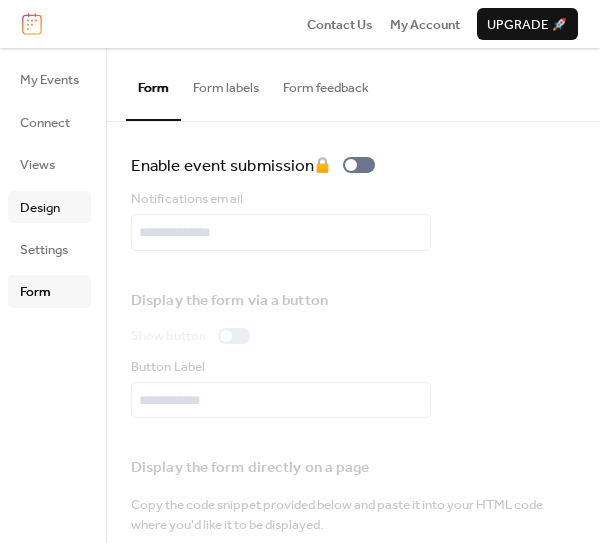 click on "Design" at bounding box center (40, 208) 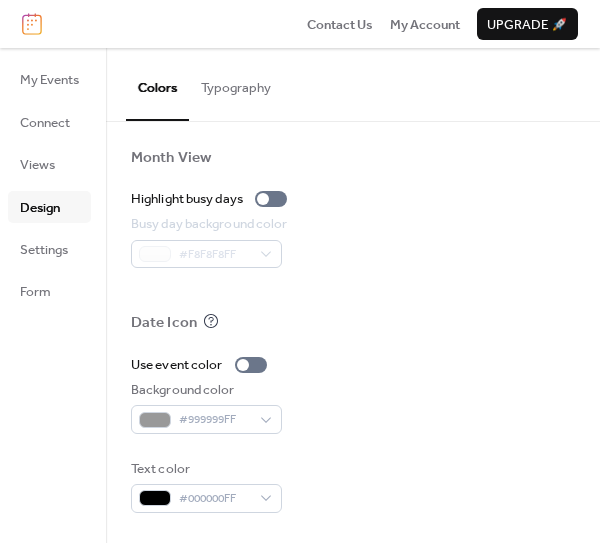 scroll, scrollTop: 1240, scrollLeft: 0, axis: vertical 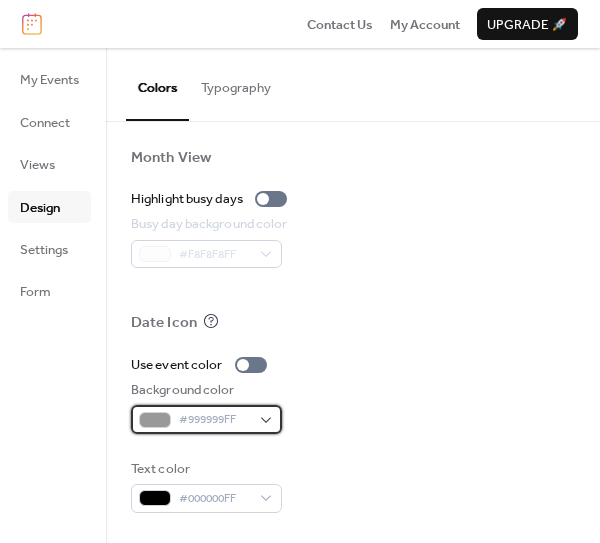 click on "#999999FF" at bounding box center [214, 420] 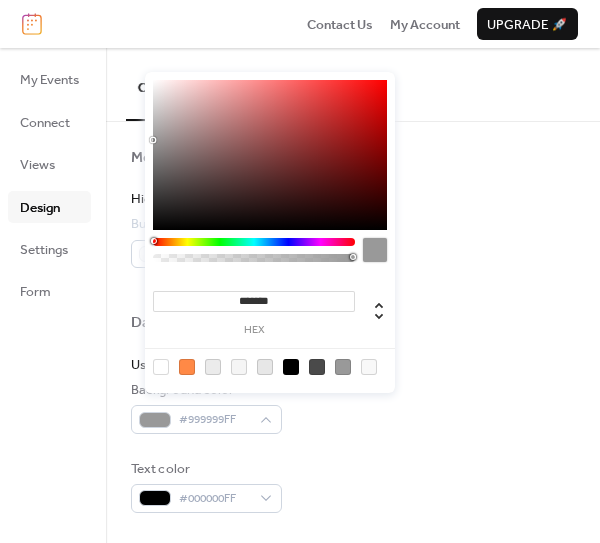 click at bounding box center (187, 367) 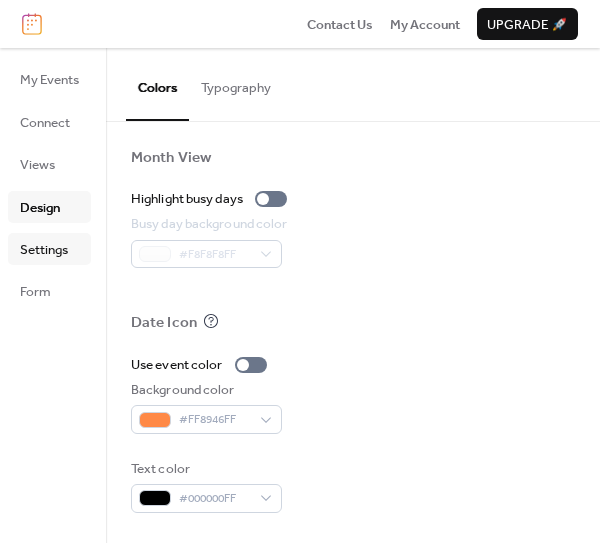 click on "Settings" at bounding box center (44, 250) 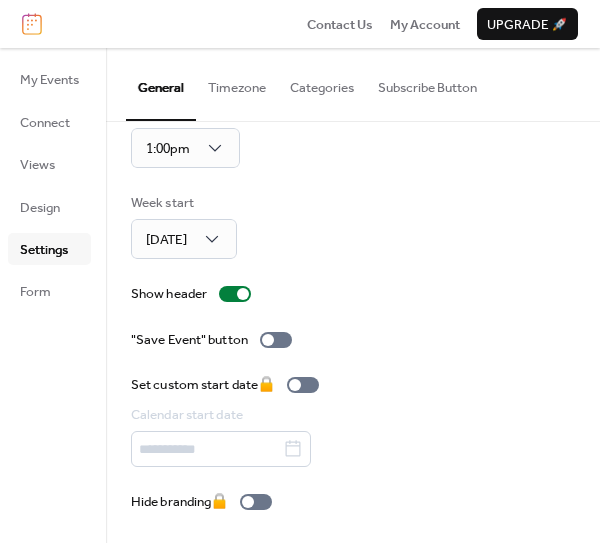 scroll, scrollTop: 0, scrollLeft: 0, axis: both 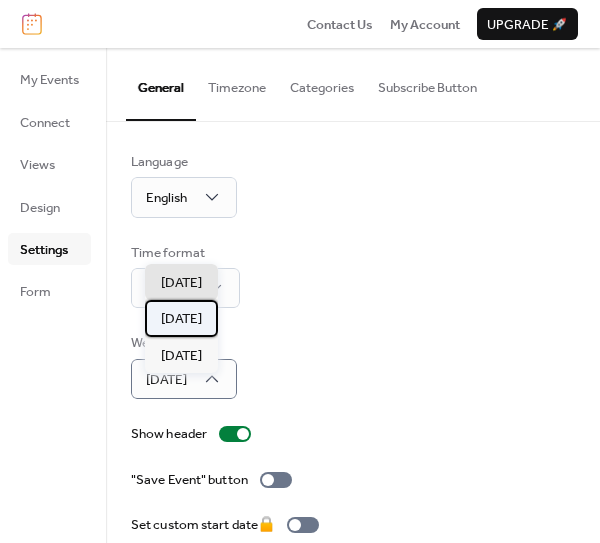 click on "Monday" at bounding box center [181, 319] 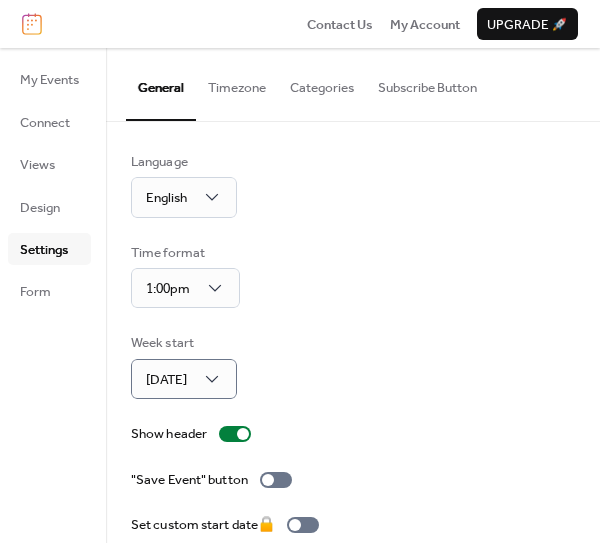 click on "Categories" at bounding box center (322, 83) 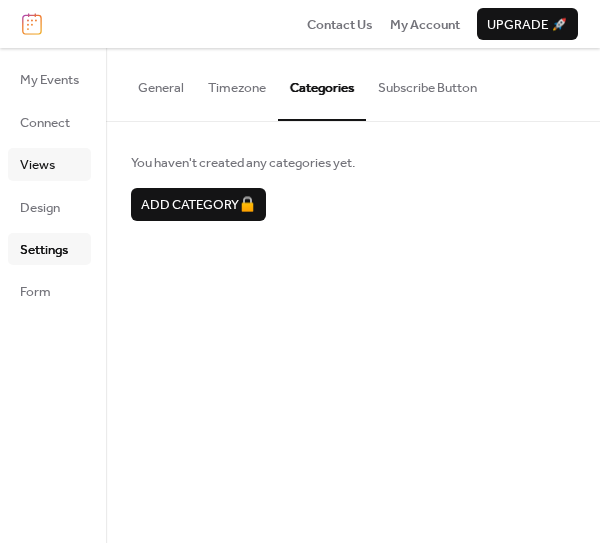 click on "Views" at bounding box center [37, 165] 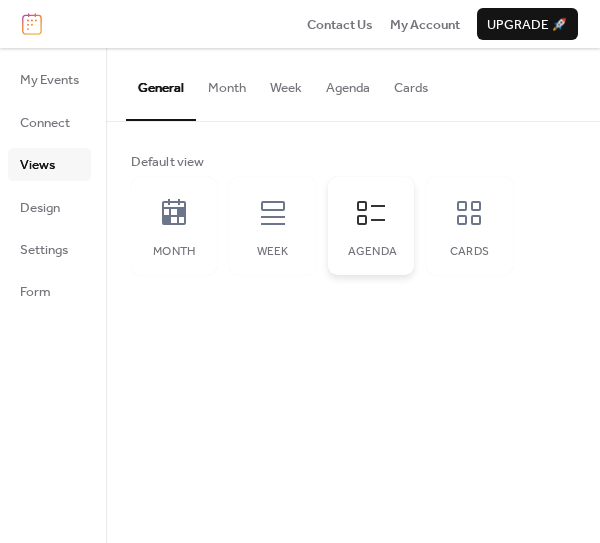 click on "Agenda" at bounding box center [371, 252] 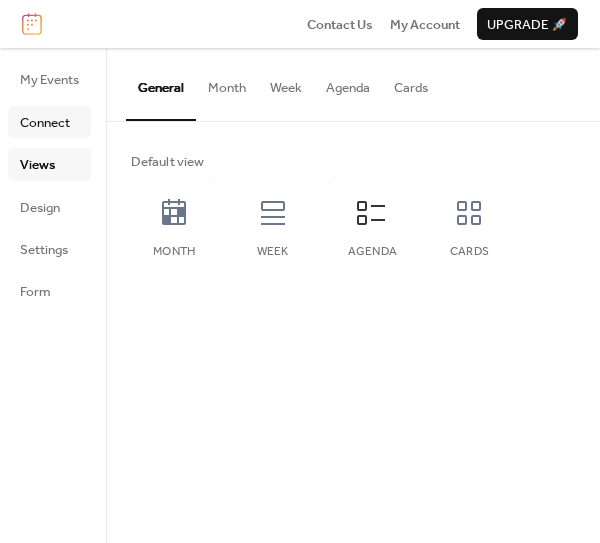 click on "Connect" at bounding box center [45, 123] 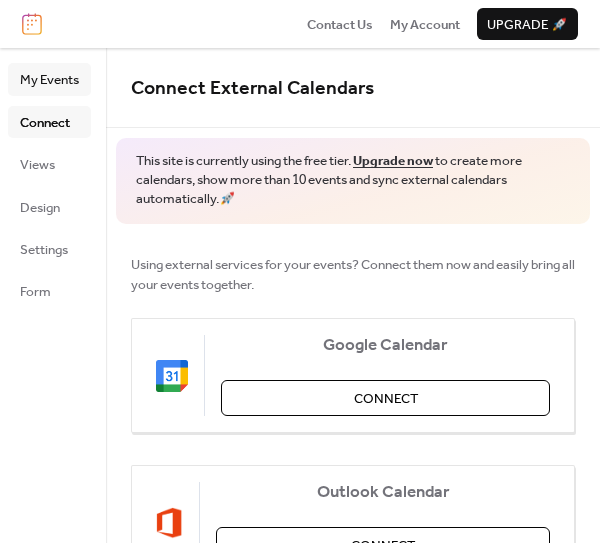 click on "My Events" at bounding box center [49, 80] 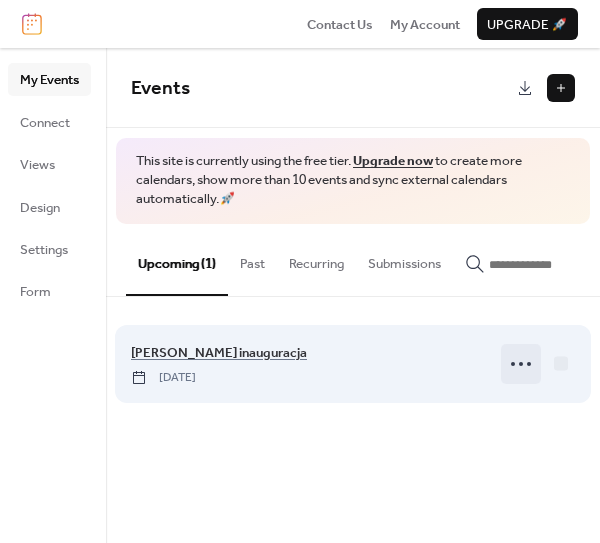 click 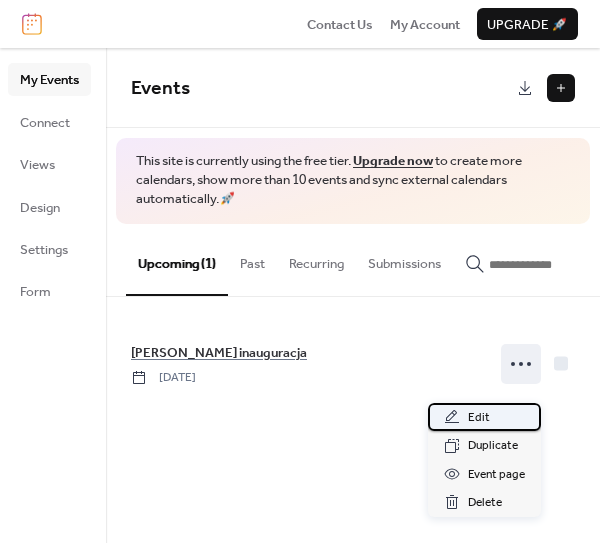 click on "Edit" at bounding box center (479, 418) 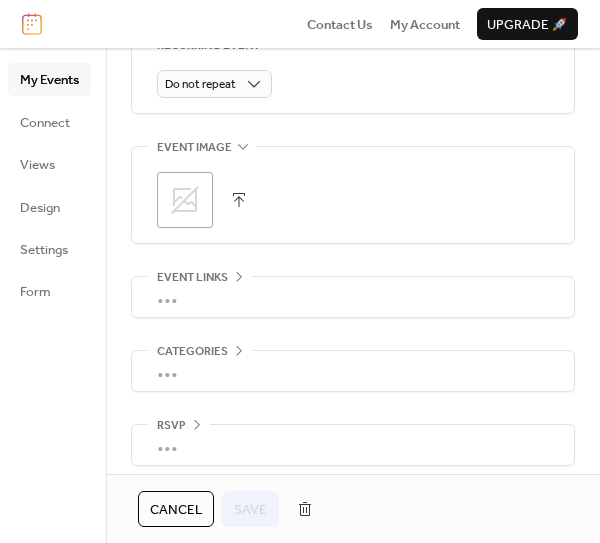 scroll, scrollTop: 1072, scrollLeft: 0, axis: vertical 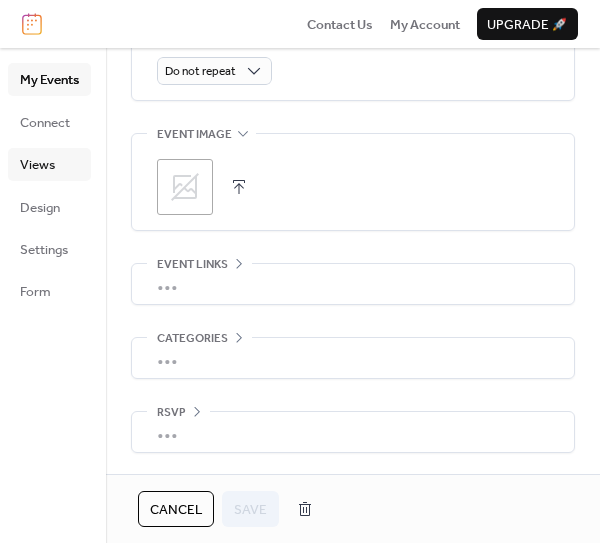click on "Views" at bounding box center [37, 165] 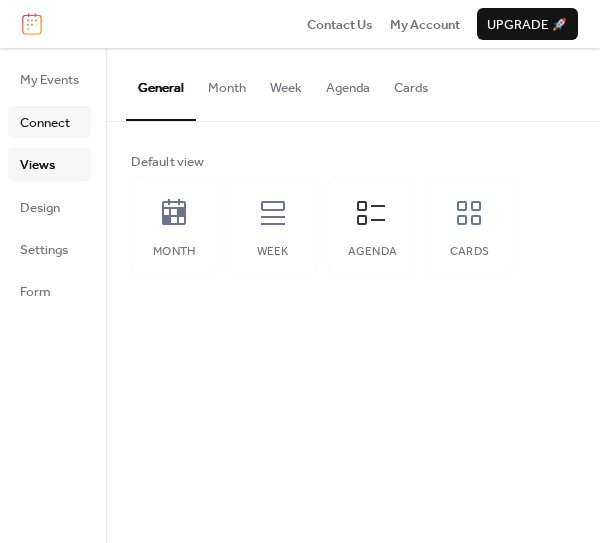 click on "Connect" at bounding box center (45, 123) 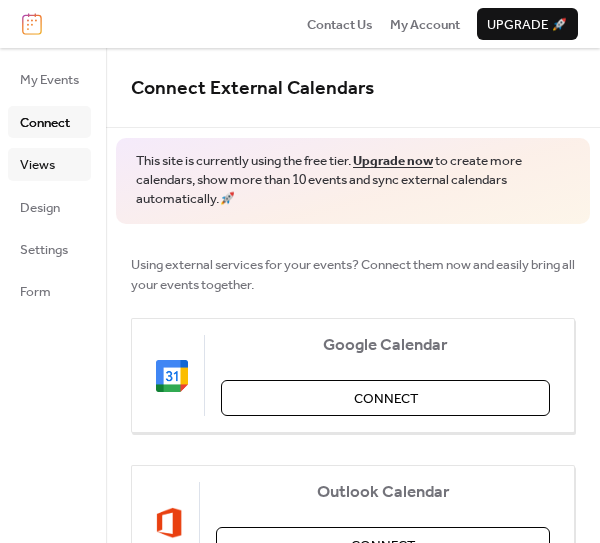 click on "Views" at bounding box center (49, 164) 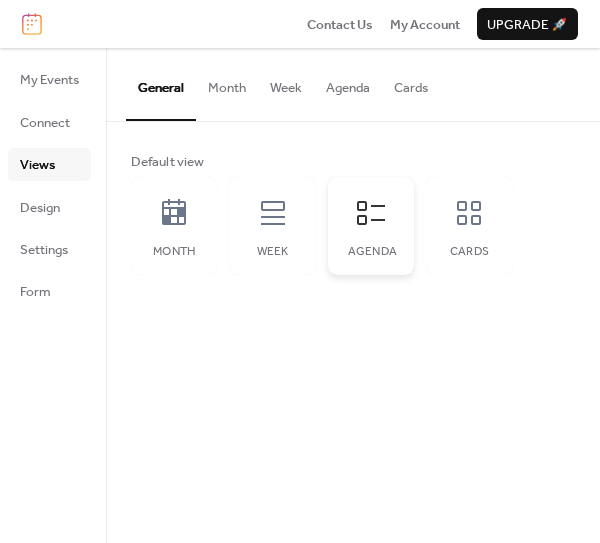click 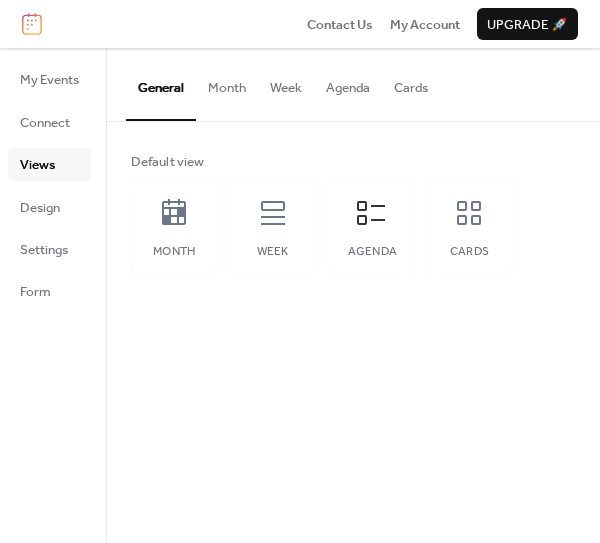 click on "Agenda" at bounding box center [348, 83] 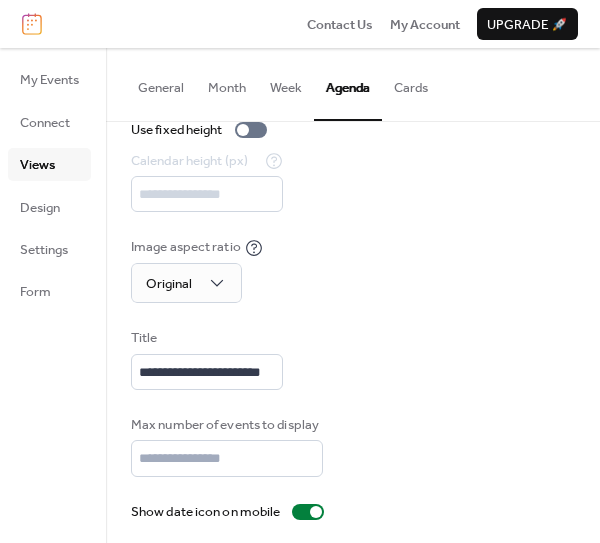 scroll, scrollTop: 213, scrollLeft: 0, axis: vertical 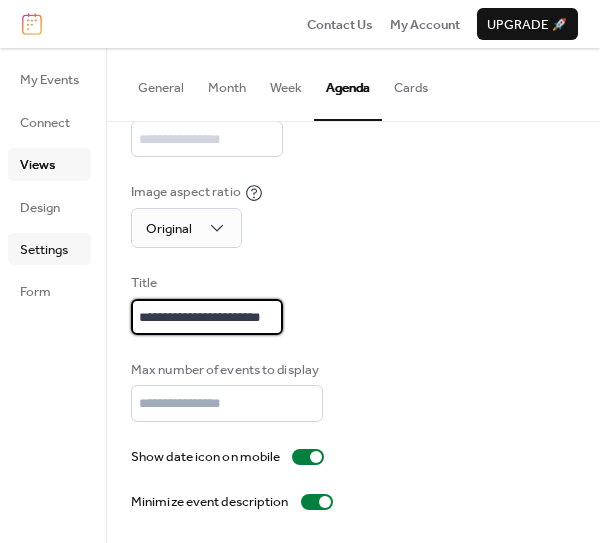 drag, startPoint x: 313, startPoint y: 295, endPoint x: 67, endPoint y: 279, distance: 246.51978 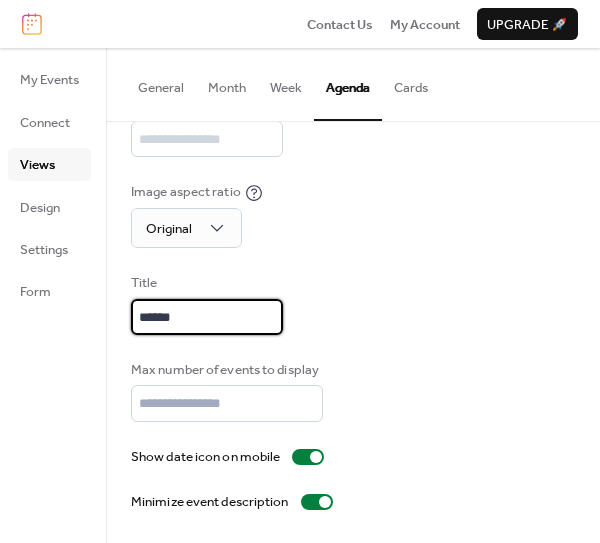type on "******" 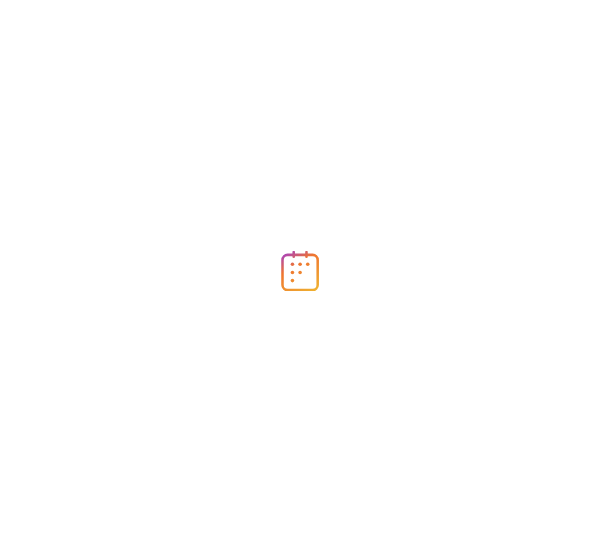 scroll, scrollTop: 0, scrollLeft: 0, axis: both 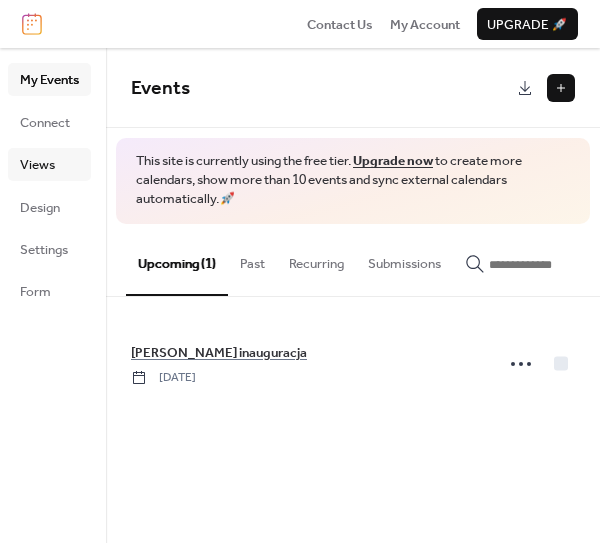 click on "Views" at bounding box center [37, 165] 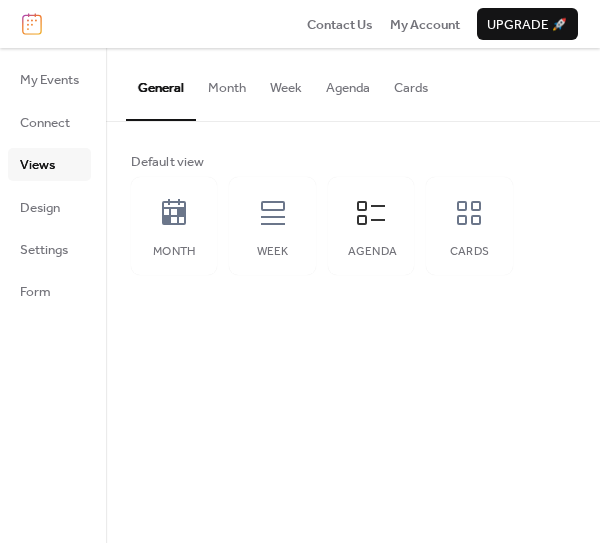click on "Agenda" at bounding box center (348, 83) 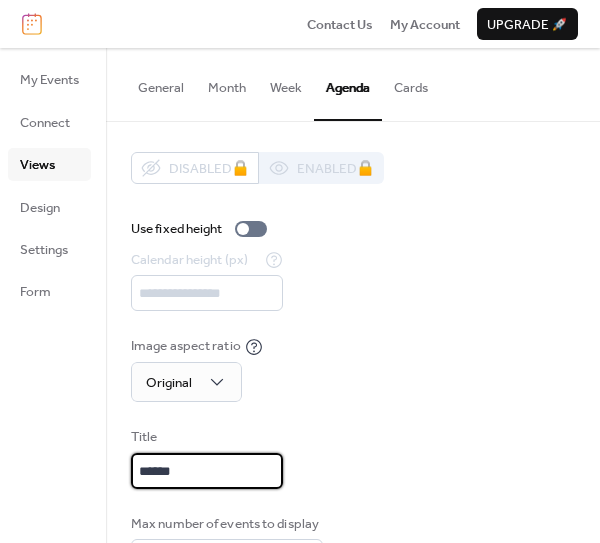 click on "******" at bounding box center [207, 471] 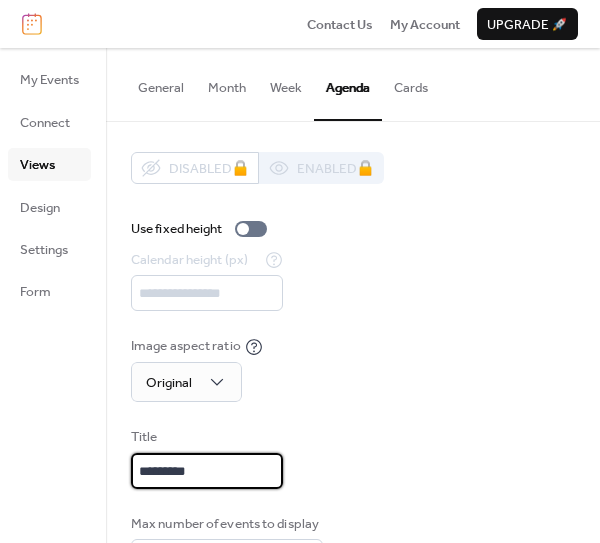 click on "*********" at bounding box center [207, 471] 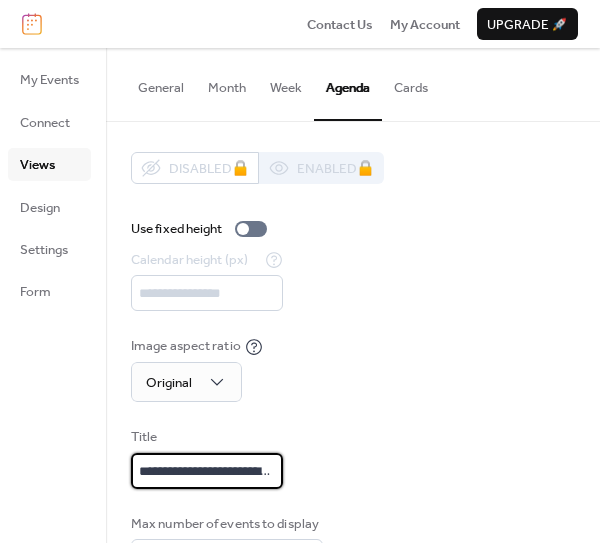 type on "**********" 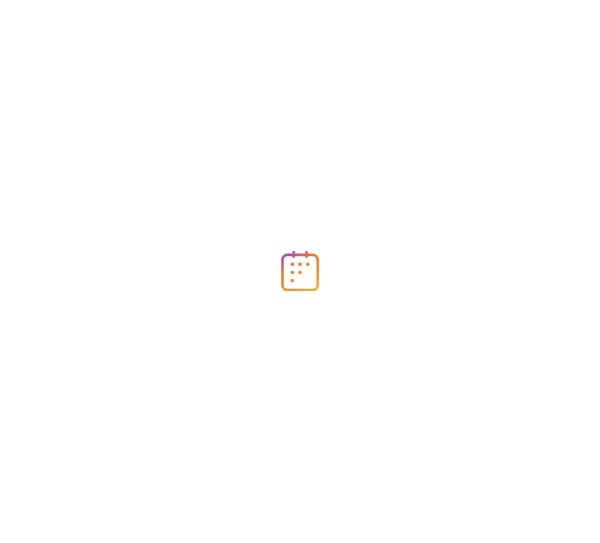 scroll, scrollTop: 0, scrollLeft: 0, axis: both 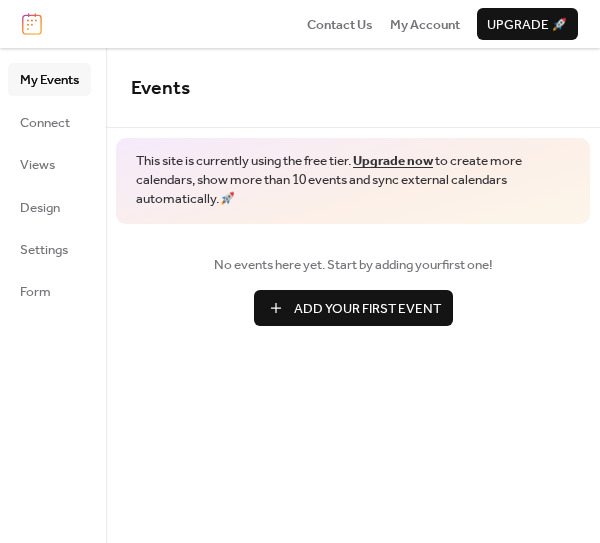 click on "Add Your First Event" at bounding box center [353, 308] 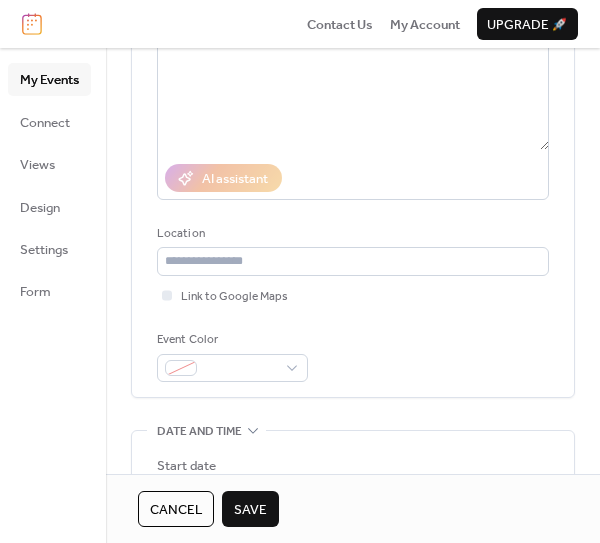 scroll, scrollTop: 408, scrollLeft: 0, axis: vertical 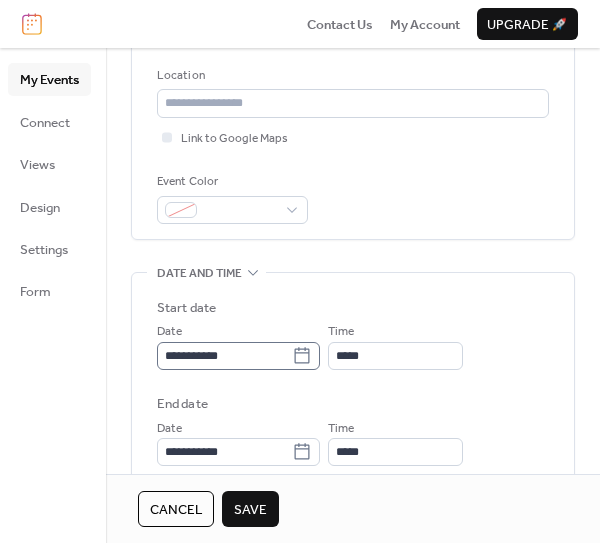 type on "**********" 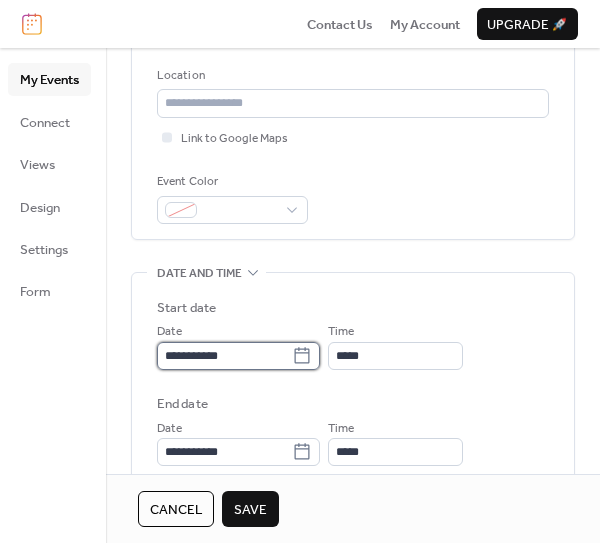 click on "**********" at bounding box center [224, 356] 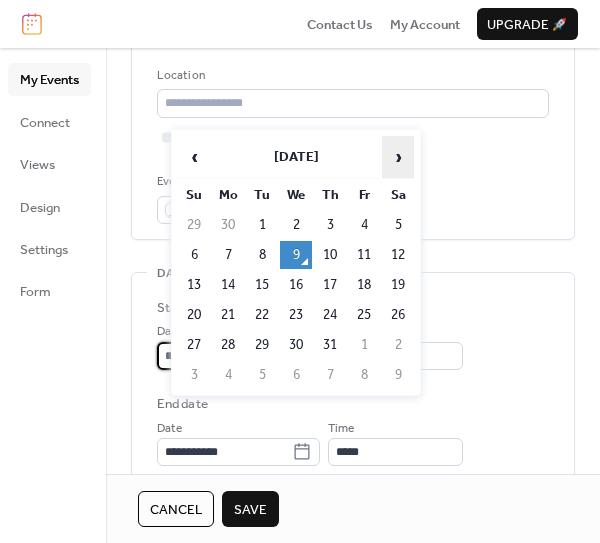 click on "›" at bounding box center (398, 157) 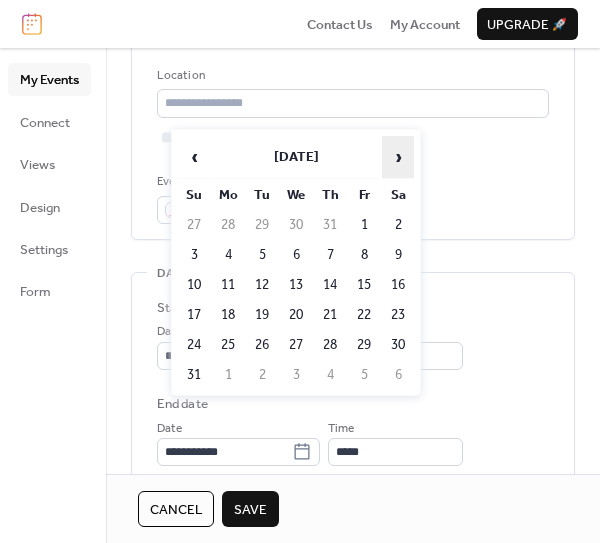 click on "›" at bounding box center (398, 157) 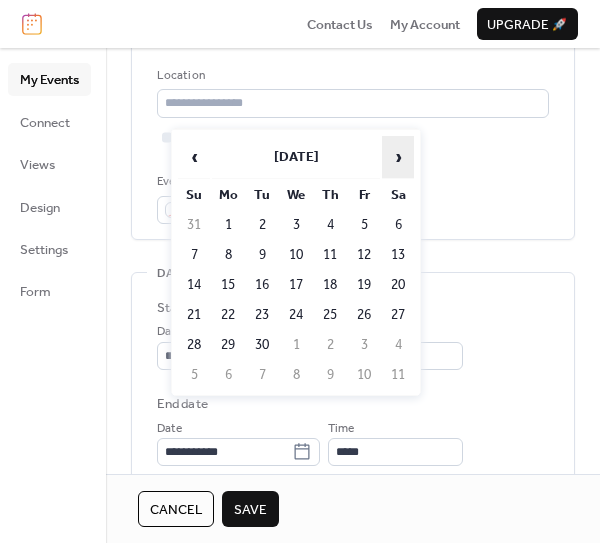 click on "›" at bounding box center (398, 157) 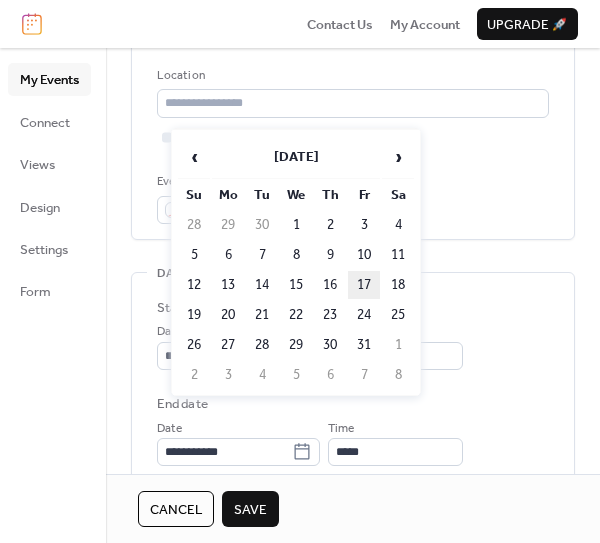 click on "17" at bounding box center [364, 285] 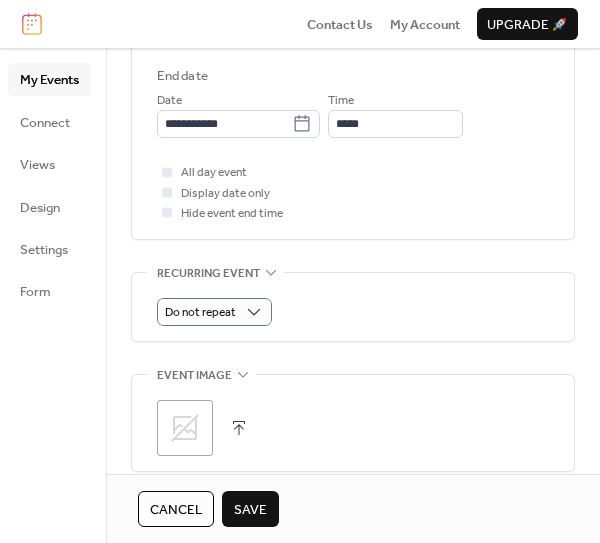 scroll, scrollTop: 740, scrollLeft: 0, axis: vertical 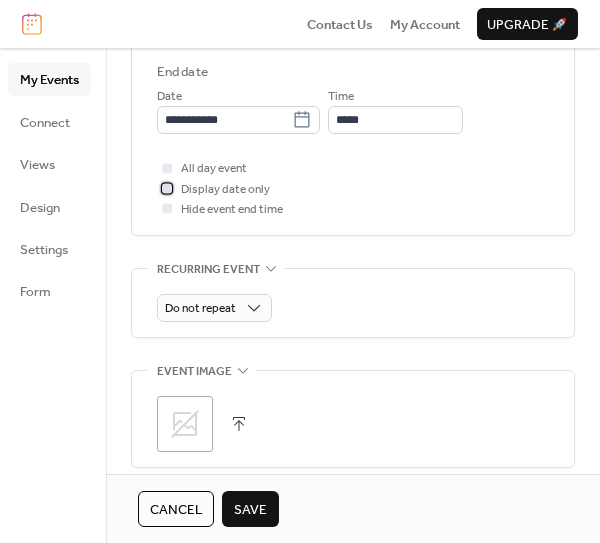 click at bounding box center [167, 188] 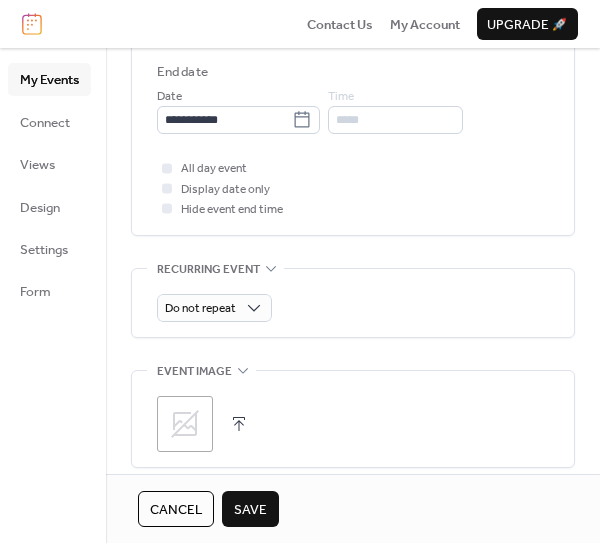 click on "Save" at bounding box center [250, 510] 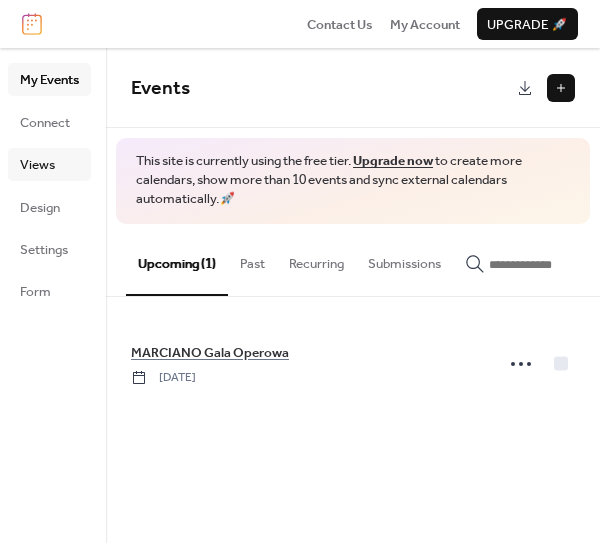 click on "Views" at bounding box center [37, 165] 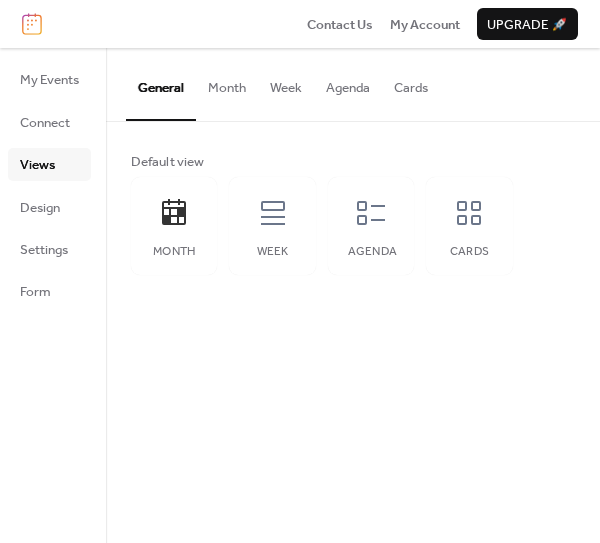 click on "Agenda" at bounding box center [348, 83] 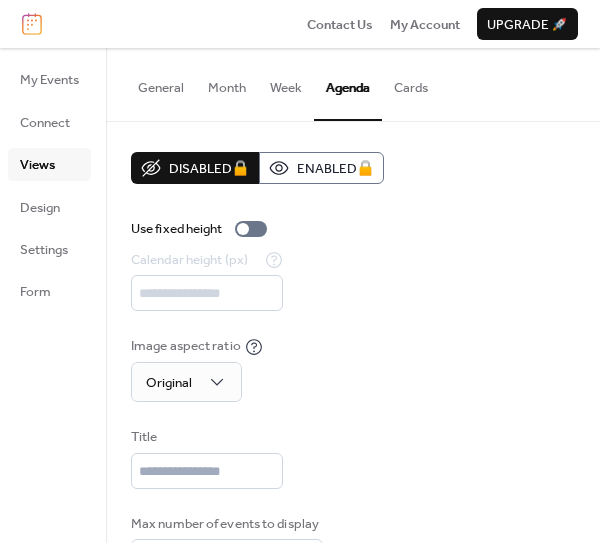 click on "Views" at bounding box center (49, 164) 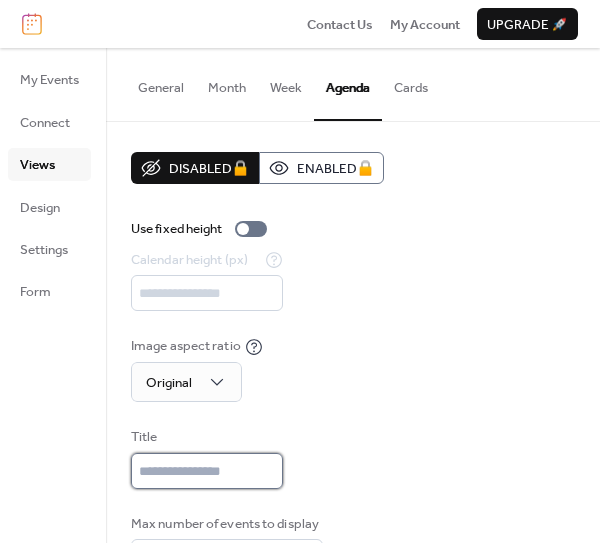 click at bounding box center (207, 471) 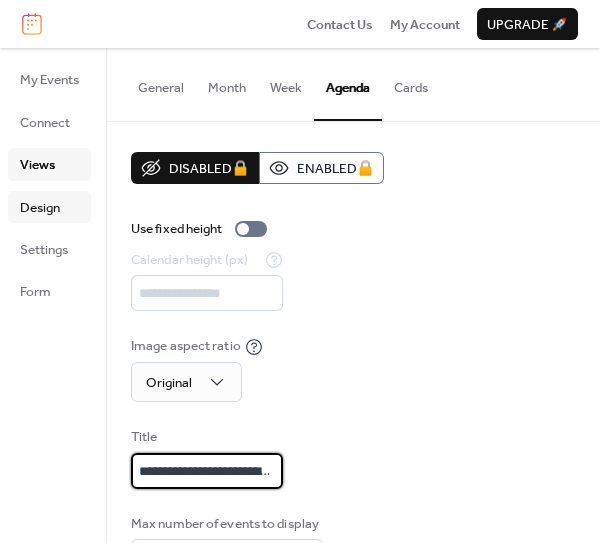 type on "**********" 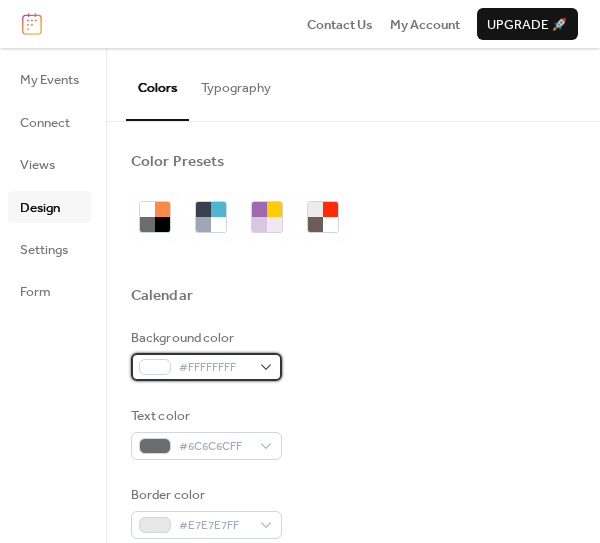 click at bounding box center (155, 367) 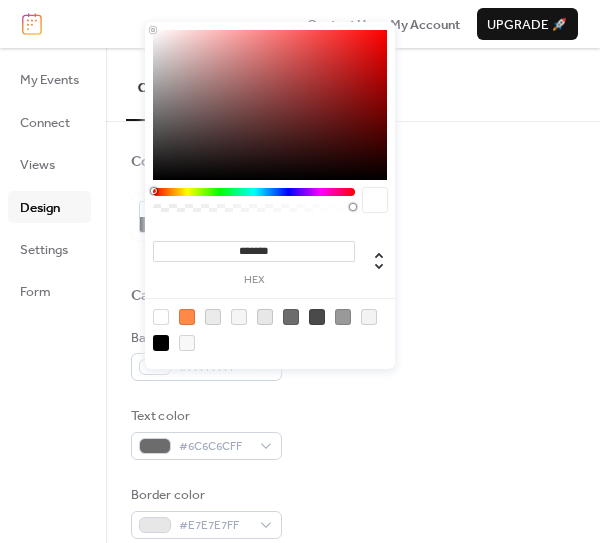 click at bounding box center (239, 317) 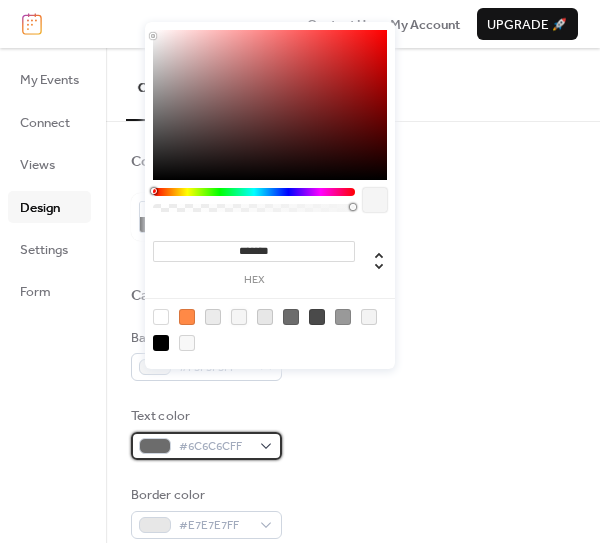 click at bounding box center [155, 446] 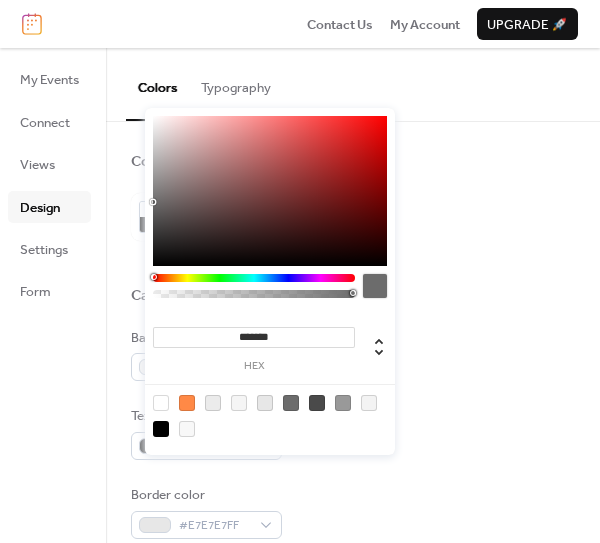 drag, startPoint x: 158, startPoint y: 425, endPoint x: 167, endPoint y: 431, distance: 10.816654 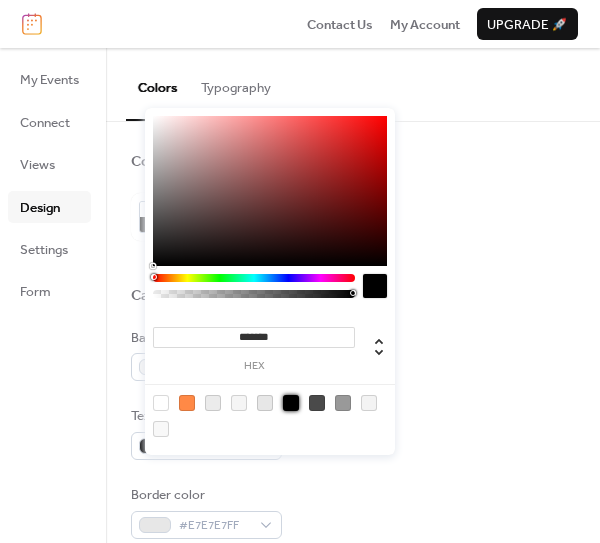 click at bounding box center [291, 403] 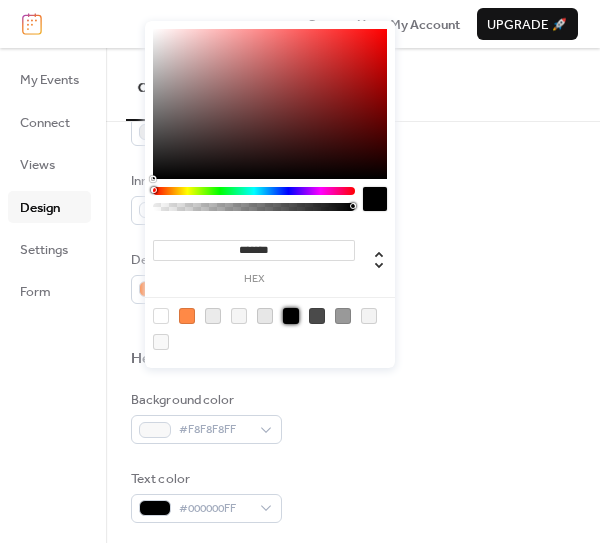 click at bounding box center [353, 326] 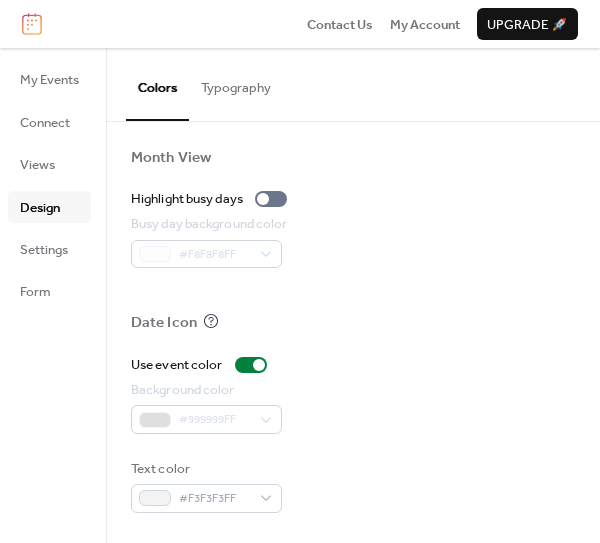 scroll, scrollTop: 1240, scrollLeft: 0, axis: vertical 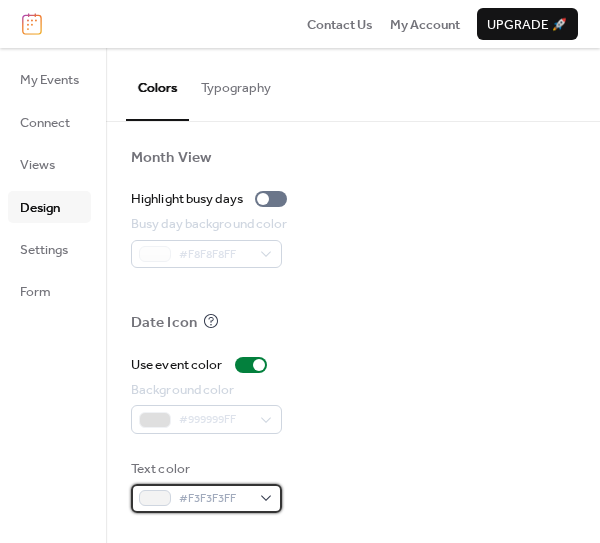click at bounding box center (155, 498) 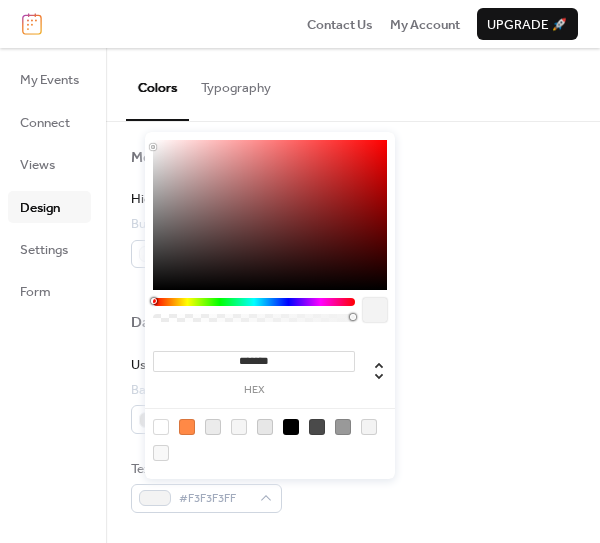 click at bounding box center (291, 427) 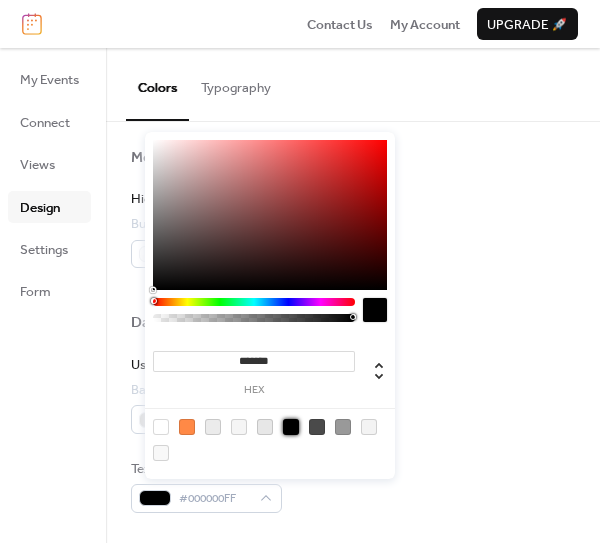 type on "*******" 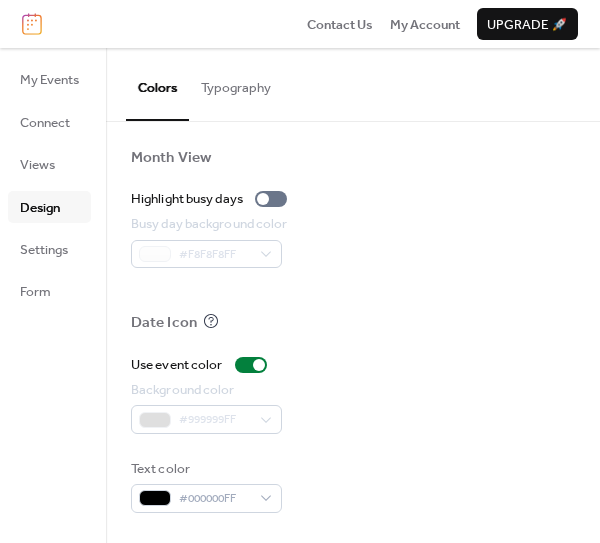 scroll, scrollTop: 1225, scrollLeft: 0, axis: vertical 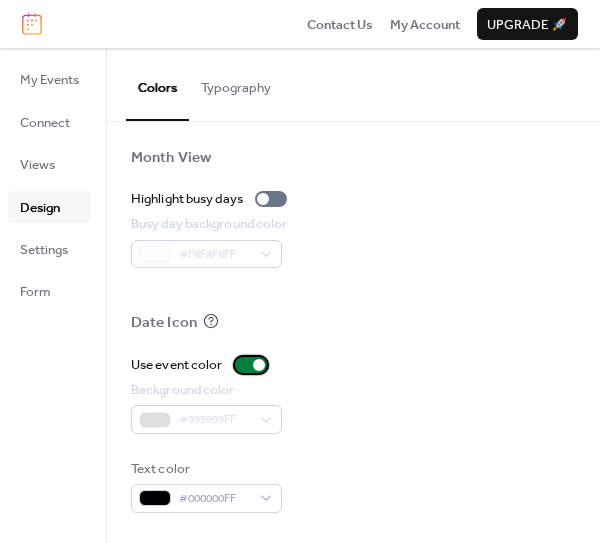 click at bounding box center (251, 365) 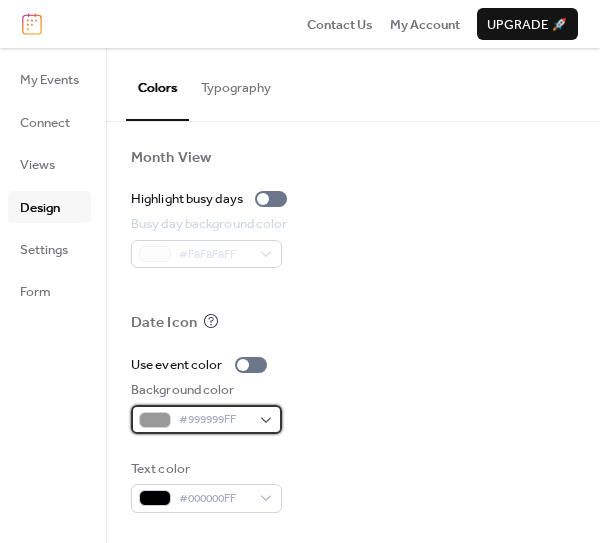 click at bounding box center [155, 420] 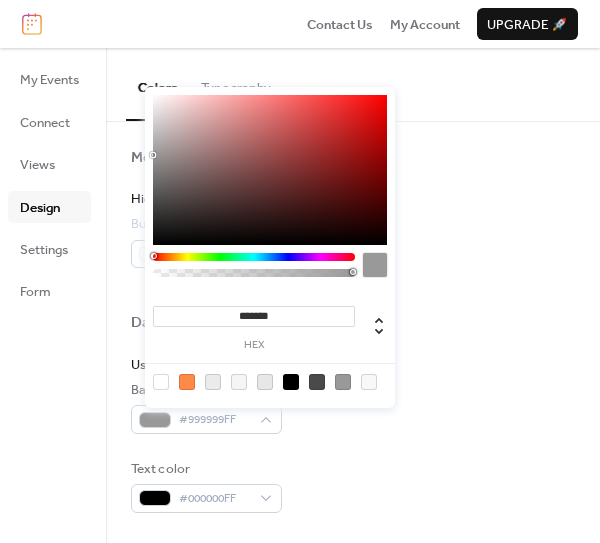 click at bounding box center (187, 382) 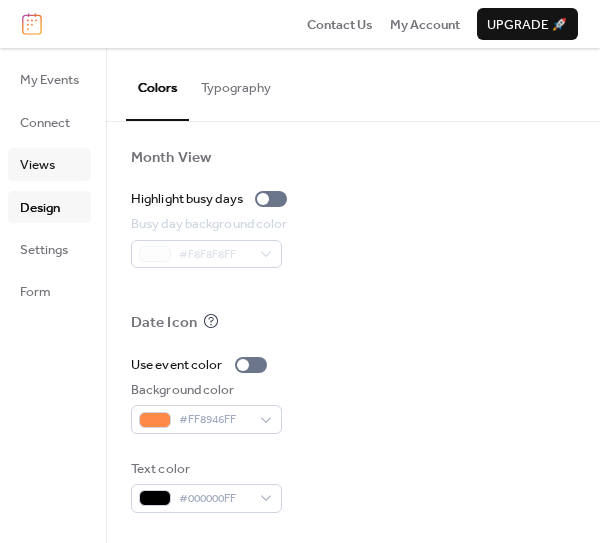click on "Views" at bounding box center [37, 165] 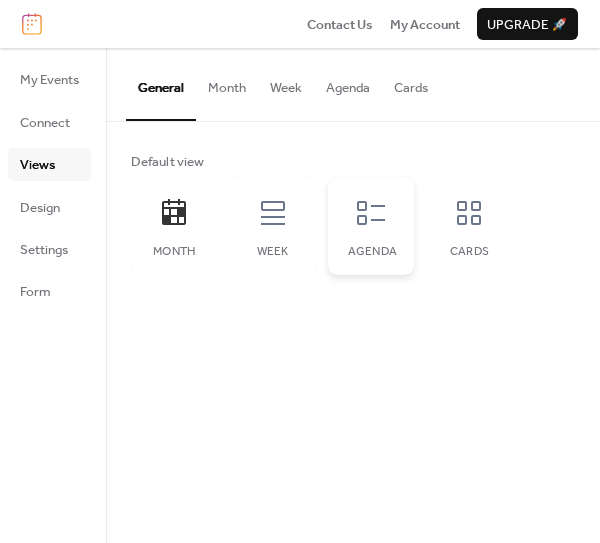 click on "Agenda" at bounding box center [371, 252] 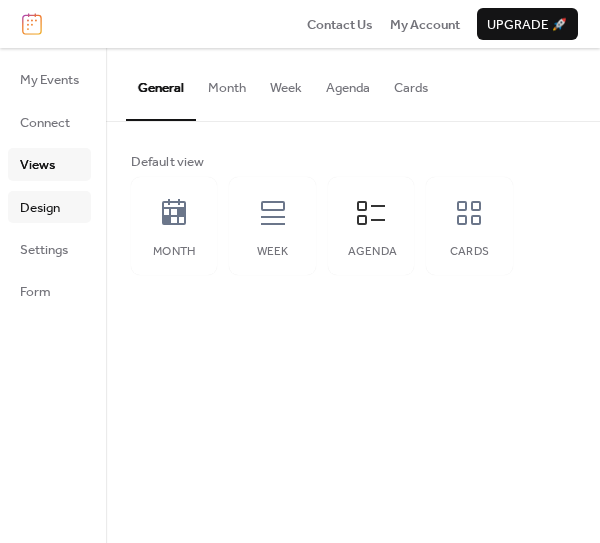 click on "Design" at bounding box center [40, 208] 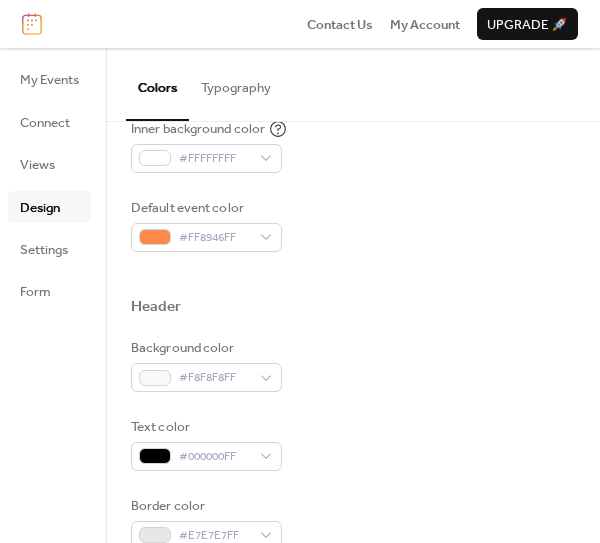 scroll, scrollTop: 559, scrollLeft: 0, axis: vertical 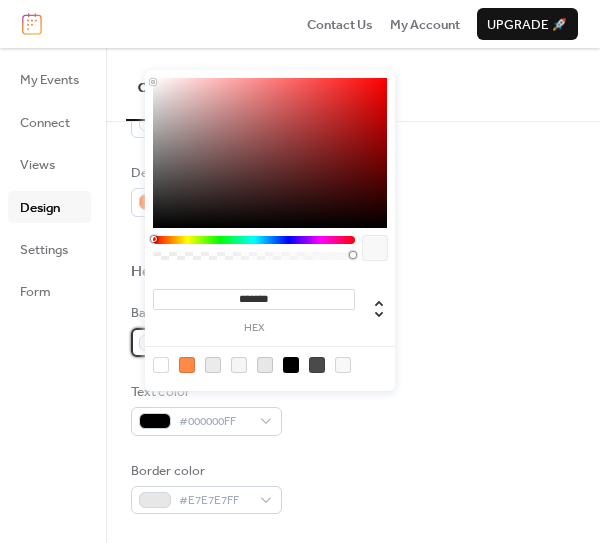 click on "#F8F8F8FF" at bounding box center (206, 342) 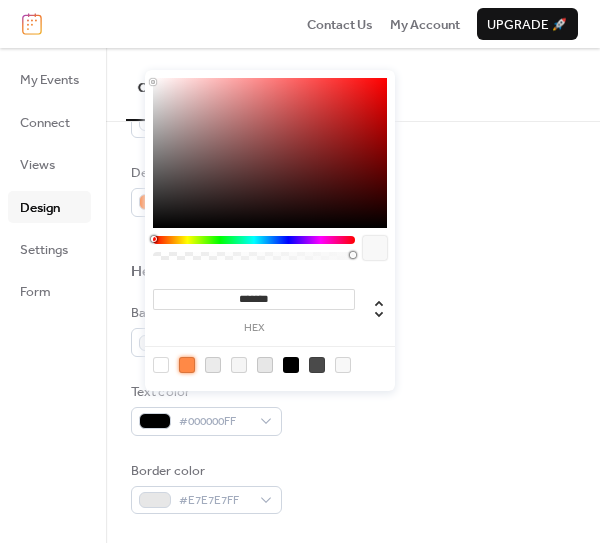 click at bounding box center [187, 365] 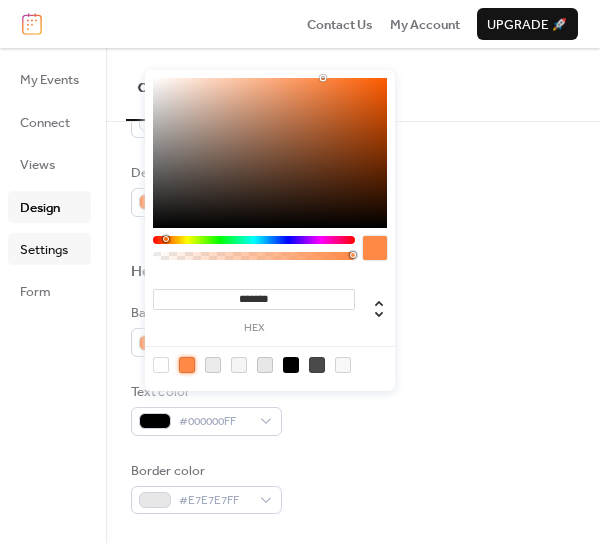 click on "Settings" at bounding box center [44, 250] 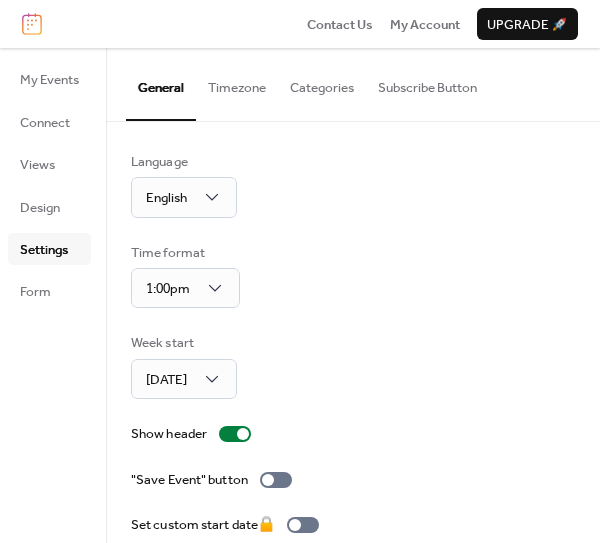 scroll, scrollTop: 193, scrollLeft: 0, axis: vertical 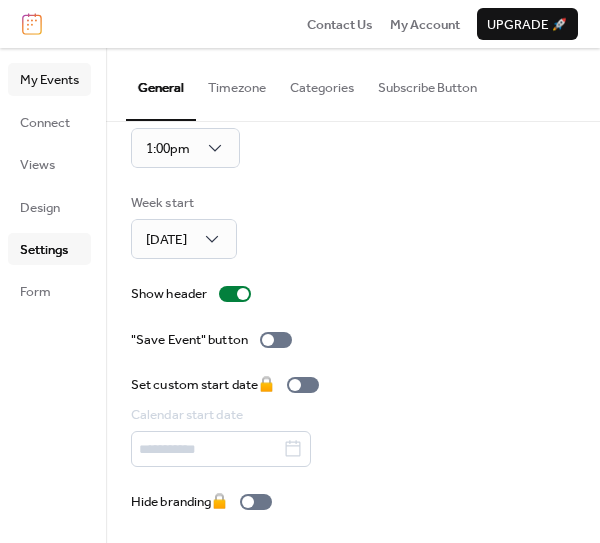 click on "My Events" at bounding box center [49, 80] 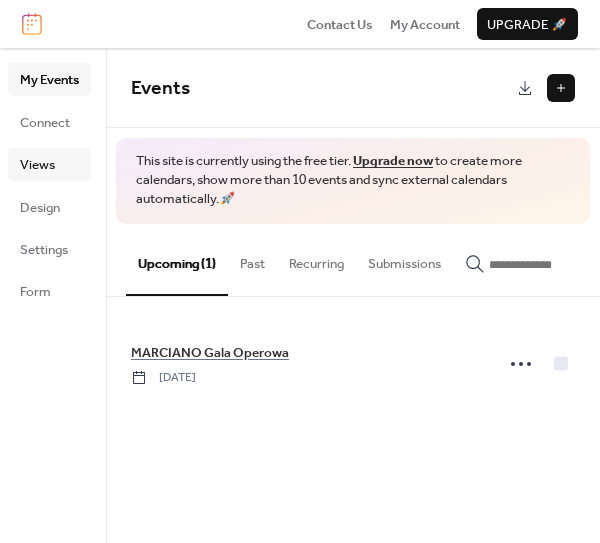 click on "Views" at bounding box center [37, 165] 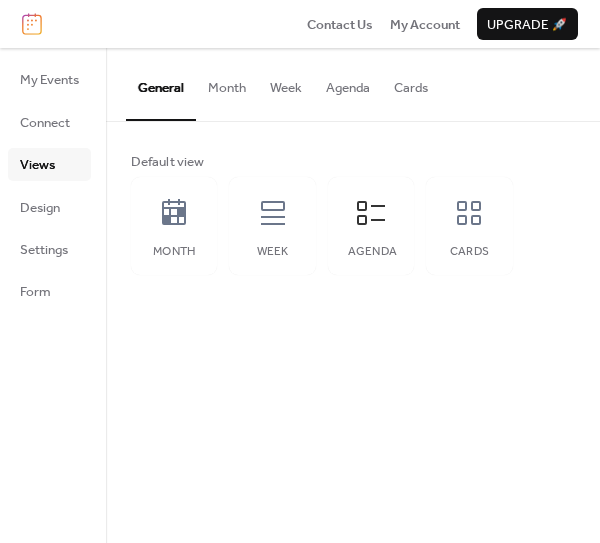 click on "Agenda" at bounding box center (348, 83) 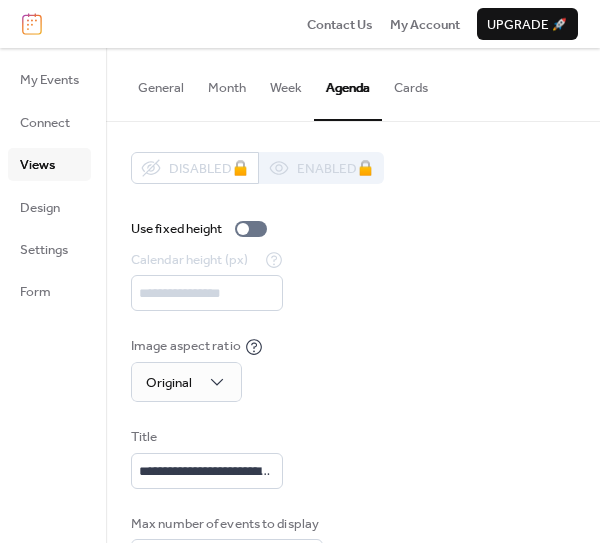 scroll, scrollTop: 122, scrollLeft: 0, axis: vertical 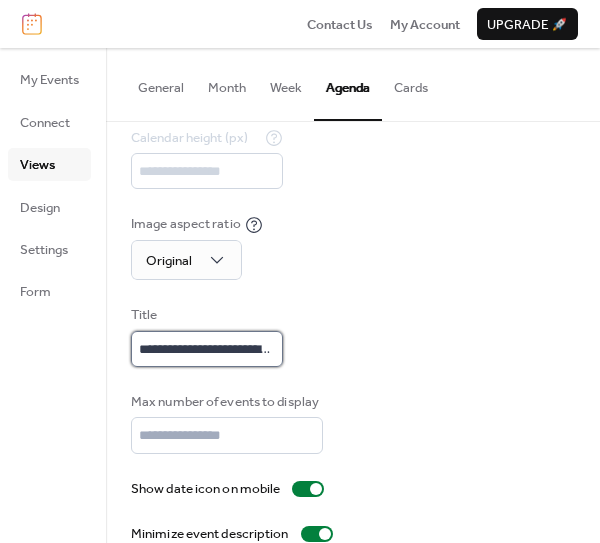 click on "**********" at bounding box center [207, 349] 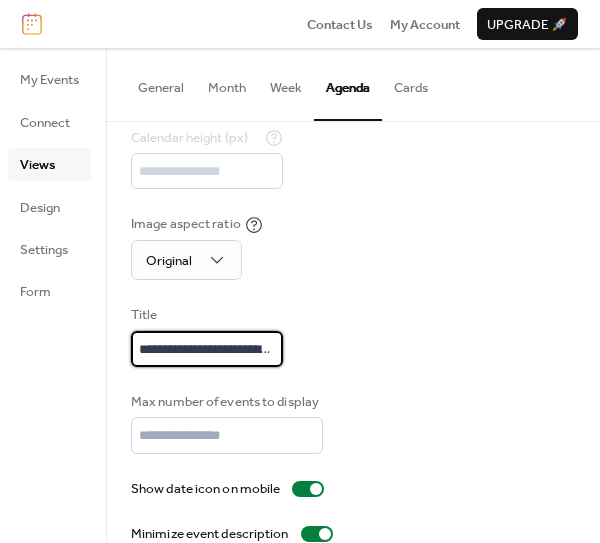 type on "**********" 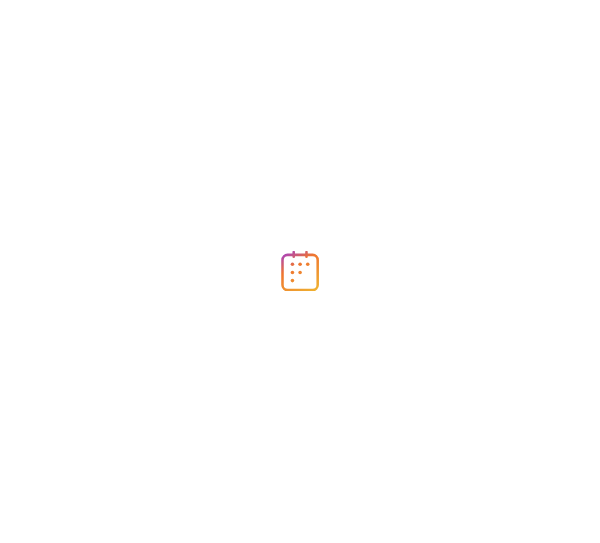 scroll, scrollTop: 0, scrollLeft: 0, axis: both 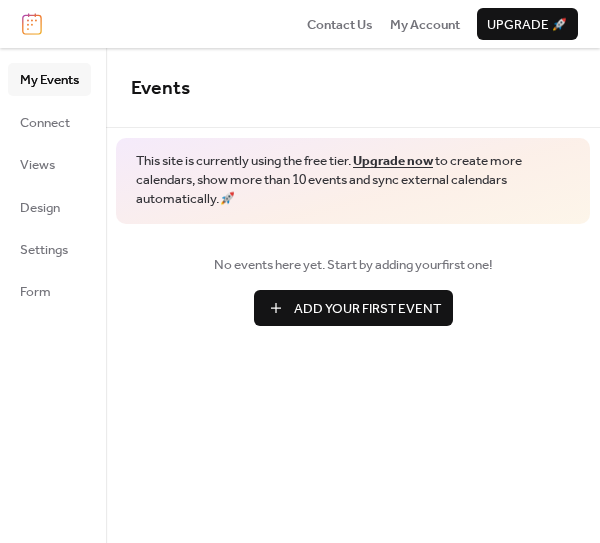 click on "Add Your First Event" at bounding box center [367, 309] 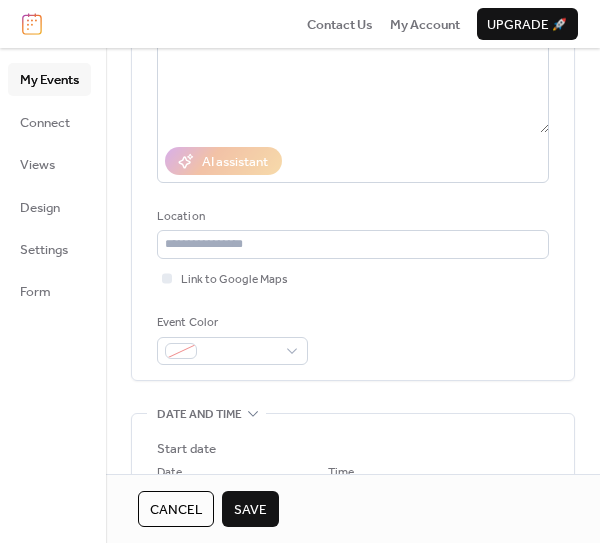 scroll, scrollTop: 615, scrollLeft: 0, axis: vertical 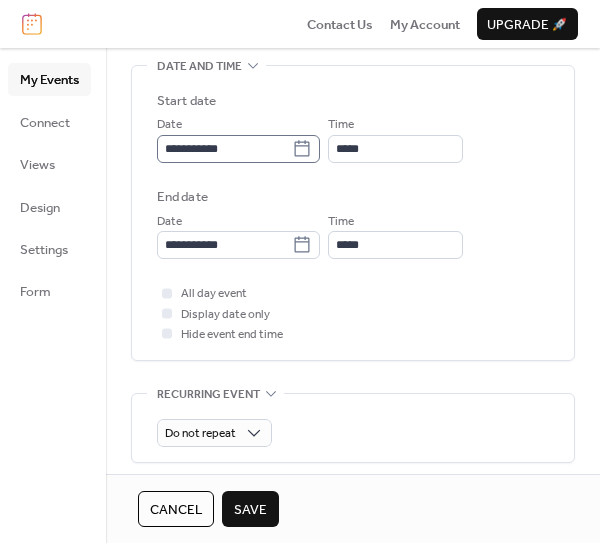 type on "**********" 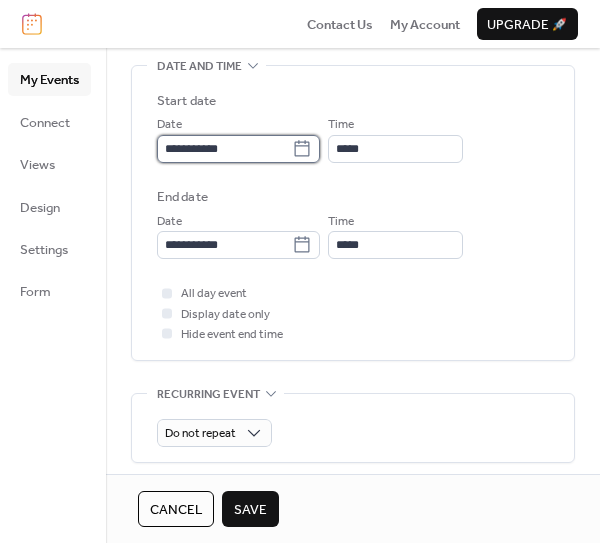 click on "**********" at bounding box center (224, 149) 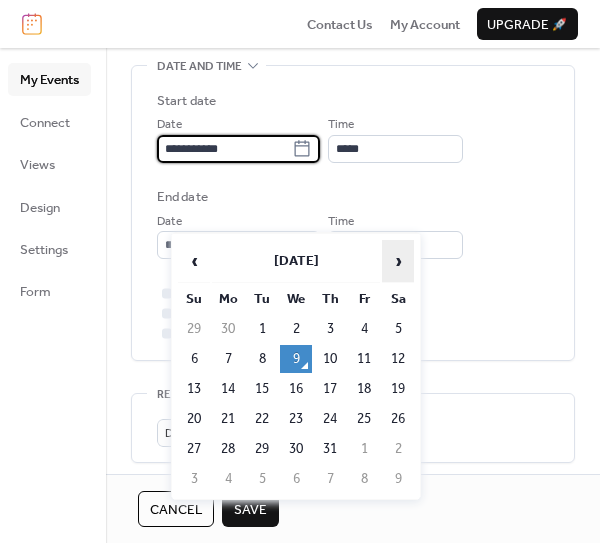 click on "›" at bounding box center [398, 261] 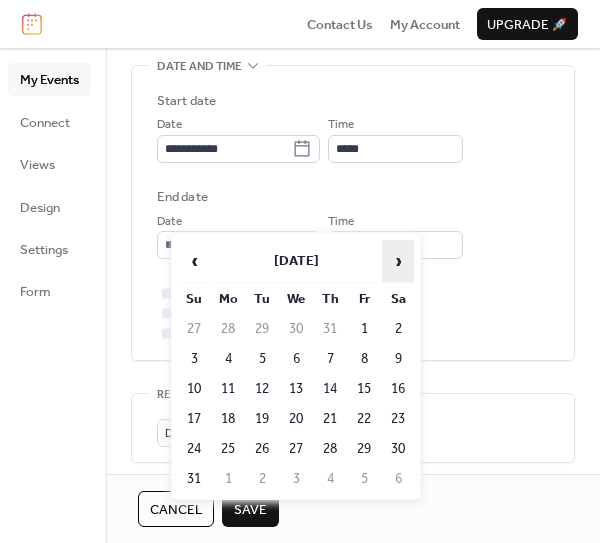 click on "›" at bounding box center (398, 261) 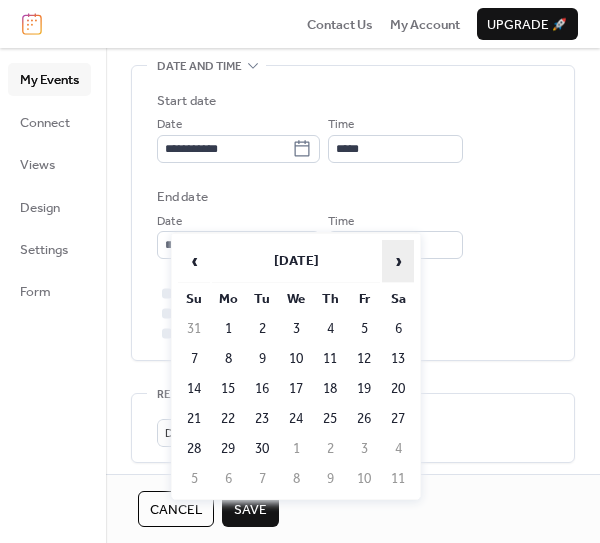 click on "›" at bounding box center [398, 261] 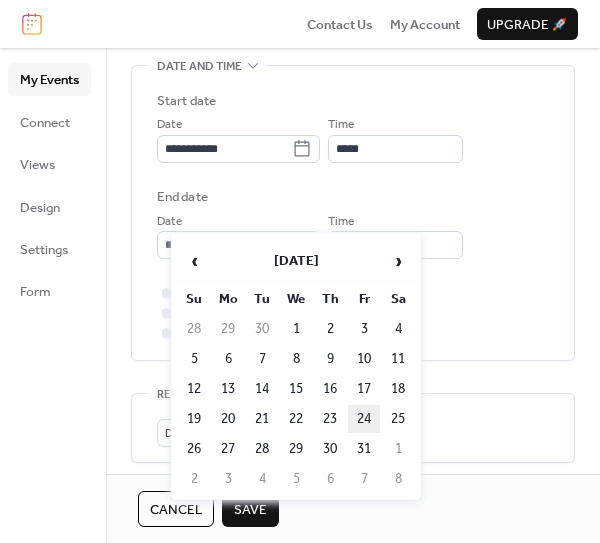 click on "24" at bounding box center [364, 419] 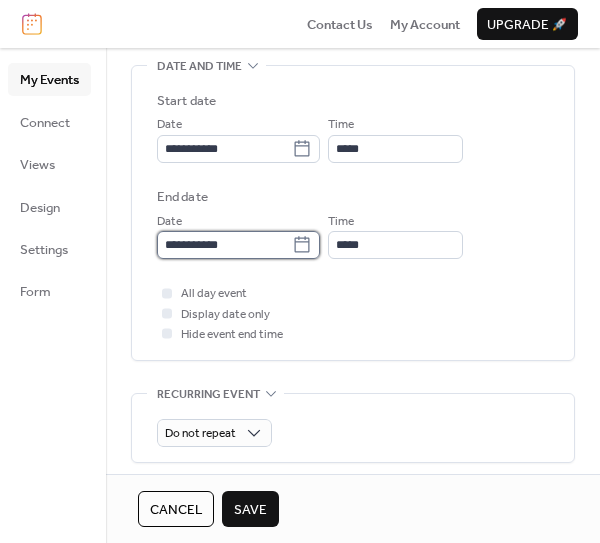 click on "**********" at bounding box center [224, 245] 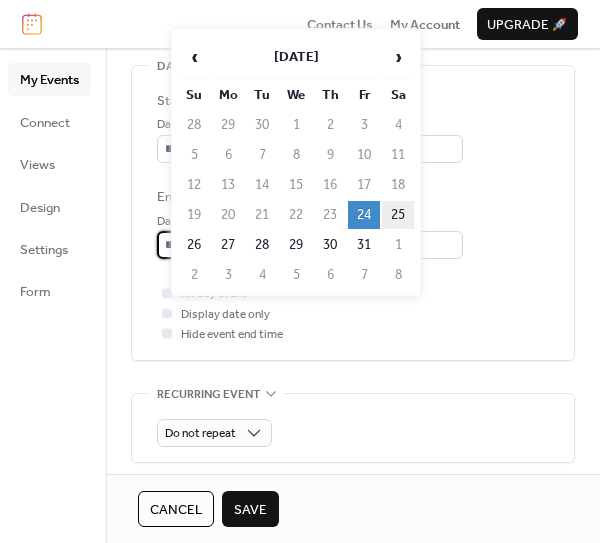 click on "25" at bounding box center (398, 215) 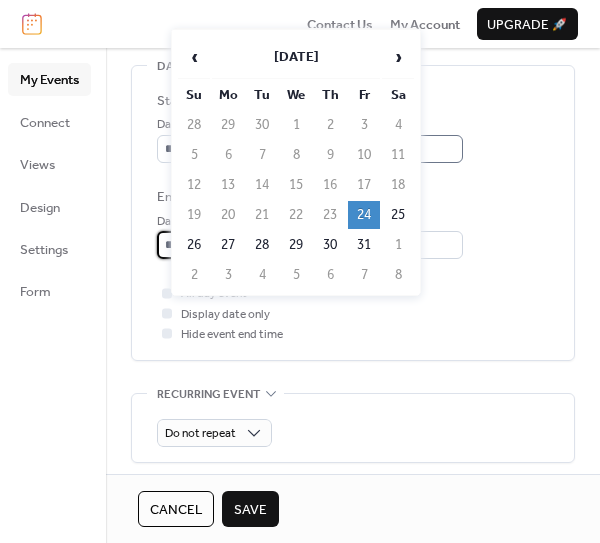 type on "**********" 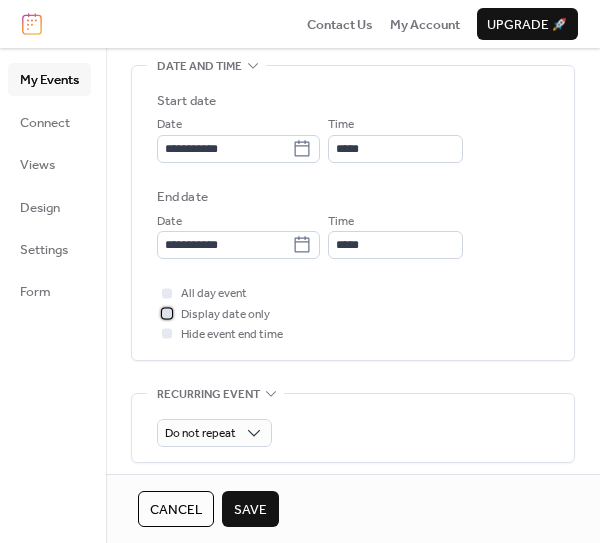 click at bounding box center (167, 313) 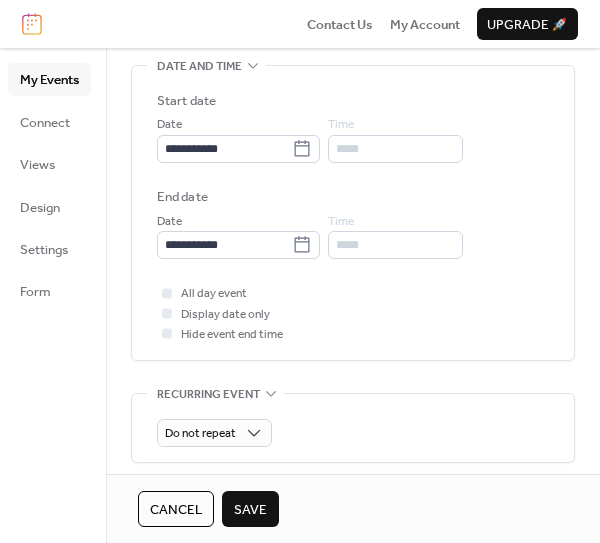 click on "Save" at bounding box center (250, 510) 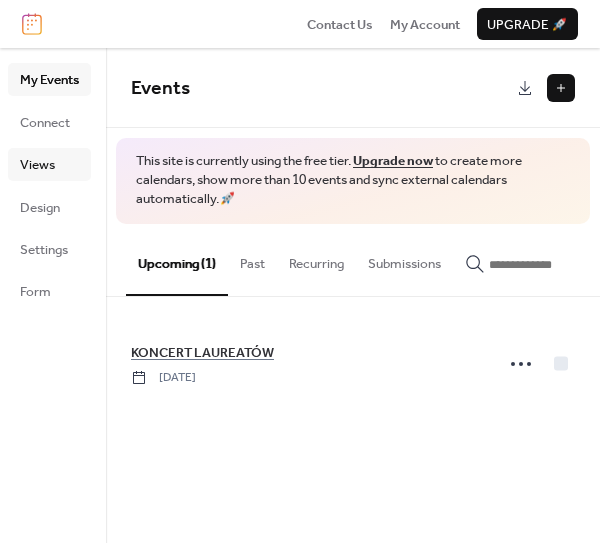 click on "Views" at bounding box center (37, 165) 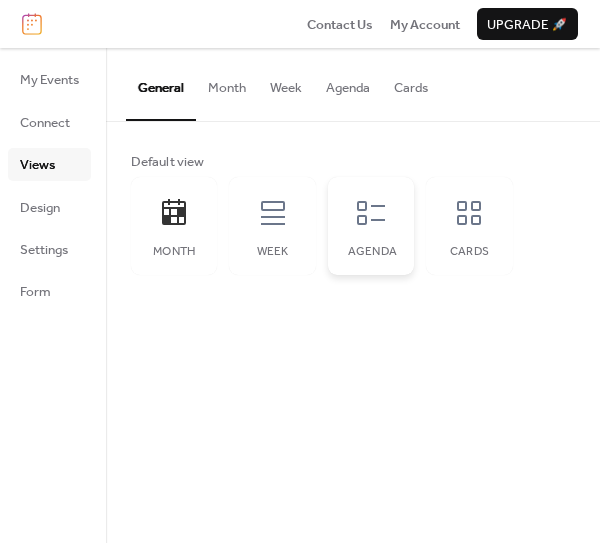 click on "Agenda" at bounding box center [371, 226] 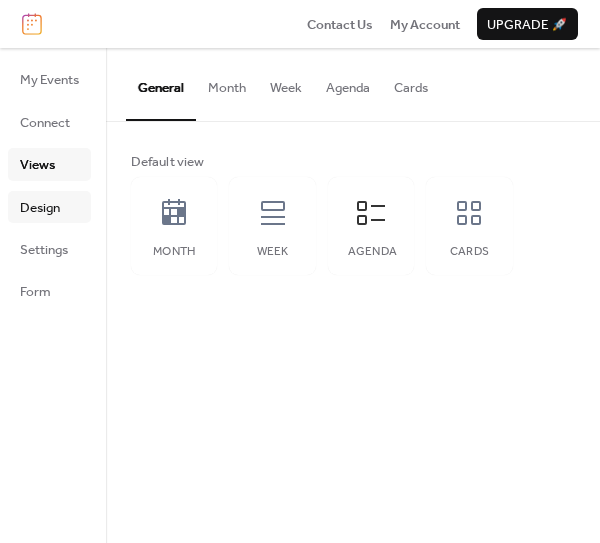 click on "Design" at bounding box center (40, 208) 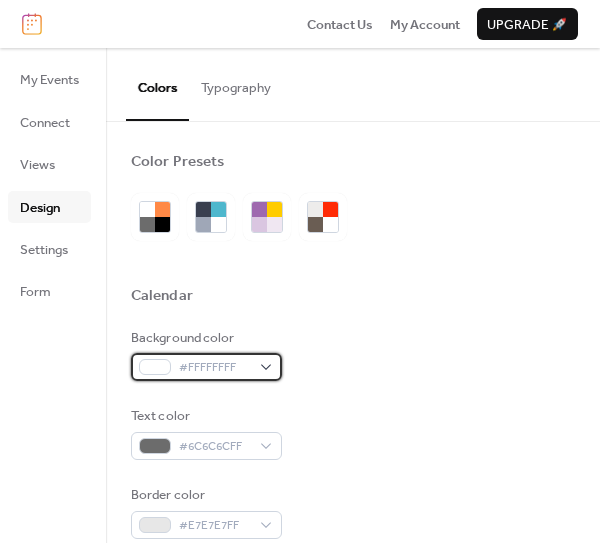 click at bounding box center [155, 367] 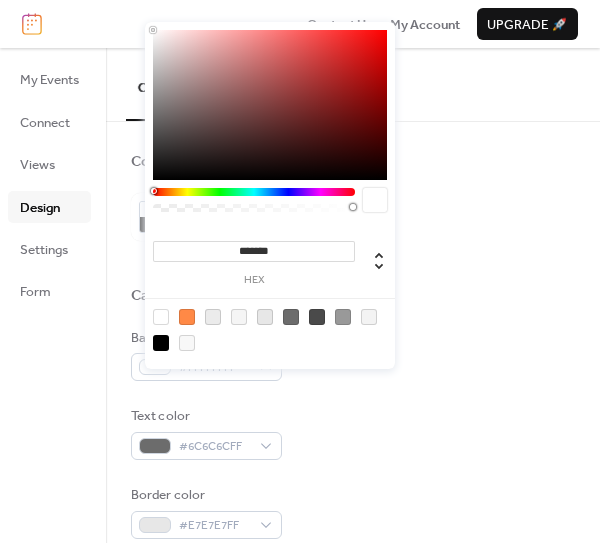 click at bounding box center [239, 317] 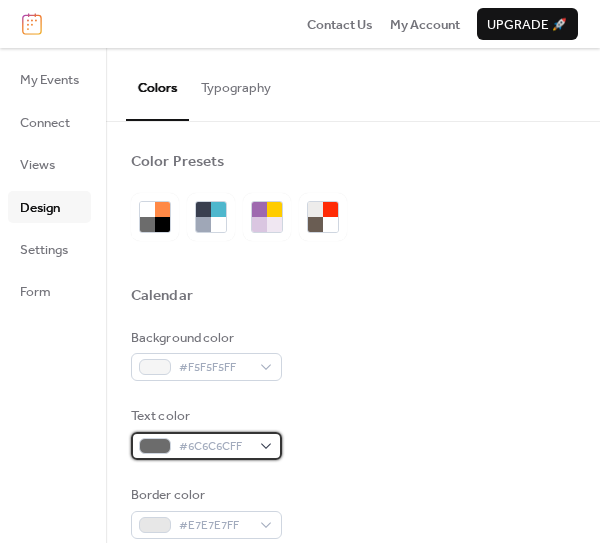 click at bounding box center (155, 446) 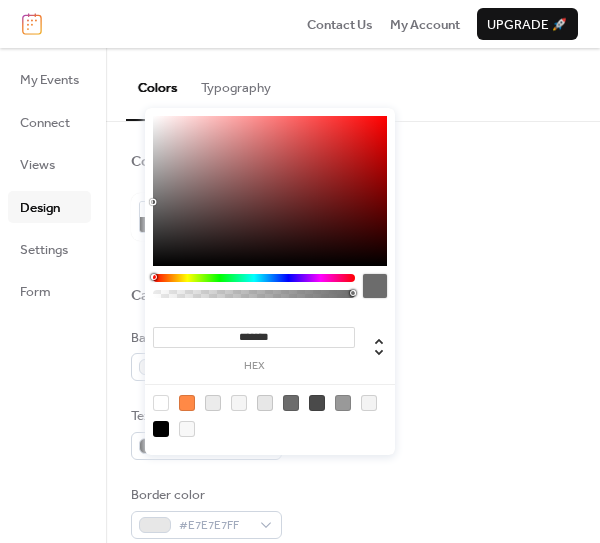 click at bounding box center [161, 429] 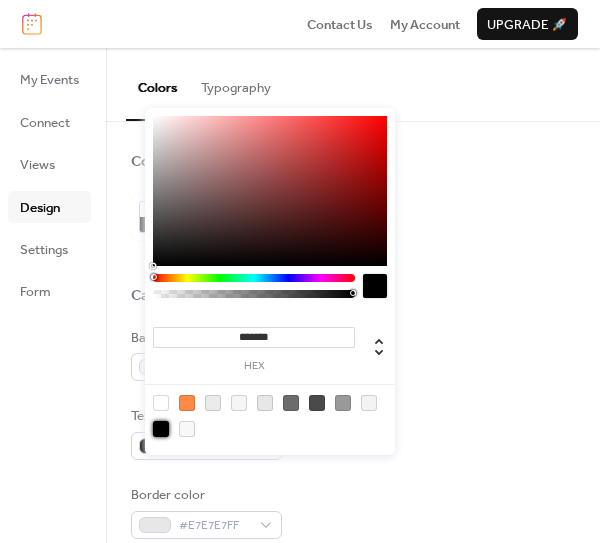 type on "*******" 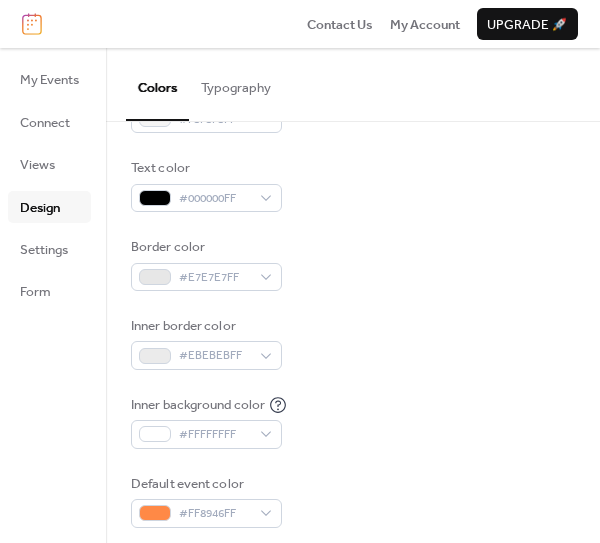 click on "Inner border color #EBEBEBFF" at bounding box center (353, 343) 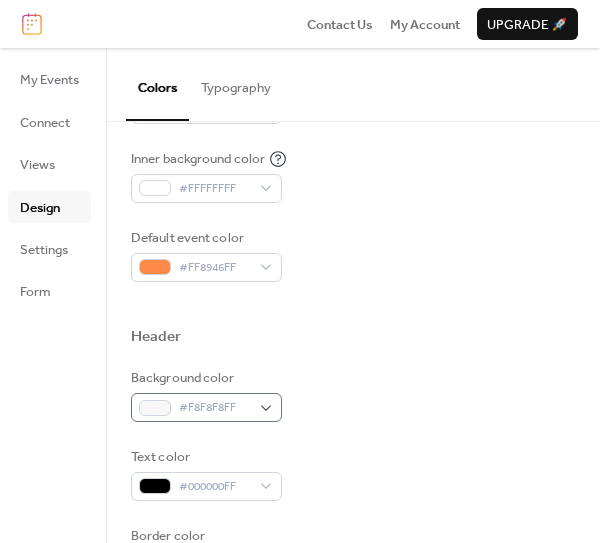 scroll, scrollTop: 517, scrollLeft: 0, axis: vertical 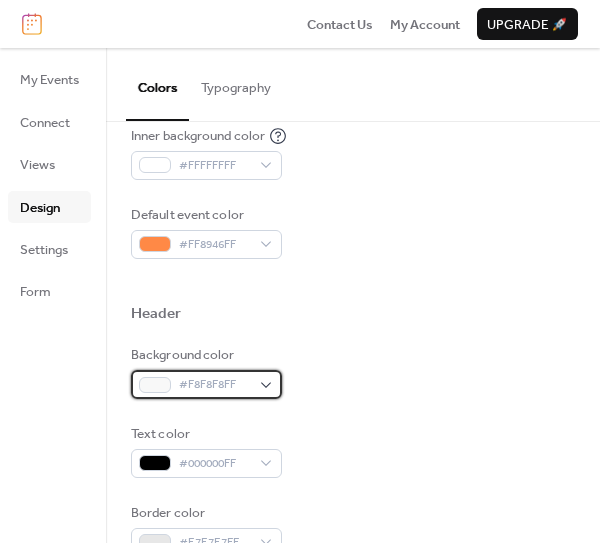 click at bounding box center [155, 385] 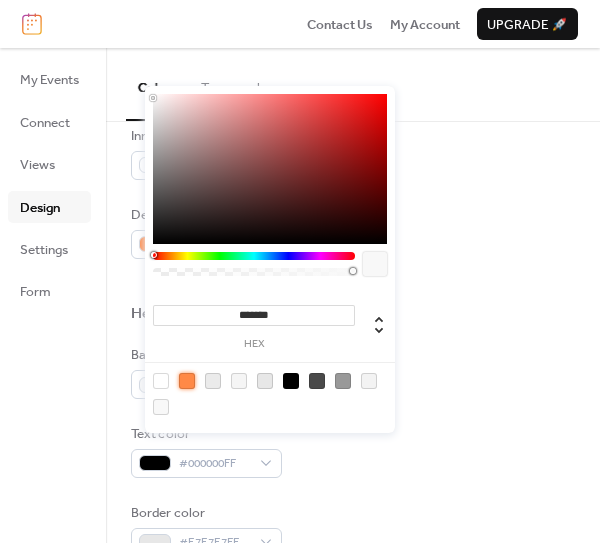 click at bounding box center (187, 381) 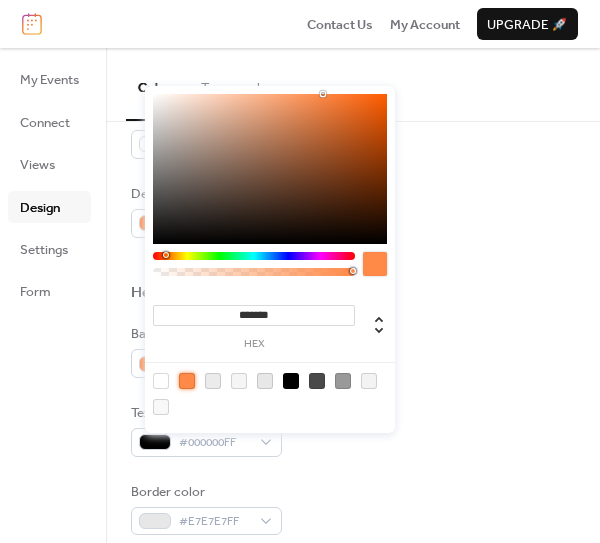 scroll, scrollTop: 667, scrollLeft: 0, axis: vertical 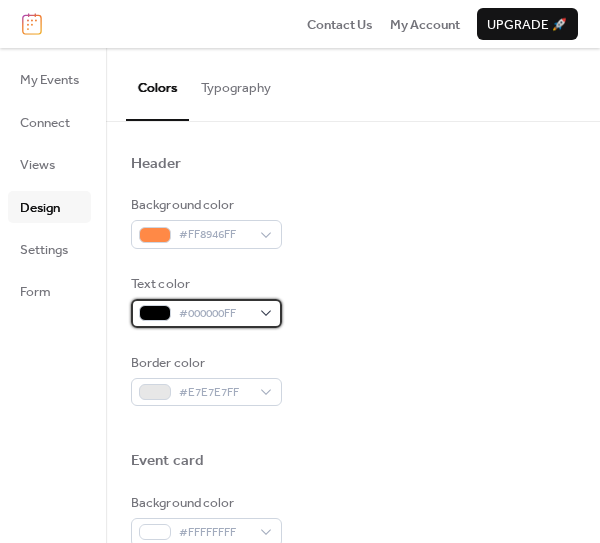 click at bounding box center (155, 313) 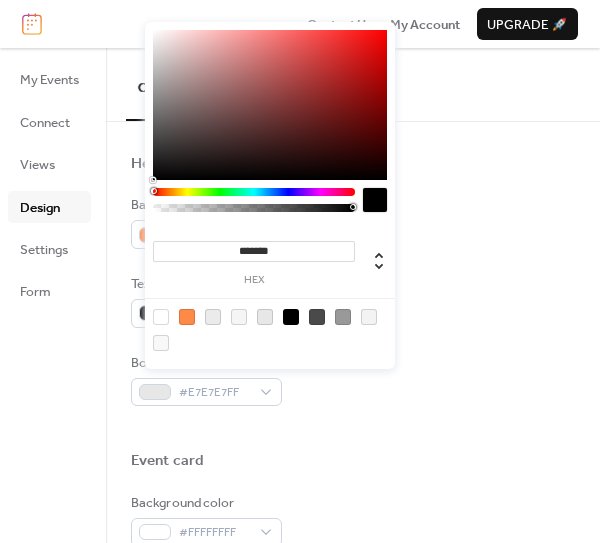 click at bounding box center [291, 317] 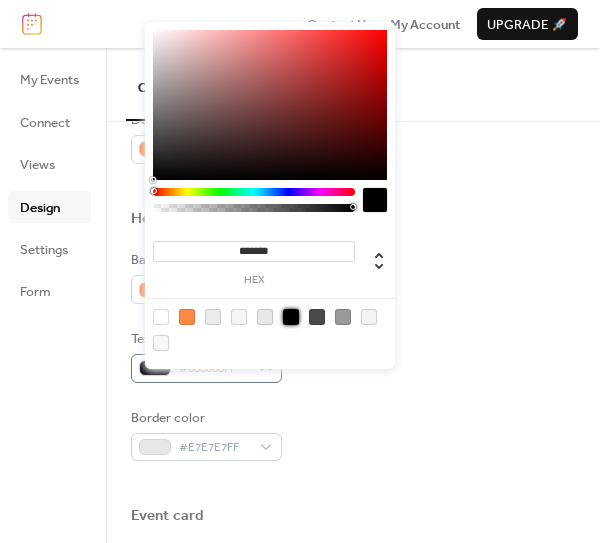 scroll, scrollTop: 511, scrollLeft: 0, axis: vertical 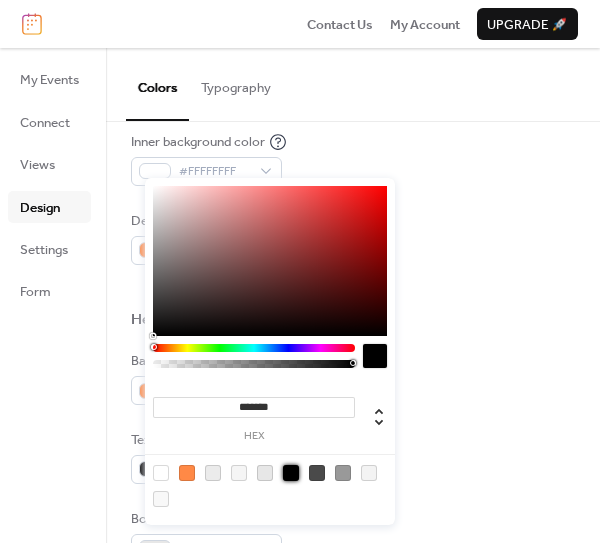 click at bounding box center (353, 343) 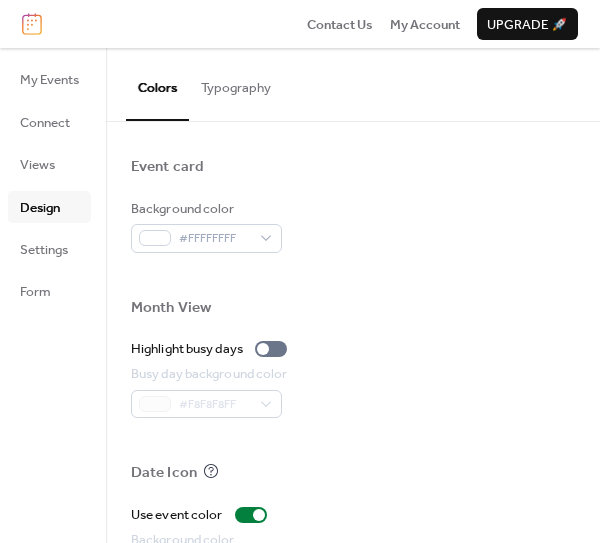 scroll, scrollTop: 1004, scrollLeft: 0, axis: vertical 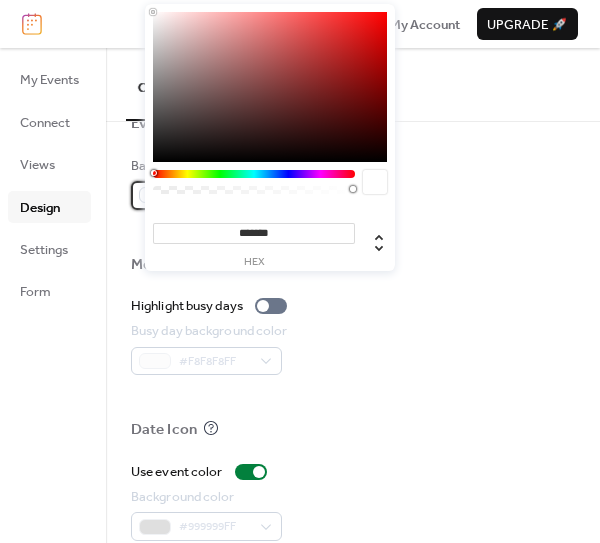 click at bounding box center [155, 195] 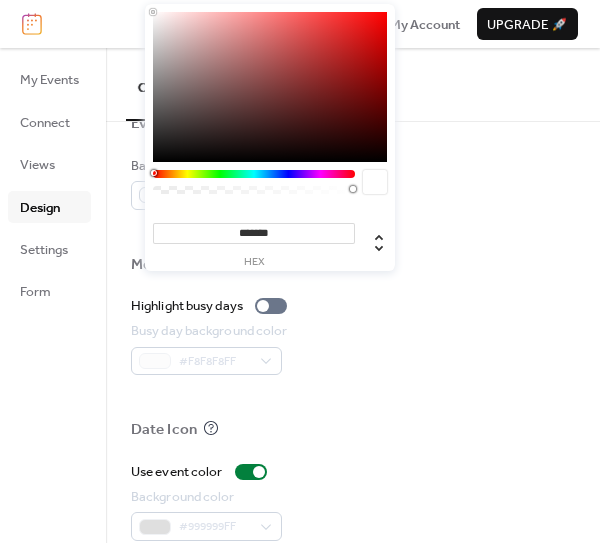 click at bounding box center (353, 232) 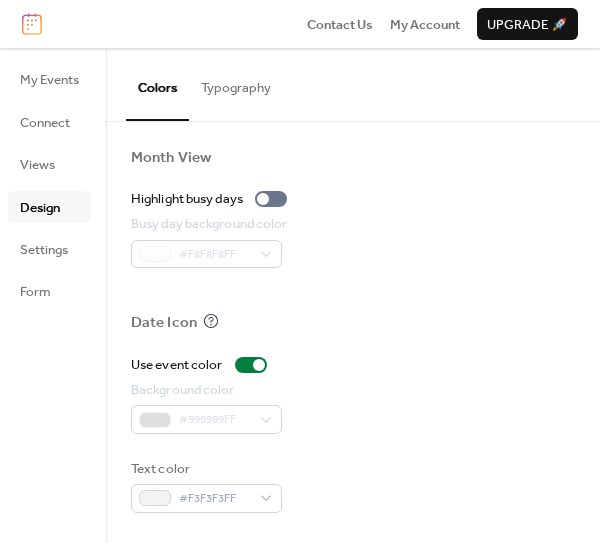 scroll, scrollTop: 1240, scrollLeft: 0, axis: vertical 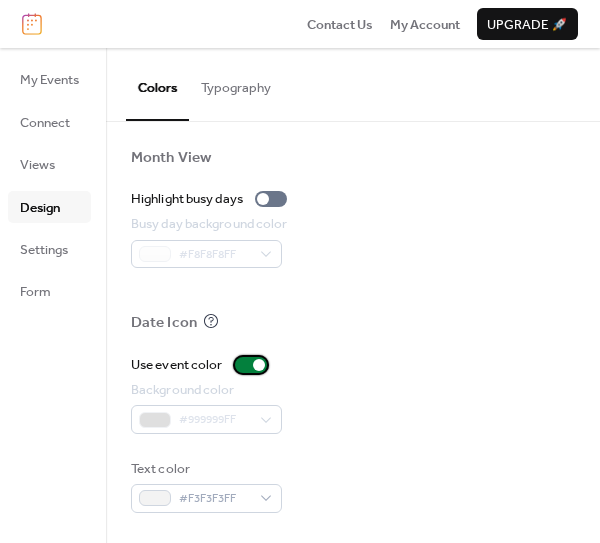 click at bounding box center [259, 365] 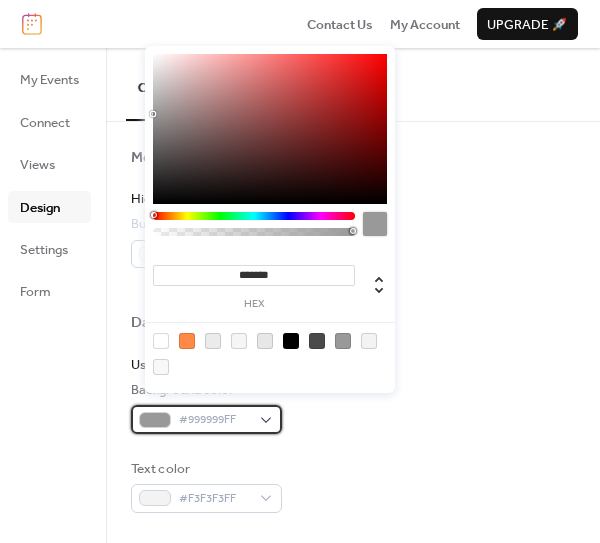 click at bounding box center (155, 420) 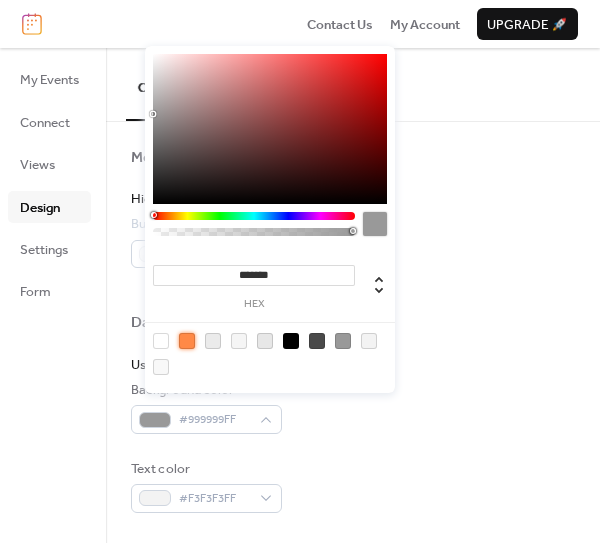 click at bounding box center (187, 341) 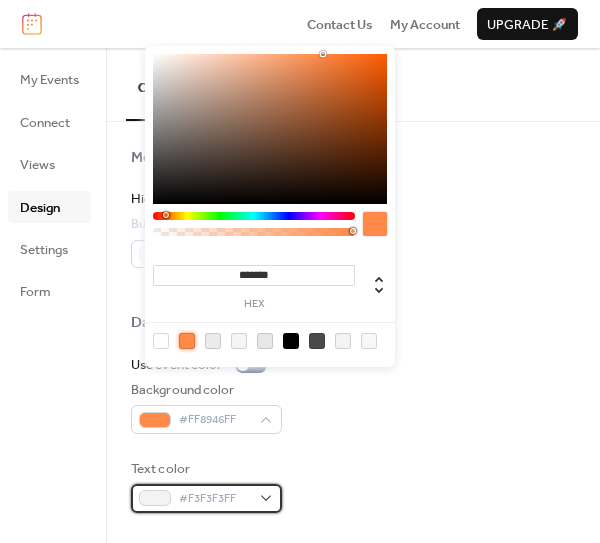 click at bounding box center (155, 498) 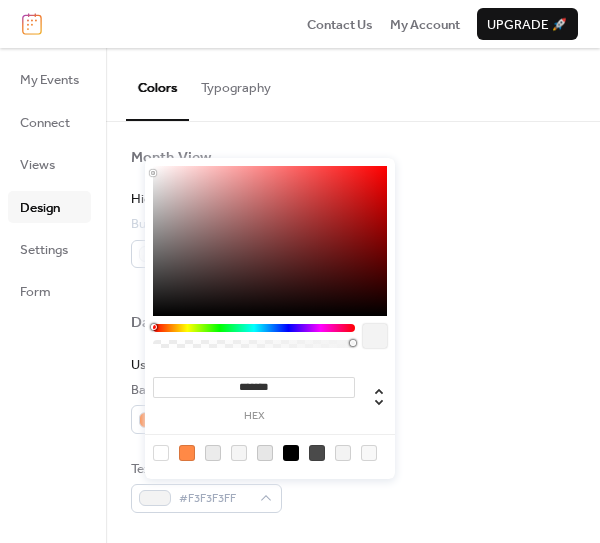 click at bounding box center (291, 453) 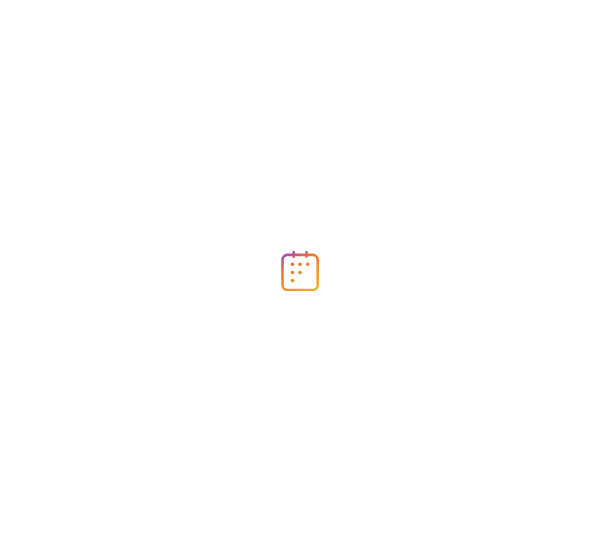 scroll, scrollTop: 0, scrollLeft: 0, axis: both 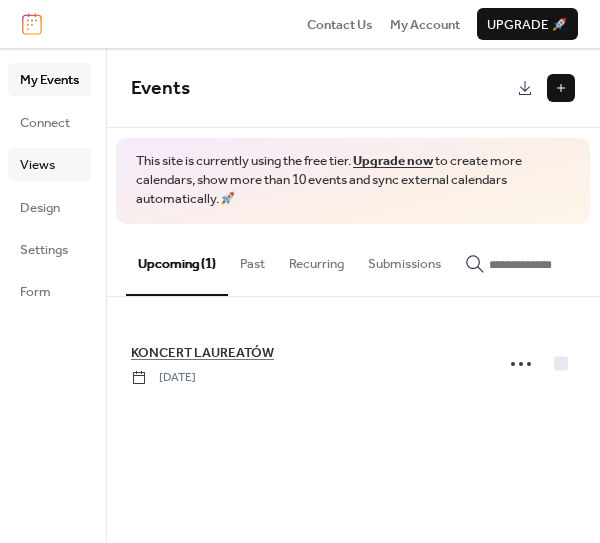 click on "Views" at bounding box center [37, 165] 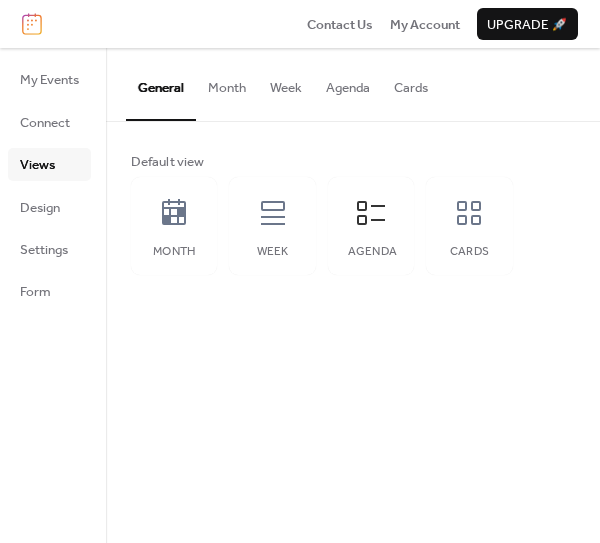click on "Agenda" at bounding box center [348, 83] 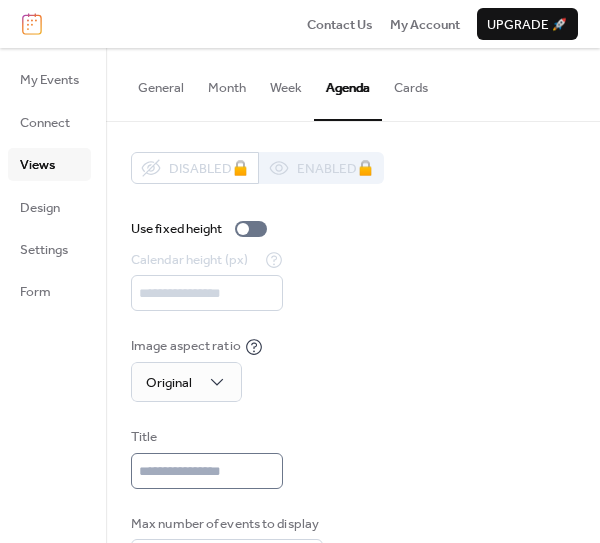 scroll, scrollTop: 4, scrollLeft: 0, axis: vertical 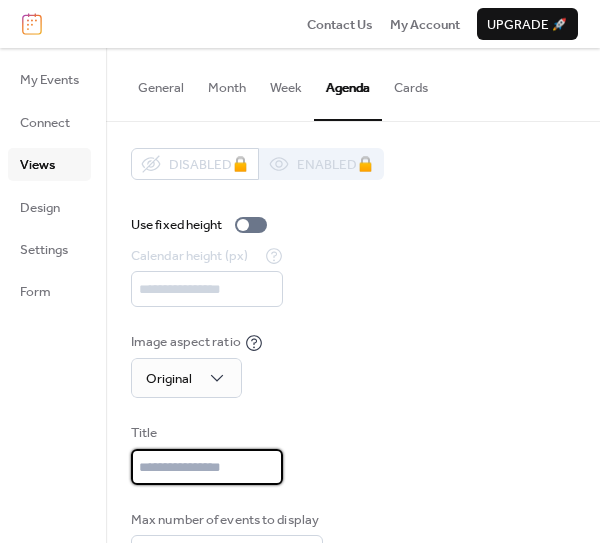 drag, startPoint x: 250, startPoint y: 504, endPoint x: 250, endPoint y: 479, distance: 25 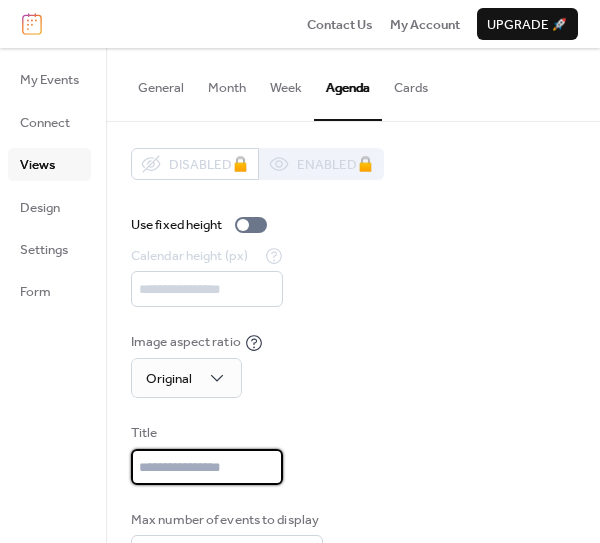 click at bounding box center (207, 467) 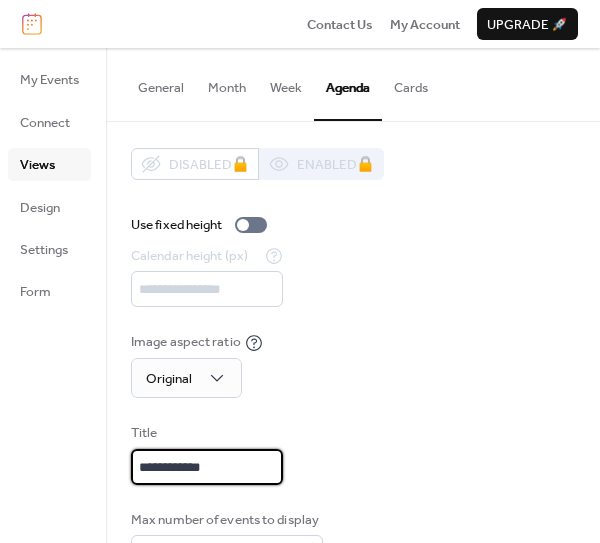 click on "**********" at bounding box center (207, 467) 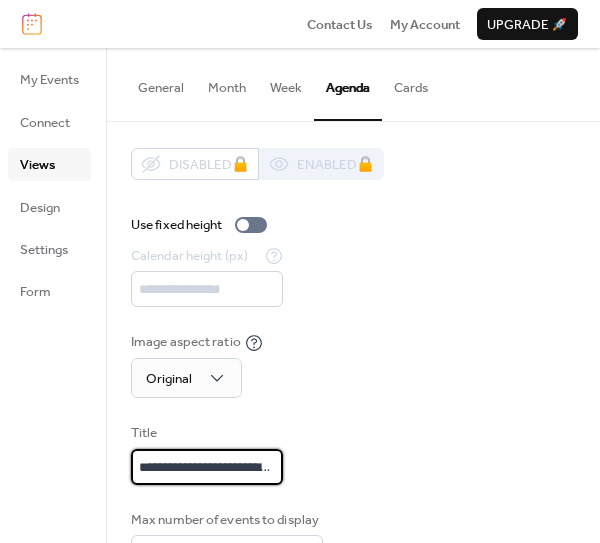 type on "**********" 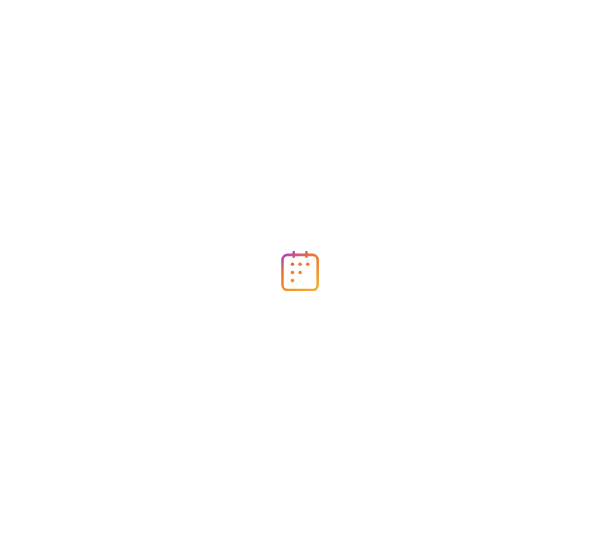 scroll, scrollTop: 0, scrollLeft: 0, axis: both 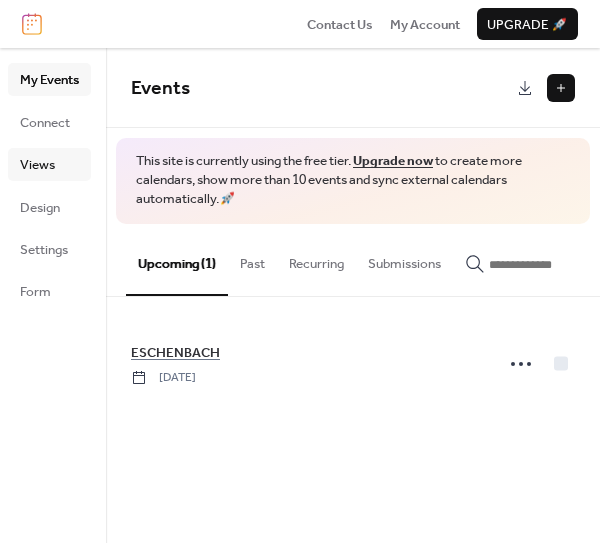 click on "Views" at bounding box center [37, 165] 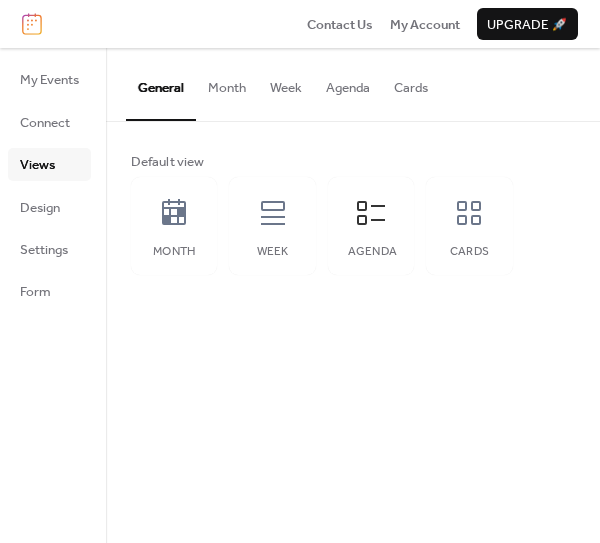 click on "Agenda" at bounding box center [348, 83] 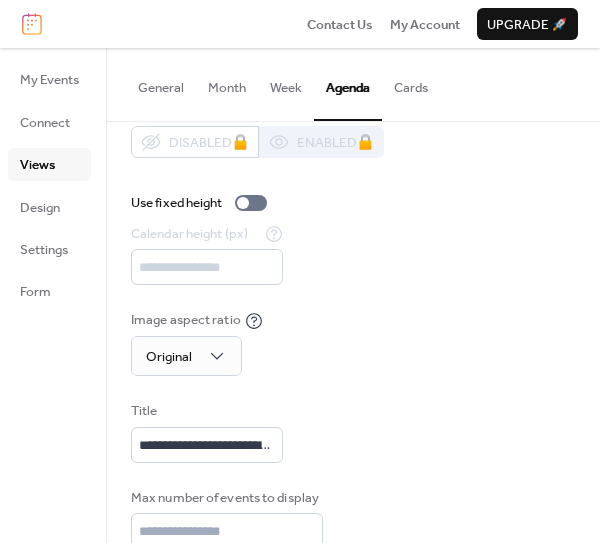 scroll, scrollTop: 82, scrollLeft: 0, axis: vertical 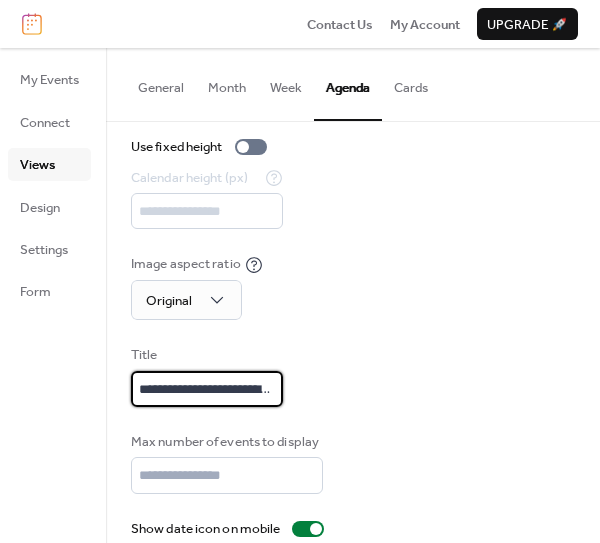 drag, startPoint x: 245, startPoint y: 421, endPoint x: 126, endPoint y: 424, distance: 119.03781 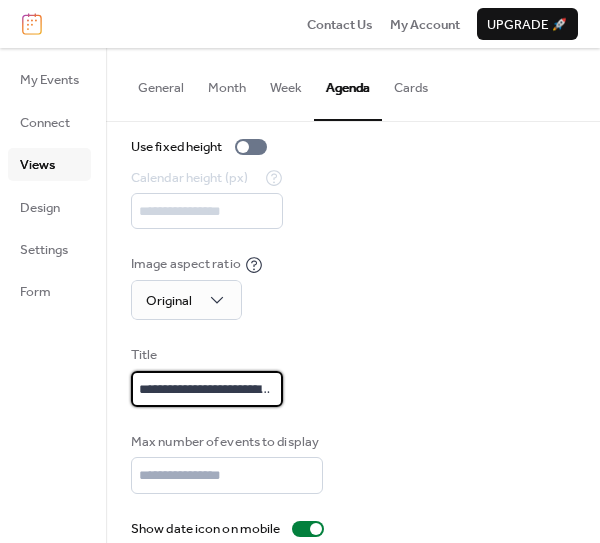 click on "**********" at bounding box center (207, 389) 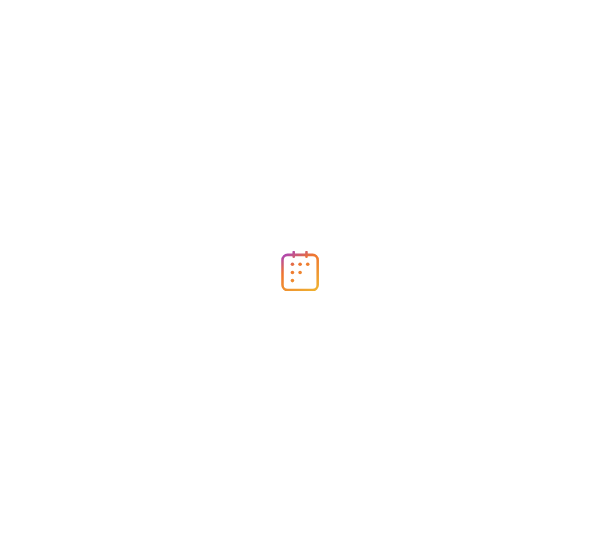 scroll, scrollTop: 0, scrollLeft: 0, axis: both 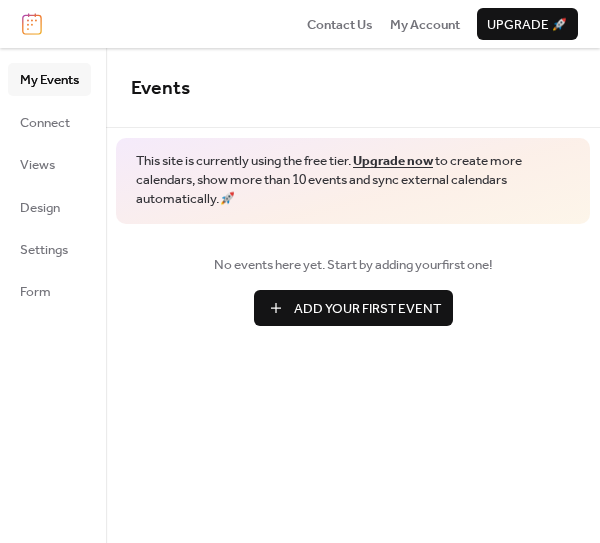 click on "Add Your First Event" at bounding box center [367, 309] 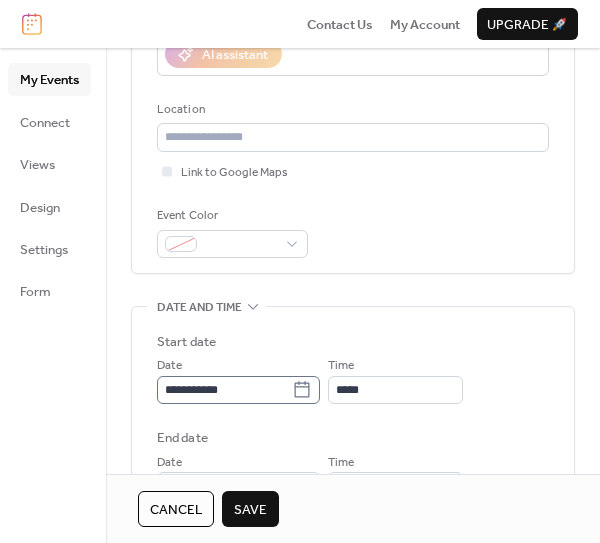 scroll, scrollTop: 516, scrollLeft: 0, axis: vertical 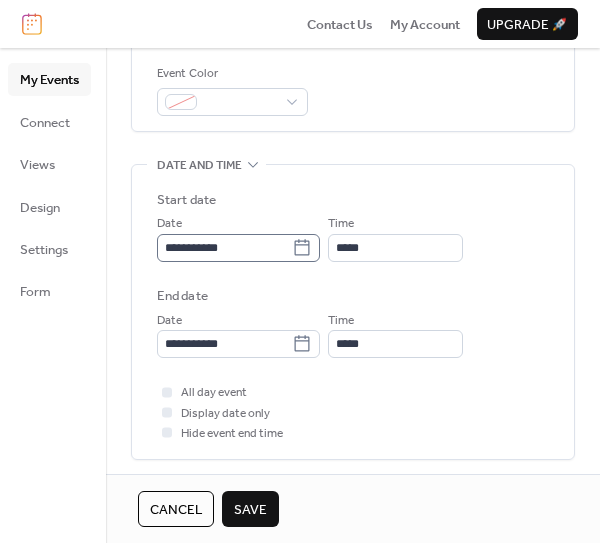 type on "**********" 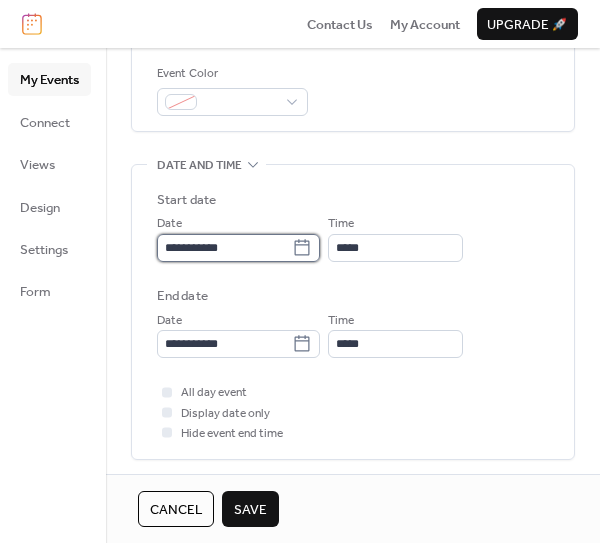 click on "**********" at bounding box center [224, 248] 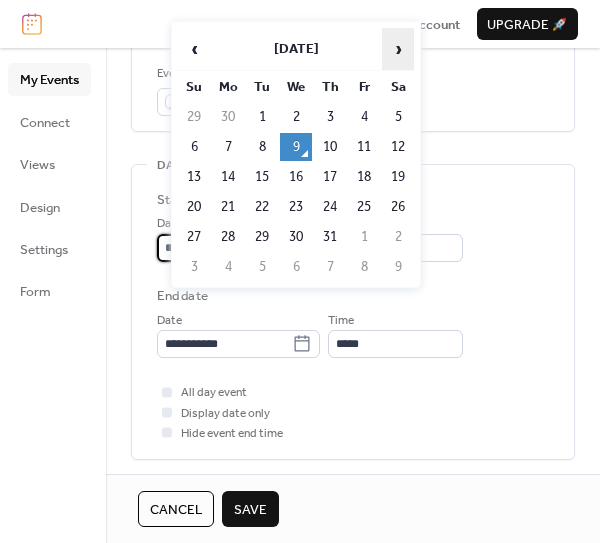 click on "›" at bounding box center (398, 49) 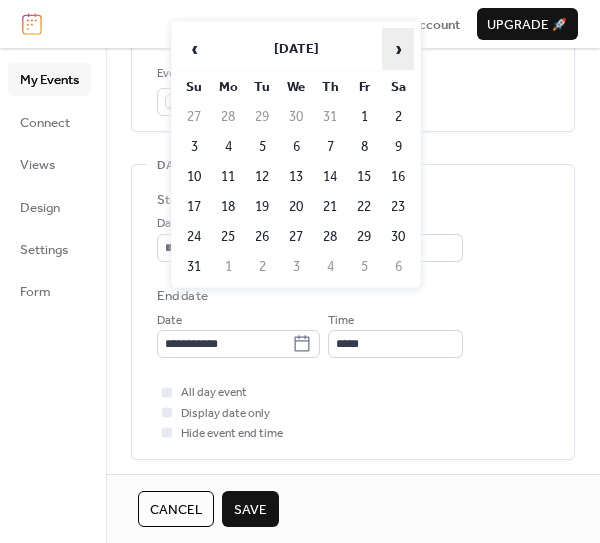 click on "›" at bounding box center [398, 49] 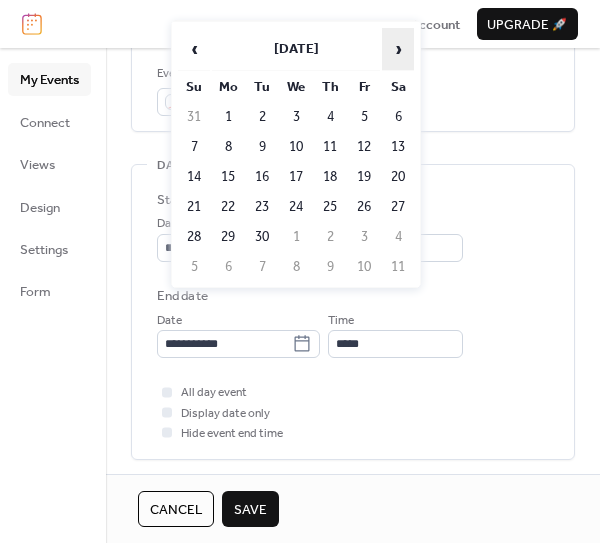 click on "›" at bounding box center (398, 49) 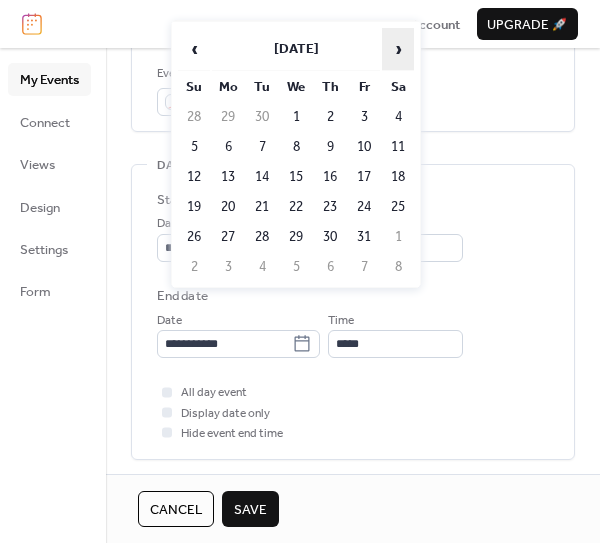 click on "›" at bounding box center (398, 49) 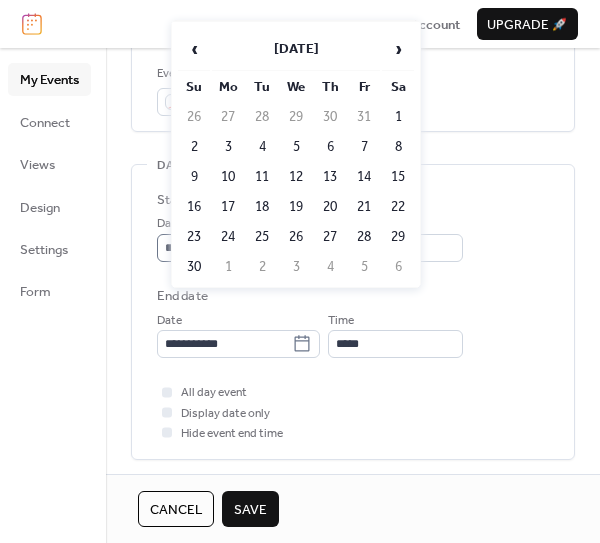 click 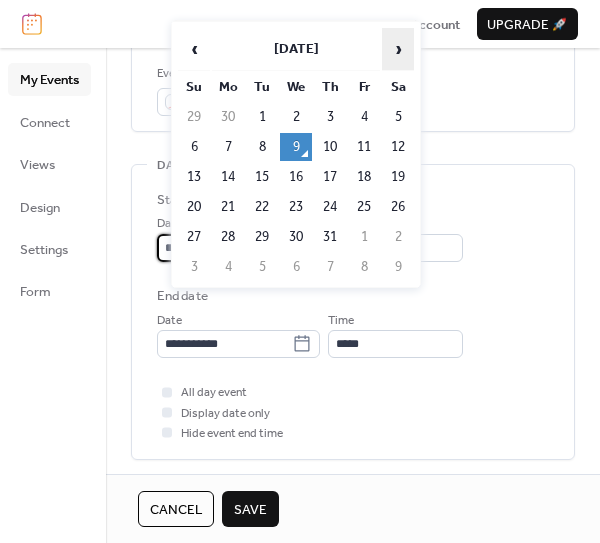 click on "›" at bounding box center (398, 49) 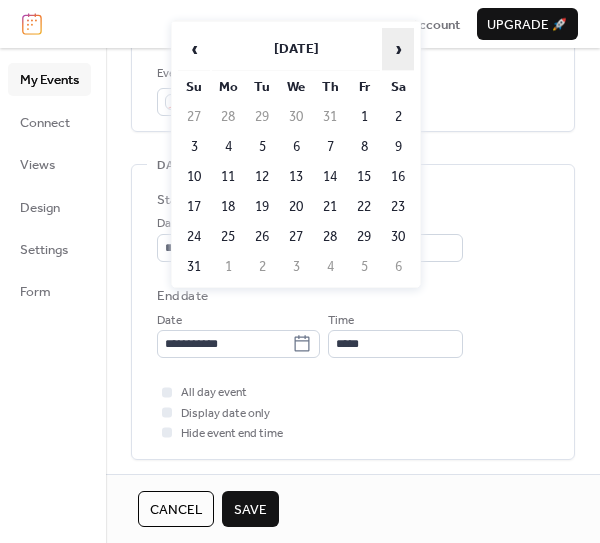 click on "›" at bounding box center (398, 49) 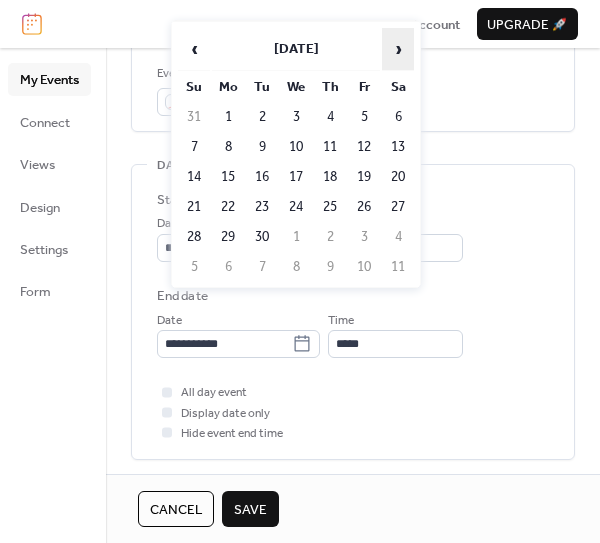 click on "›" at bounding box center [398, 49] 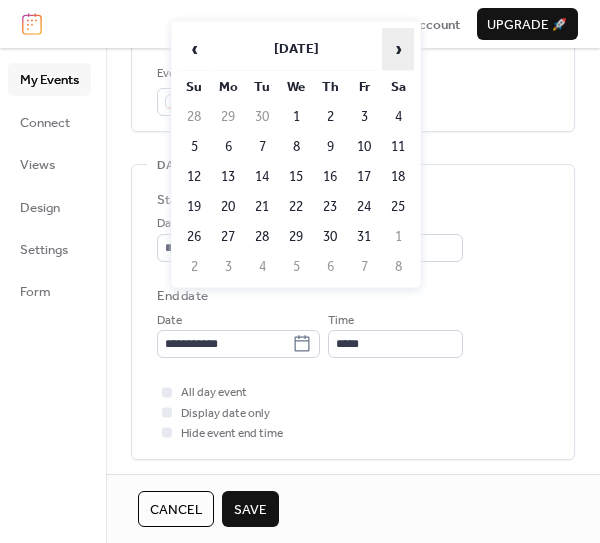 click on "›" at bounding box center (398, 49) 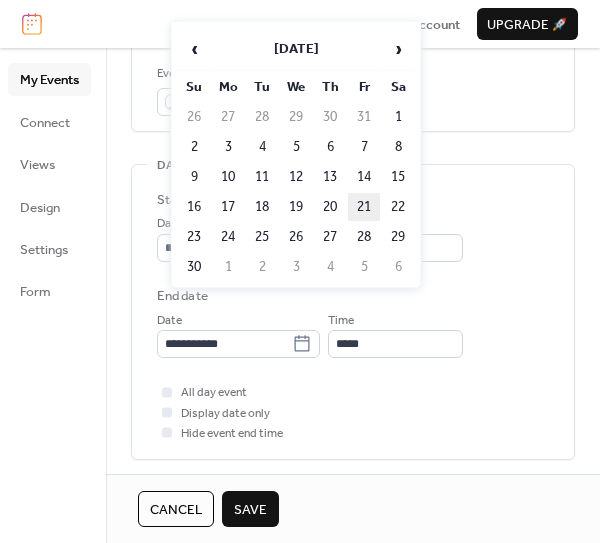 click on "21" at bounding box center (364, 207) 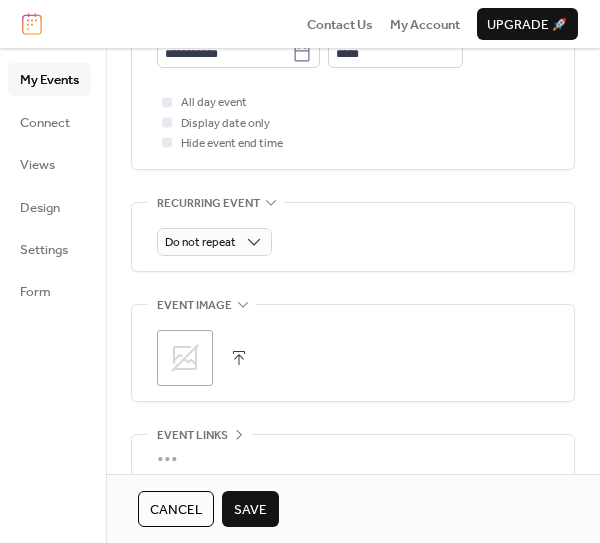 scroll, scrollTop: 920, scrollLeft: 0, axis: vertical 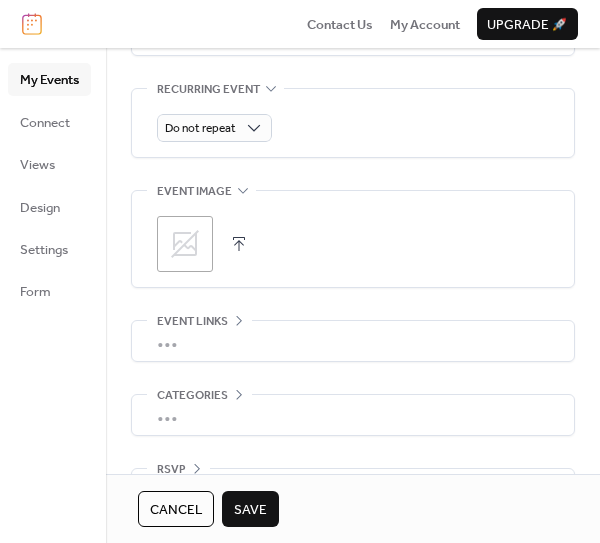 click at bounding box center [167, 8] 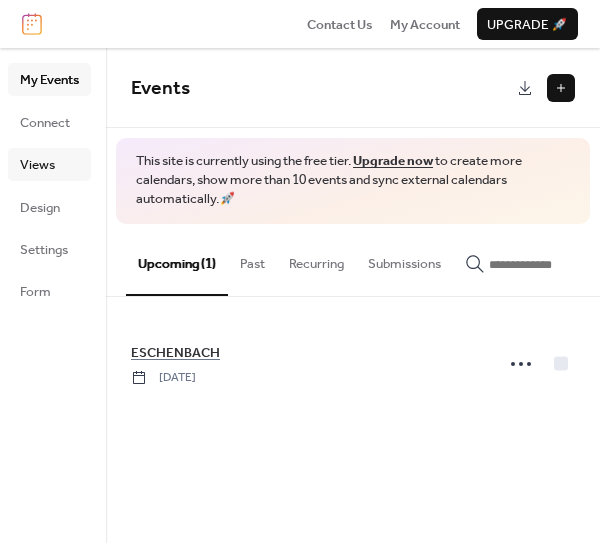 click on "Views" at bounding box center [37, 165] 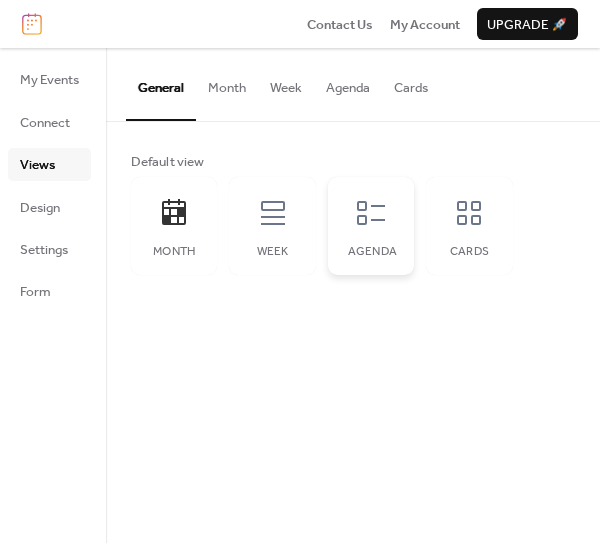 click on "Agenda" at bounding box center [371, 226] 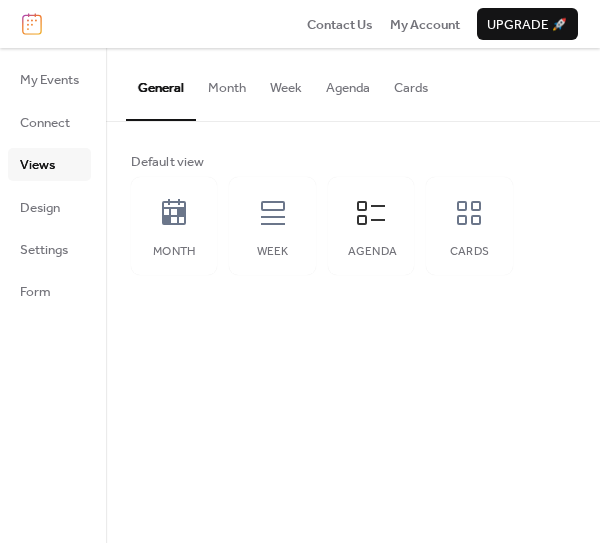 click on "Agenda" at bounding box center [348, 83] 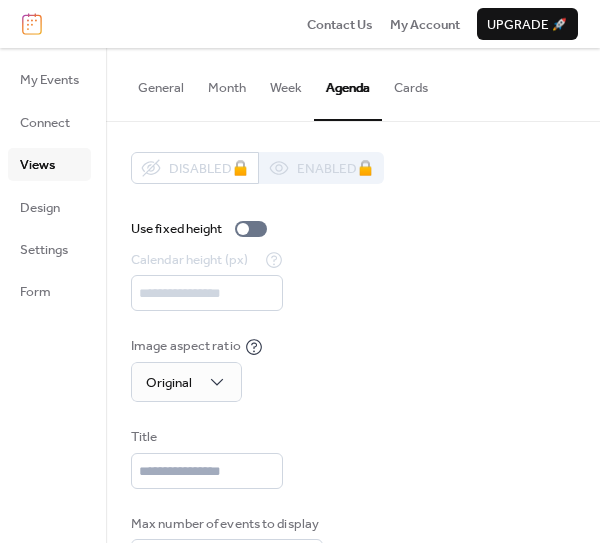 scroll, scrollTop: 132, scrollLeft: 0, axis: vertical 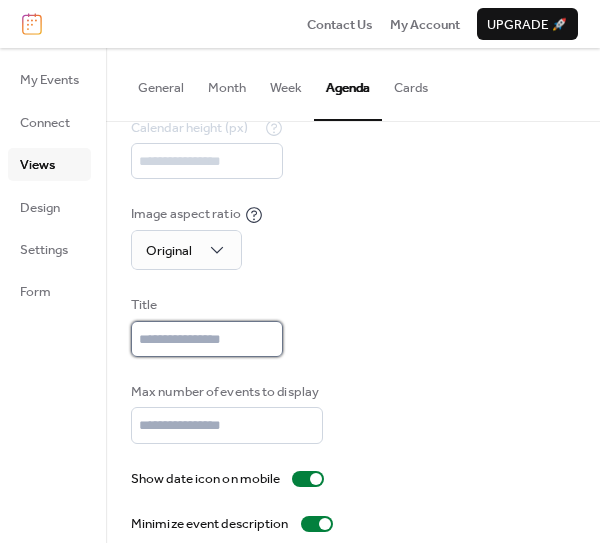 click at bounding box center [207, 339] 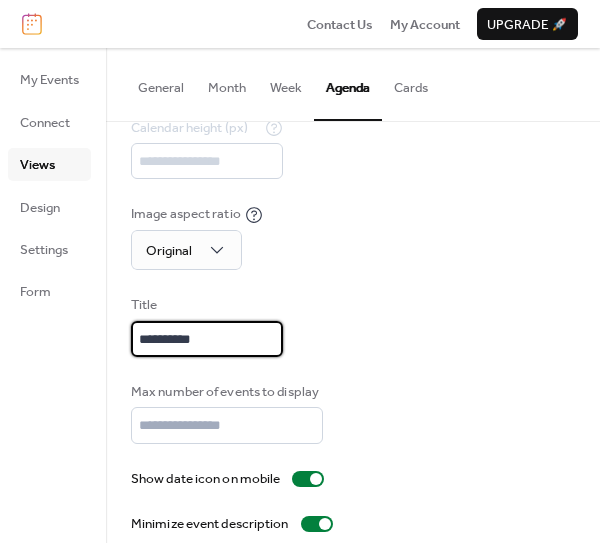click on "**********" at bounding box center [207, 339] 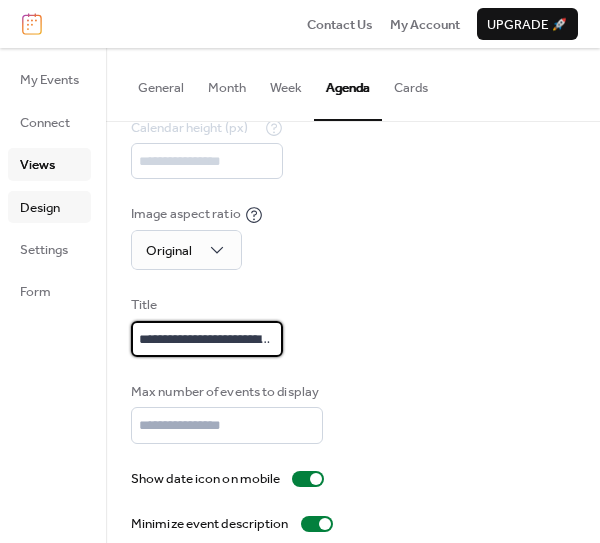 type on "**********" 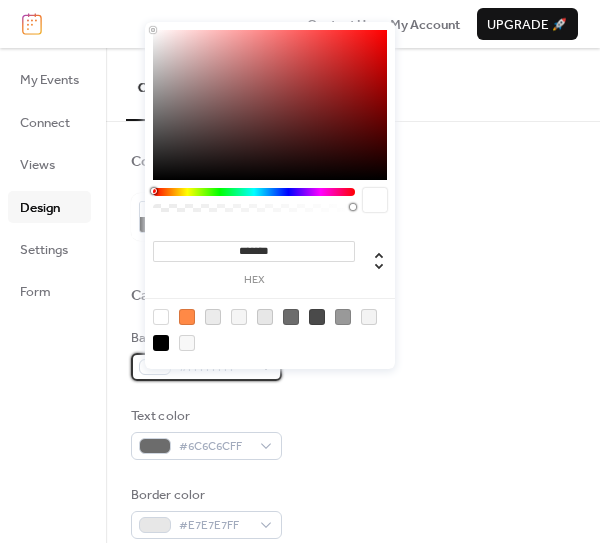 click at bounding box center [155, 367] 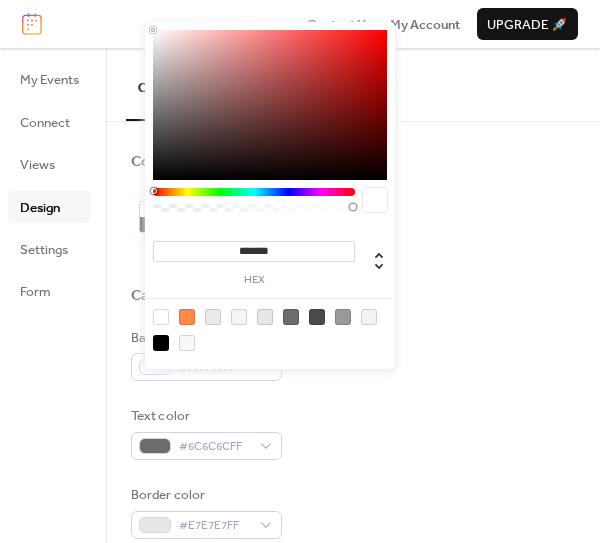 click at bounding box center (239, 317) 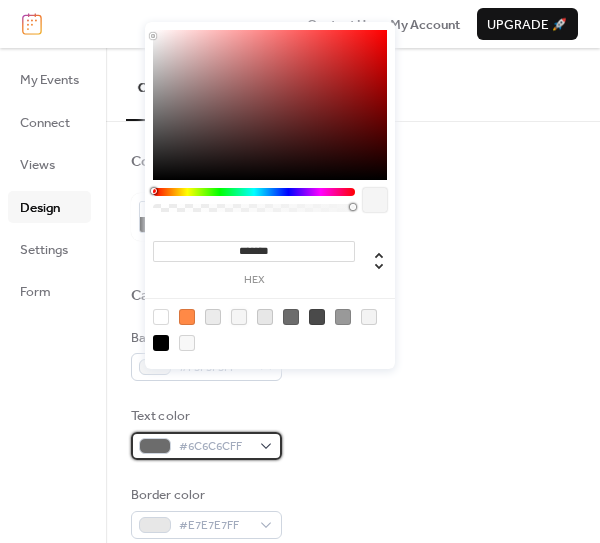 click at bounding box center (155, 446) 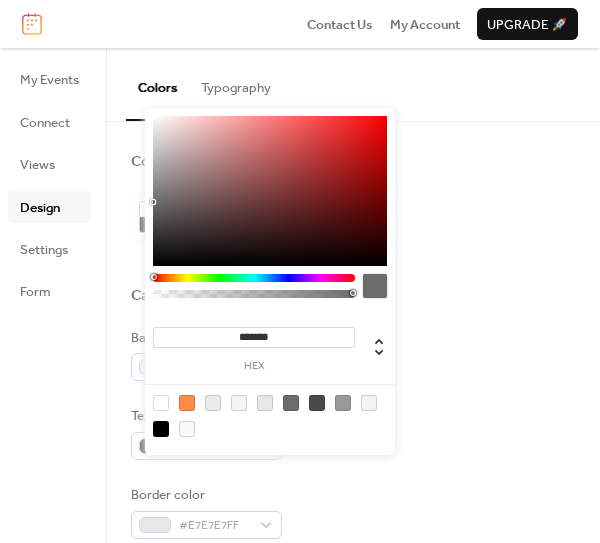 click at bounding box center (161, 429) 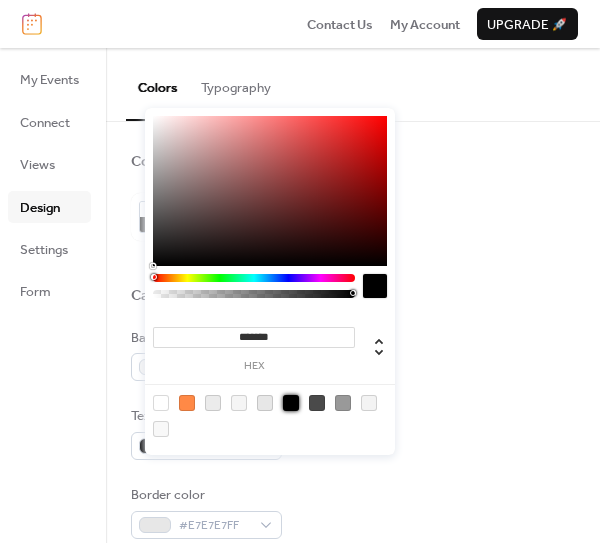 click on "Background color #F5F5F5FF" at bounding box center [353, 355] 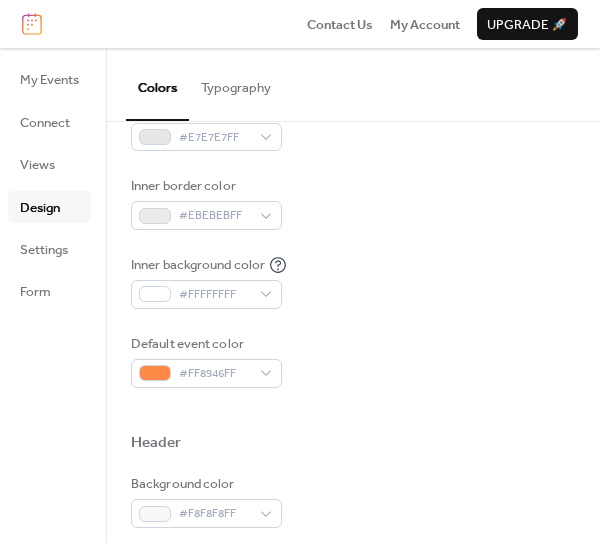scroll, scrollTop: 462, scrollLeft: 0, axis: vertical 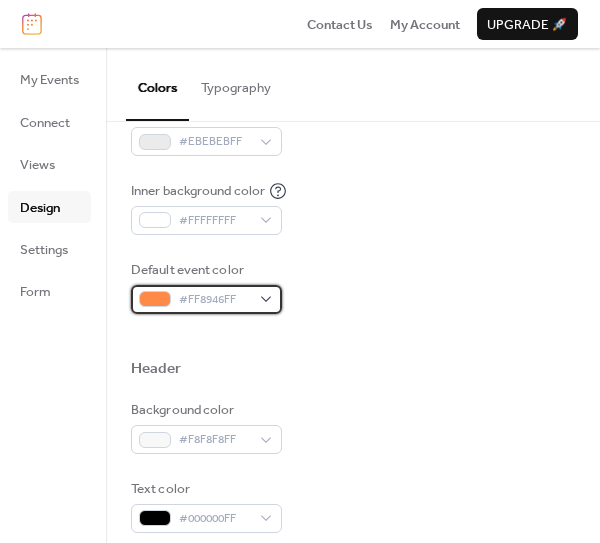 click at bounding box center [155, 299] 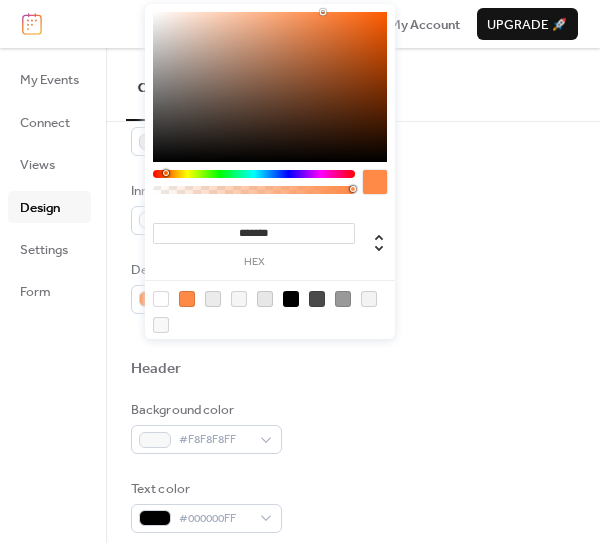 click at bounding box center [254, 174] 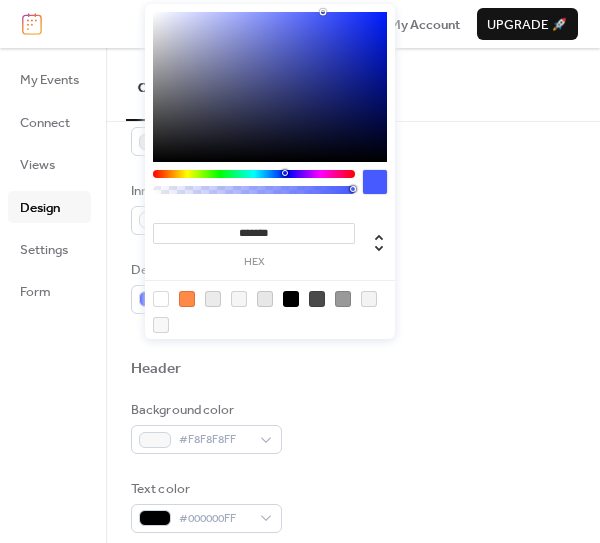 click at bounding box center (270, 87) 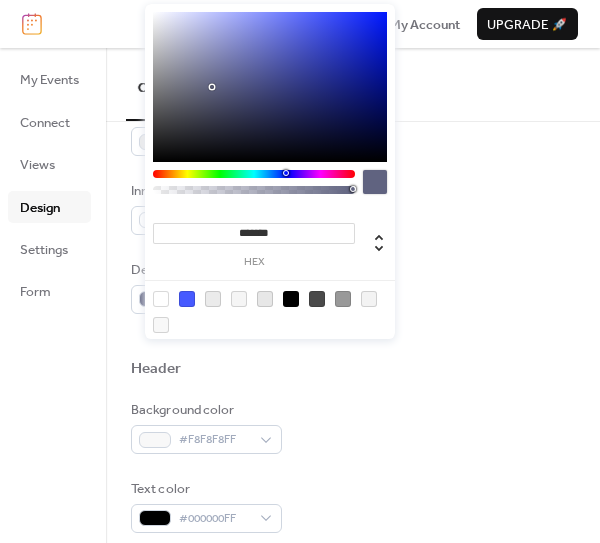 type on "*******" 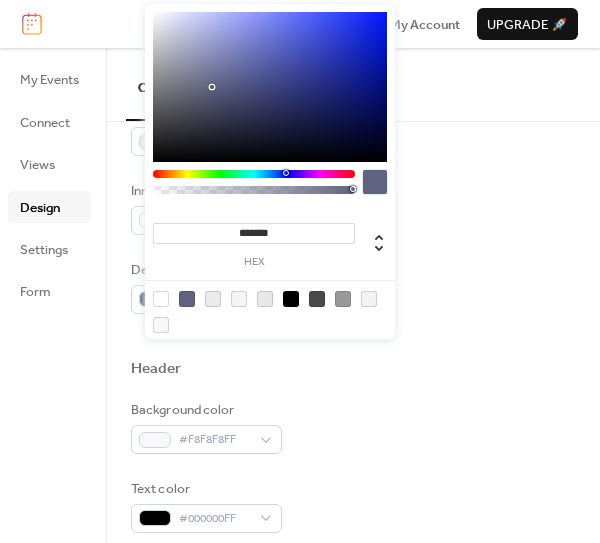 scroll, scrollTop: 475, scrollLeft: 0, axis: vertical 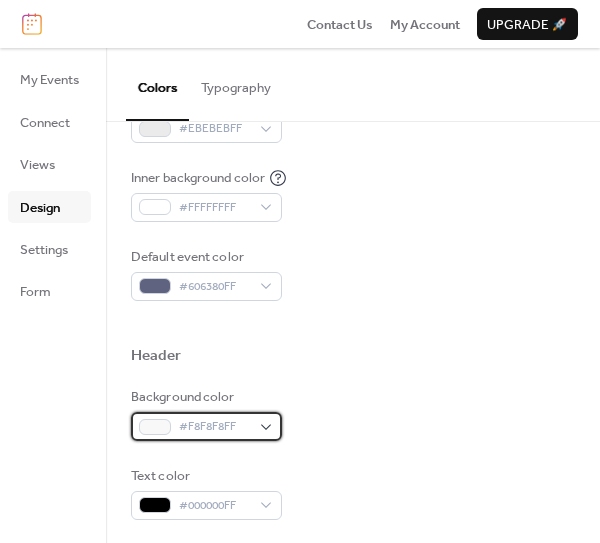 click at bounding box center [155, 427] 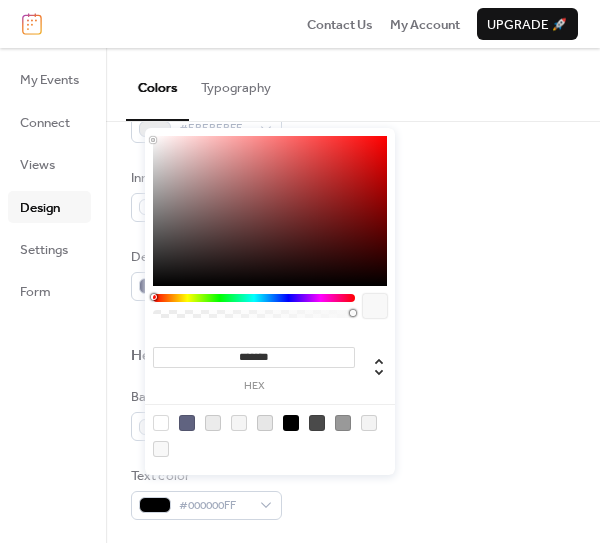 click at bounding box center [187, 423] 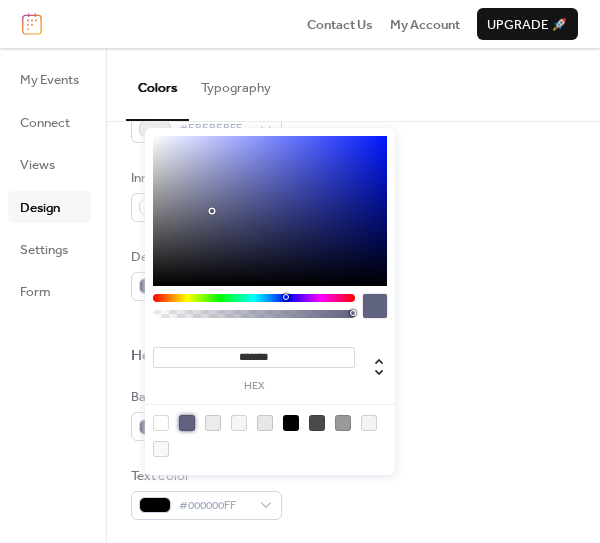 click on "Header" at bounding box center (353, 358) 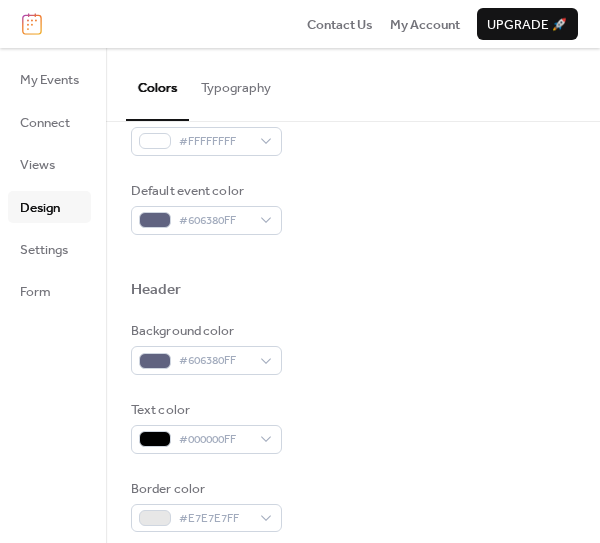 scroll, scrollTop: 567, scrollLeft: 0, axis: vertical 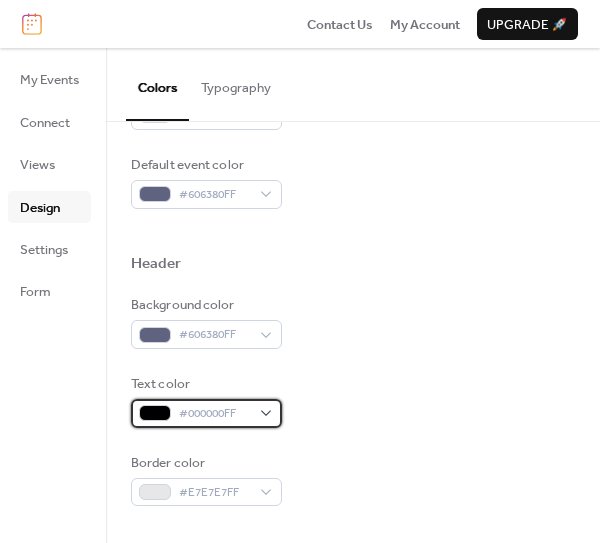 click at bounding box center (155, 413) 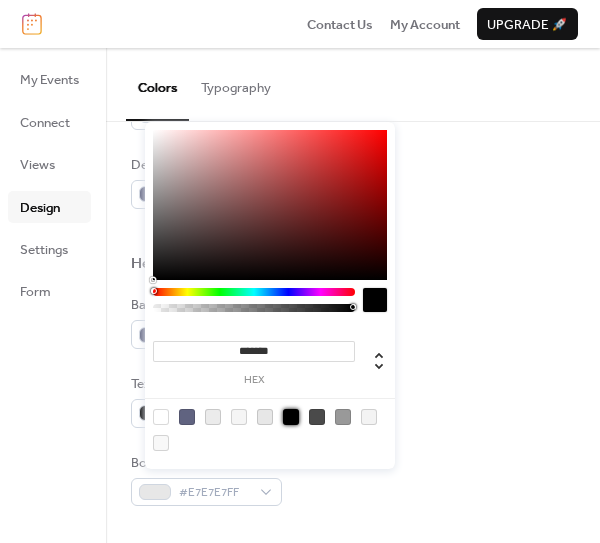 click at bounding box center (291, 417) 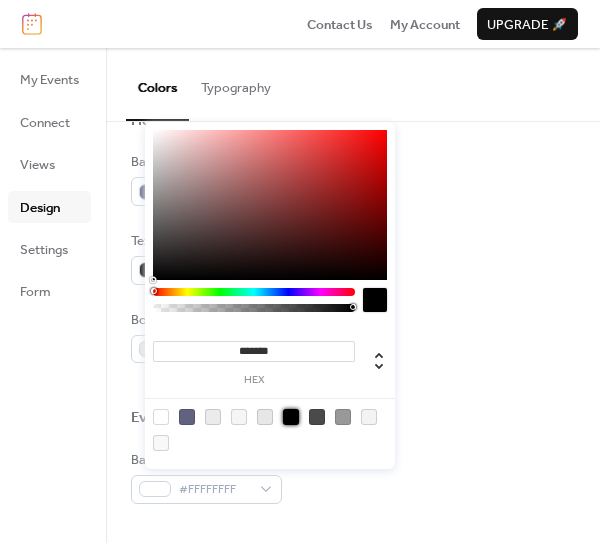 scroll, scrollTop: 714, scrollLeft: 0, axis: vertical 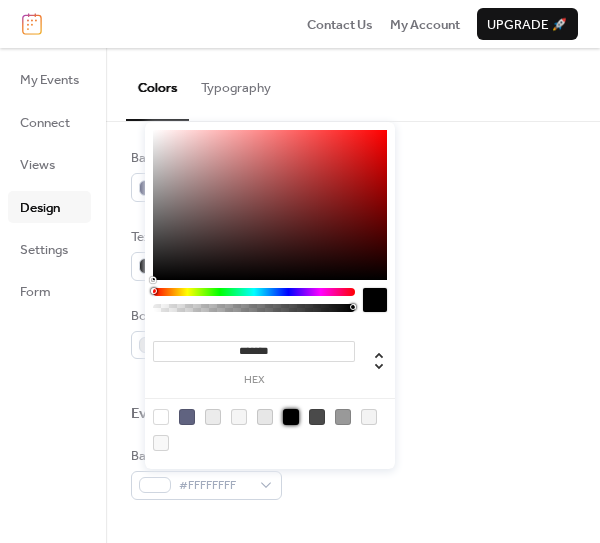 click on "Border color #E7E7E7FF" at bounding box center (353, 333) 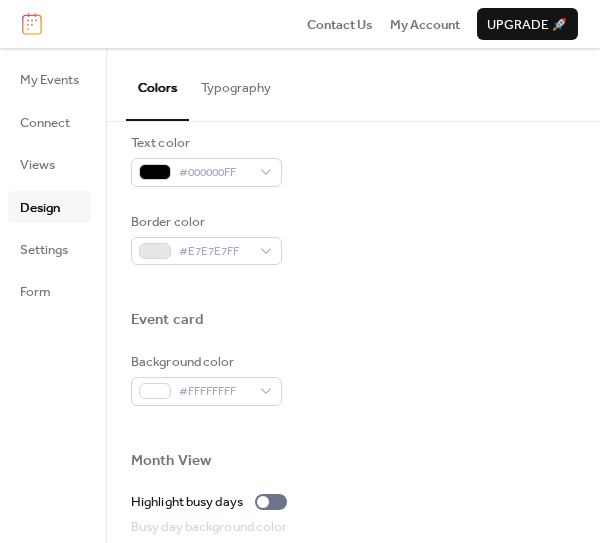 scroll, scrollTop: 870, scrollLeft: 0, axis: vertical 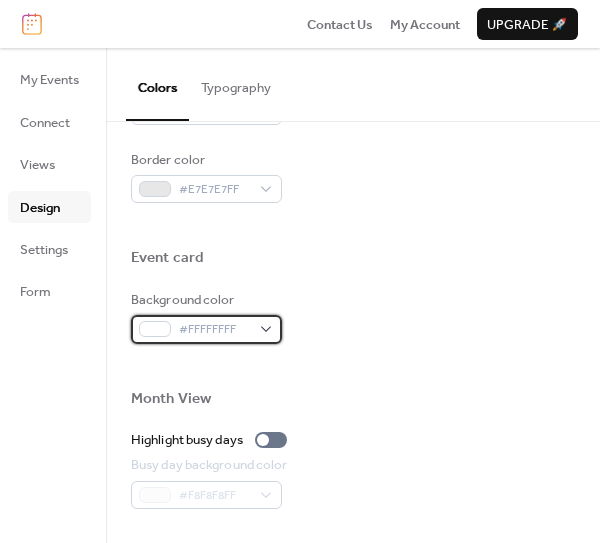 click at bounding box center (155, 329) 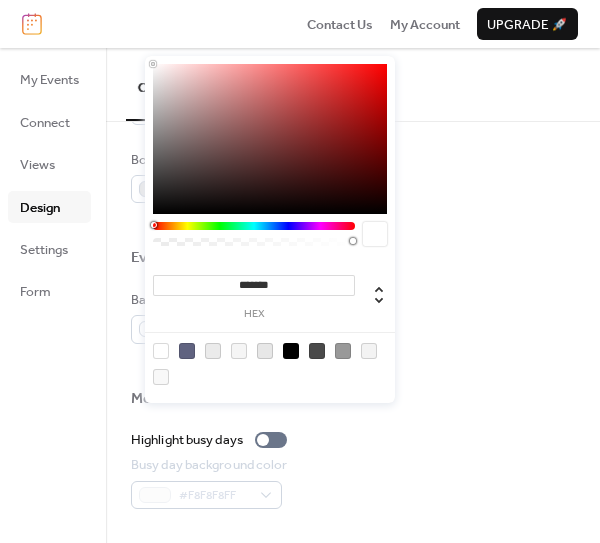 drag, startPoint x: 524, startPoint y: 343, endPoint x: 490, endPoint y: 342, distance: 34.0147 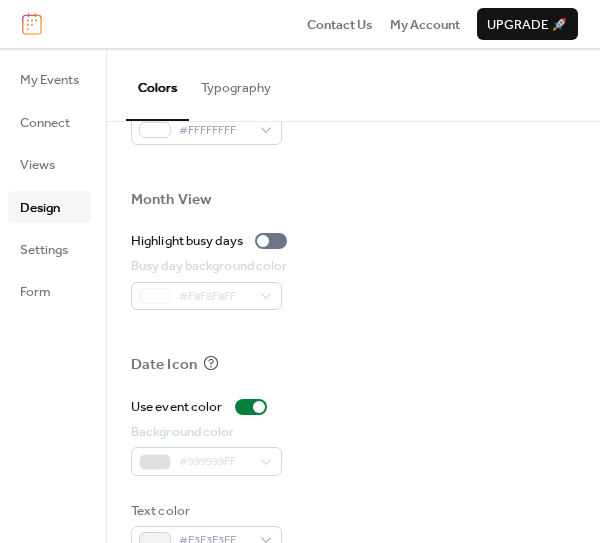 scroll, scrollTop: 1138, scrollLeft: 0, axis: vertical 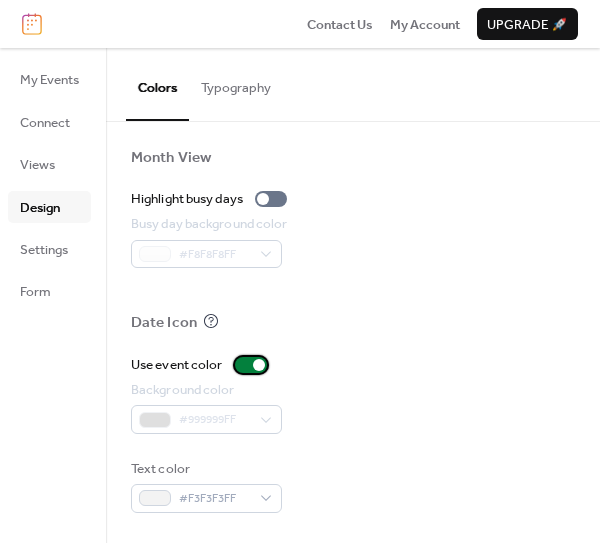 click at bounding box center [251, 365] 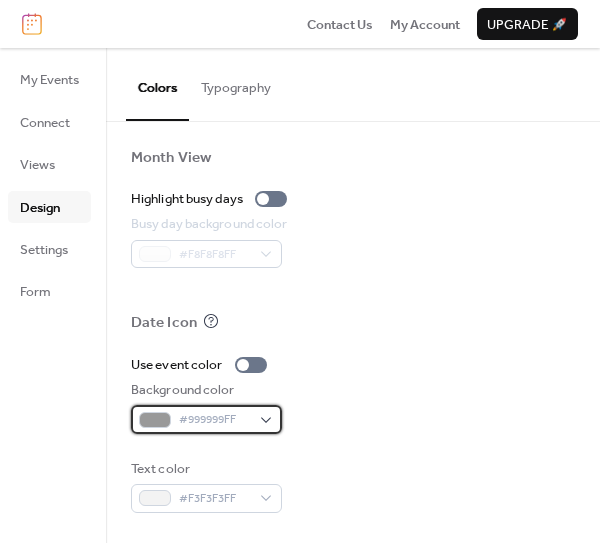 click at bounding box center (155, 420) 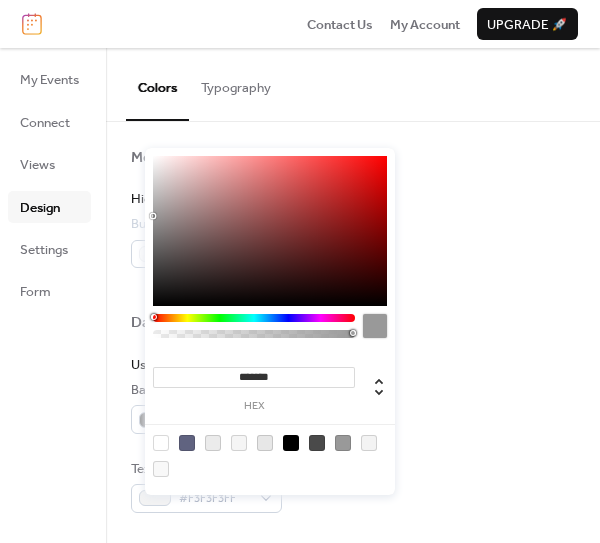 click at bounding box center [187, 443] 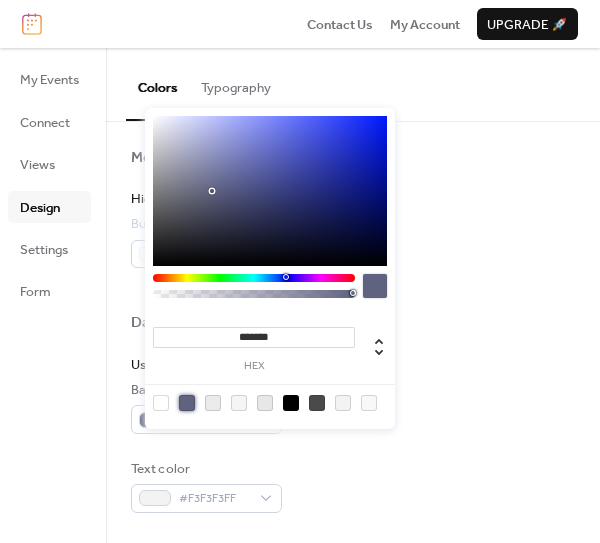 scroll, scrollTop: 1208, scrollLeft: 0, axis: vertical 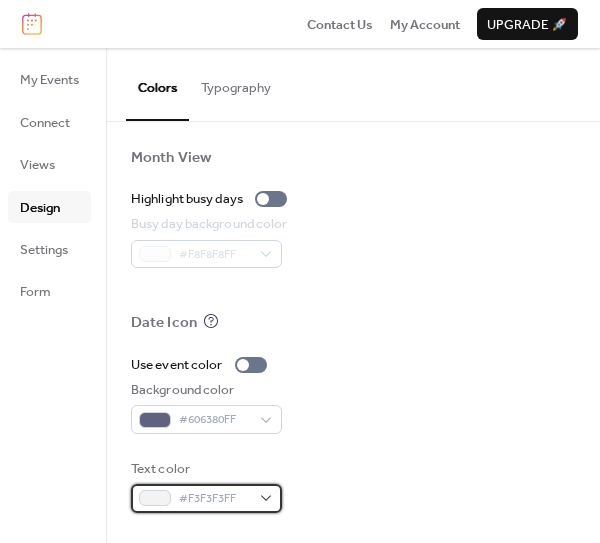 click at bounding box center (155, 498) 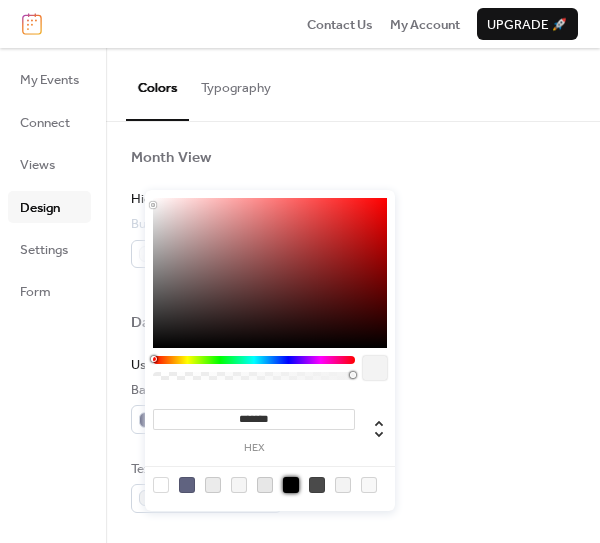 click at bounding box center [291, 485] 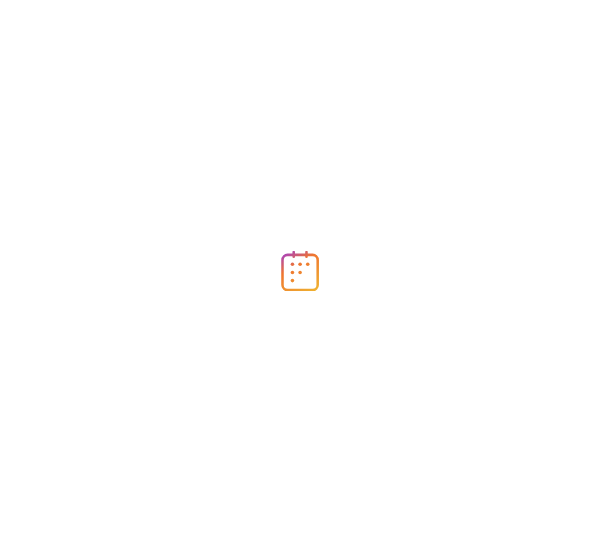 scroll, scrollTop: 0, scrollLeft: 0, axis: both 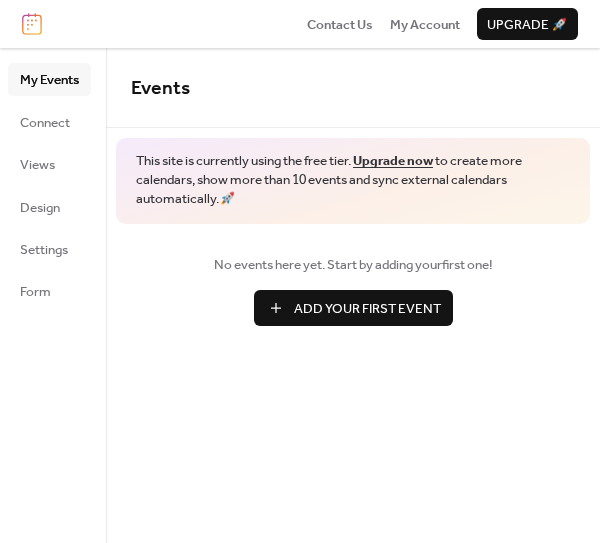 click on "Add Your First Event" at bounding box center [367, 309] 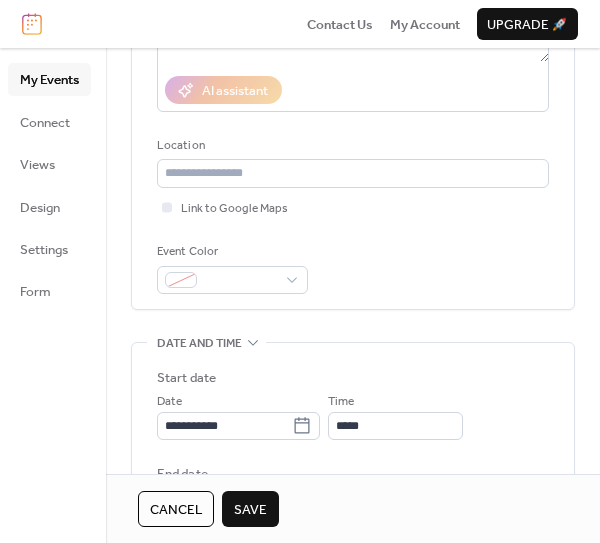scroll, scrollTop: 479, scrollLeft: 0, axis: vertical 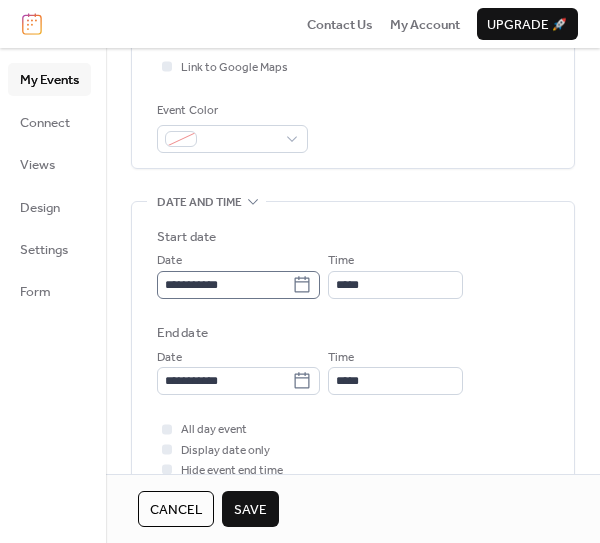 type on "*****" 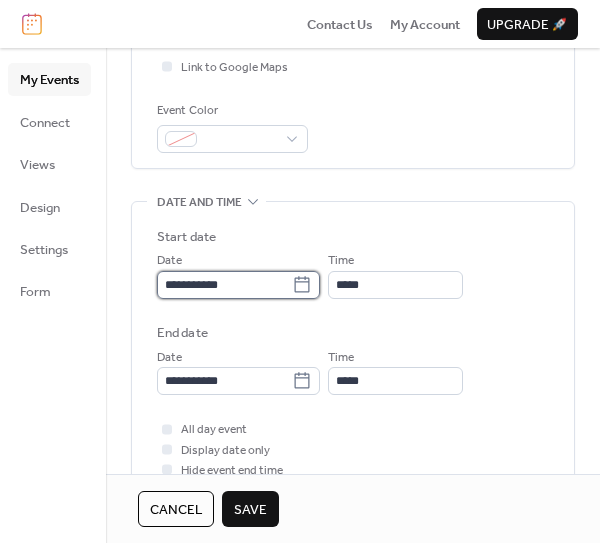 click on "**********" at bounding box center (224, 285) 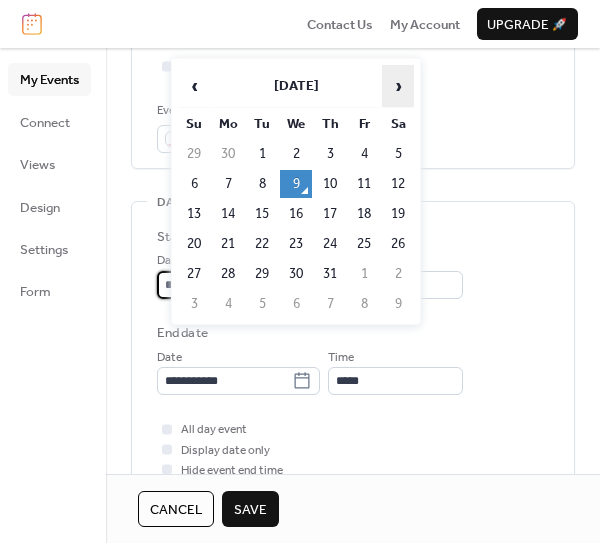 click on "›" at bounding box center [398, 86] 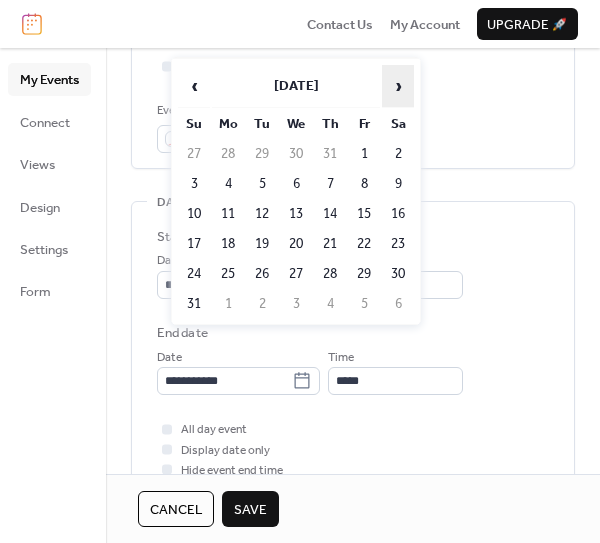 click on "›" at bounding box center (398, 86) 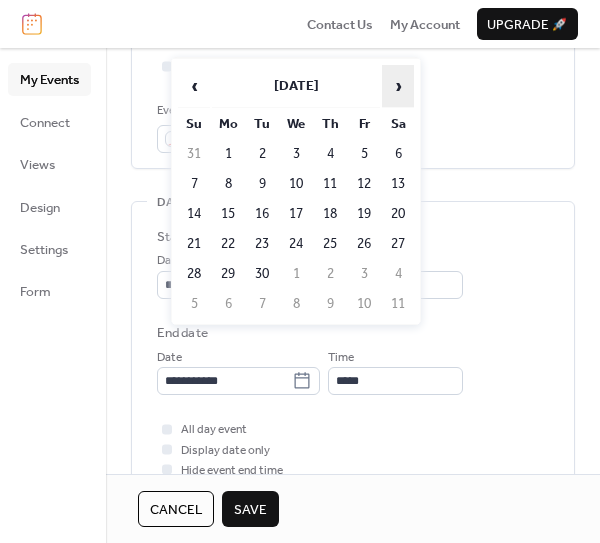 click on "›" at bounding box center (398, 86) 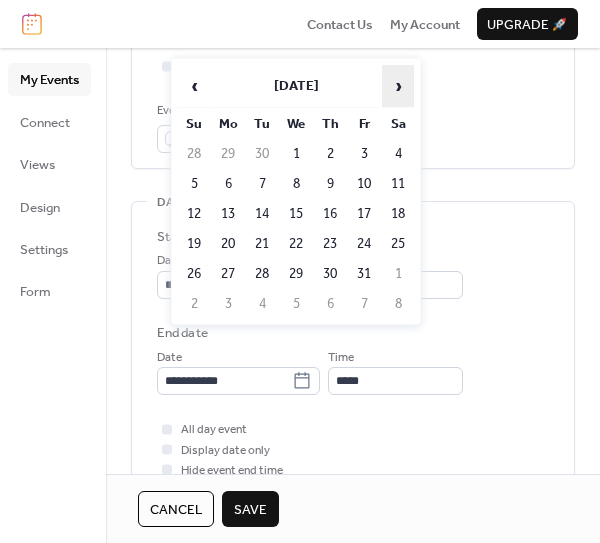 click on "›" at bounding box center (398, 86) 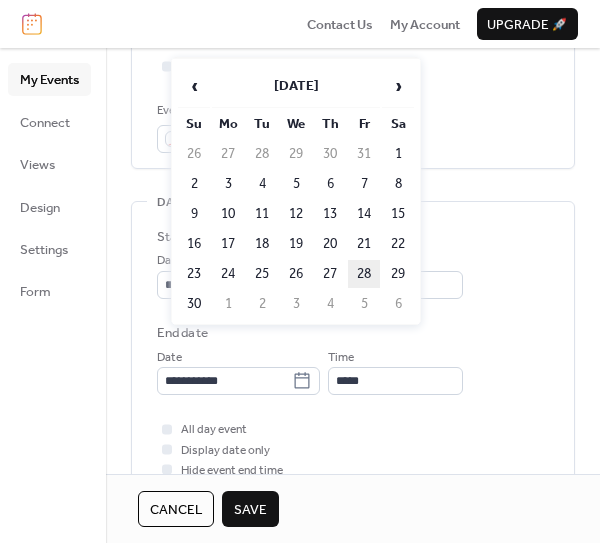 click on "28" at bounding box center [364, 274] 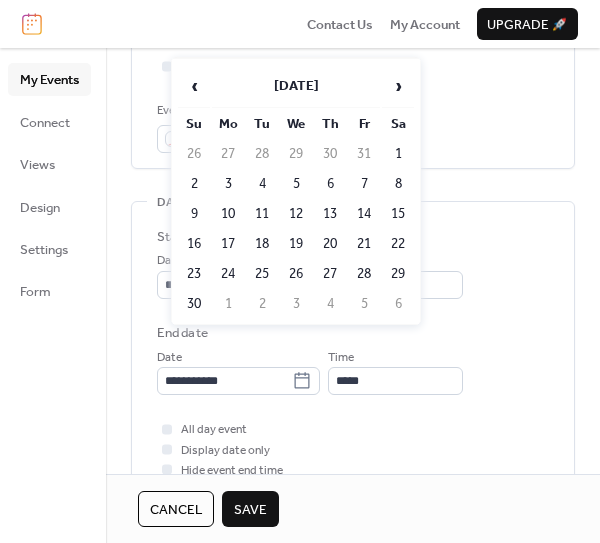 type on "**********" 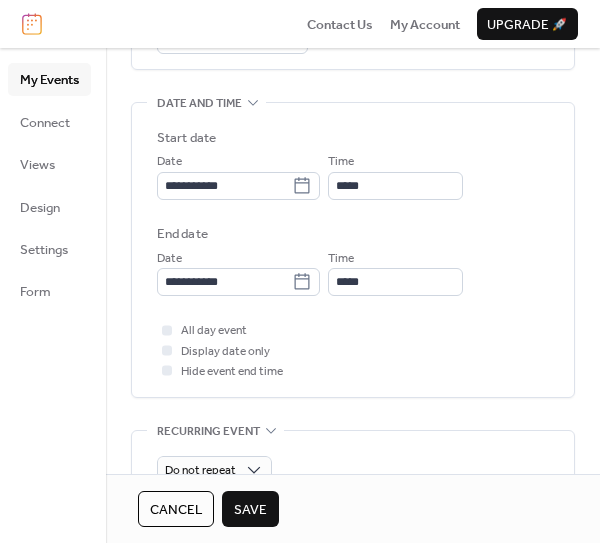 scroll, scrollTop: 663, scrollLeft: 0, axis: vertical 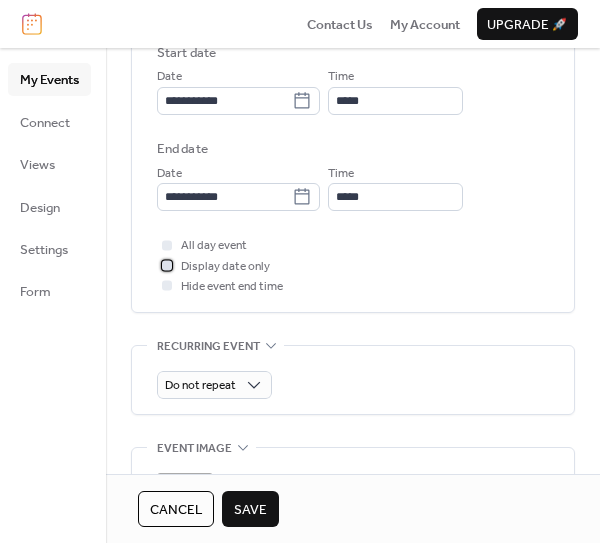 click at bounding box center [167, 265] 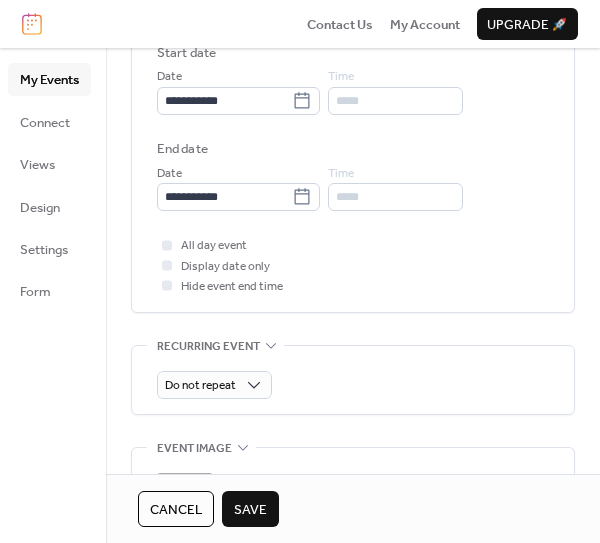 click on "Save" at bounding box center (250, 510) 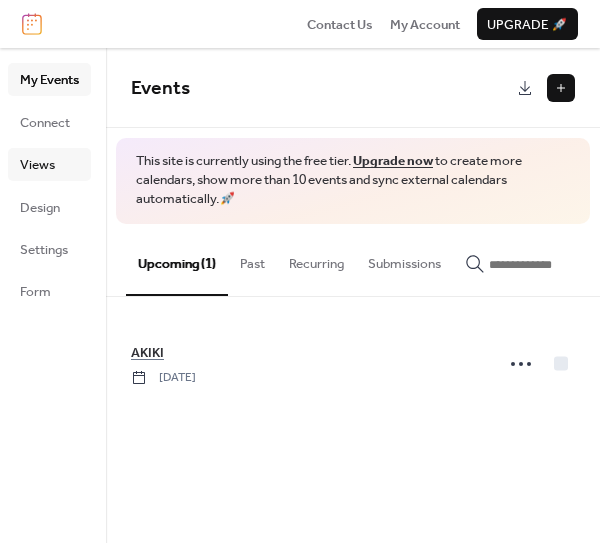 click on "Views" at bounding box center (37, 165) 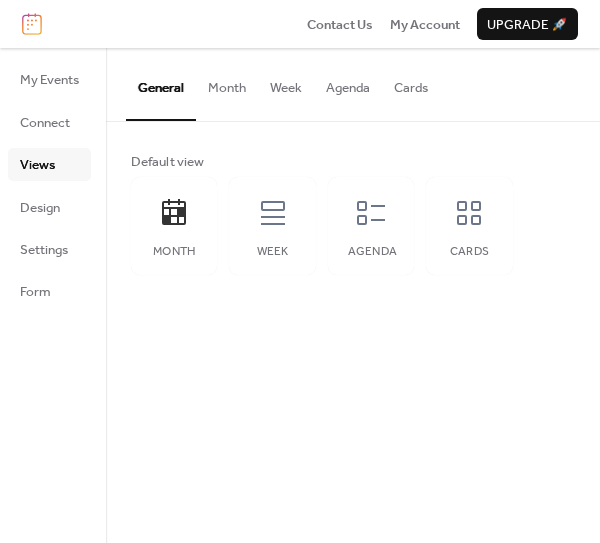 click on "Agenda" at bounding box center (348, 83) 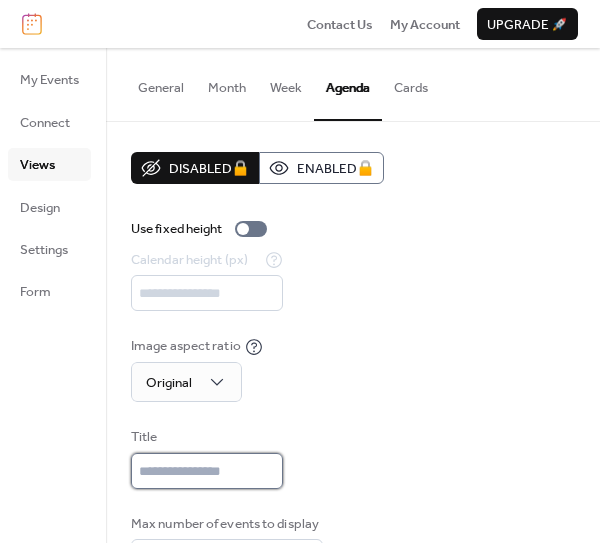 click at bounding box center (207, 471) 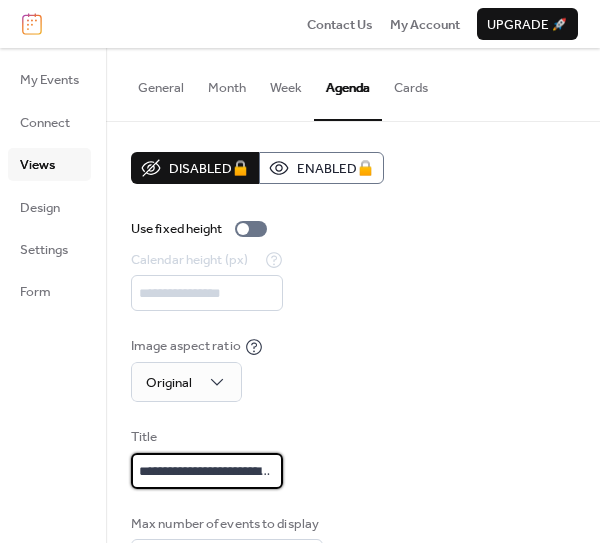 click on "**********" at bounding box center [207, 471] 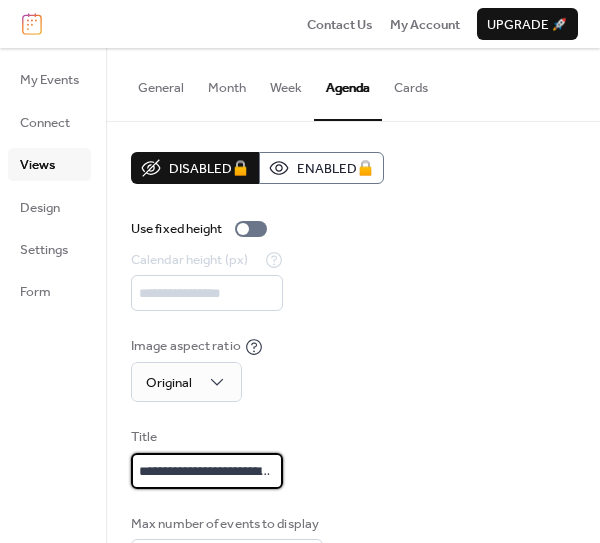 scroll, scrollTop: 135, scrollLeft: 0, axis: vertical 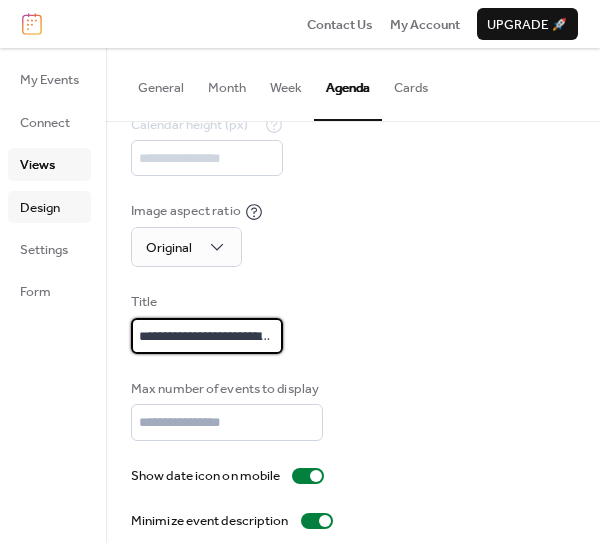 type on "**********" 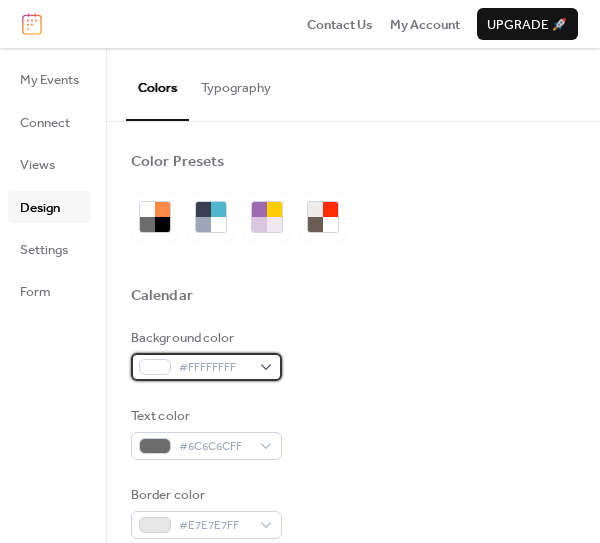 click at bounding box center [155, 367] 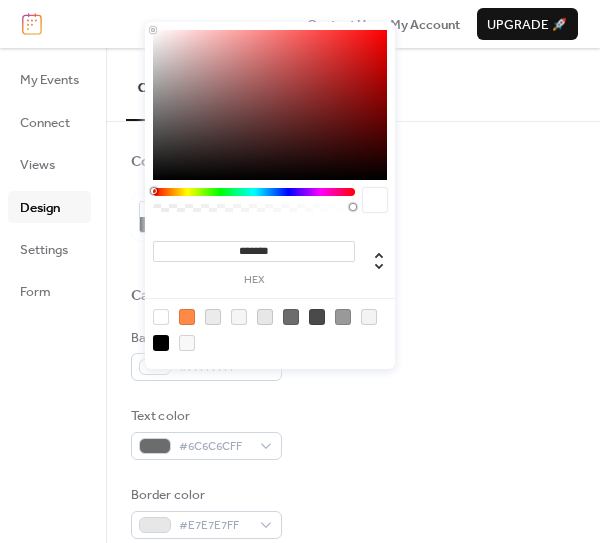 click at bounding box center [239, 317] 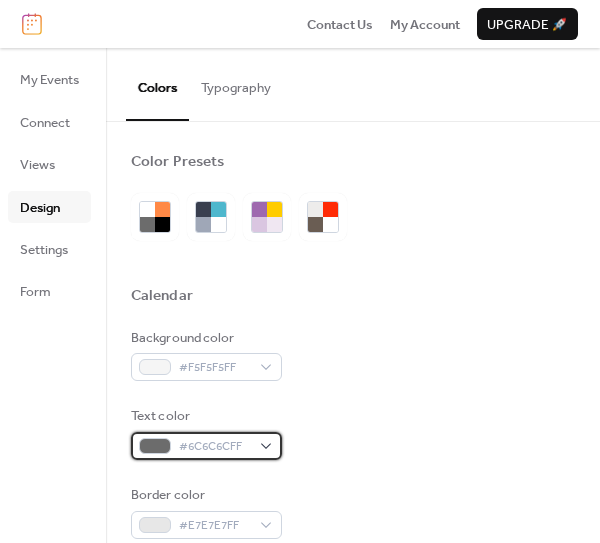 click at bounding box center (155, 446) 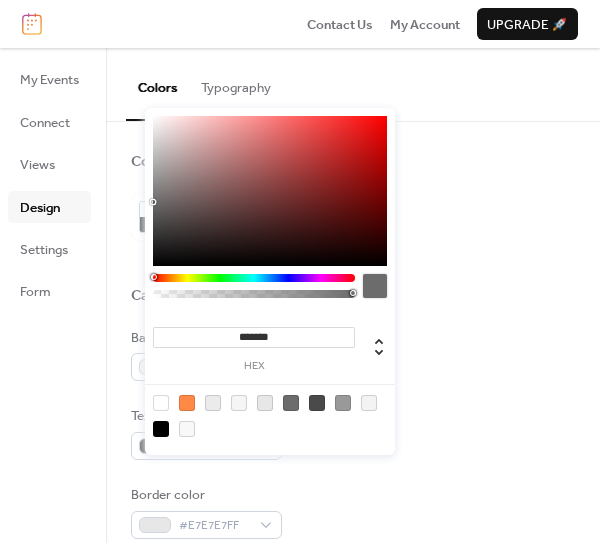 click at bounding box center (161, 429) 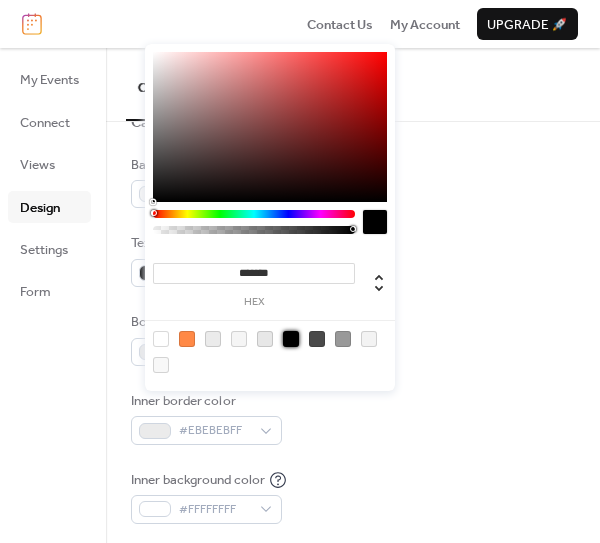 scroll, scrollTop: 209, scrollLeft: 0, axis: vertical 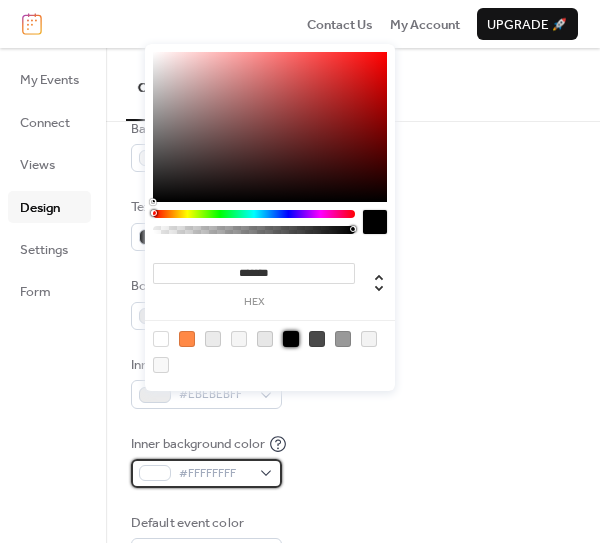 click at bounding box center (155, 473) 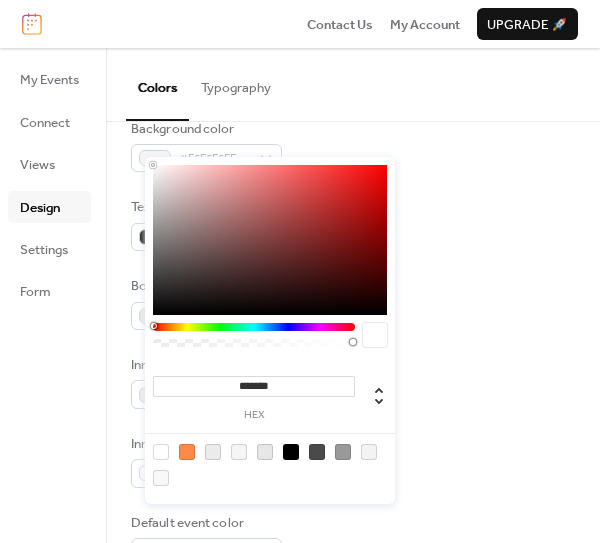 click at bounding box center [254, 327] 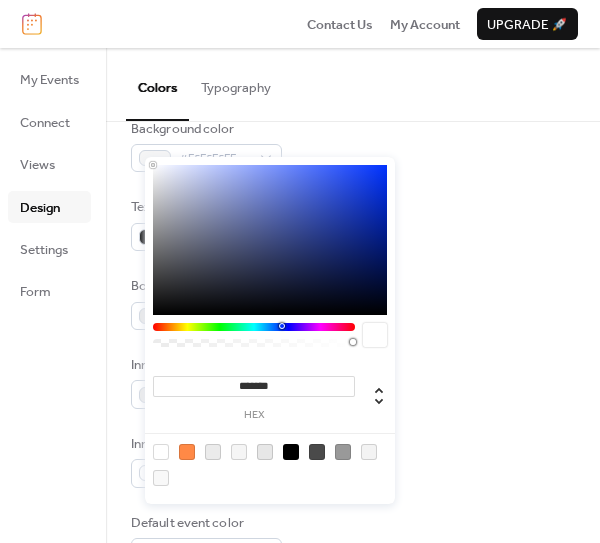 type on "*******" 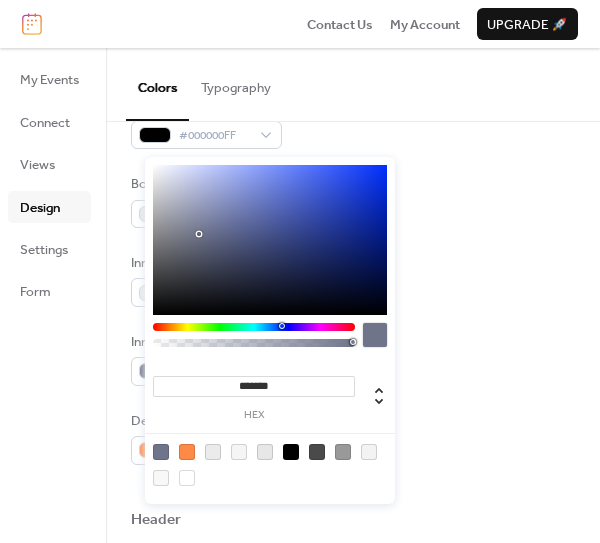 scroll, scrollTop: 390, scrollLeft: 0, axis: vertical 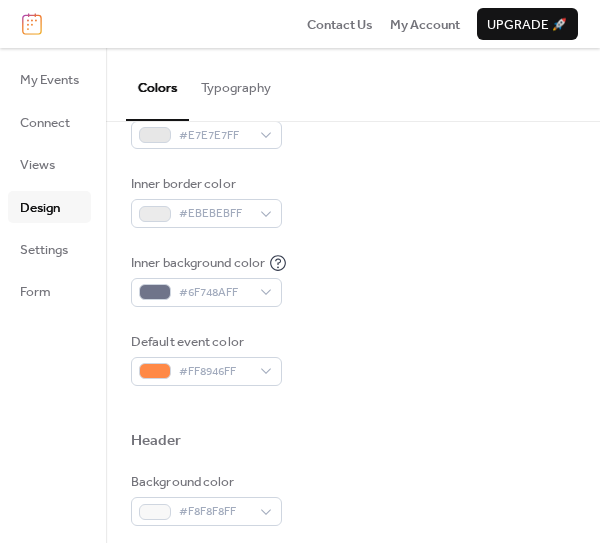 click on "Default event color #FF8946FF" at bounding box center [353, 359] 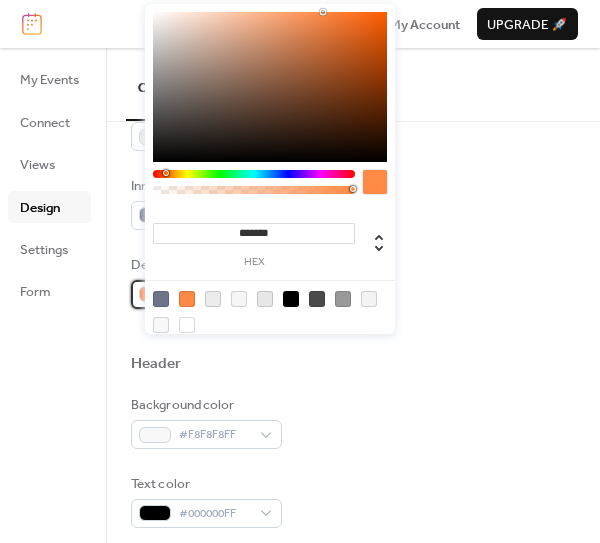 click at bounding box center [155, 294] 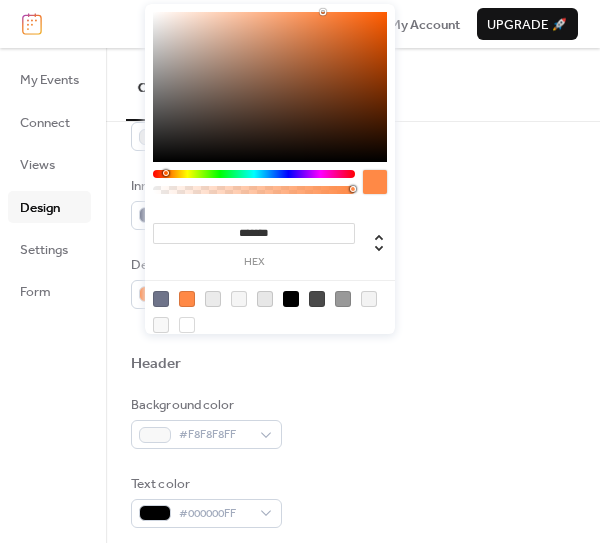 click at bounding box center [161, 299] 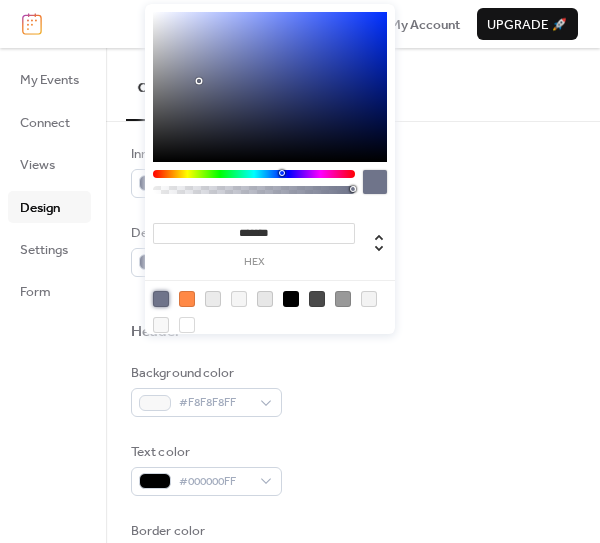 scroll, scrollTop: 575, scrollLeft: 0, axis: vertical 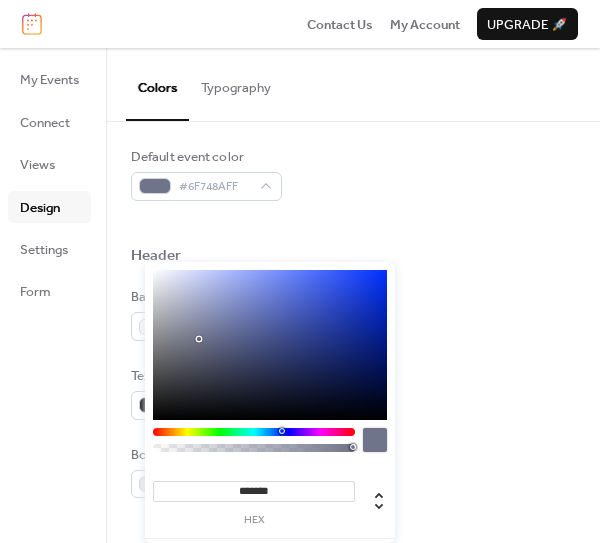 click on "Background color #F8F8F8FF" at bounding box center (353, 314) 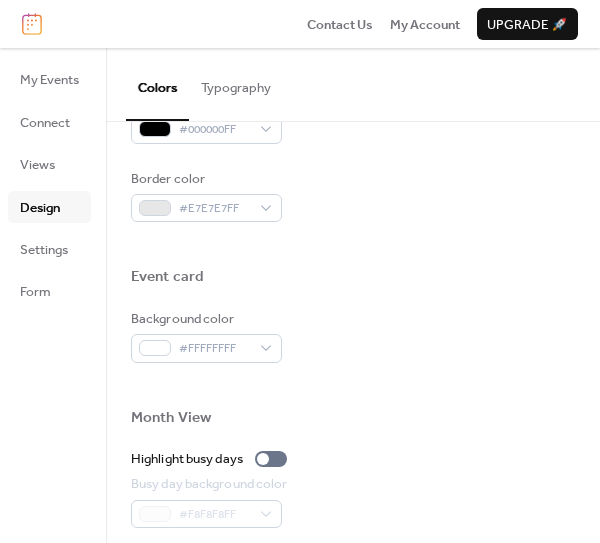 scroll, scrollTop: 960, scrollLeft: 0, axis: vertical 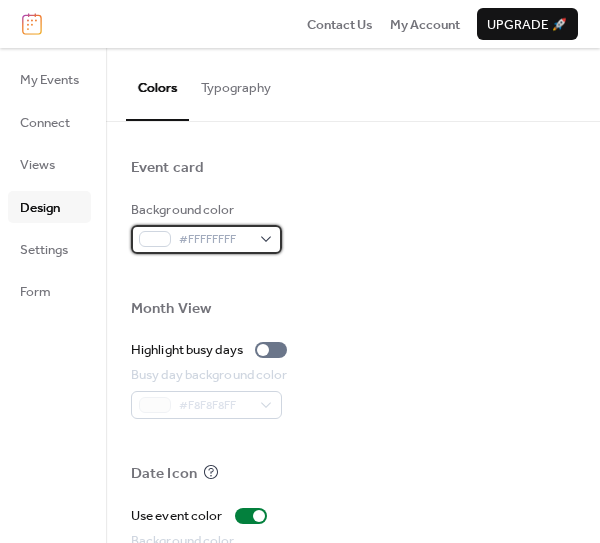 click at bounding box center [155, 239] 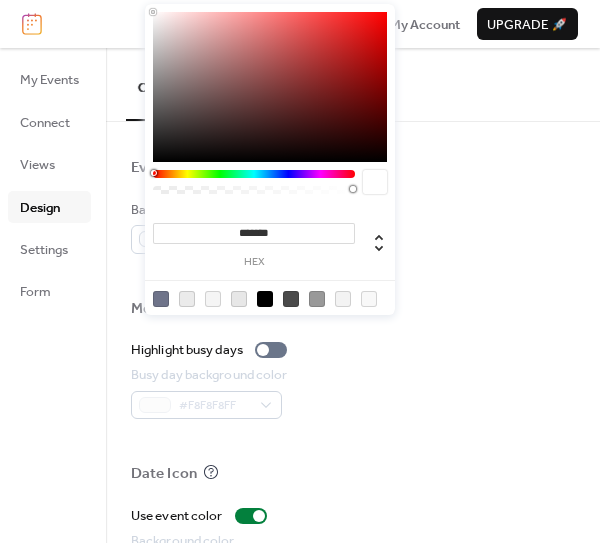 click at bounding box center [161, 299] 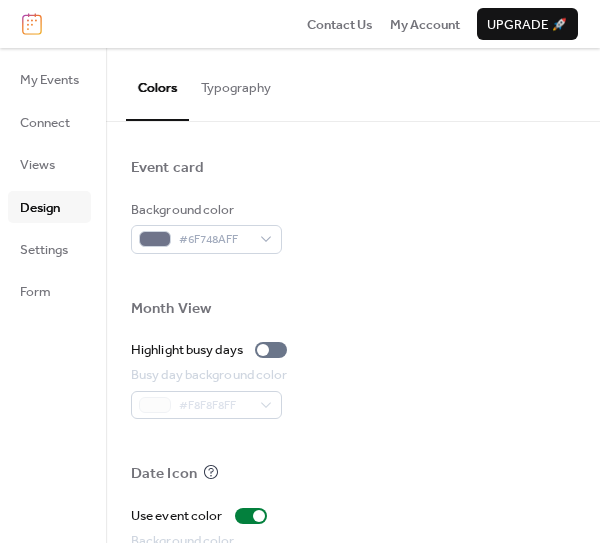 click on "Design" at bounding box center [40, 208] 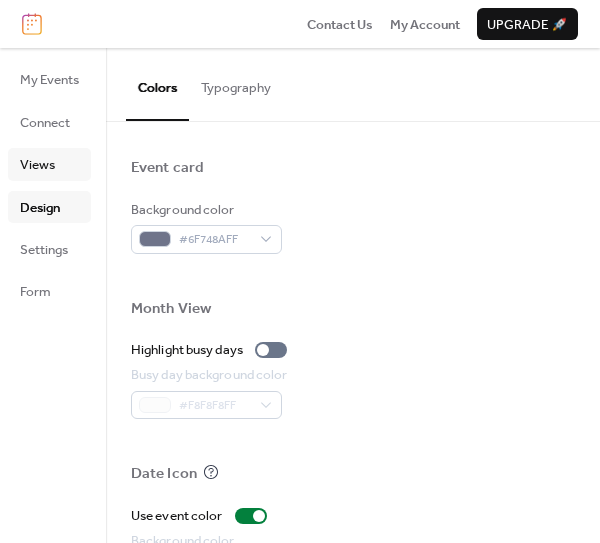 click on "Views" at bounding box center (37, 165) 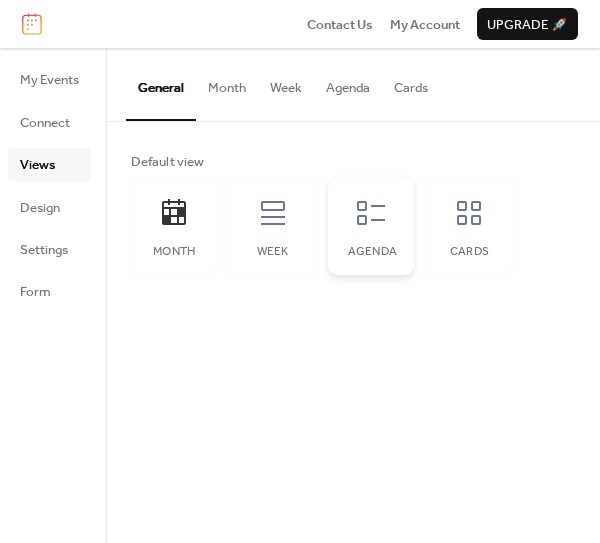 click on "Agenda" at bounding box center [371, 252] 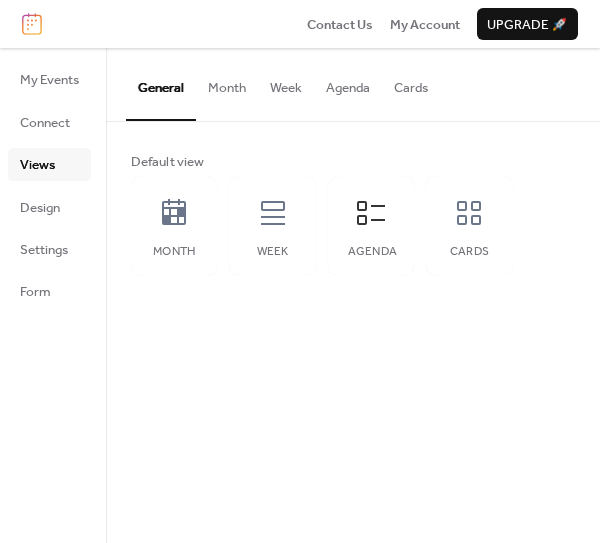click on "Agenda" at bounding box center [348, 83] 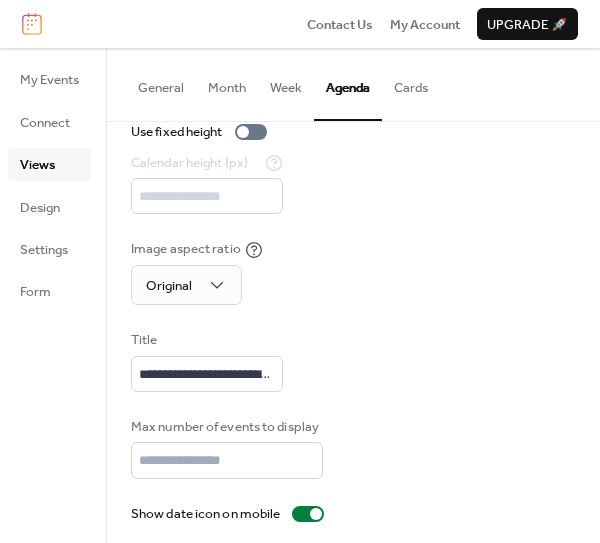 scroll, scrollTop: 101, scrollLeft: 0, axis: vertical 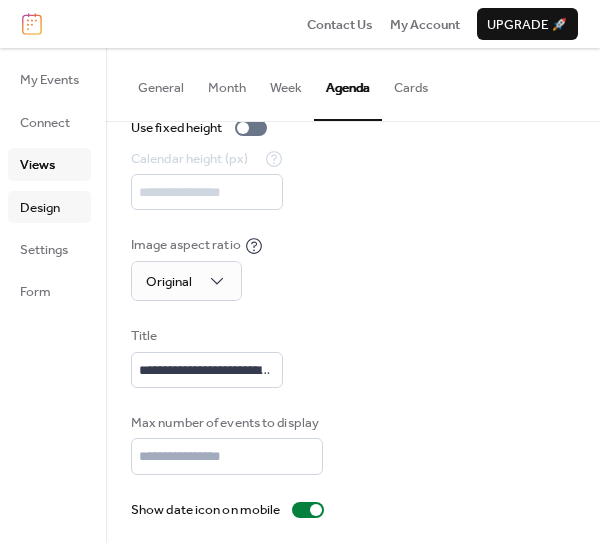 click on "Design" at bounding box center (40, 208) 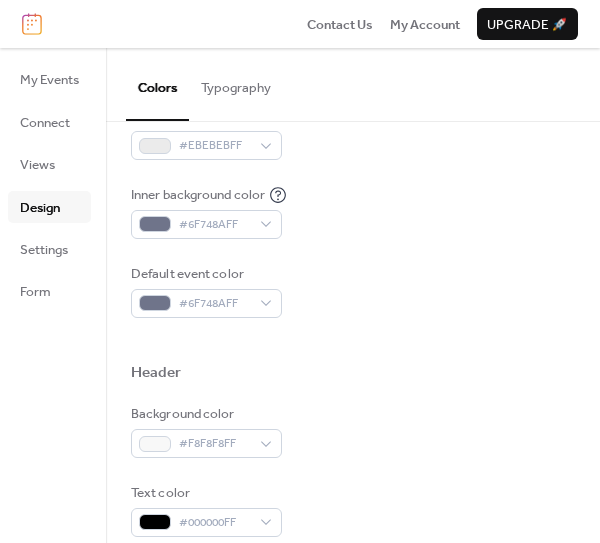 scroll, scrollTop: 570, scrollLeft: 0, axis: vertical 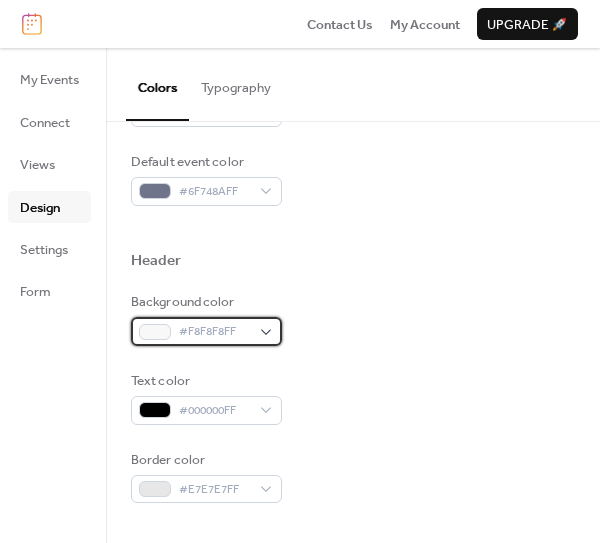 click at bounding box center [155, 332] 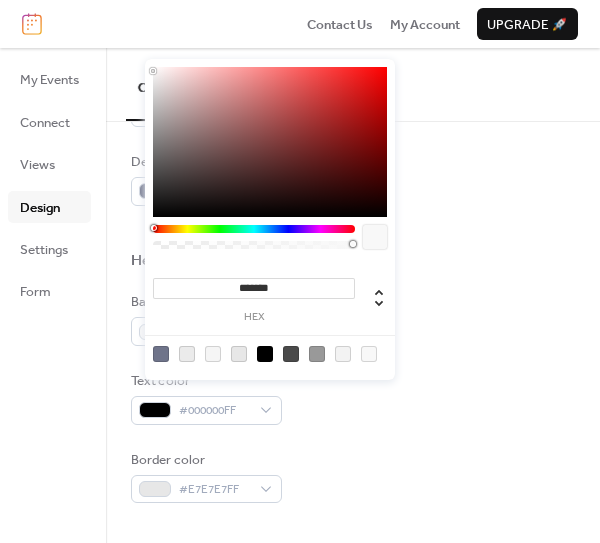 click at bounding box center [161, 354] 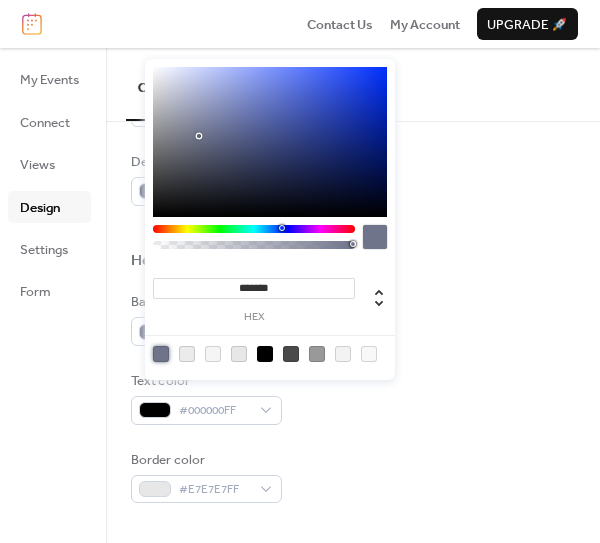 type on "*******" 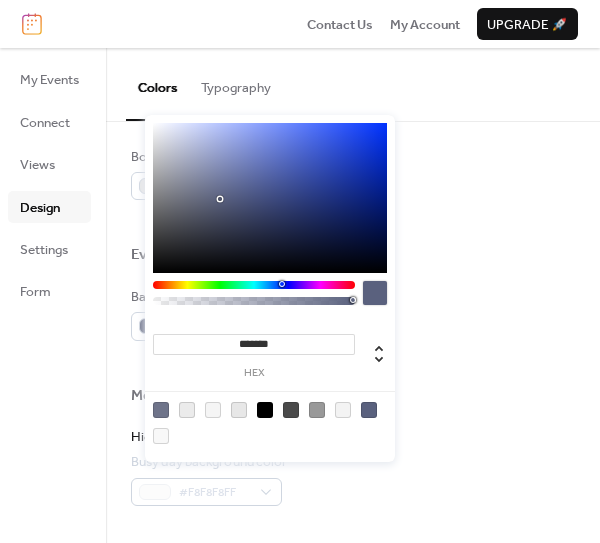 scroll, scrollTop: 877, scrollLeft: 0, axis: vertical 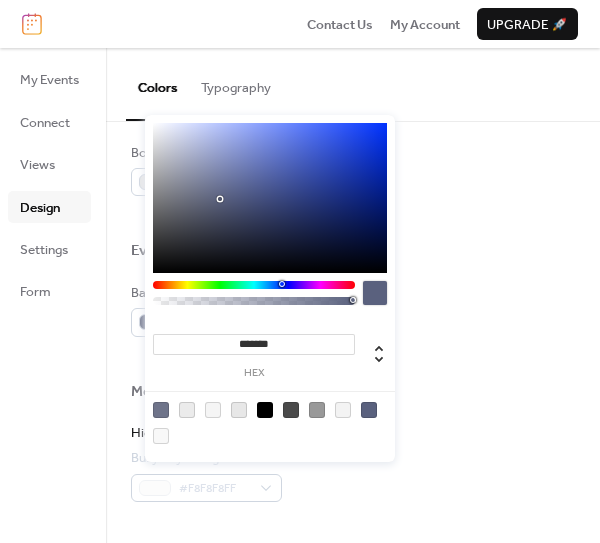 click on "Color Presets Calendar Background color #F5F5F5FF Text color #000000FF Border color #E7E7E7FF Inner border color #EBEBEBFF Inner background color #6F748AFF Default event color #6F748AFF Header Background color #5A617EFF Text color #000000FF Border color #E7E7E7FF Event card Background color #6F748AFF Month View Highlight busy days Busy day background color #F8F8F8FF Date Icon   Use event color Background color #999999FF Text color #F3F3F3FF" at bounding box center [353, 11] 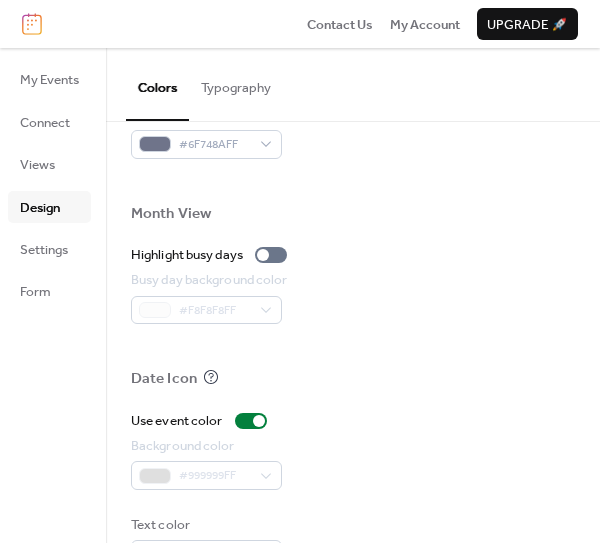 scroll, scrollTop: 1183, scrollLeft: 0, axis: vertical 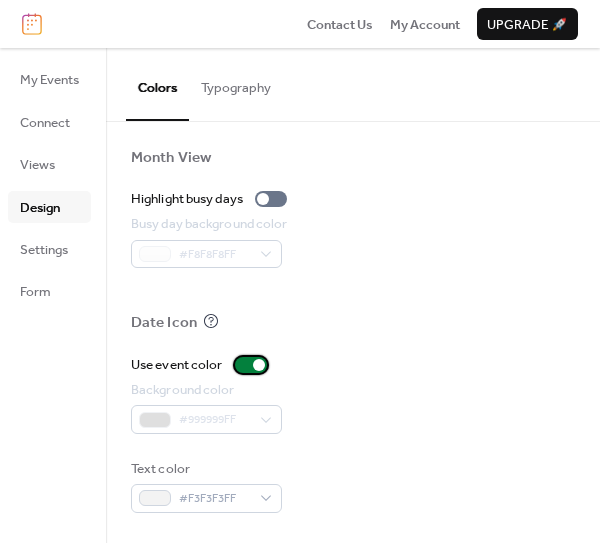 drag, startPoint x: 269, startPoint y: 408, endPoint x: 209, endPoint y: 459, distance: 78.74643 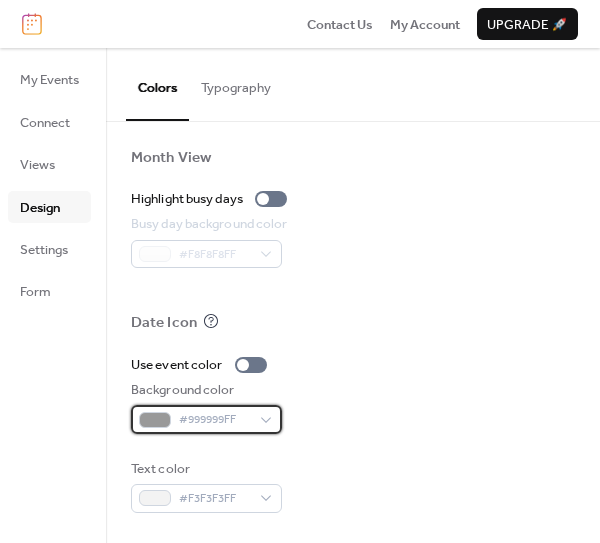 click at bounding box center [155, 420] 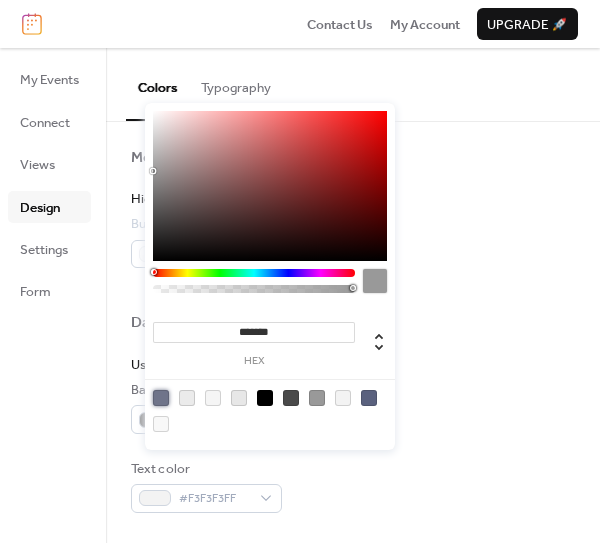 click at bounding box center [161, 398] 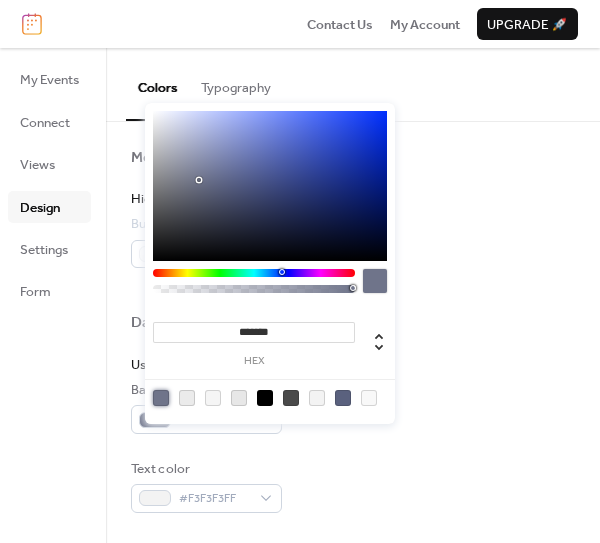 click at bounding box center (343, 398) 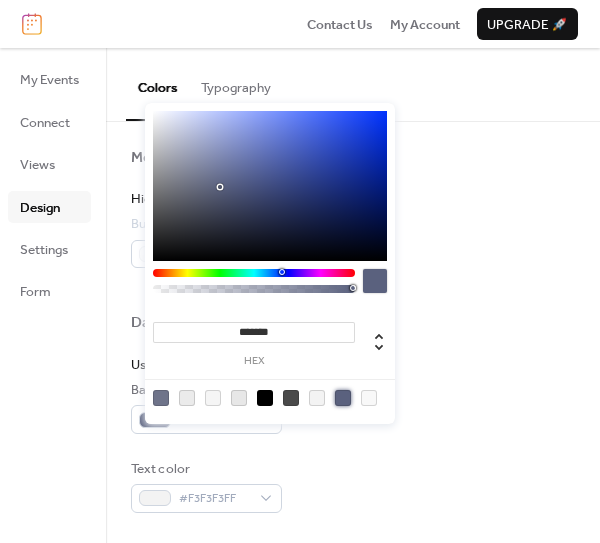 scroll, scrollTop: 1240, scrollLeft: 0, axis: vertical 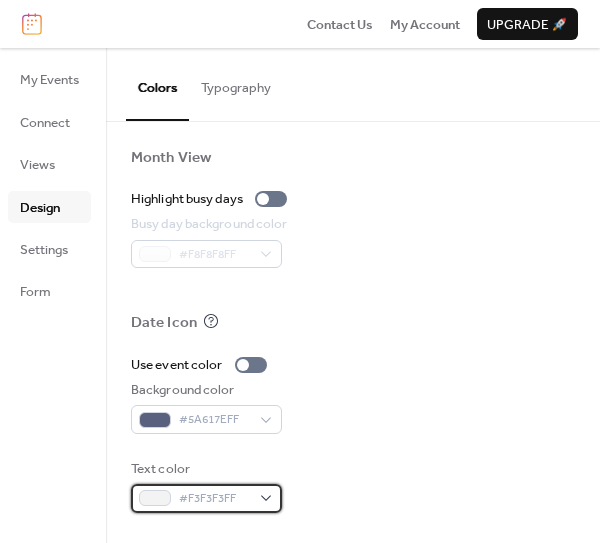 click at bounding box center [155, 498] 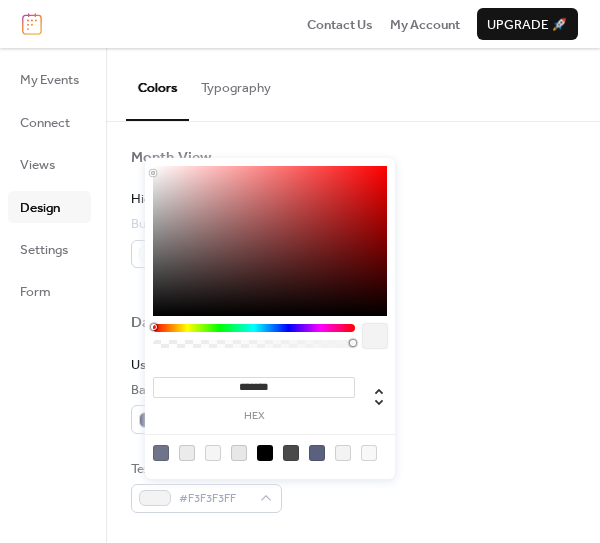 click at bounding box center (265, 453) 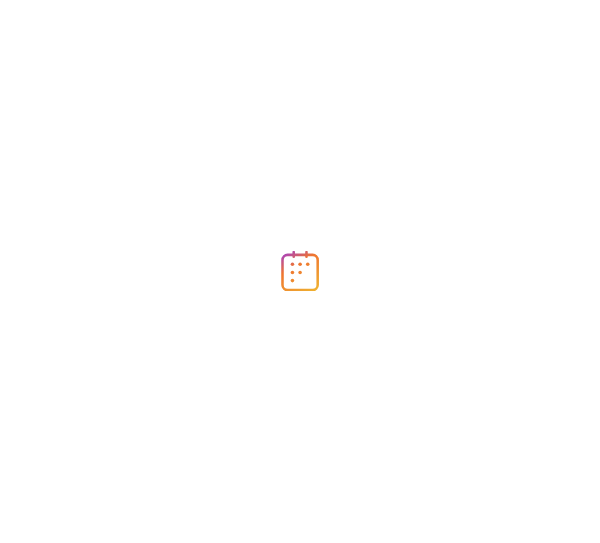 scroll, scrollTop: 0, scrollLeft: 0, axis: both 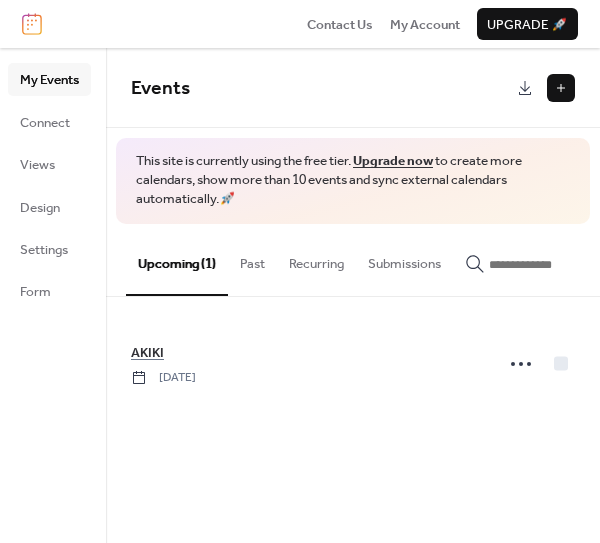 drag, startPoint x: 32, startPoint y: 220, endPoint x: 213, endPoint y: 231, distance: 181.33394 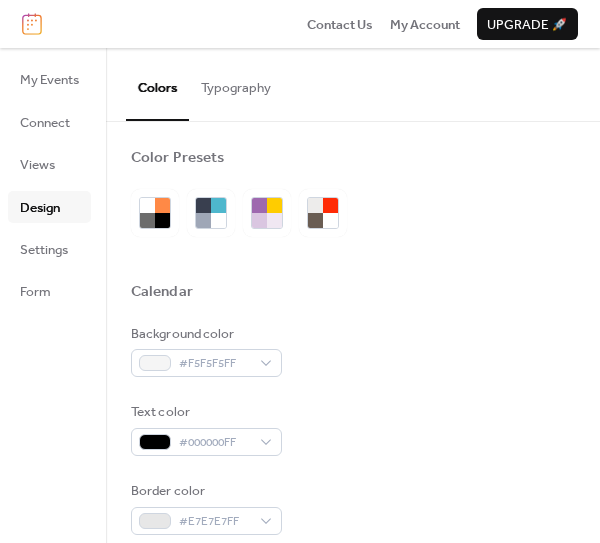 scroll, scrollTop: 47, scrollLeft: 0, axis: vertical 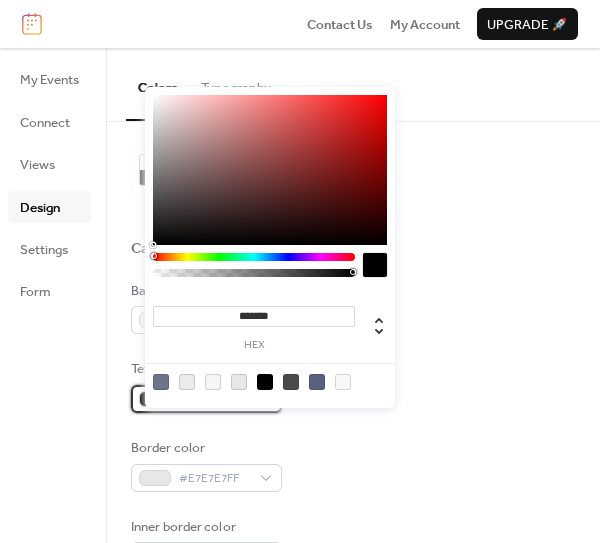 click at bounding box center [155, 399] 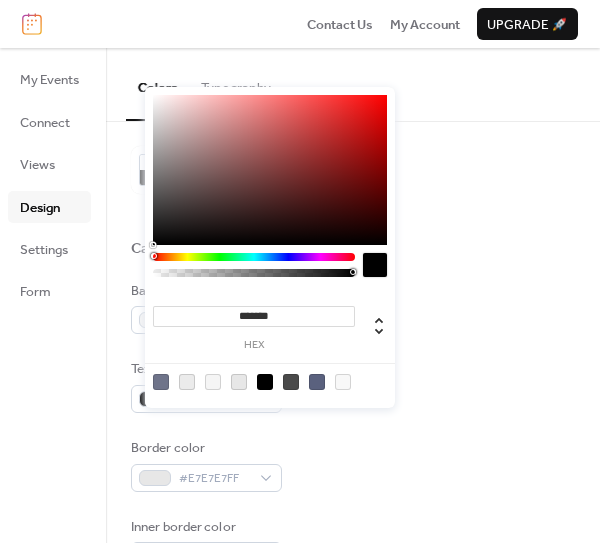 click at bounding box center (343, 382) 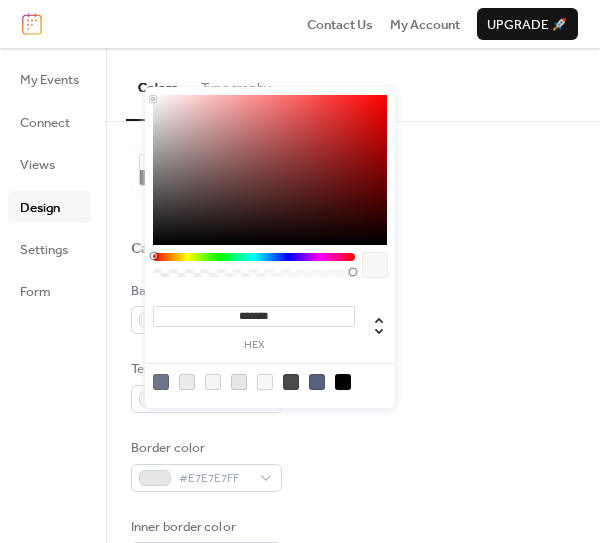 click at bounding box center [343, 382] 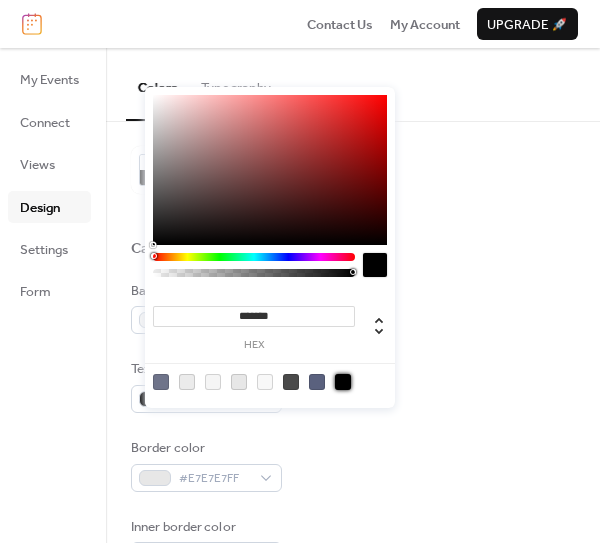 type on "*******" 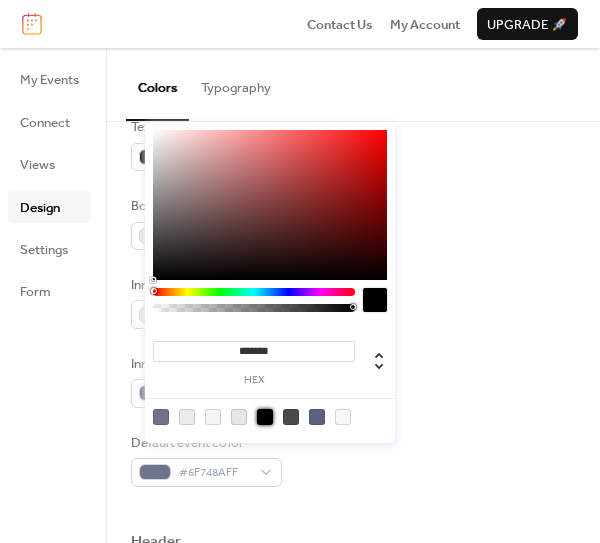 scroll, scrollTop: 371, scrollLeft: 0, axis: vertical 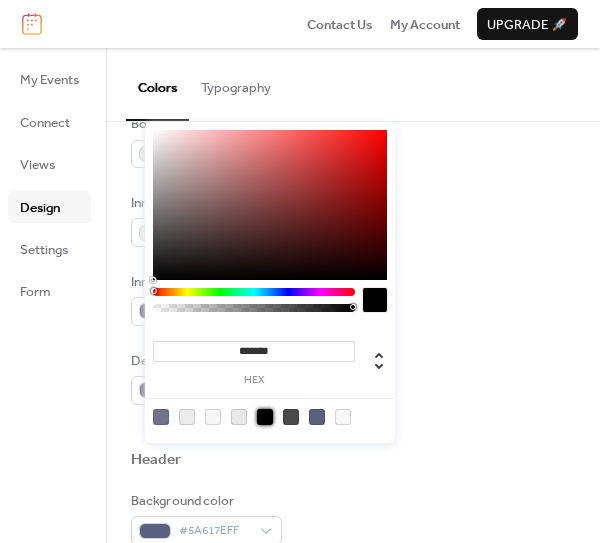 click on "Inner border color #EBEBEBFF" at bounding box center (353, 220) 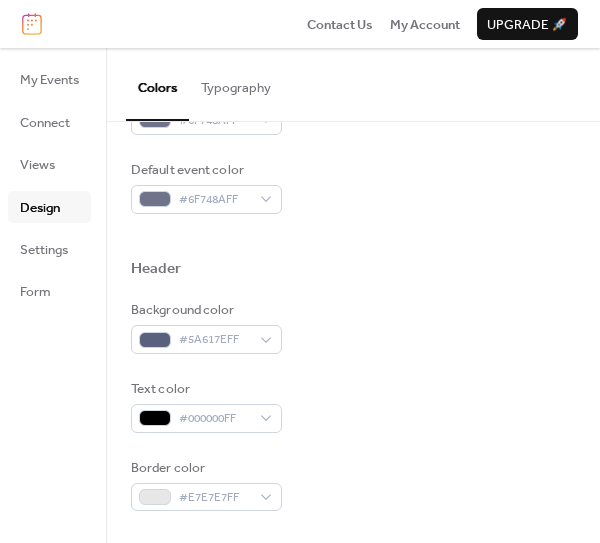 scroll, scrollTop: 566, scrollLeft: 0, axis: vertical 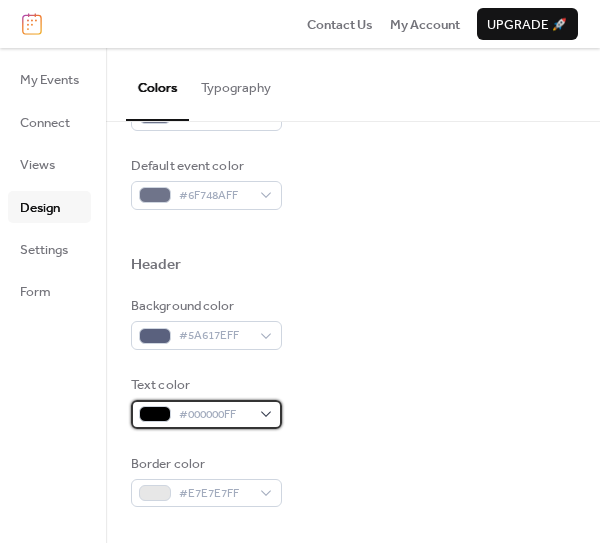 click at bounding box center (155, 414) 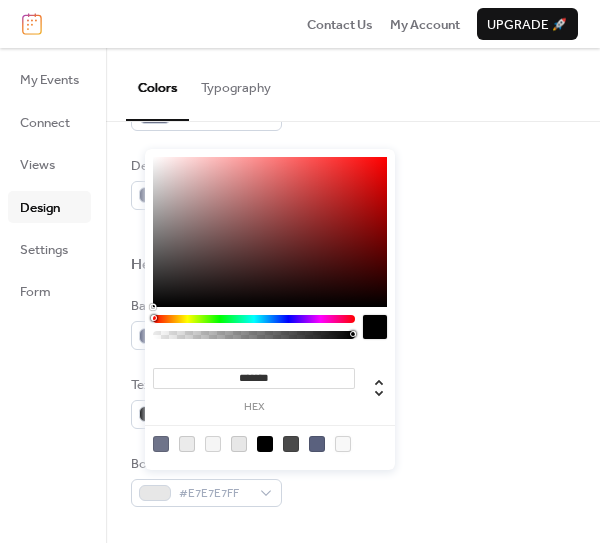 drag, startPoint x: 340, startPoint y: 444, endPoint x: 356, endPoint y: 442, distance: 16.124516 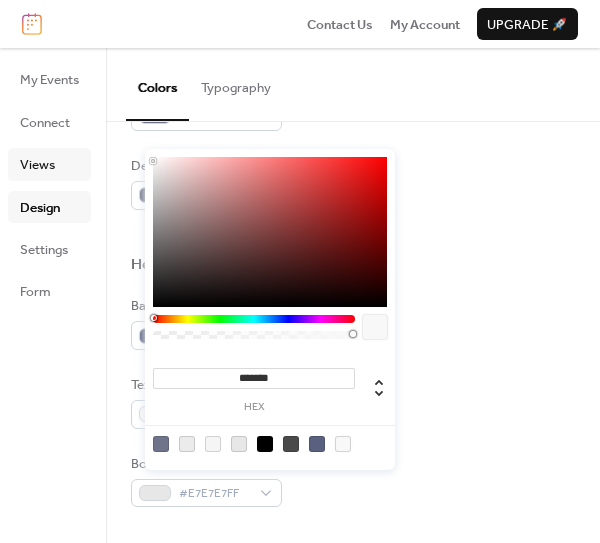click on "Views" at bounding box center [37, 165] 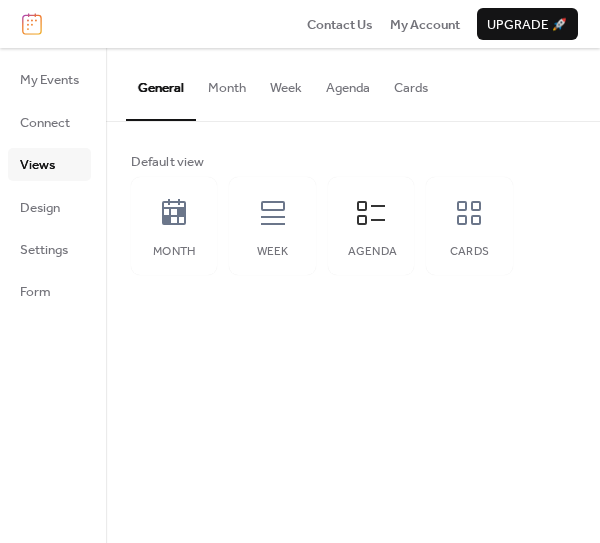click on "Agenda" at bounding box center [348, 83] 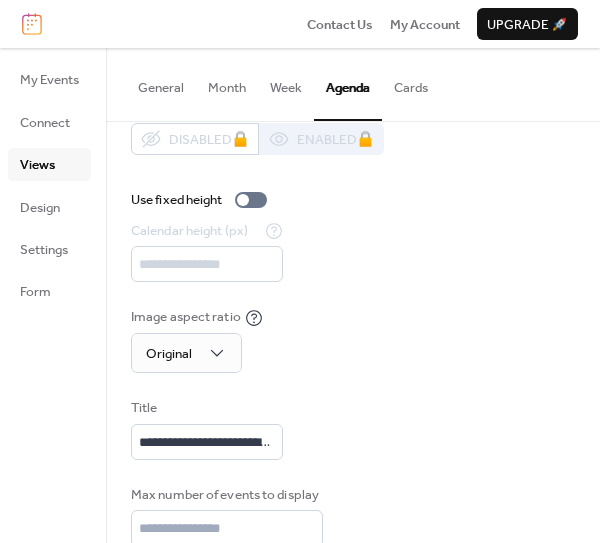 scroll, scrollTop: 75, scrollLeft: 0, axis: vertical 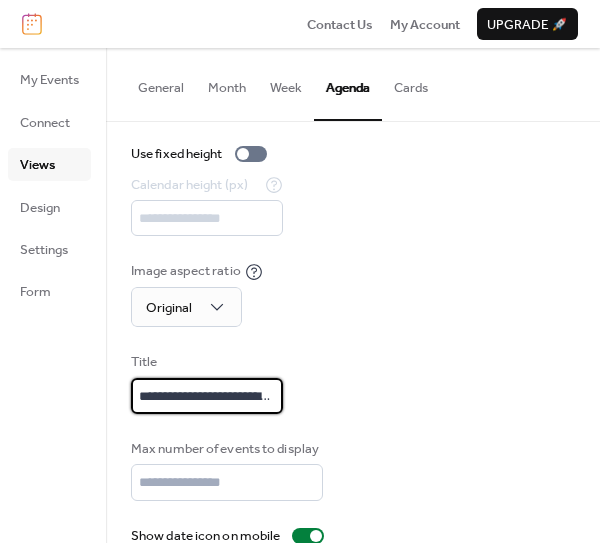 click on "**********" at bounding box center [207, 396] 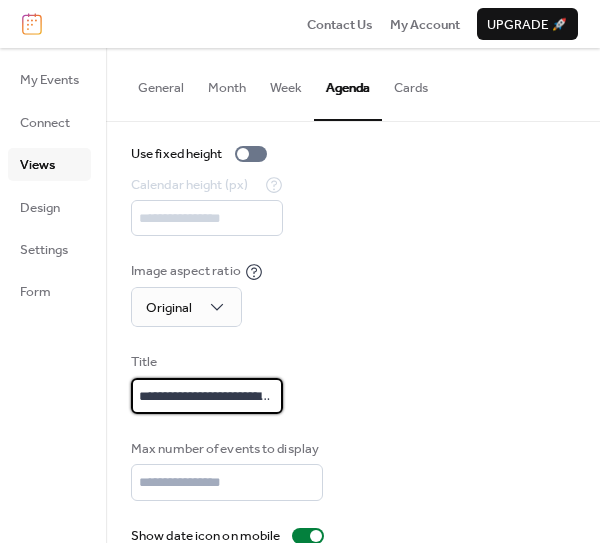 scroll, scrollTop: 213, scrollLeft: 0, axis: vertical 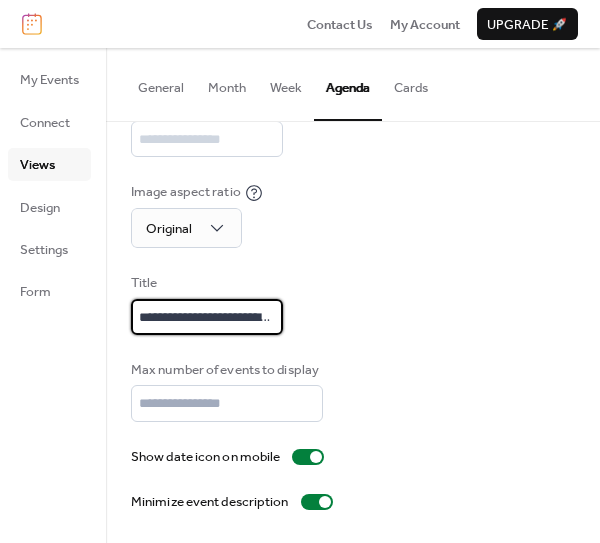 click on "**********" at bounding box center [207, 317] 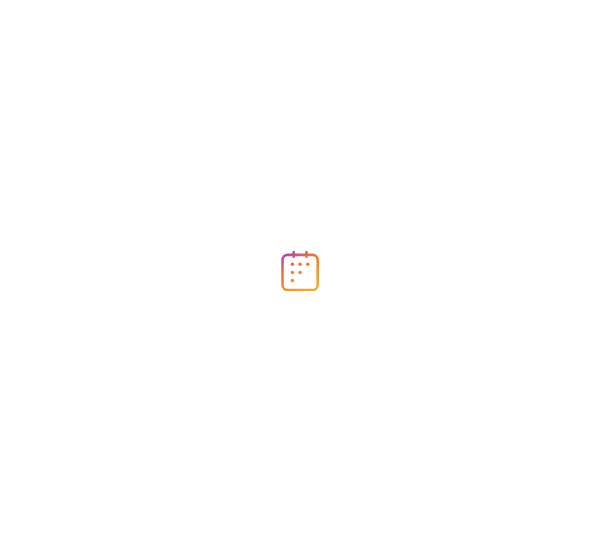 scroll, scrollTop: 0, scrollLeft: 0, axis: both 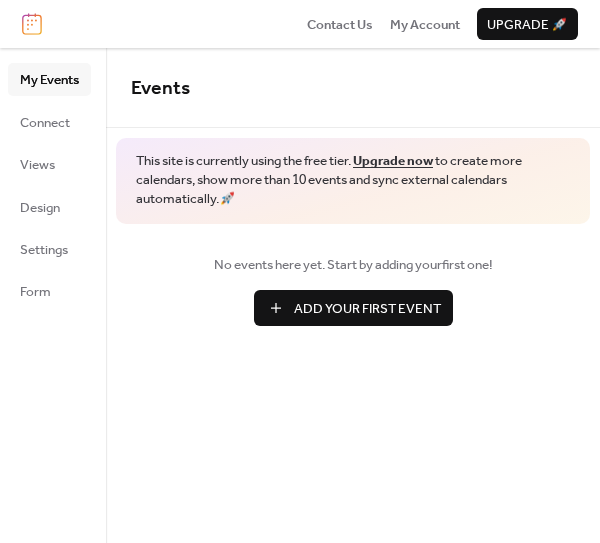 click on "Add Your First Event" at bounding box center (367, 309) 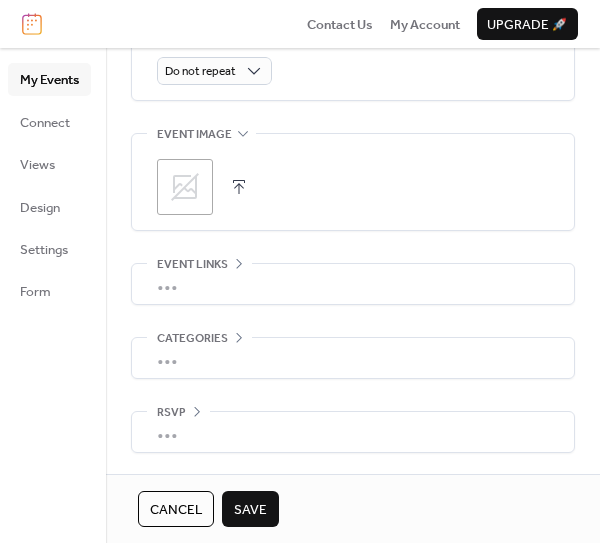 scroll, scrollTop: 917, scrollLeft: 0, axis: vertical 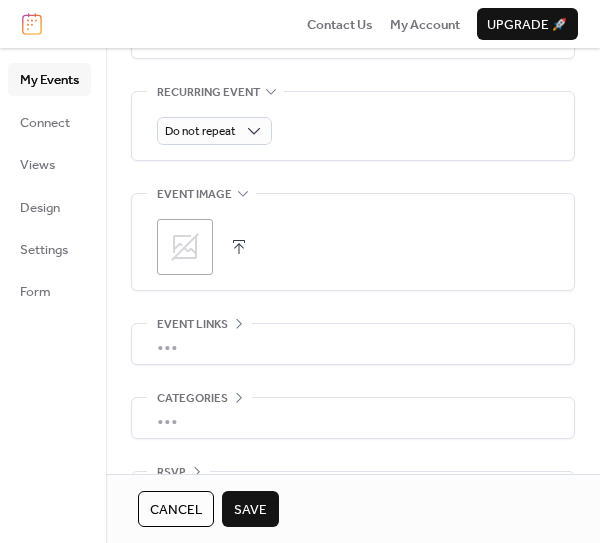 type on "**********" 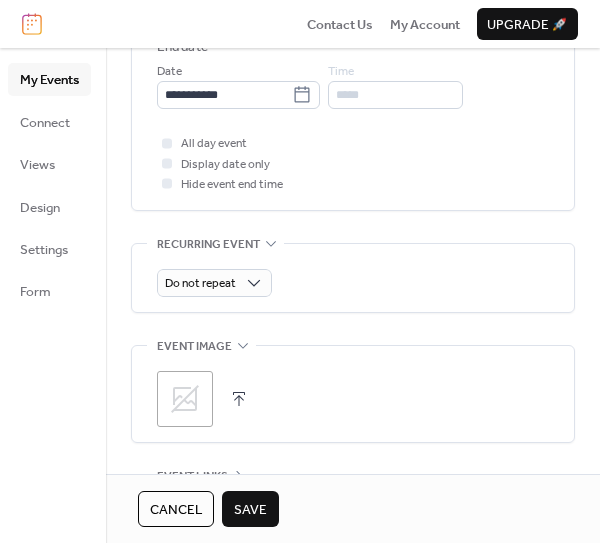 click on "**********" at bounding box center (224, -1) 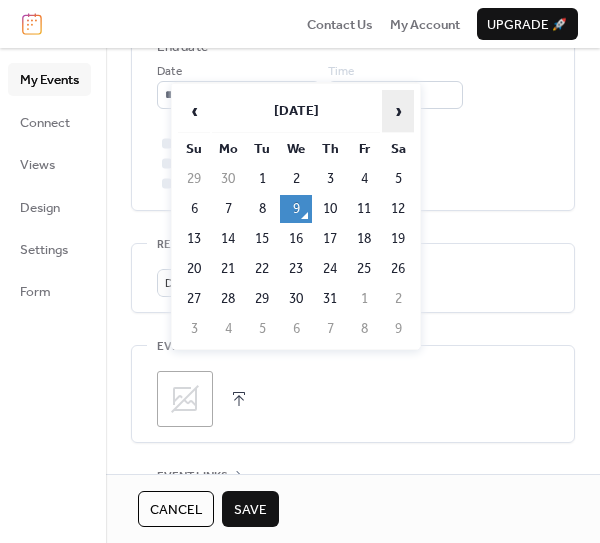 click on "›" at bounding box center [398, 111] 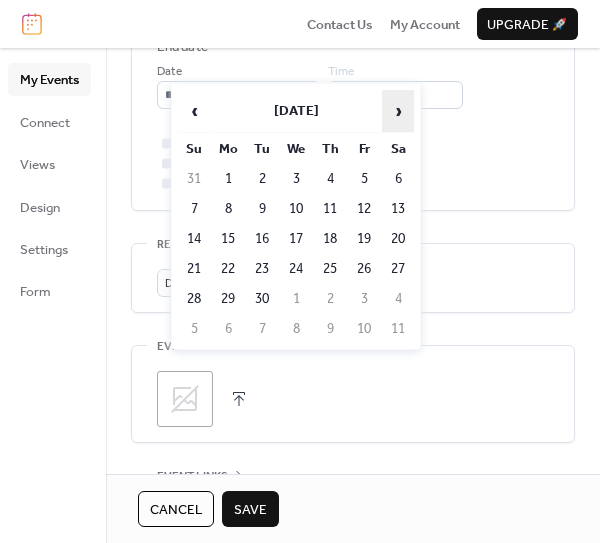 click on "›" at bounding box center (398, 111) 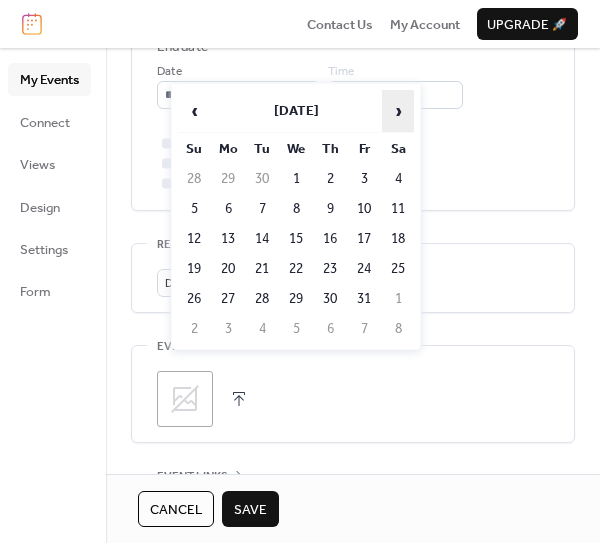 click on "›" at bounding box center [398, 111] 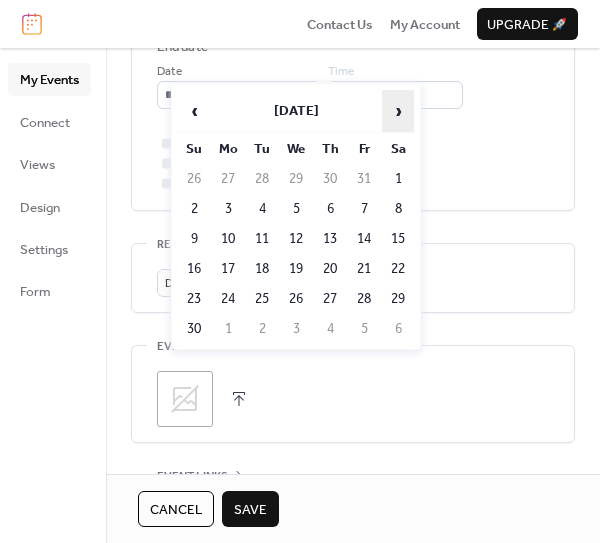 click on "›" at bounding box center (398, 111) 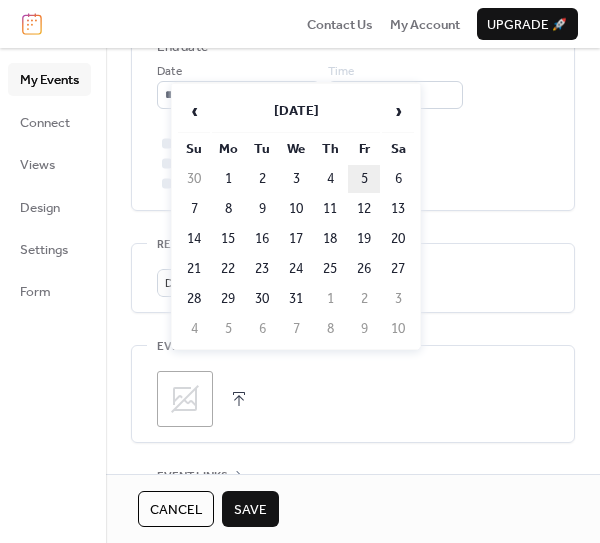 click on "5" at bounding box center [364, 179] 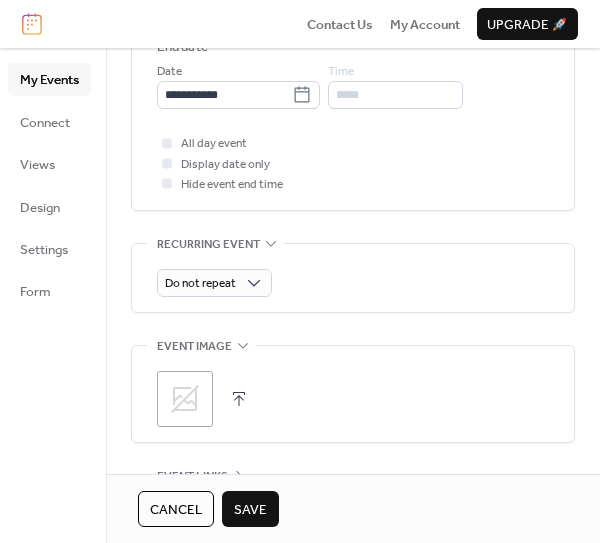 click on "Save" at bounding box center (250, 510) 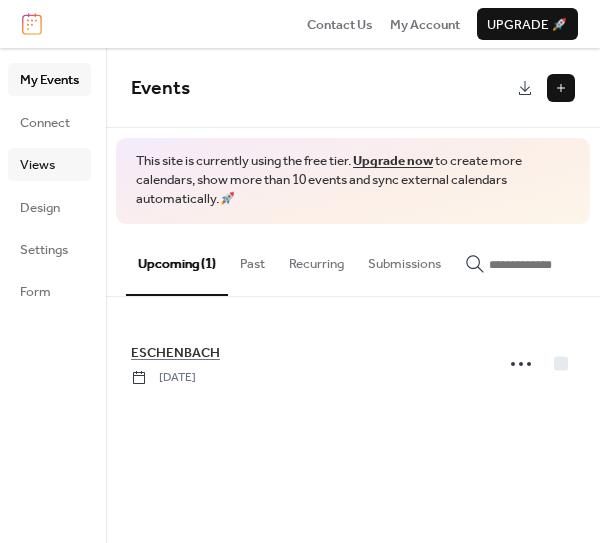 click on "Views" at bounding box center [37, 165] 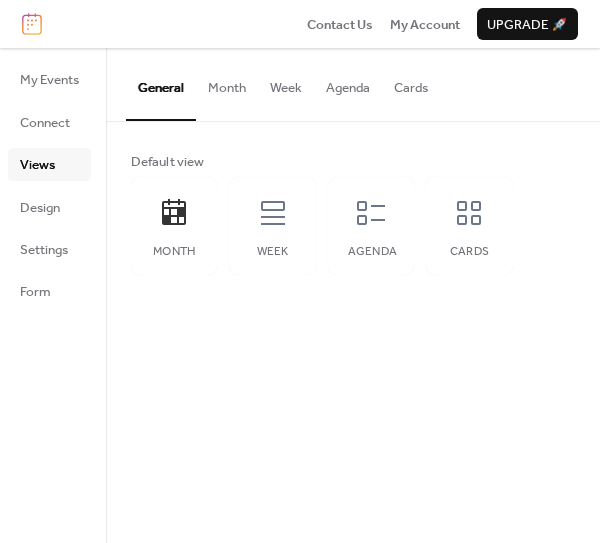 click on "Agenda" at bounding box center (348, 83) 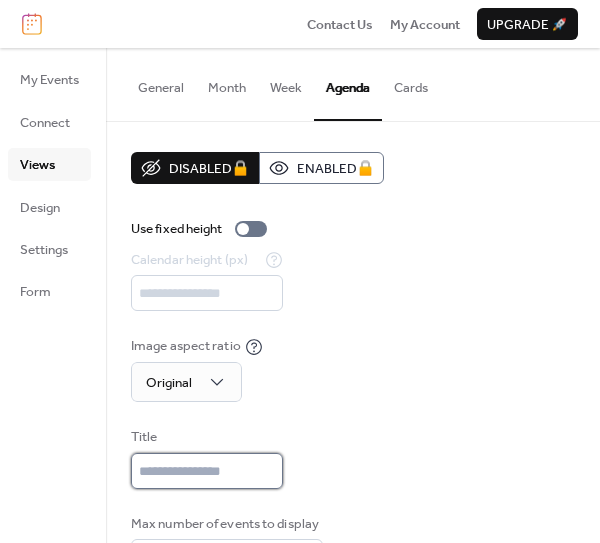 click at bounding box center [207, 471] 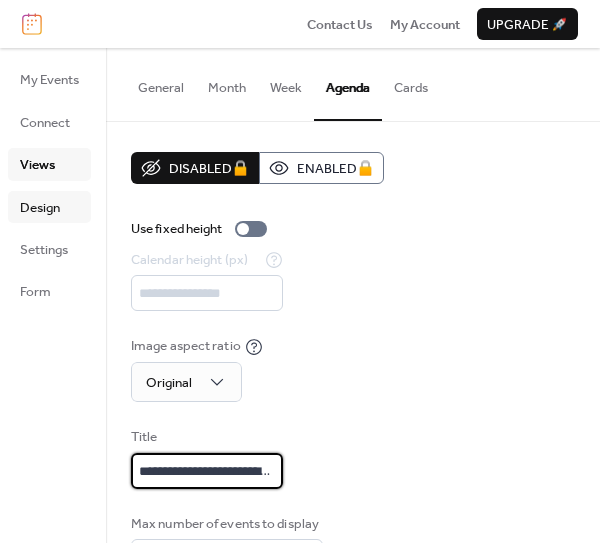 type on "**********" 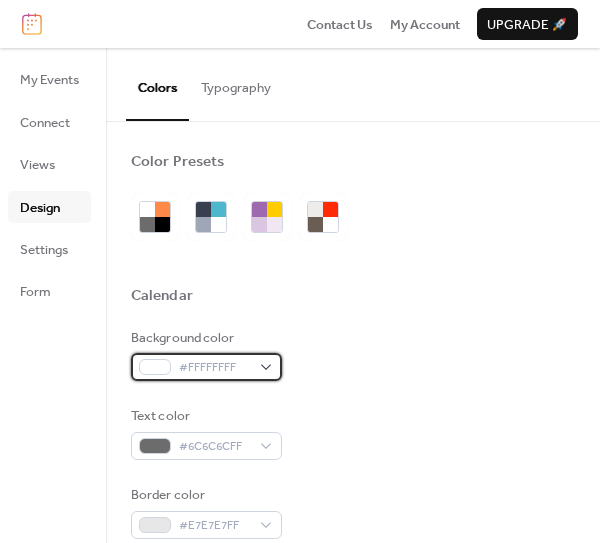 click at bounding box center (155, 367) 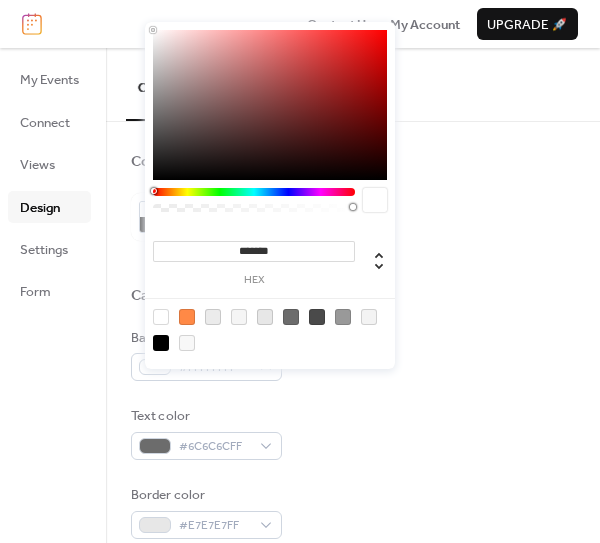 click at bounding box center [239, 317] 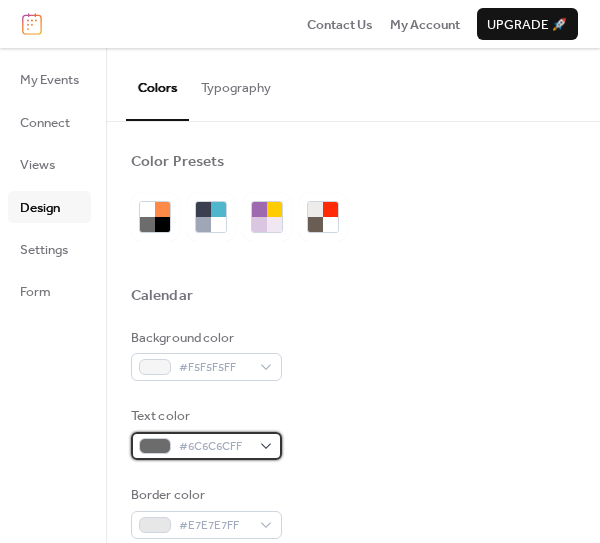click at bounding box center (155, 446) 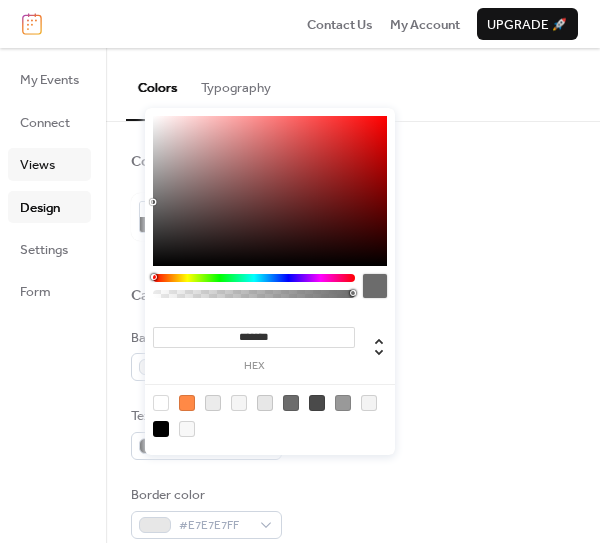 click on "Views" at bounding box center (37, 165) 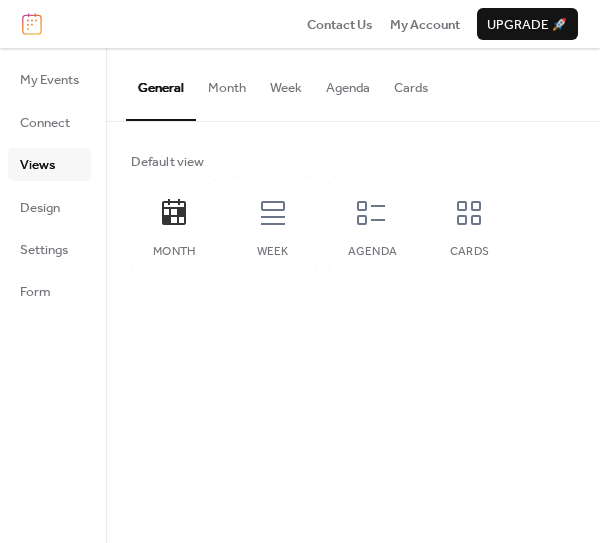 drag, startPoint x: 394, startPoint y: 245, endPoint x: 385, endPoint y: 133, distance: 112.36102 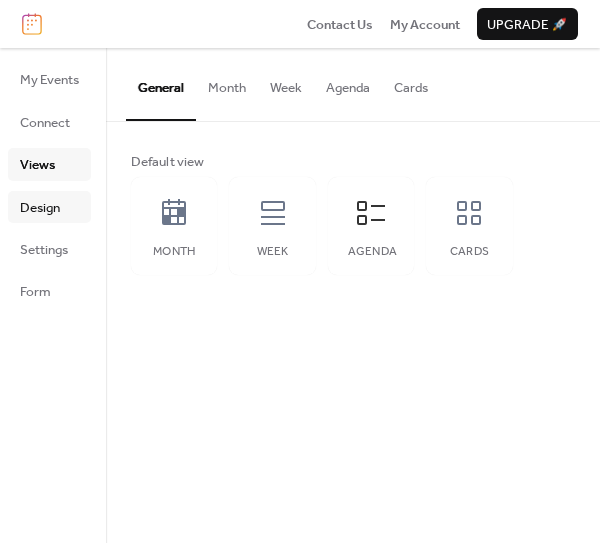 click on "Design" at bounding box center [49, 207] 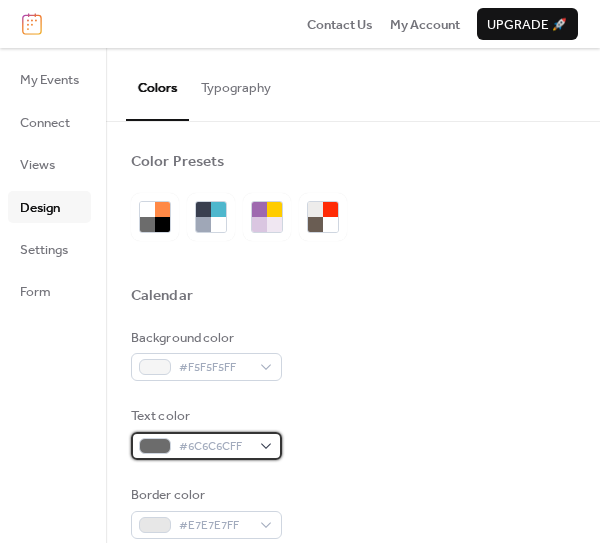 click at bounding box center [155, 446] 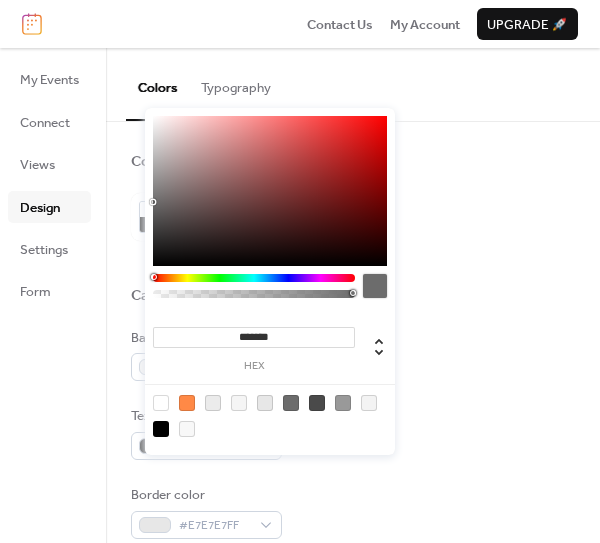 click at bounding box center [161, 403] 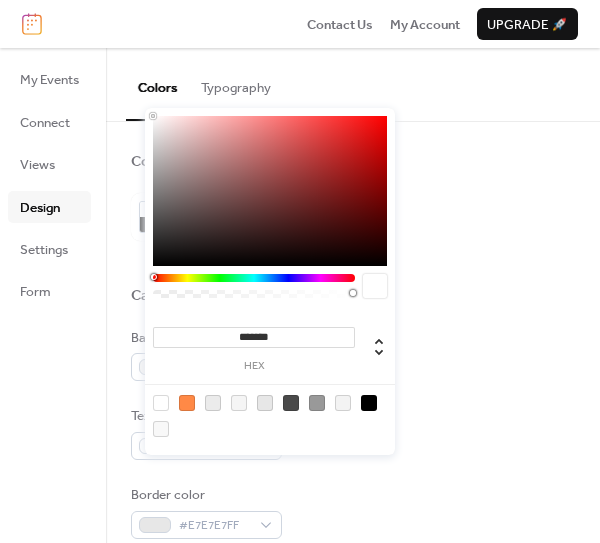 click at bounding box center (369, 403) 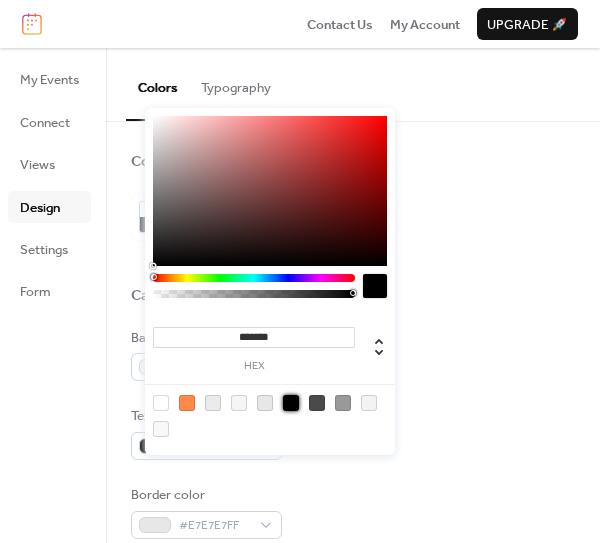 click on "Background color #F5F5F5FF Text color #000000FF Border color #E7E7E7FF Inner border color #EBEBEBFF Inner background color #FFFFFFFF Default event color #FF8946FF" at bounding box center [353, 552] 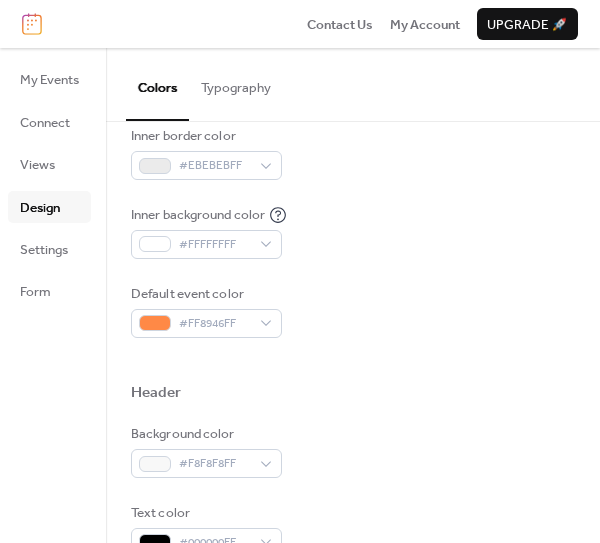 scroll, scrollTop: 466, scrollLeft: 0, axis: vertical 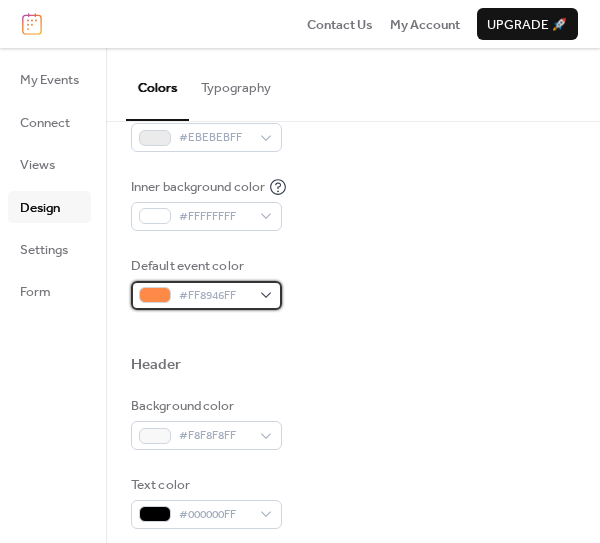 click at bounding box center (155, 295) 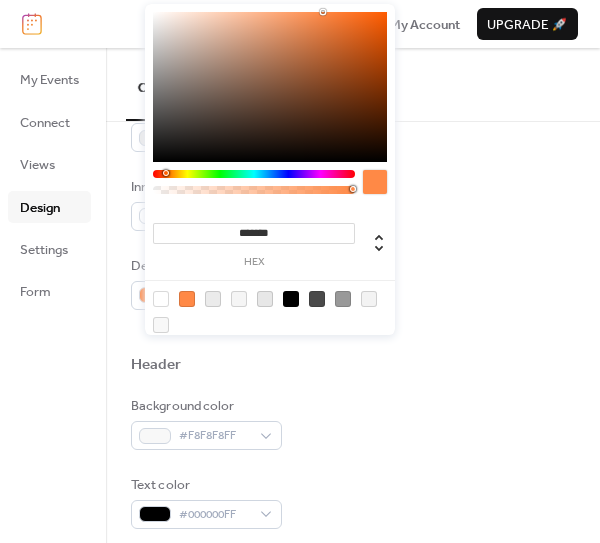 click on "Default event color #FF8946FF" at bounding box center (353, 283) 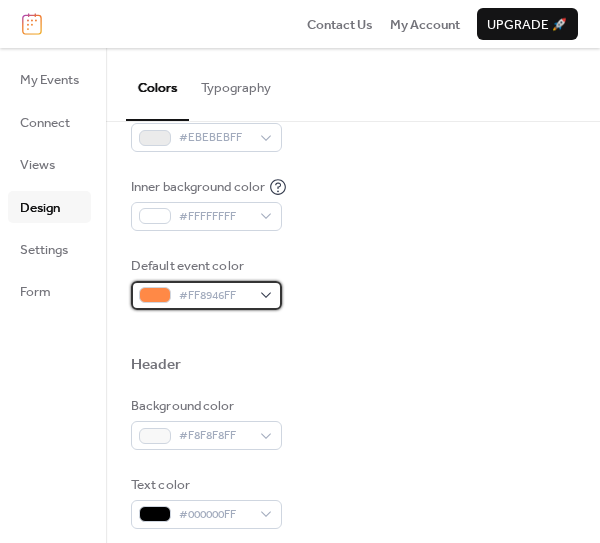 click on "#FF8946FF" at bounding box center [206, 295] 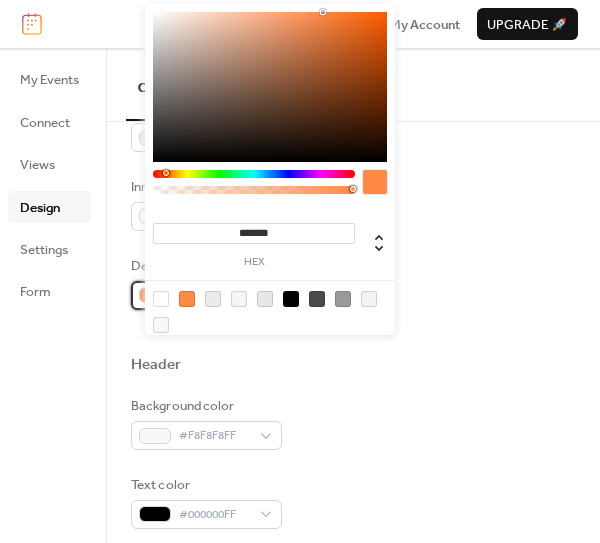 click on "#FF8946FF" at bounding box center (206, 295) 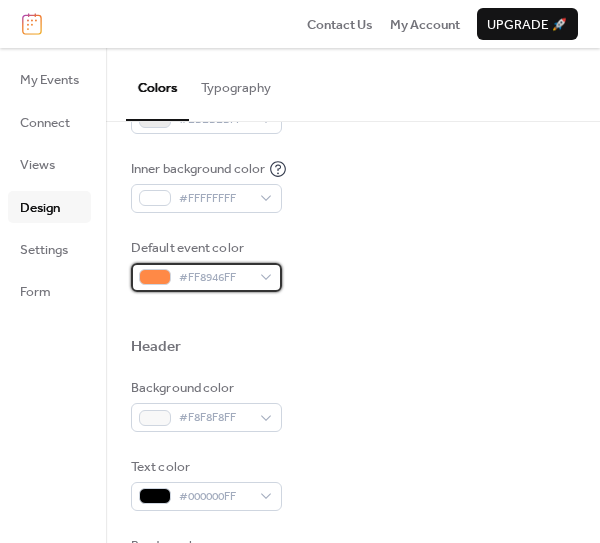 scroll, scrollTop: 488, scrollLeft: 0, axis: vertical 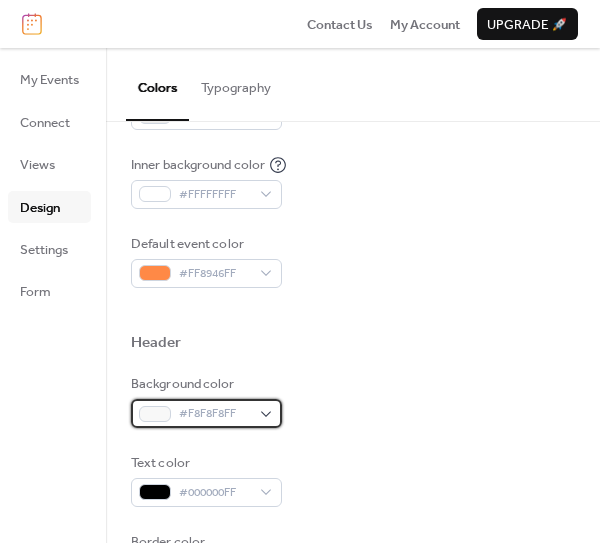 click at bounding box center [155, 414] 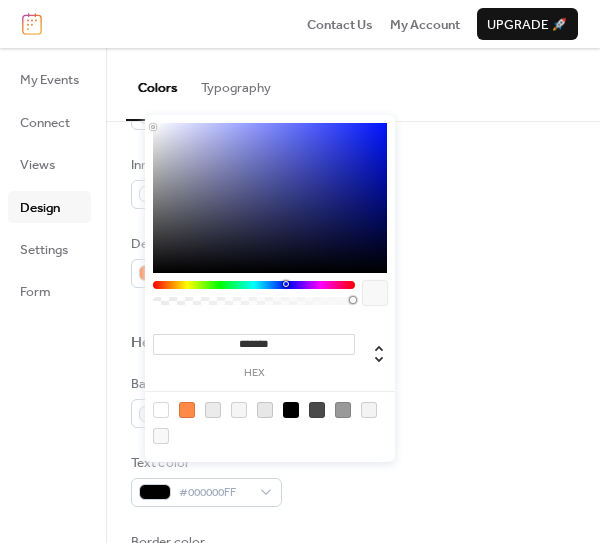 click at bounding box center [254, 285] 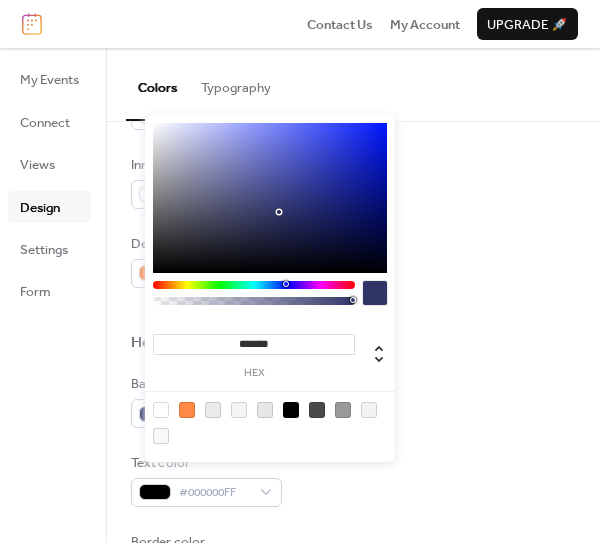 click at bounding box center (270, 198) 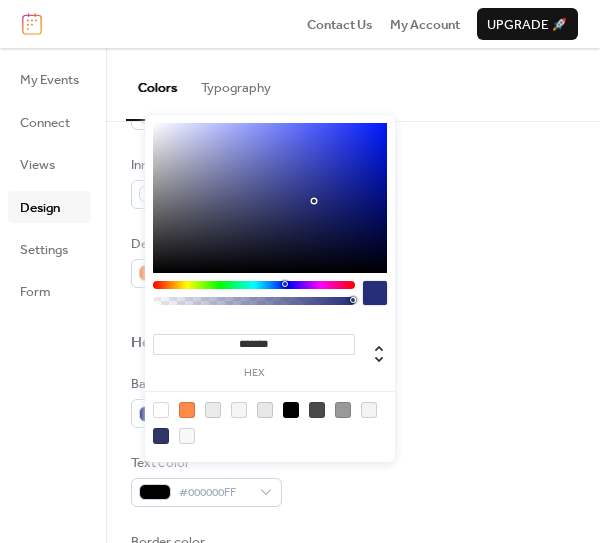 click at bounding box center [270, 198] 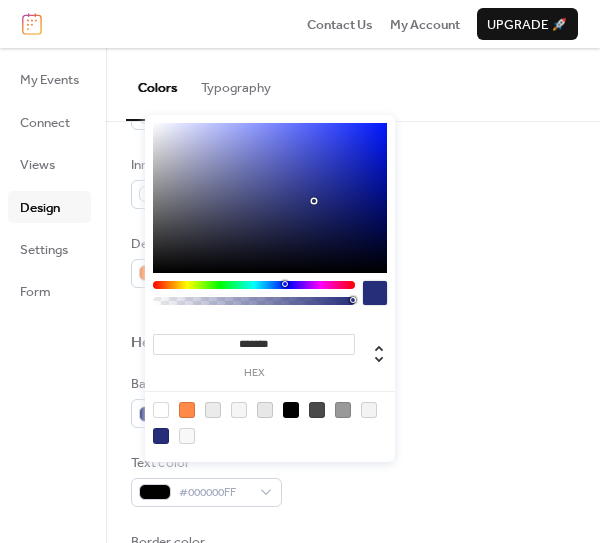 type on "*******" 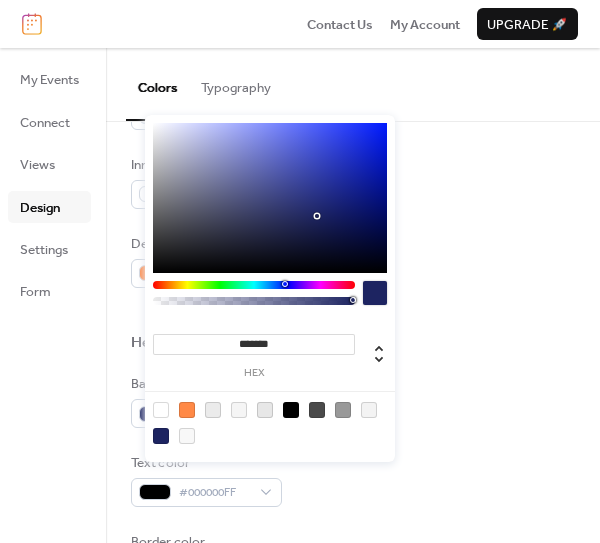 click on "Default event color #FF8946FF" at bounding box center [353, 261] 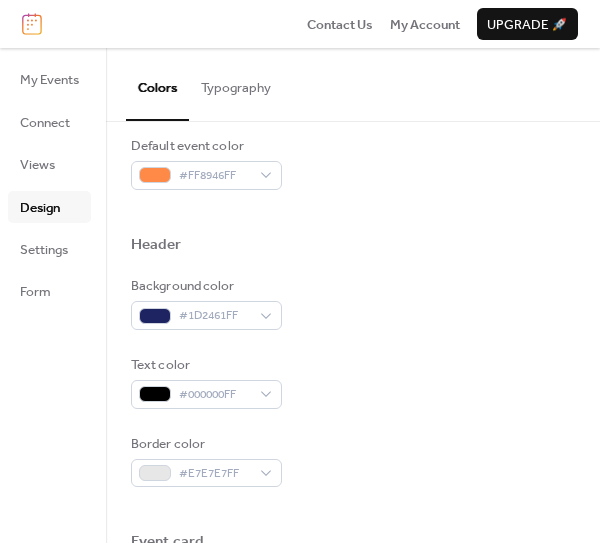 scroll, scrollTop: 662, scrollLeft: 0, axis: vertical 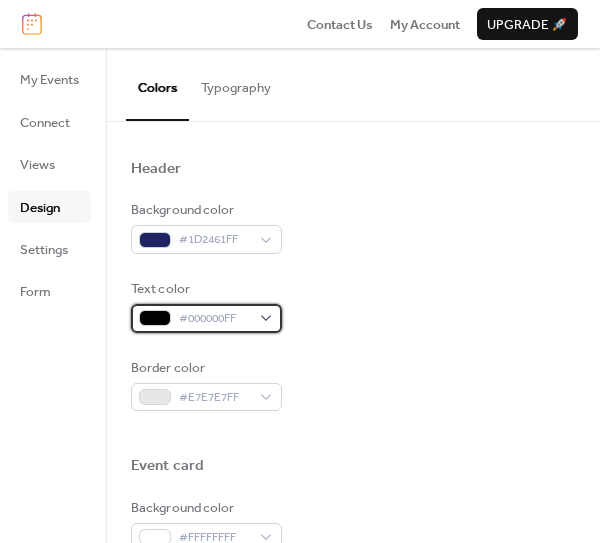 click at bounding box center [155, 318] 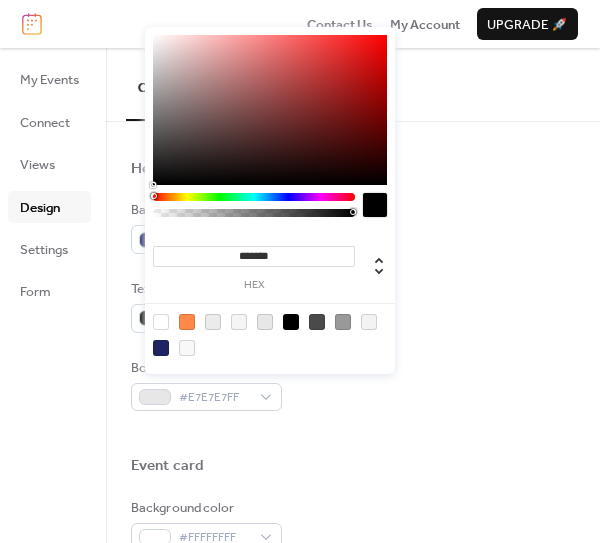 click at bounding box center [161, 322] 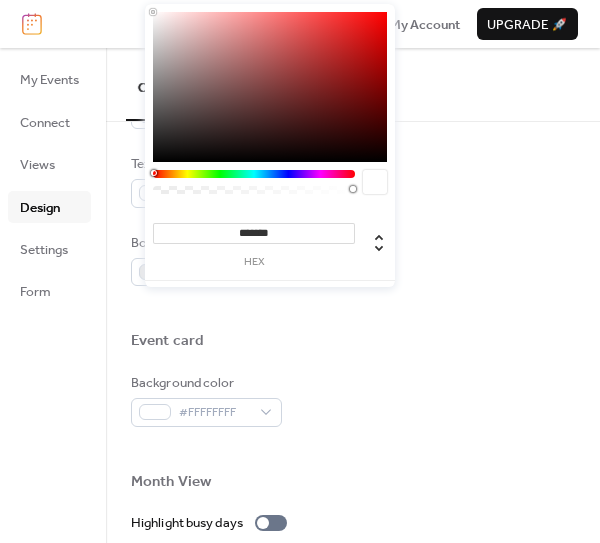 scroll, scrollTop: 833, scrollLeft: 0, axis: vertical 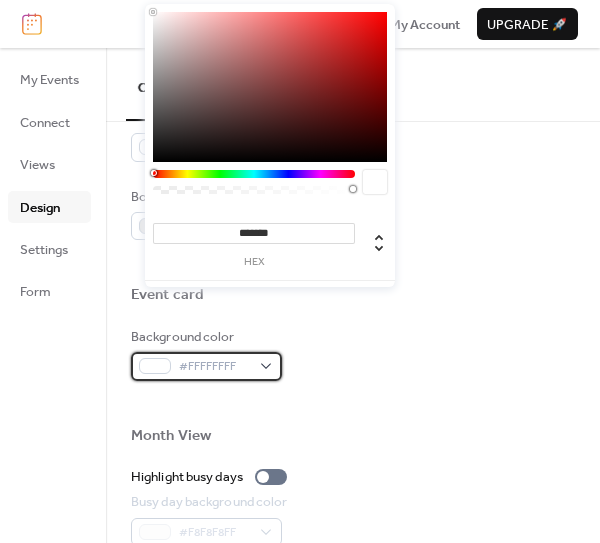 click on "#FFFFFFFF" at bounding box center (206, 366) 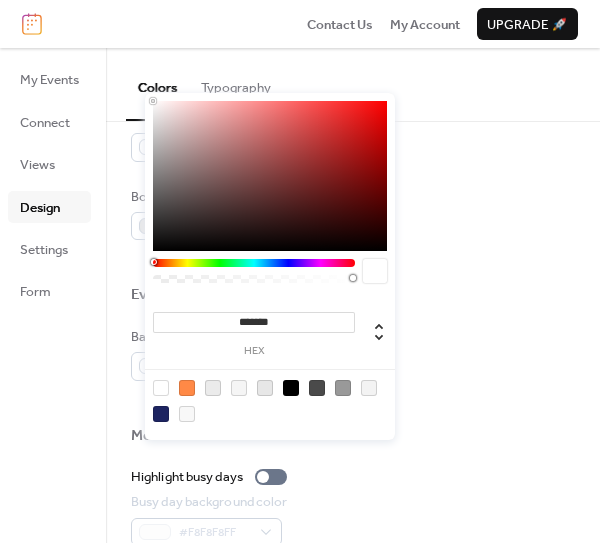 click at bounding box center (161, 414) 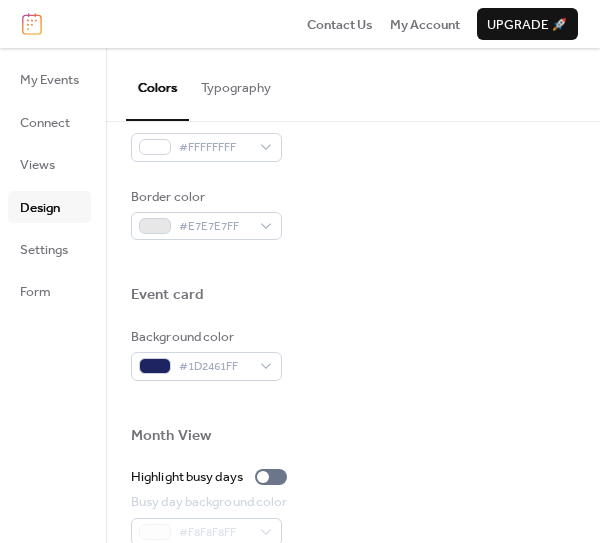 click at bounding box center (353, 403) 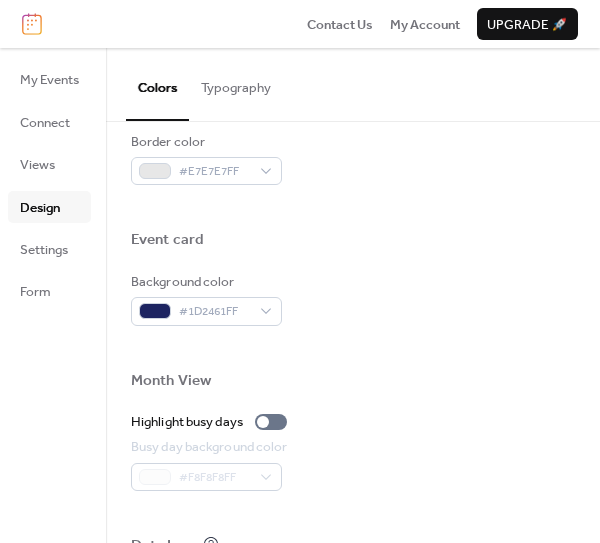 scroll, scrollTop: 1010, scrollLeft: 0, axis: vertical 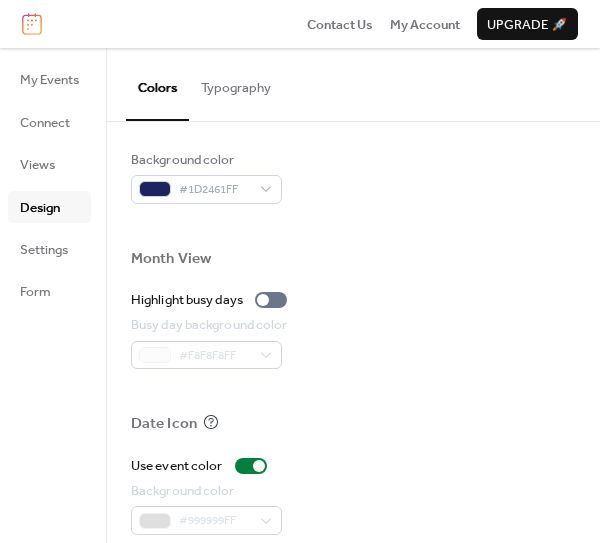 click on "#F8F8F8FF" at bounding box center [211, 355] 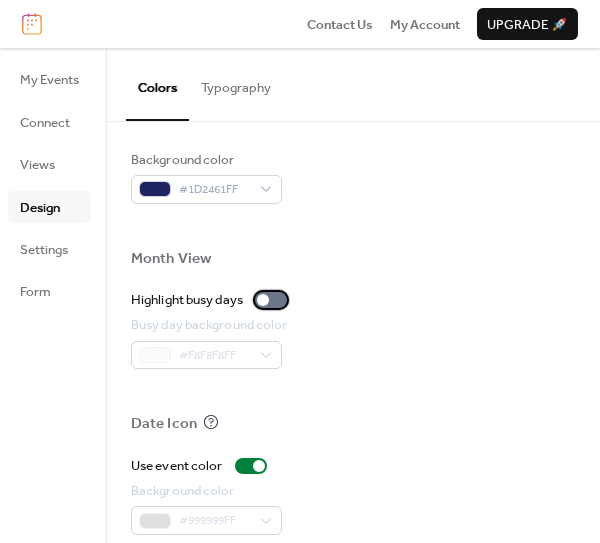 click at bounding box center [271, 300] 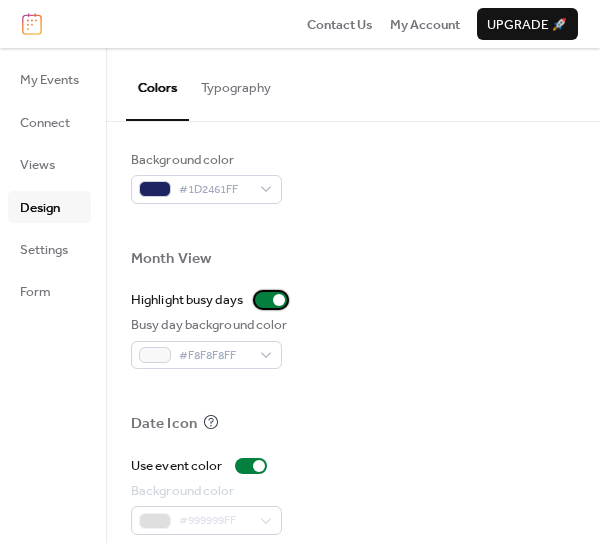 click at bounding box center [279, 300] 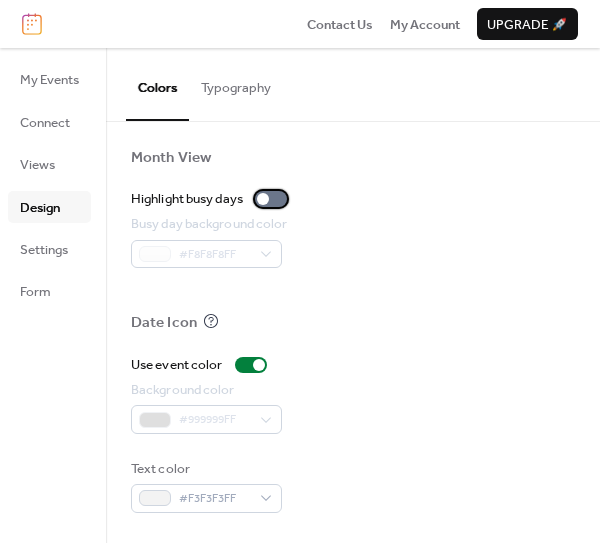 scroll, scrollTop: 1217, scrollLeft: 0, axis: vertical 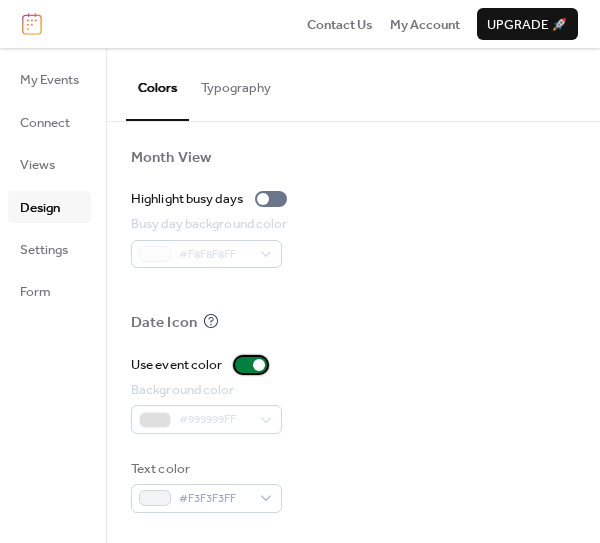 drag, startPoint x: 291, startPoint y: 368, endPoint x: 252, endPoint y: 404, distance: 53.075417 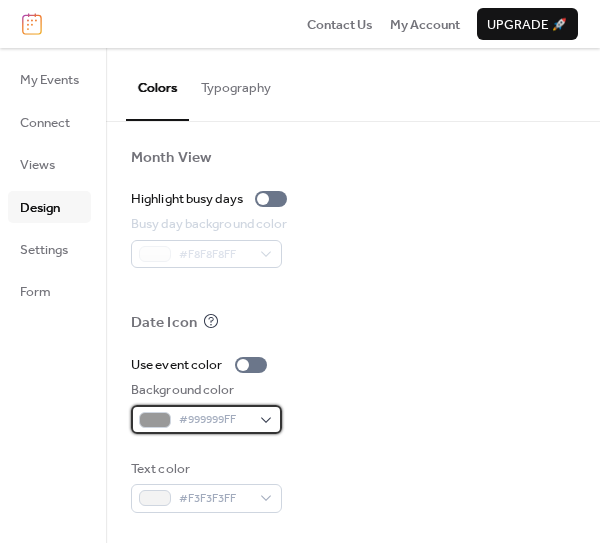 click at bounding box center [155, 420] 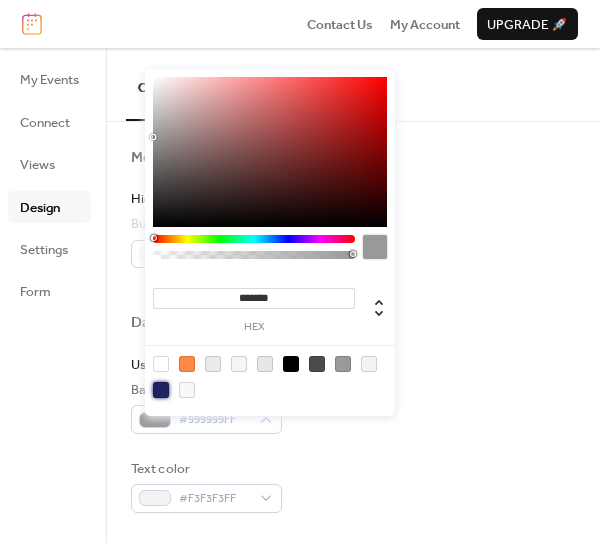 click at bounding box center [161, 390] 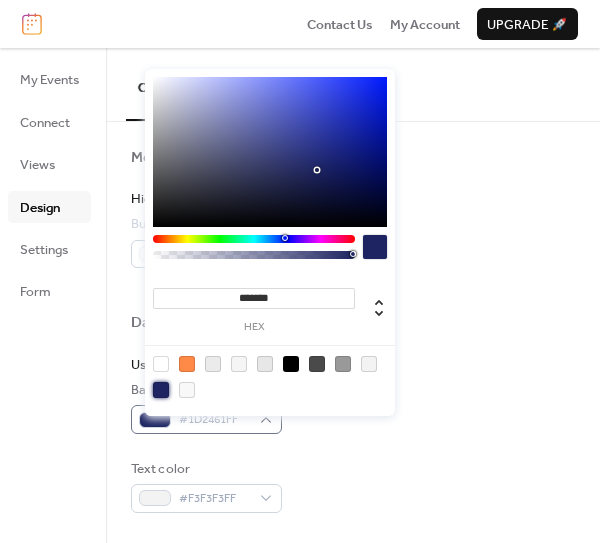 scroll, scrollTop: 1240, scrollLeft: 0, axis: vertical 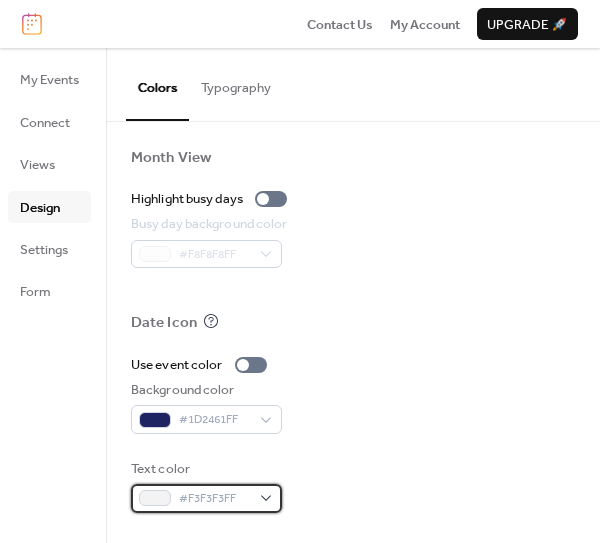 click at bounding box center [155, 498] 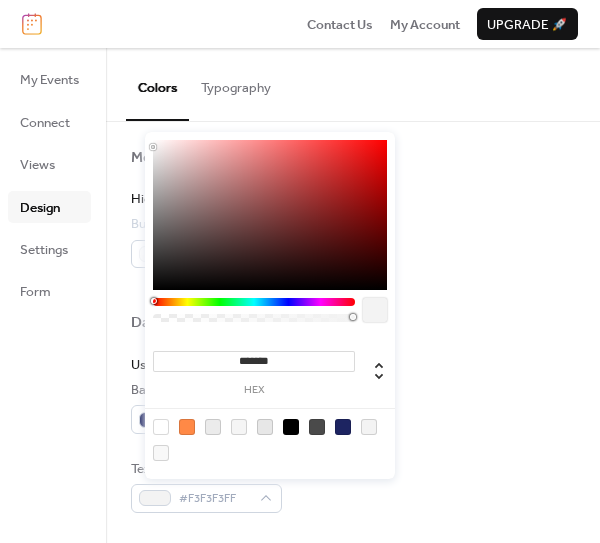 click at bounding box center [161, 427] 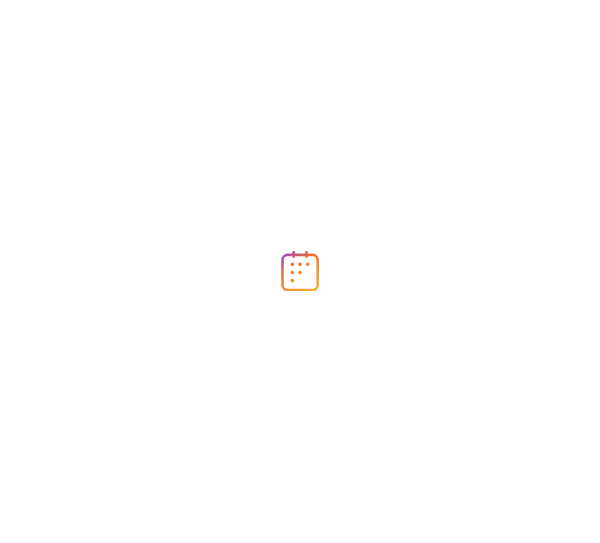 scroll, scrollTop: 0, scrollLeft: 0, axis: both 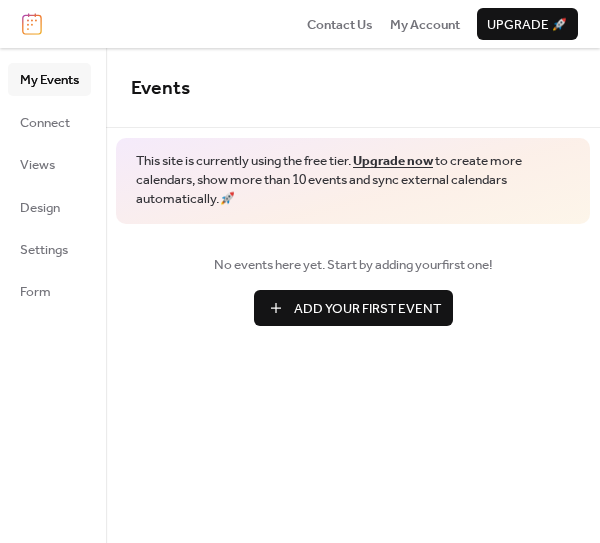 click on "Add Your First Event" at bounding box center (353, 308) 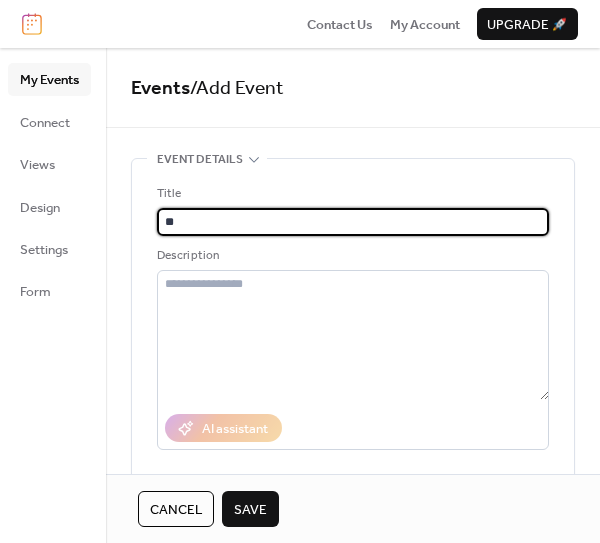 type on "*" 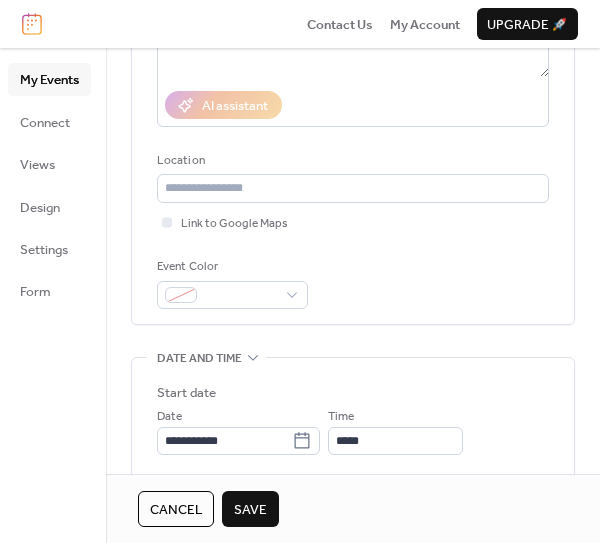 scroll, scrollTop: 489, scrollLeft: 0, axis: vertical 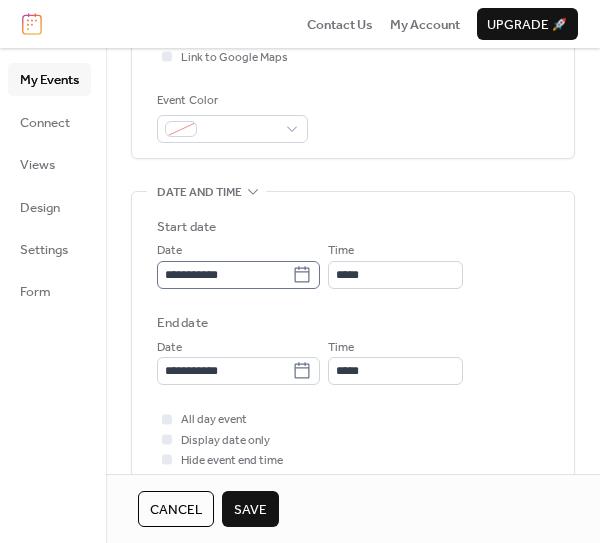 type on "*******" 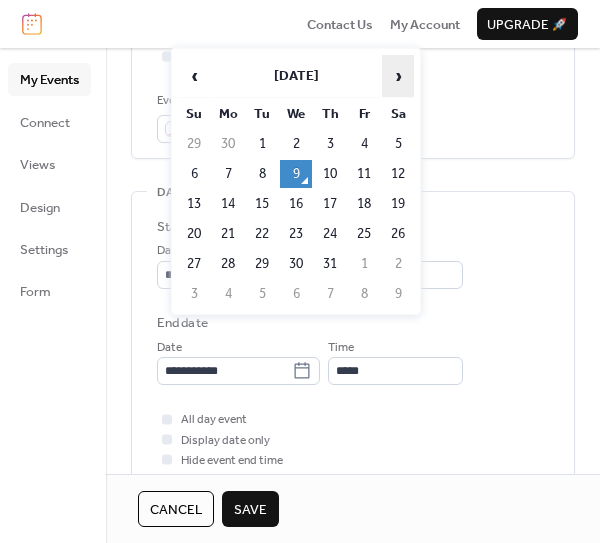 click on "›" at bounding box center [398, 76] 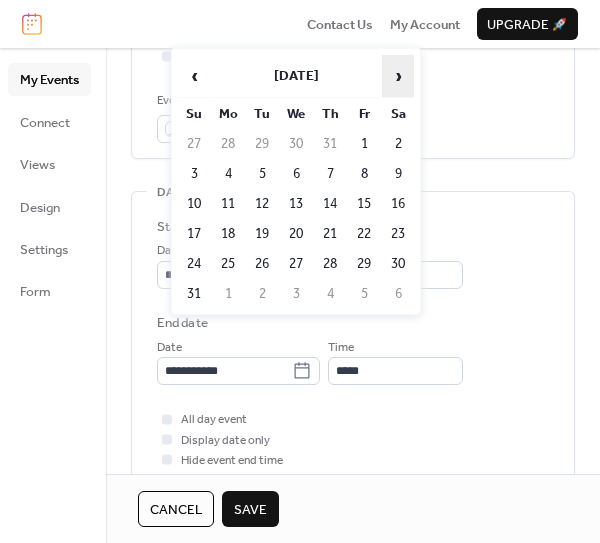 click on "›" at bounding box center (398, 76) 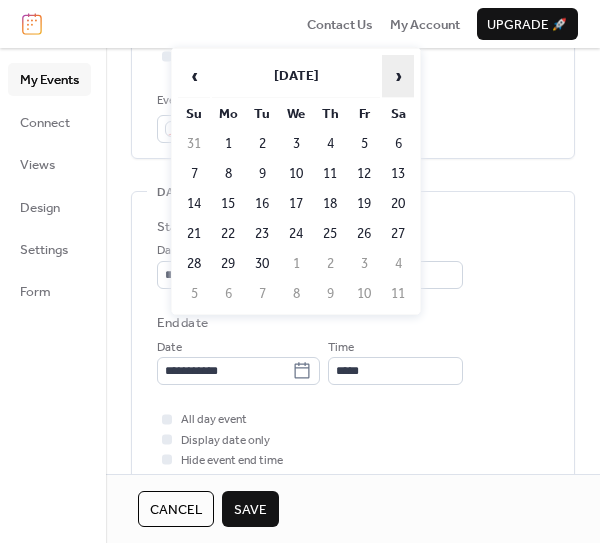 click on "›" at bounding box center [398, 76] 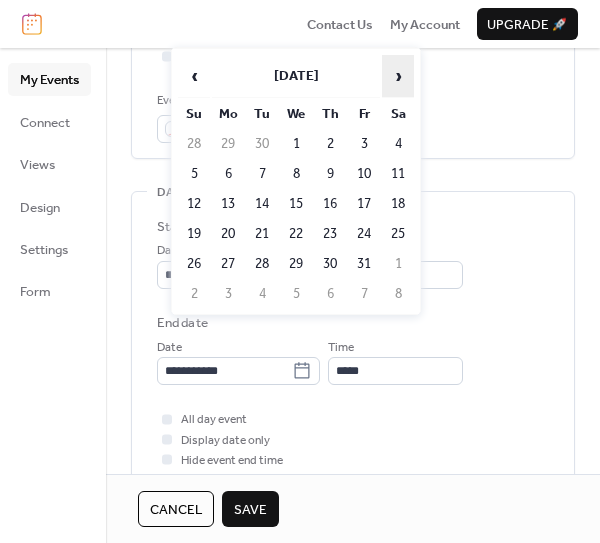 click on "›" at bounding box center (398, 76) 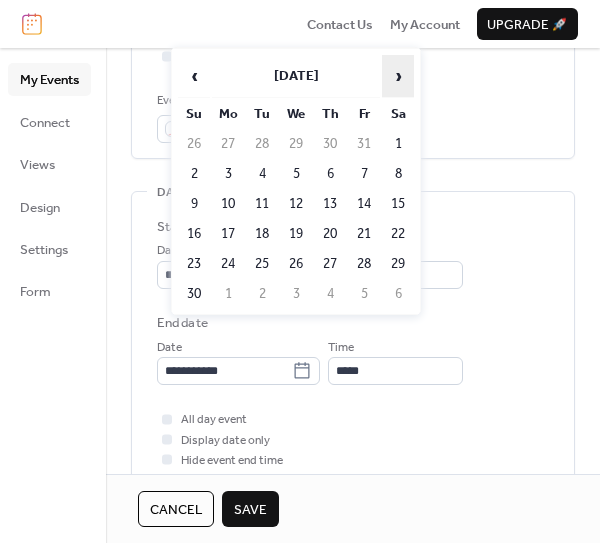 click on "›" at bounding box center [398, 76] 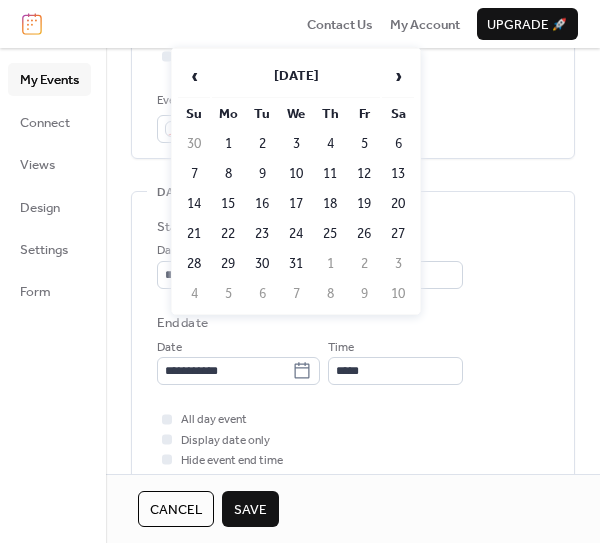 click on "12" at bounding box center [364, 174] 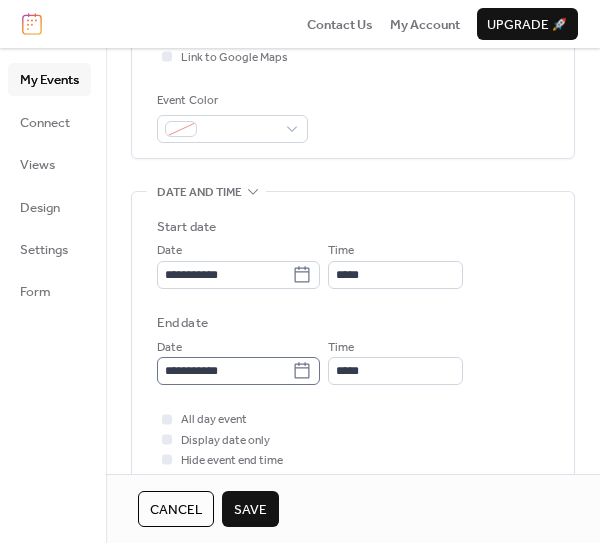 scroll, scrollTop: 597, scrollLeft: 0, axis: vertical 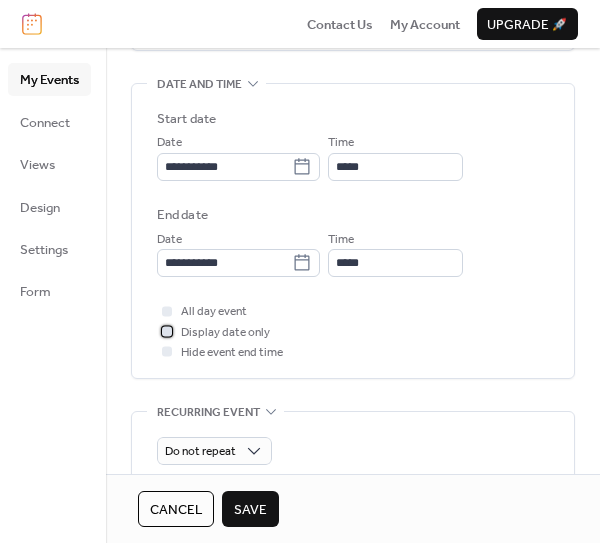 click at bounding box center (167, 331) 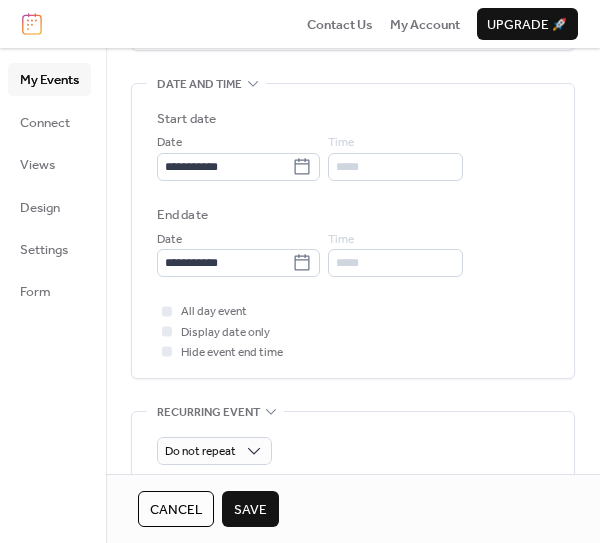 click on "Save" at bounding box center [250, 510] 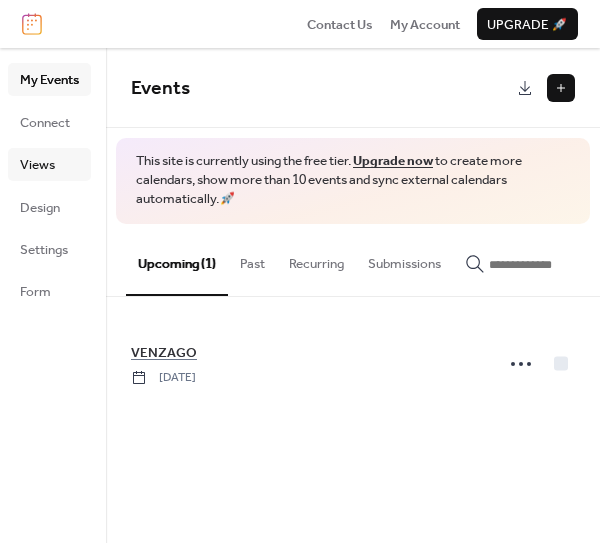 click on "Views" at bounding box center [37, 165] 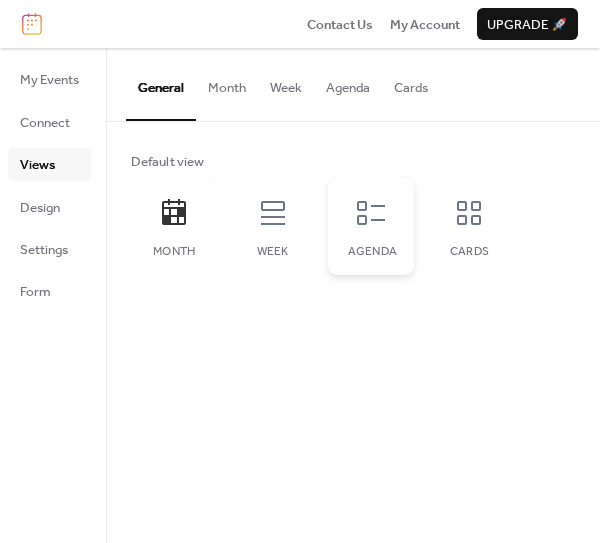 click 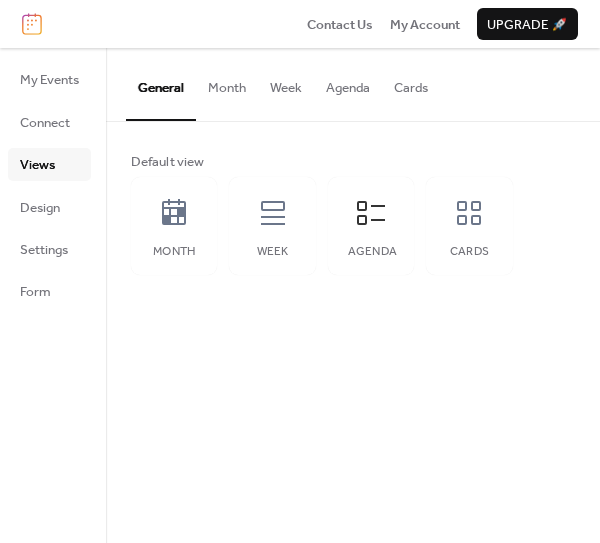 click on "Agenda" at bounding box center [348, 83] 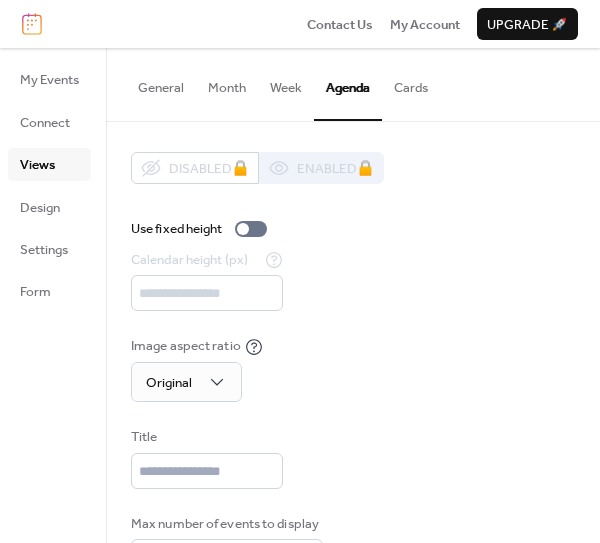 scroll, scrollTop: 88, scrollLeft: 0, axis: vertical 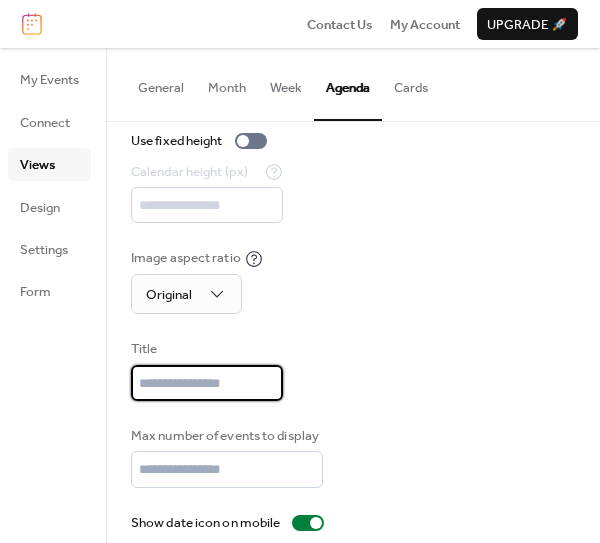 click at bounding box center [207, 383] 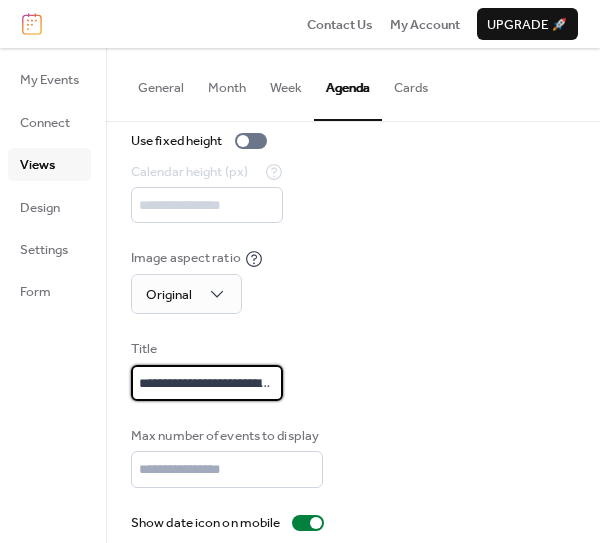 scroll, scrollTop: 120, scrollLeft: 0, axis: vertical 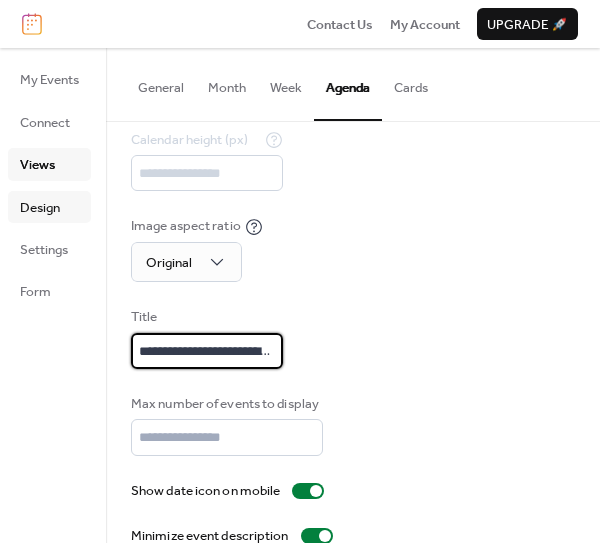 type on "**********" 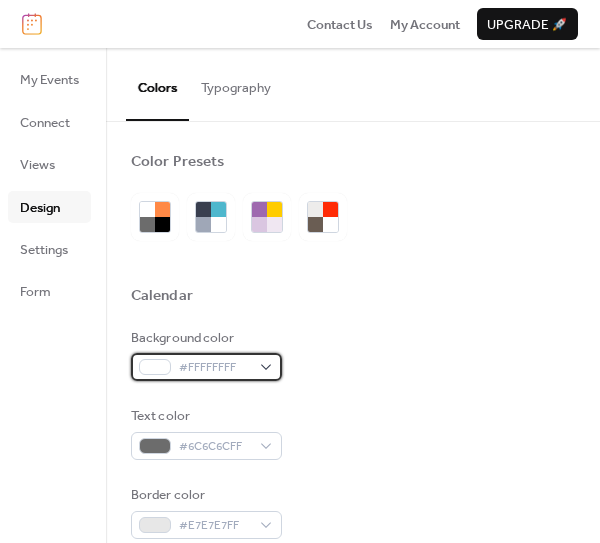 click at bounding box center [155, 367] 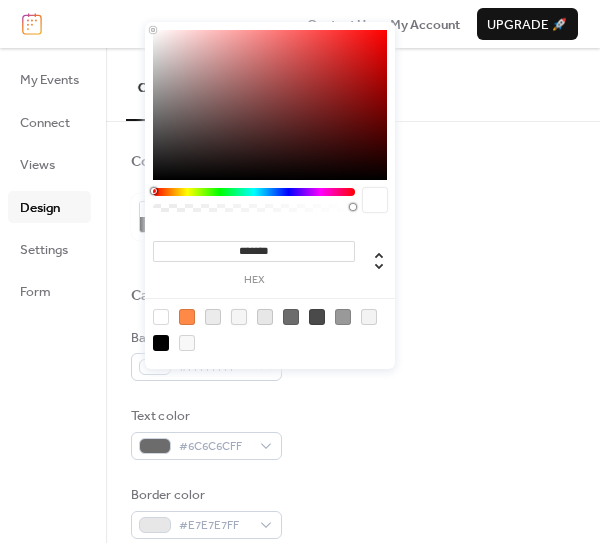 click at bounding box center [239, 317] 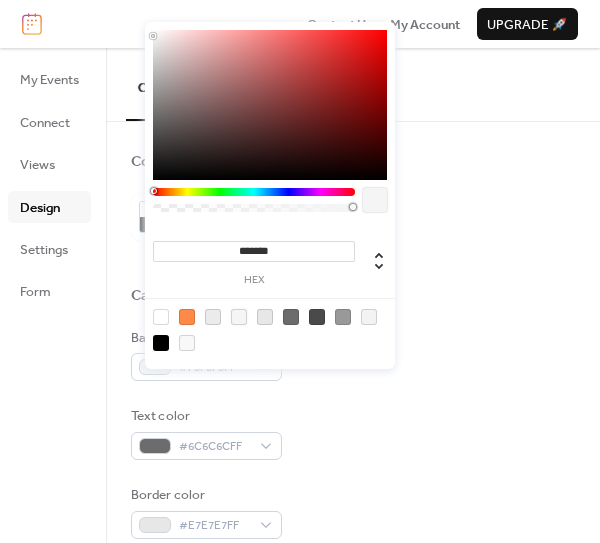 click at bounding box center (239, 317) 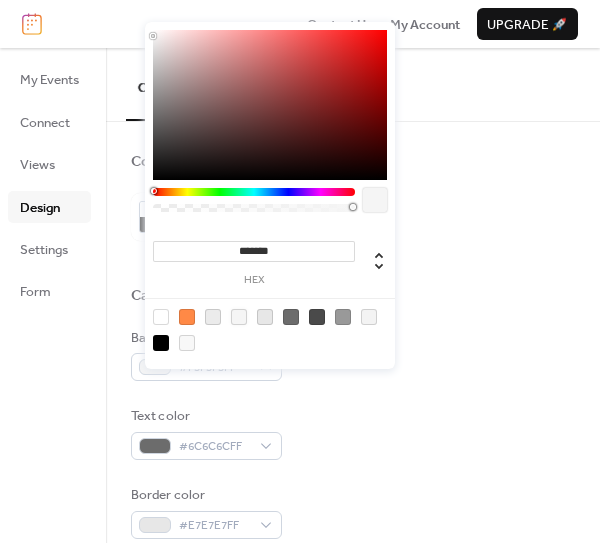 scroll, scrollTop: 18, scrollLeft: 0, axis: vertical 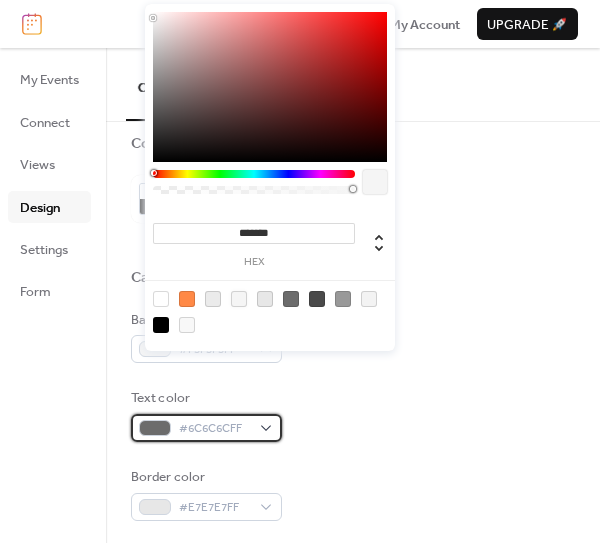 click at bounding box center (155, 428) 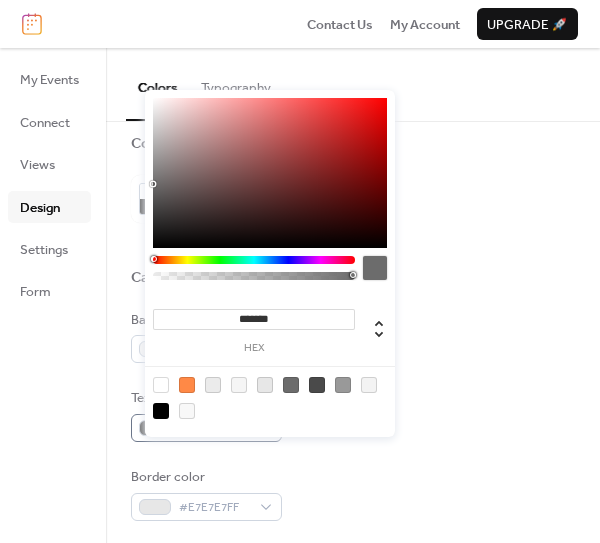drag, startPoint x: 165, startPoint y: 388, endPoint x: 252, endPoint y: 456, distance: 110.42192 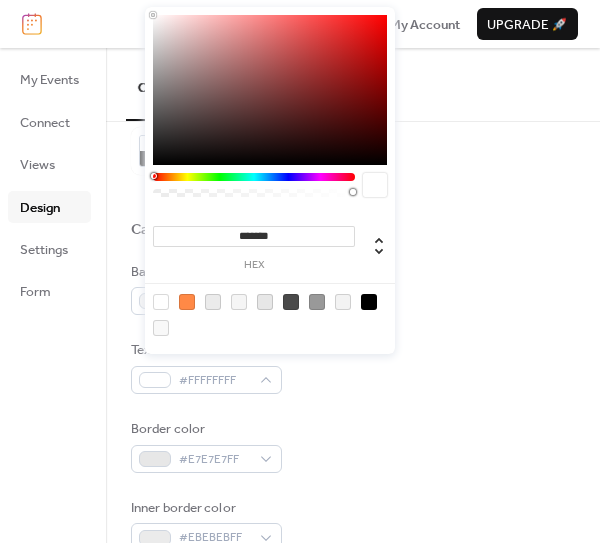 scroll, scrollTop: 31, scrollLeft: 0, axis: vertical 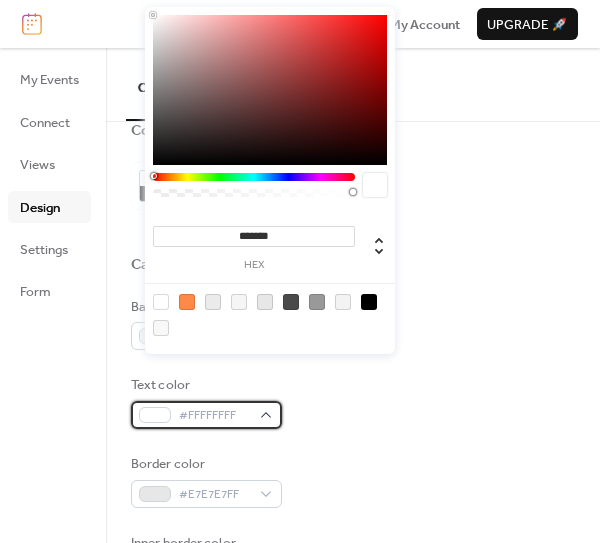 click at bounding box center (155, 415) 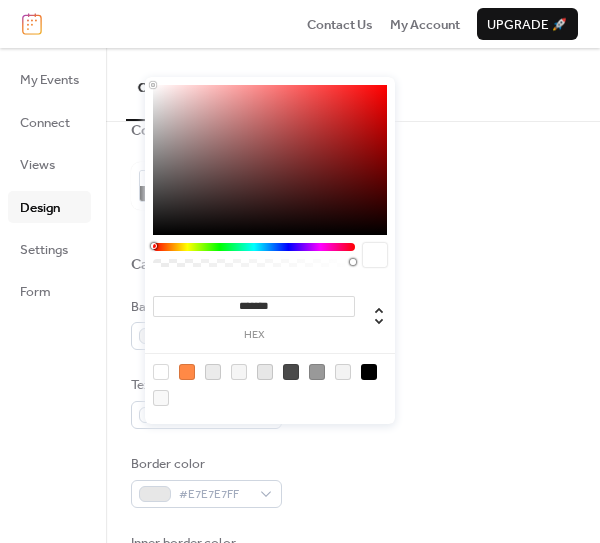 click at bounding box center (369, 372) 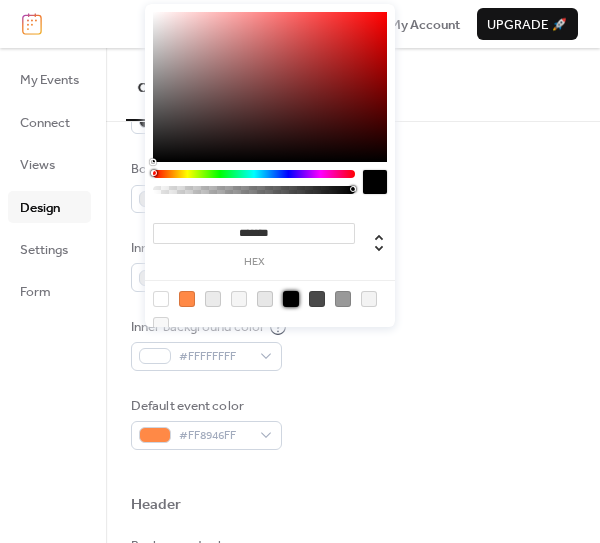 scroll, scrollTop: 330, scrollLeft: 0, axis: vertical 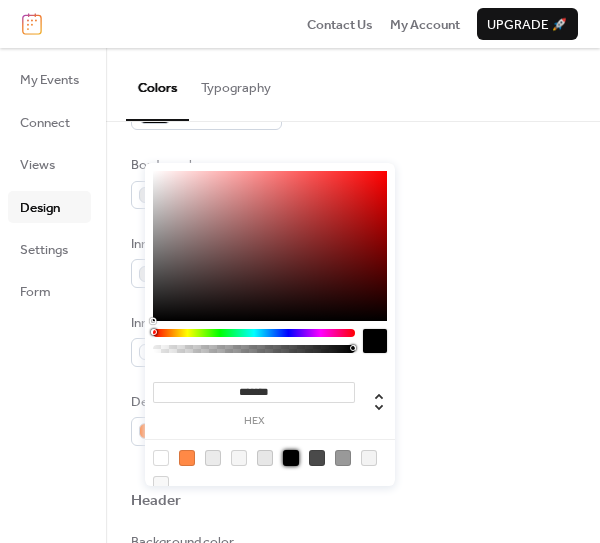 click on "Inner background color #FFFFFFFF" at bounding box center [353, 340] 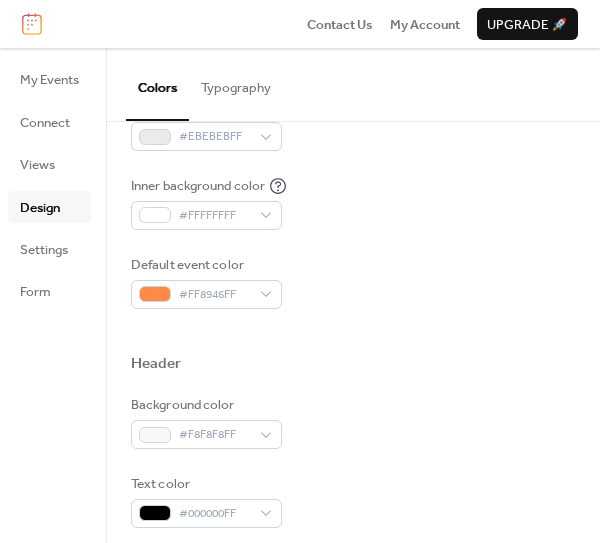 scroll, scrollTop: 487, scrollLeft: 0, axis: vertical 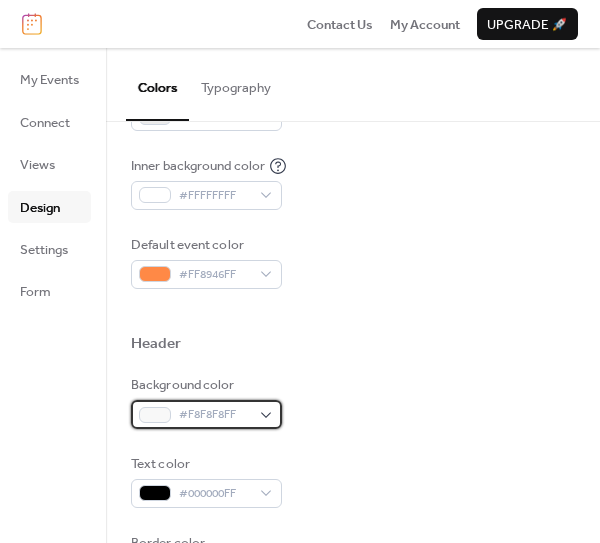 click at bounding box center [155, 415] 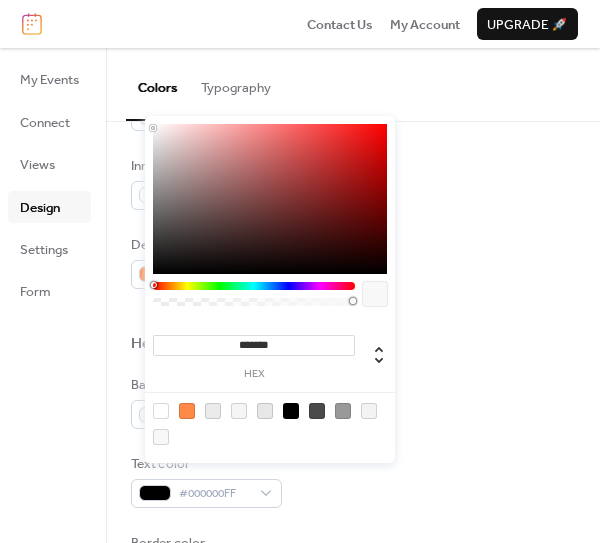 click at bounding box center [254, 286] 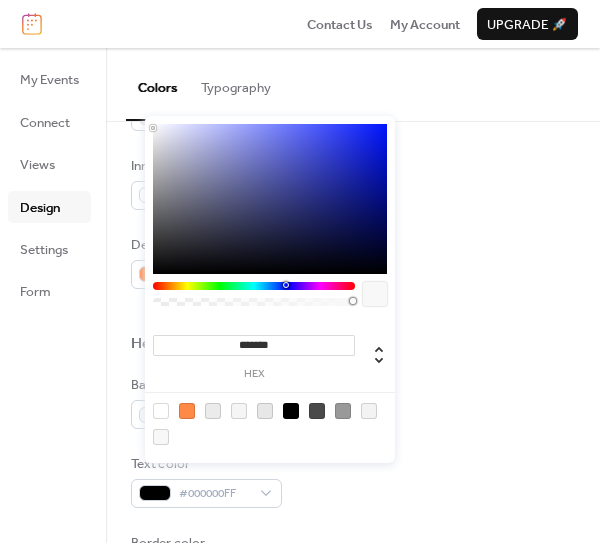 click at bounding box center (270, 199) 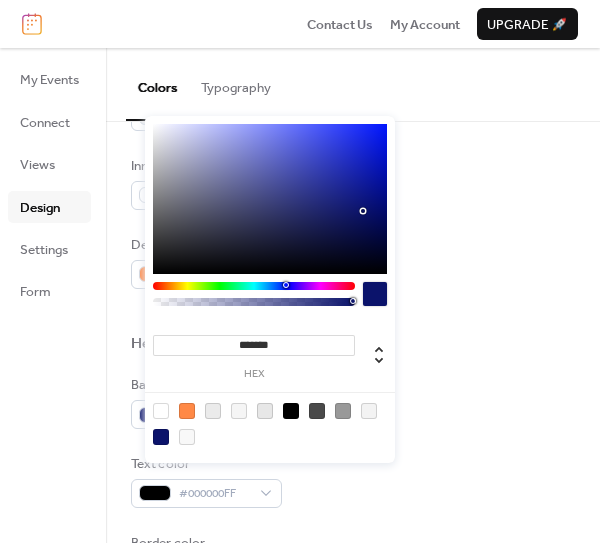 click at bounding box center (270, 199) 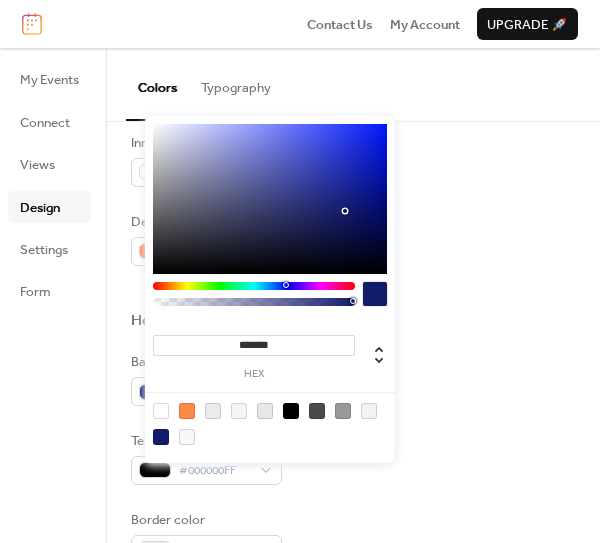 scroll, scrollTop: 514, scrollLeft: 0, axis: vertical 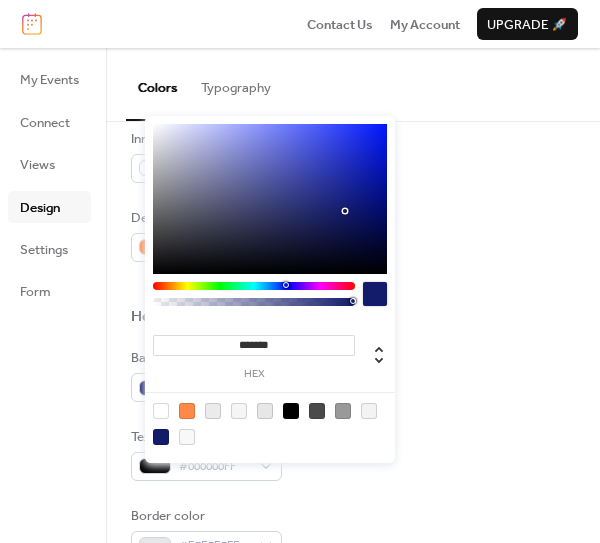 click at bounding box center [161, 411] 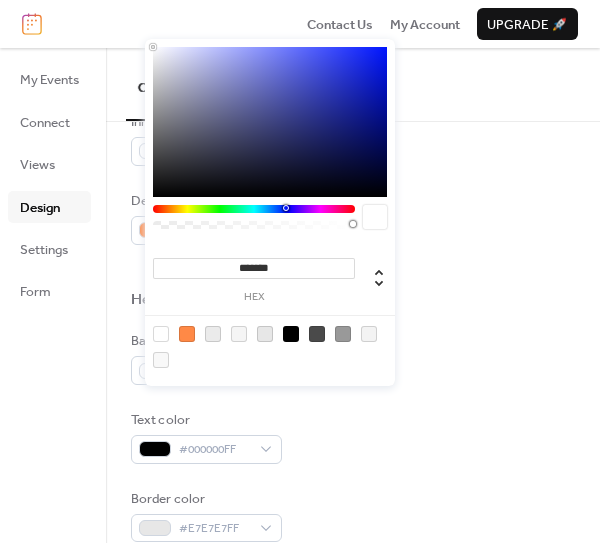 scroll, scrollTop: 494, scrollLeft: 0, axis: vertical 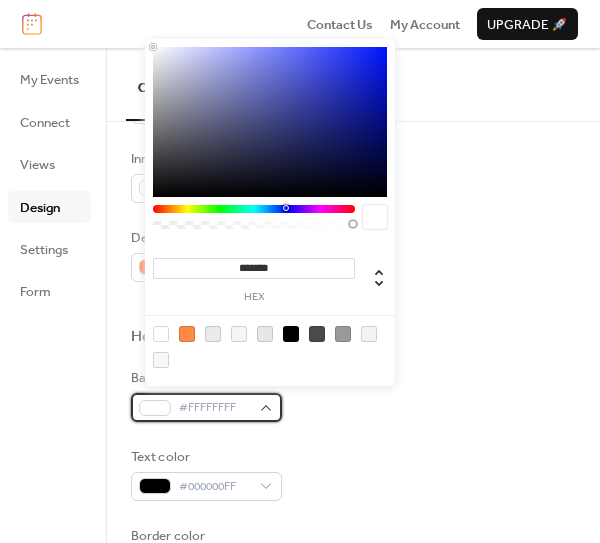 click at bounding box center (155, 408) 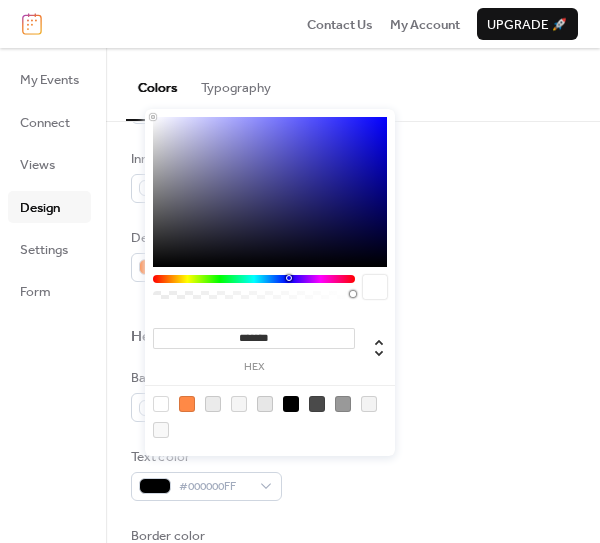 click at bounding box center (254, 279) 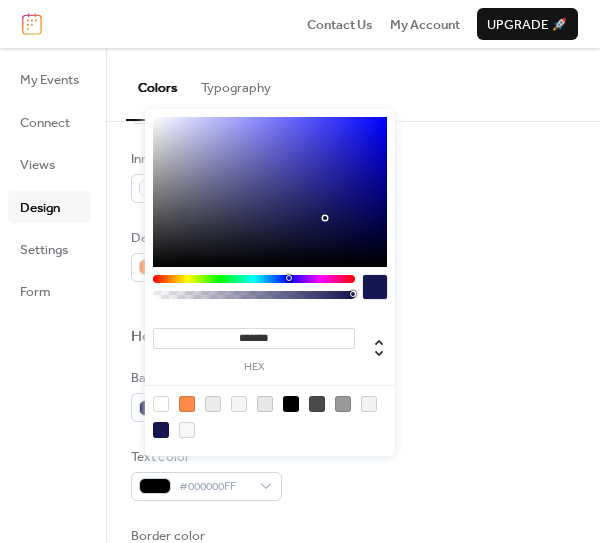 type on "*******" 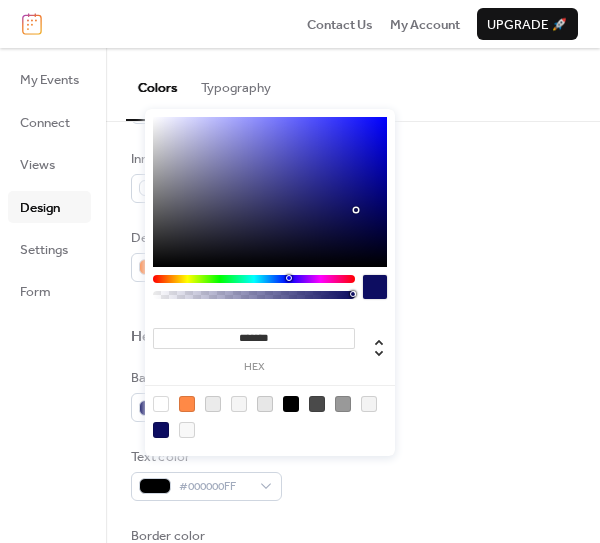 click on "Default event color #FF8946FF" at bounding box center (353, 255) 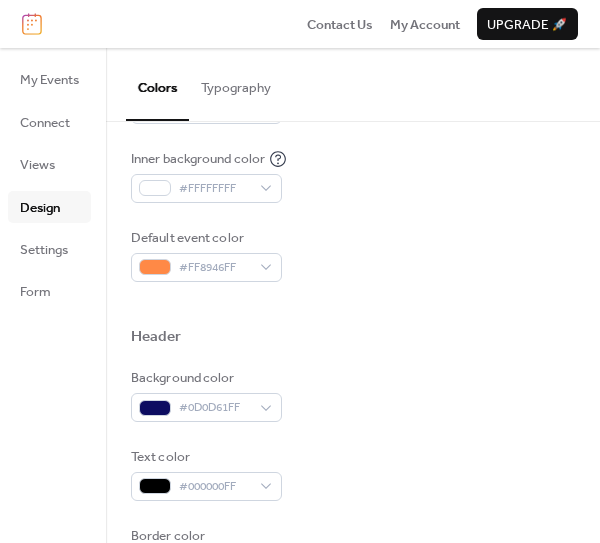 scroll, scrollTop: 566, scrollLeft: 0, axis: vertical 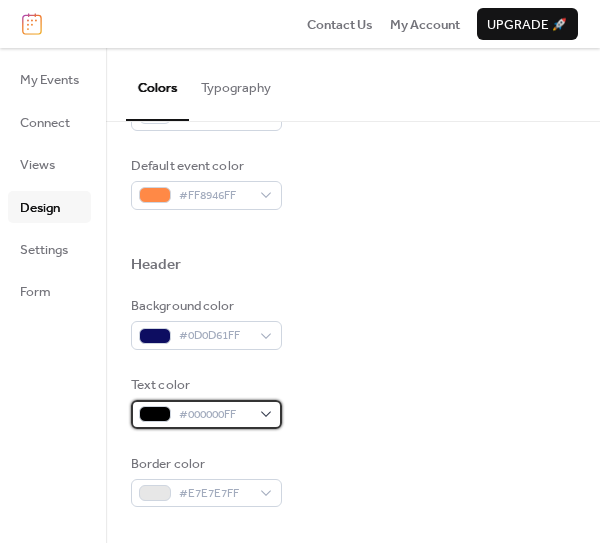click at bounding box center (155, 414) 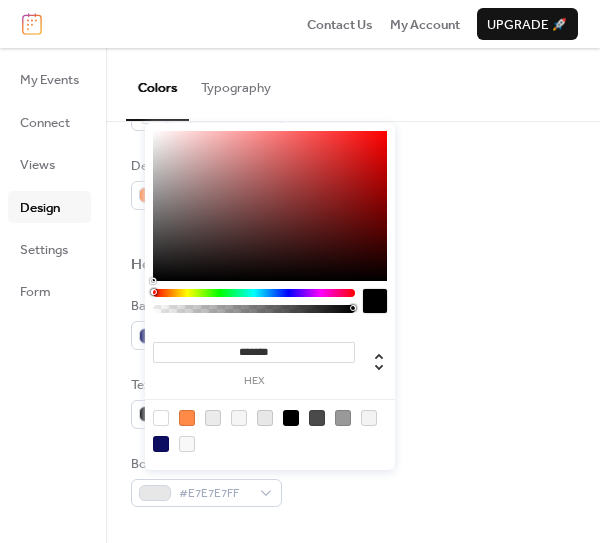 click at bounding box center (161, 418) 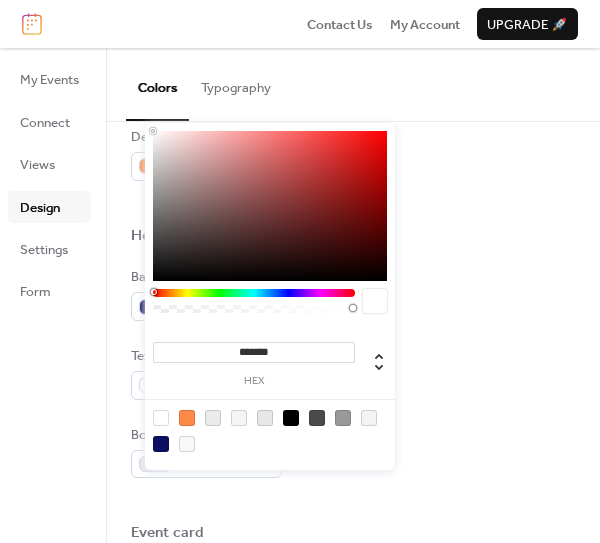 scroll, scrollTop: 671, scrollLeft: 0, axis: vertical 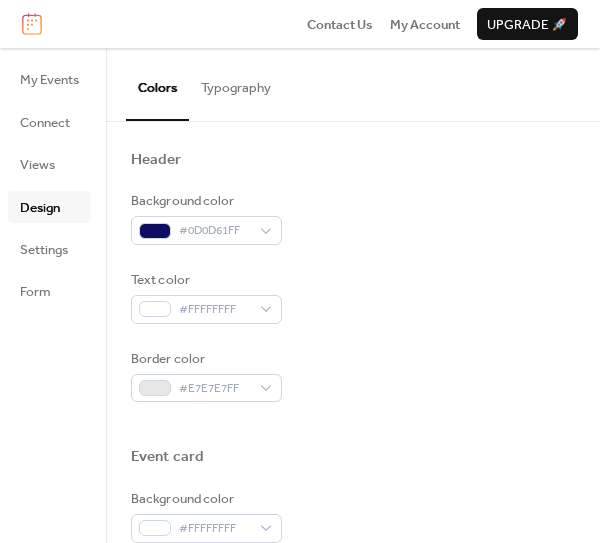 click on "Background color #0D0D61FF" at bounding box center (353, 218) 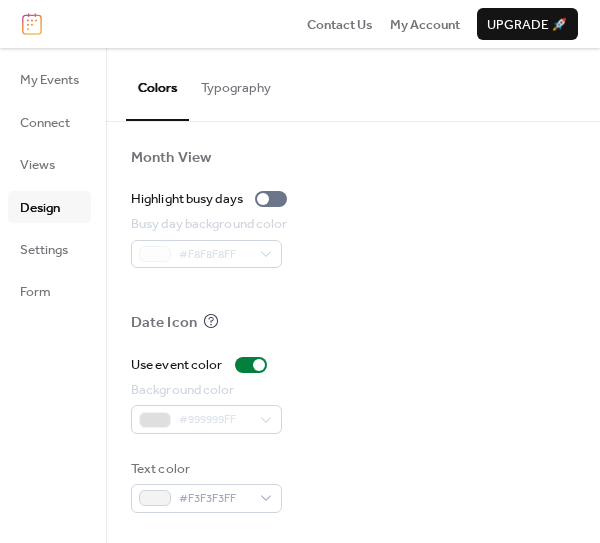 scroll, scrollTop: 1240, scrollLeft: 0, axis: vertical 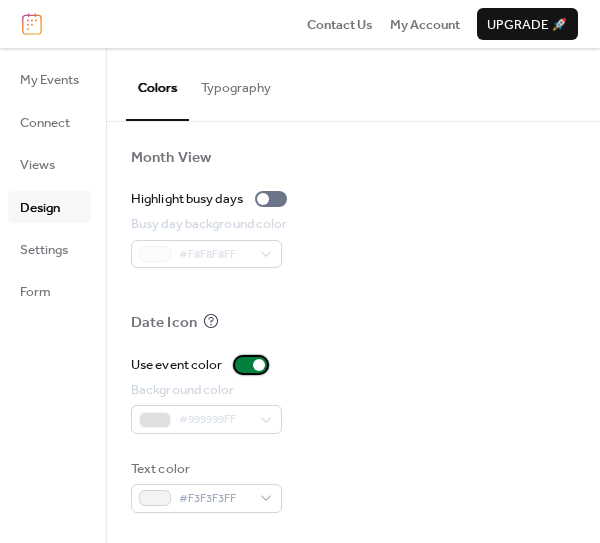 click at bounding box center [251, 365] 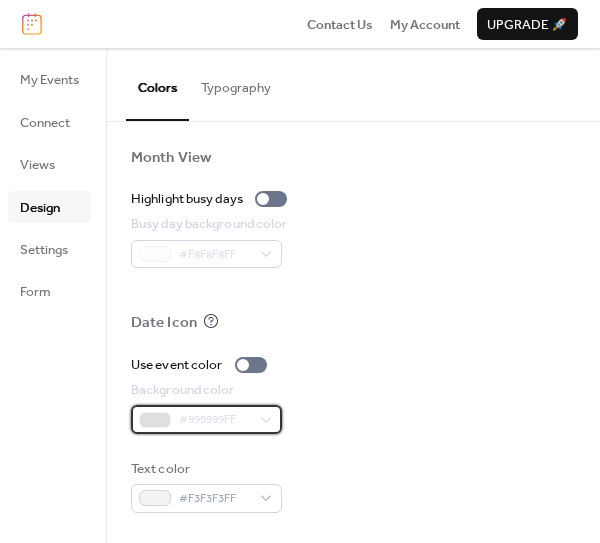click at bounding box center (155, 420) 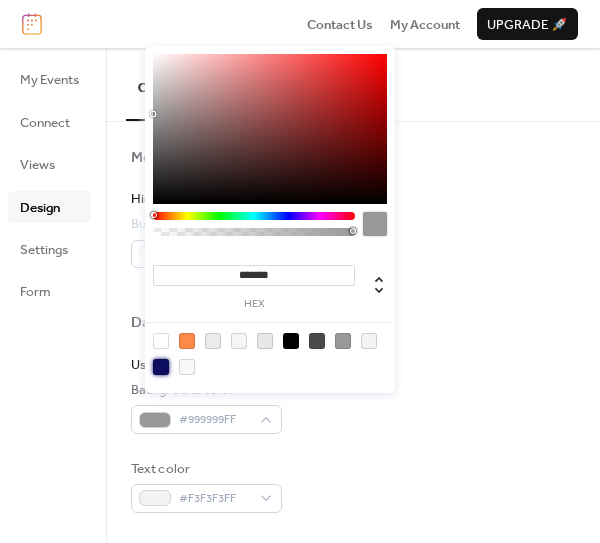 click at bounding box center (161, 367) 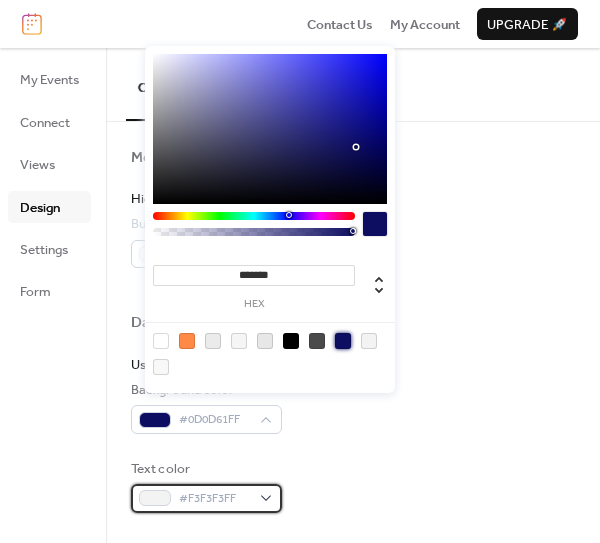click at bounding box center [155, 498] 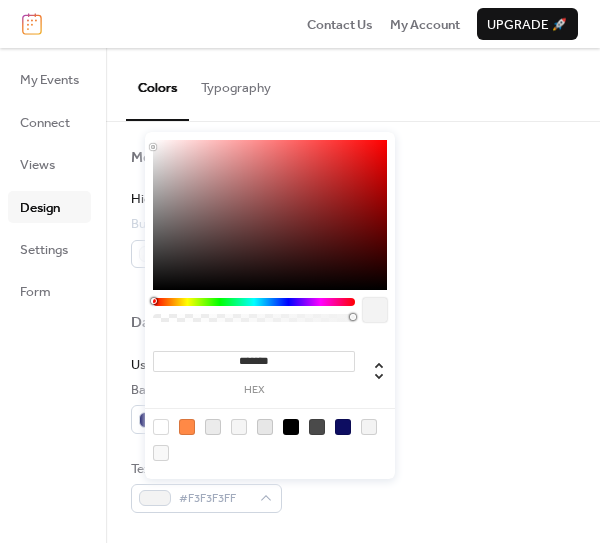 click at bounding box center [161, 427] 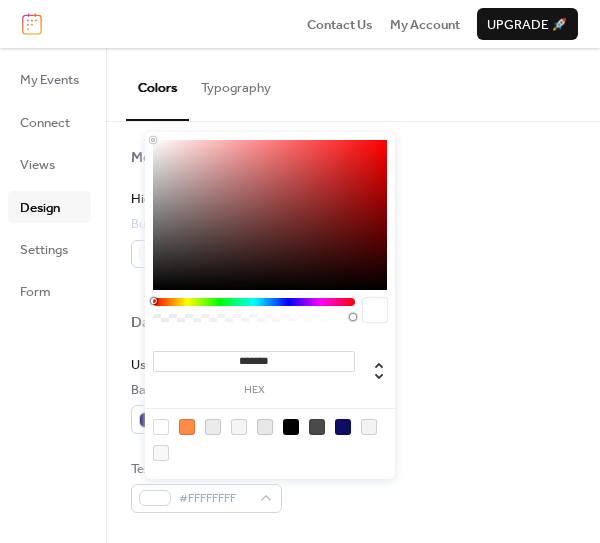 type on "*******" 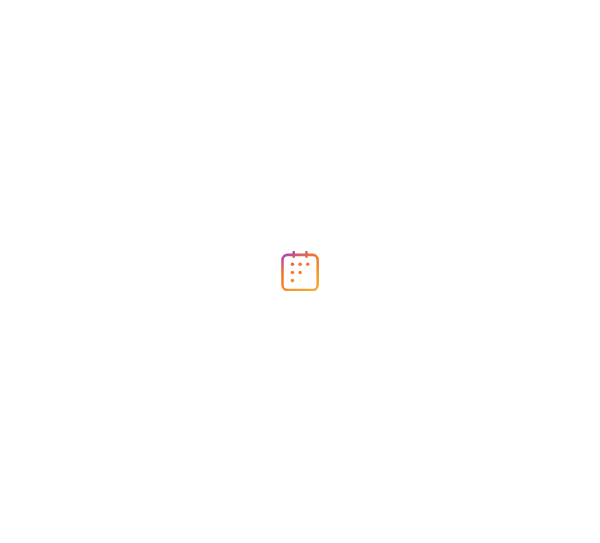 scroll, scrollTop: 0, scrollLeft: 0, axis: both 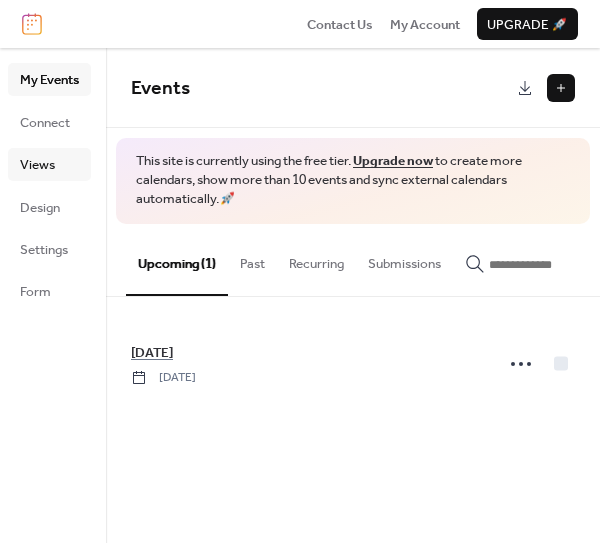 click on "Views" at bounding box center [37, 165] 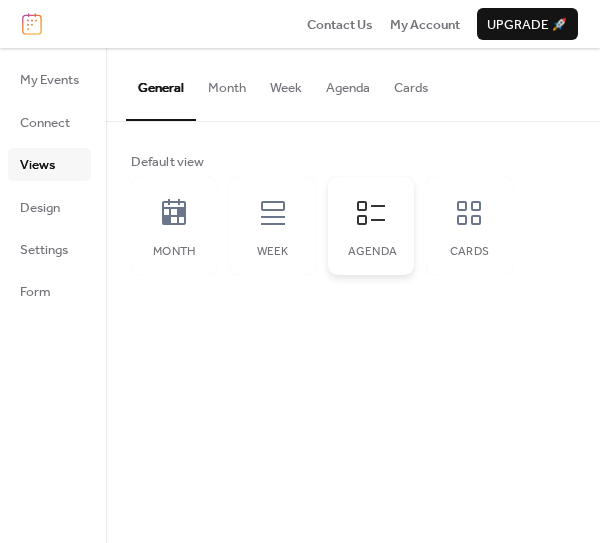 click 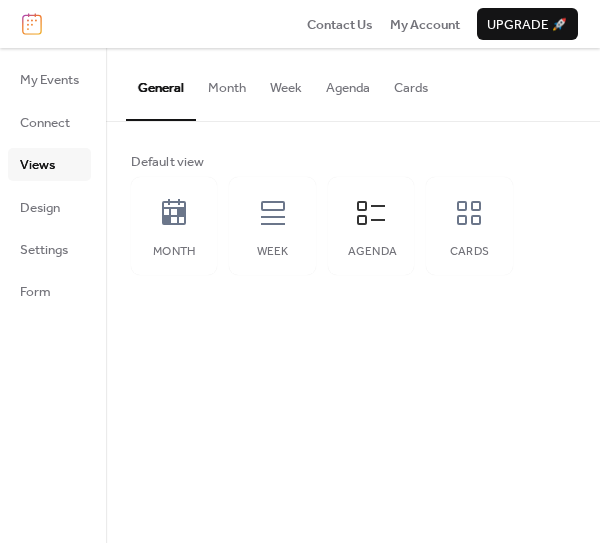 click on "Agenda" at bounding box center (348, 83) 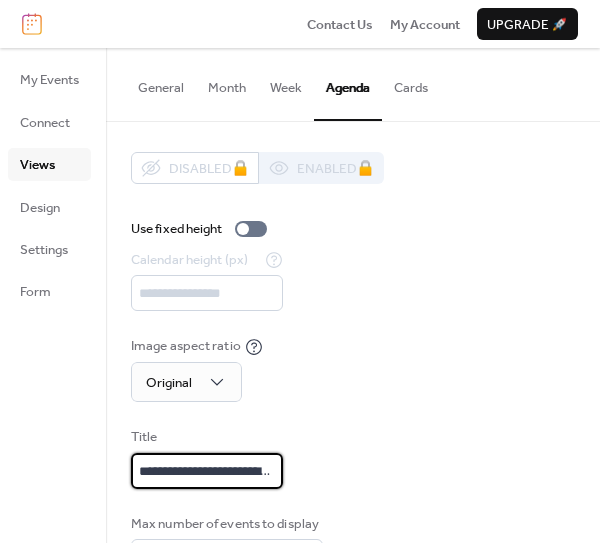 drag, startPoint x: 314, startPoint y: 508, endPoint x: 395, endPoint y: 501, distance: 81.3019 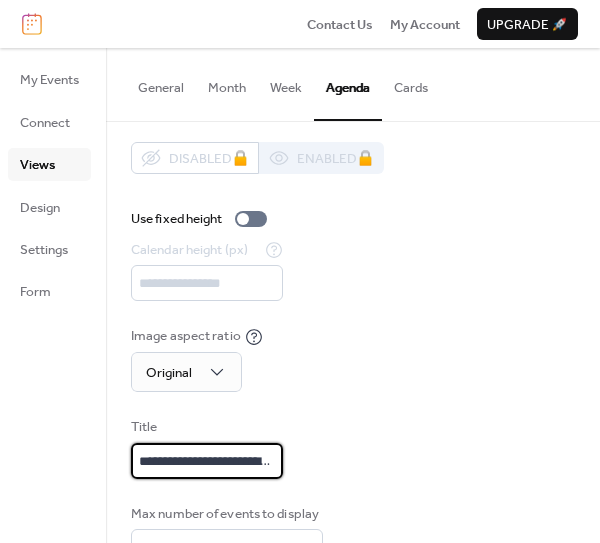 scroll, scrollTop: 47, scrollLeft: 0, axis: vertical 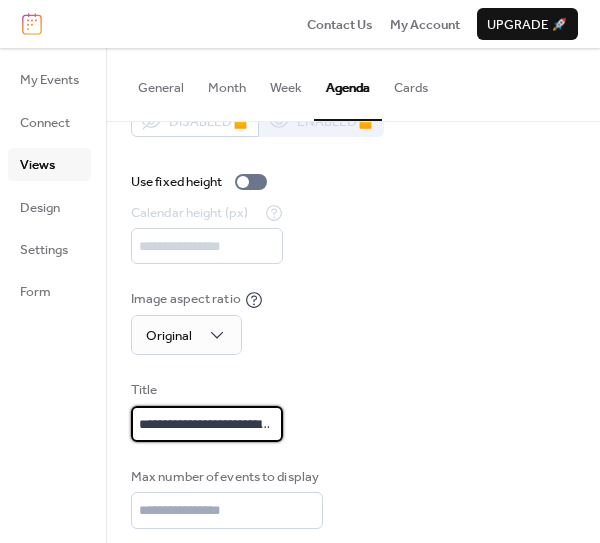 click on "**********" at bounding box center (207, 424) 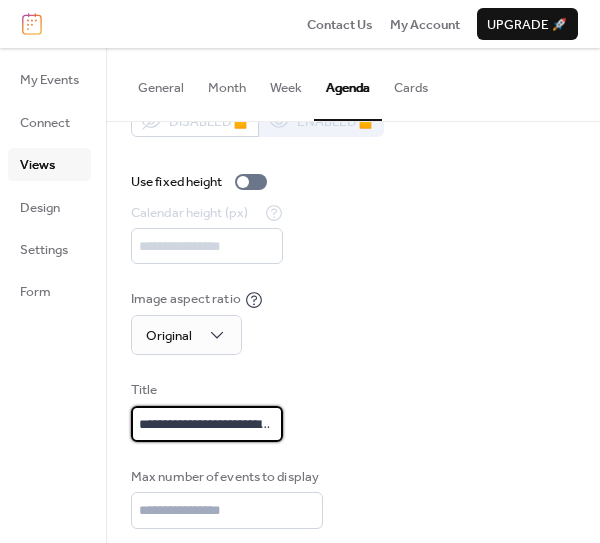 click on "**********" at bounding box center [207, 424] 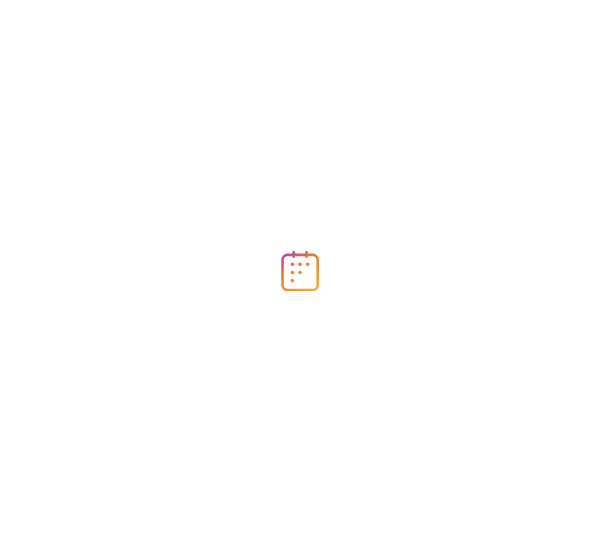 scroll, scrollTop: 0, scrollLeft: 0, axis: both 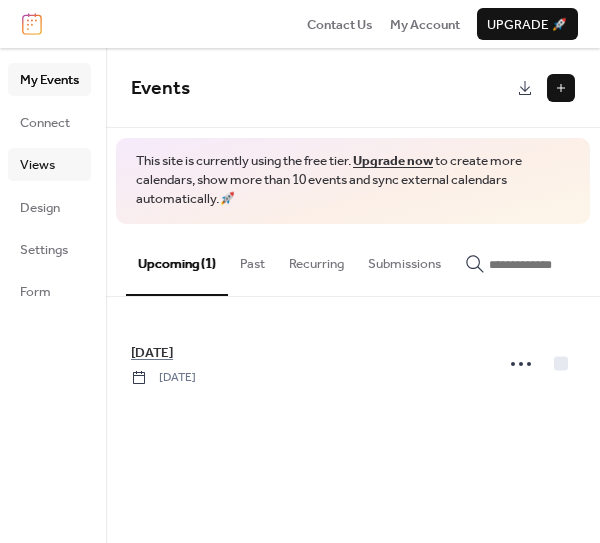 click on "Views" at bounding box center [37, 165] 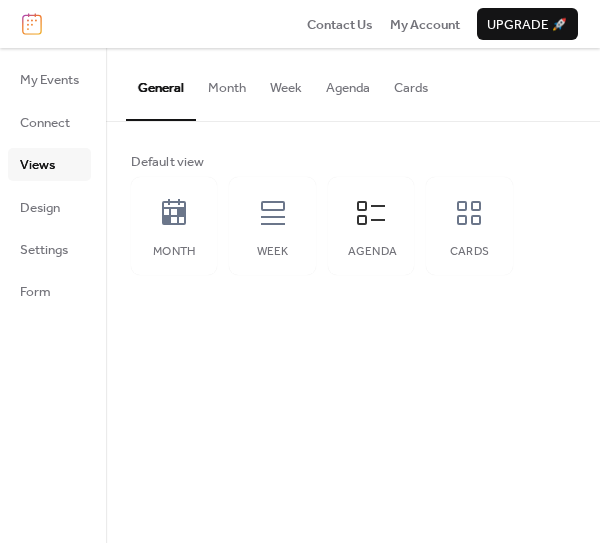 click on "Agenda" at bounding box center [348, 83] 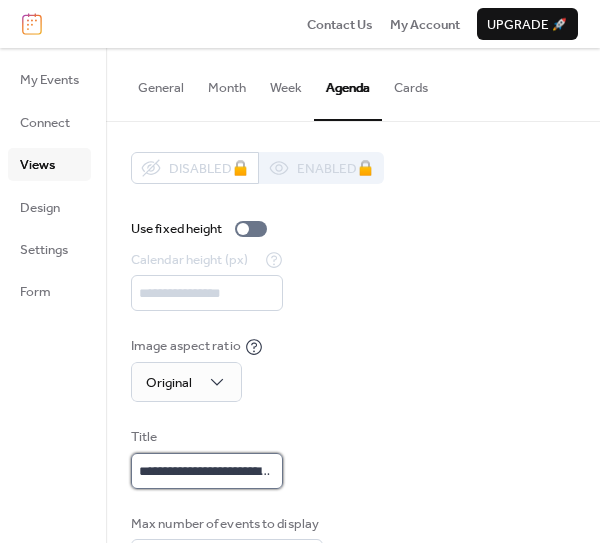 drag, startPoint x: 227, startPoint y: 511, endPoint x: 264, endPoint y: 491, distance: 42.059483 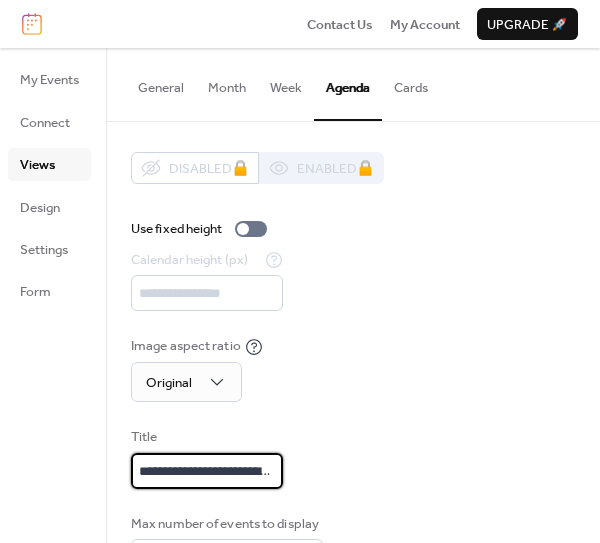 type on "**********" 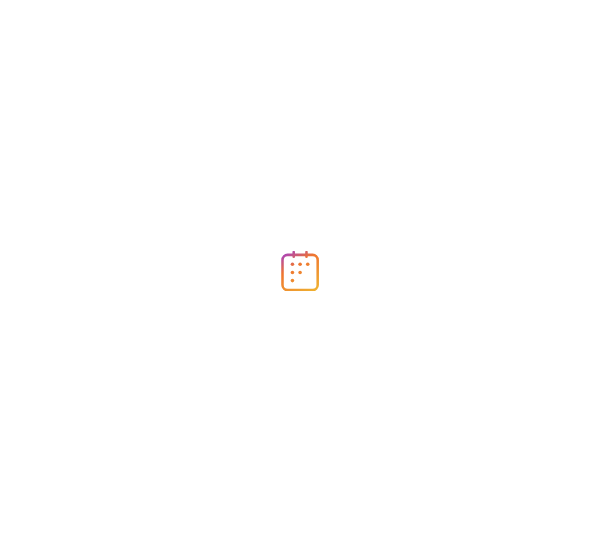 scroll, scrollTop: 0, scrollLeft: 0, axis: both 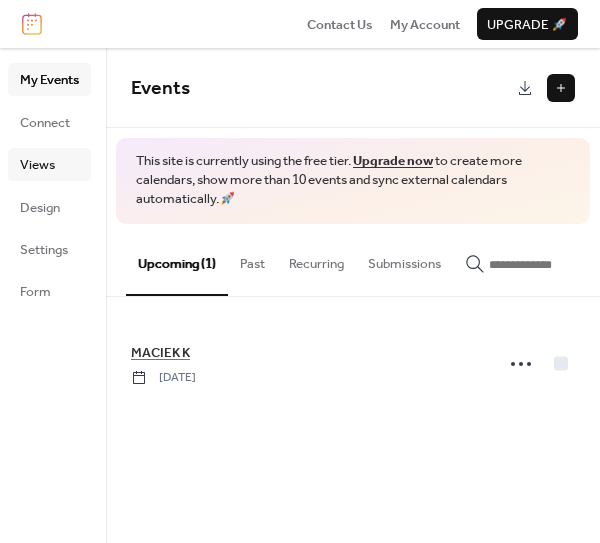 click on "Views" at bounding box center [37, 165] 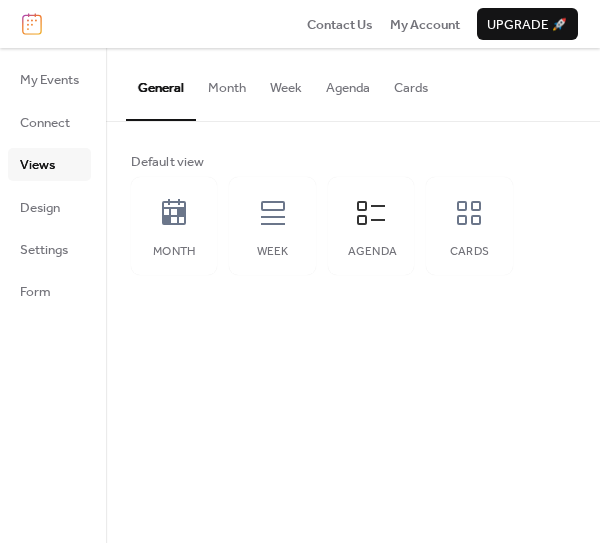 click on "Agenda" at bounding box center [348, 83] 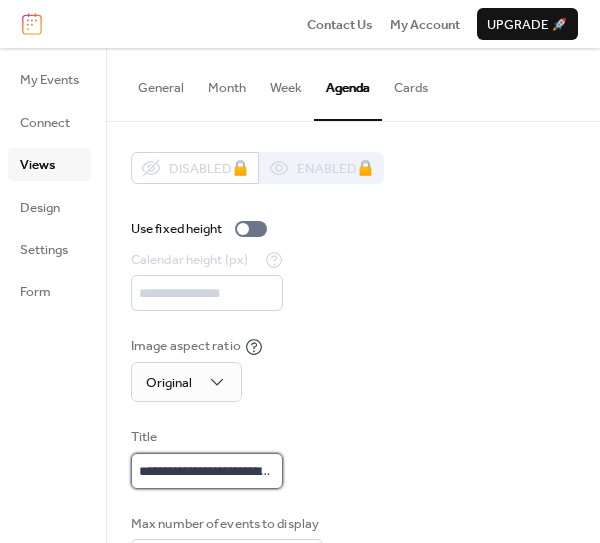 click on "**********" at bounding box center [207, 471] 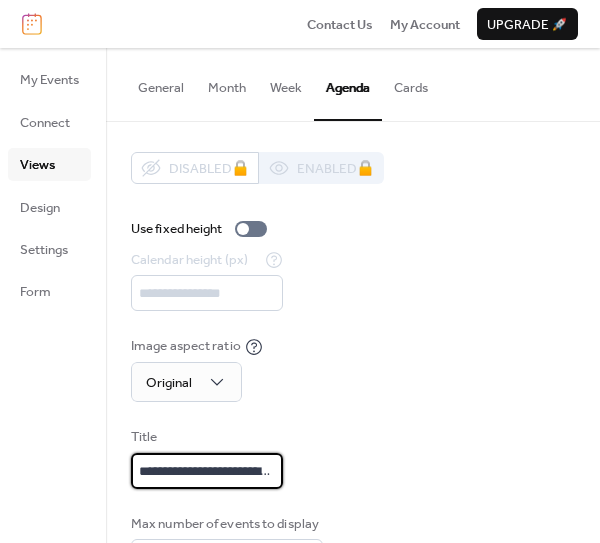 click on "**********" at bounding box center [207, 471] 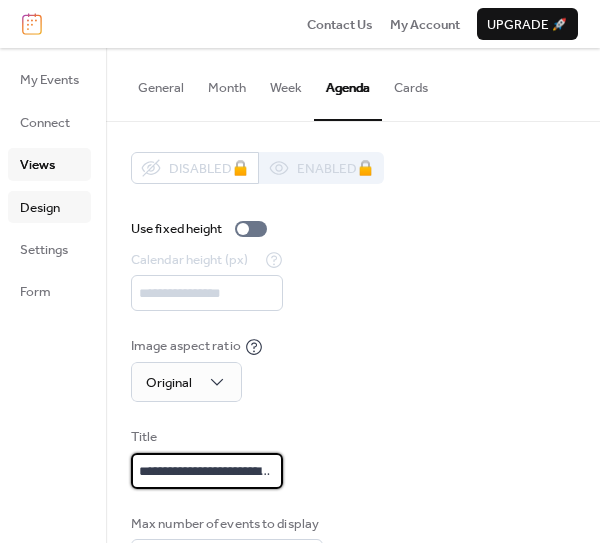 type on "**********" 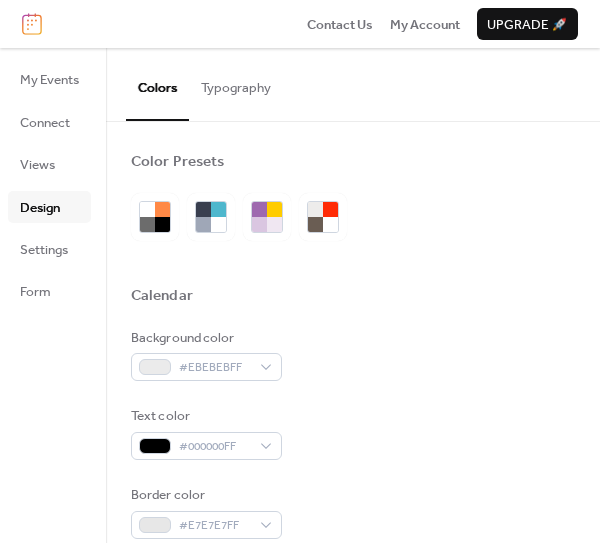 click on "My Events" at bounding box center (49, 80) 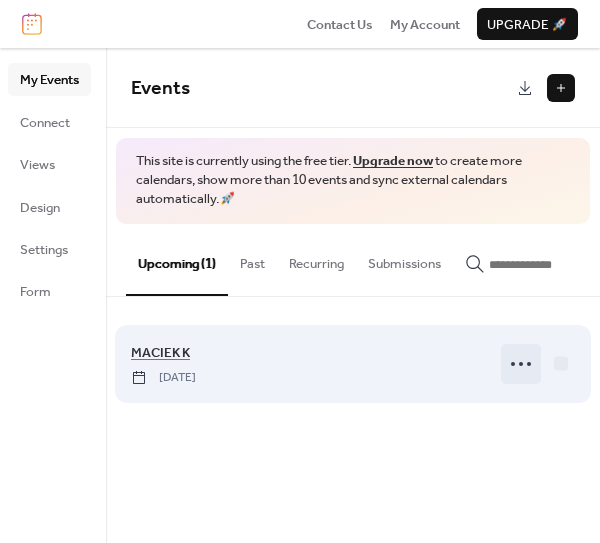 click 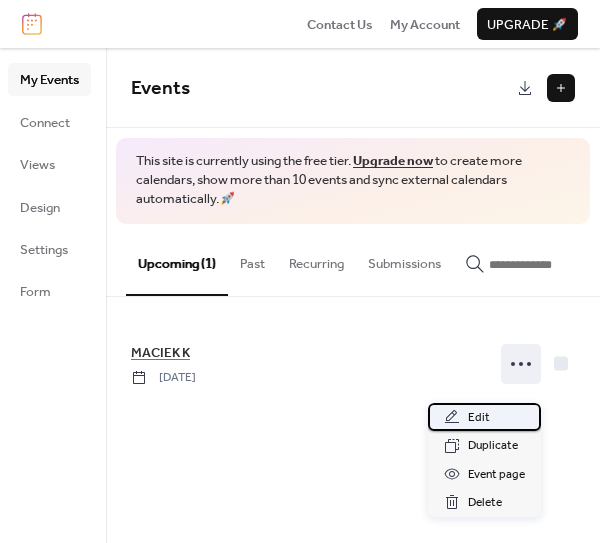 click on "Edit" at bounding box center [484, 417] 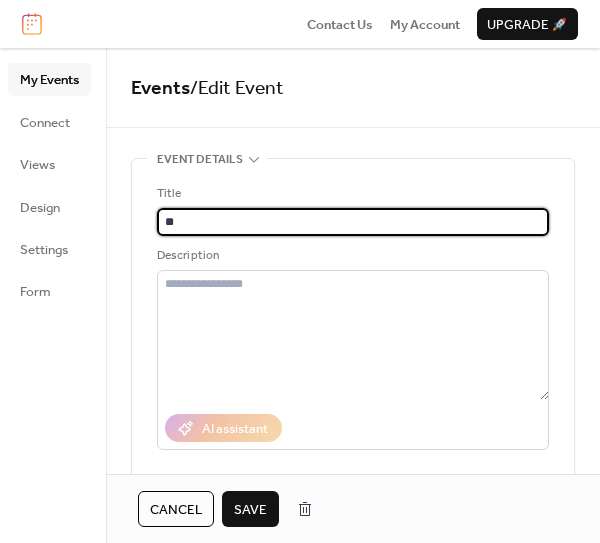 type on "*" 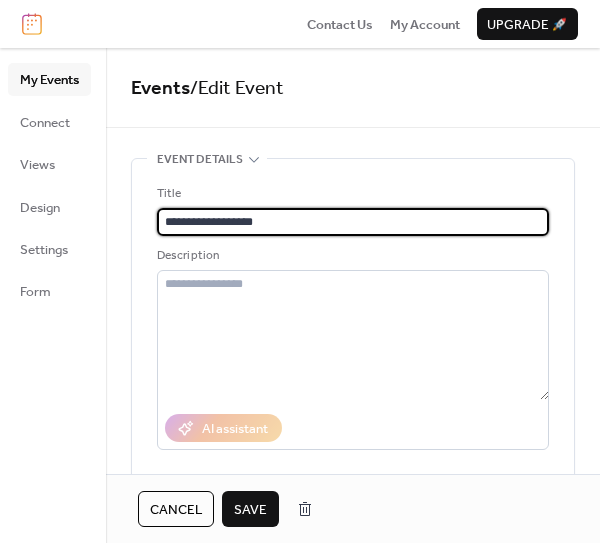 type on "**********" 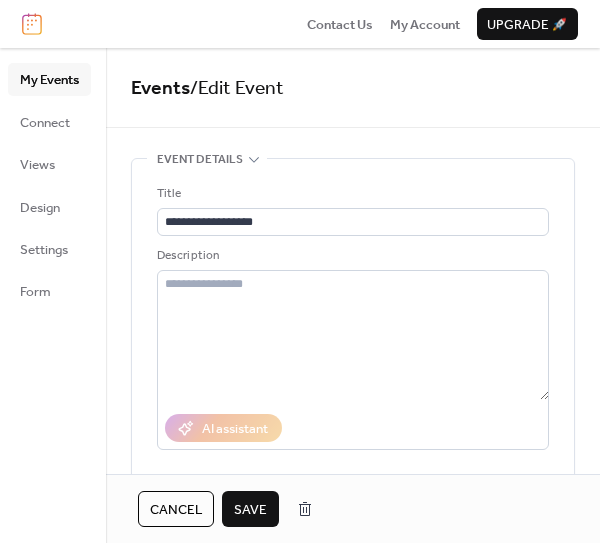 click on "Save" at bounding box center (250, 510) 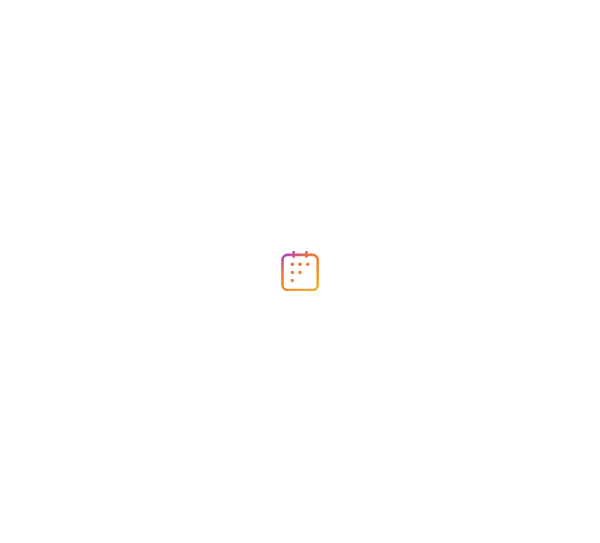 scroll, scrollTop: 0, scrollLeft: 0, axis: both 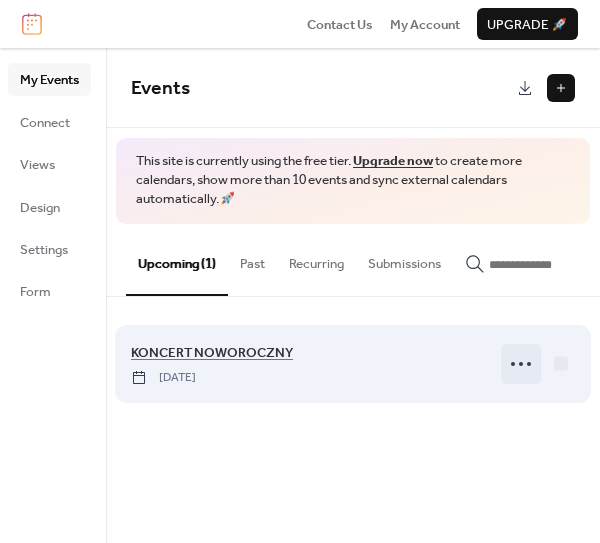 click 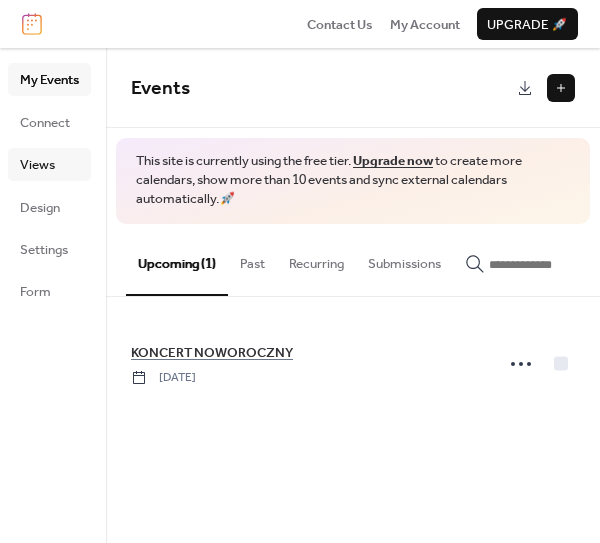 click on "Views" at bounding box center [37, 165] 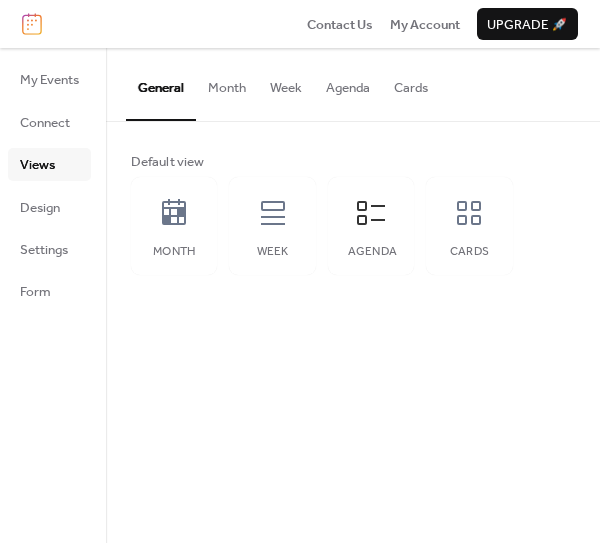 click on "Agenda" at bounding box center (348, 83) 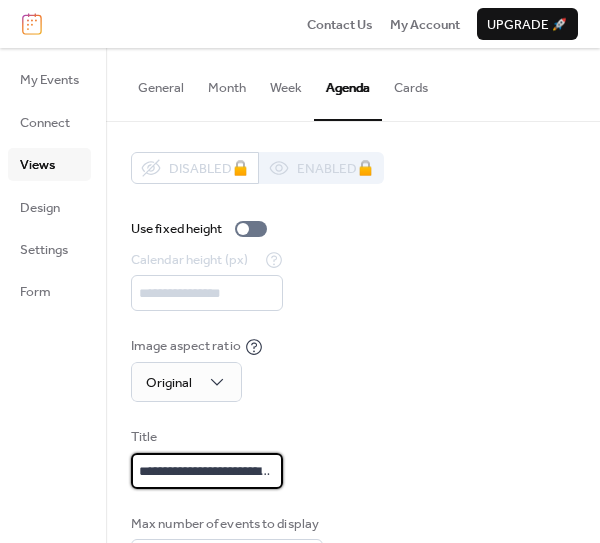 drag, startPoint x: 228, startPoint y: 509, endPoint x: 387, endPoint y: 440, distance: 173.32628 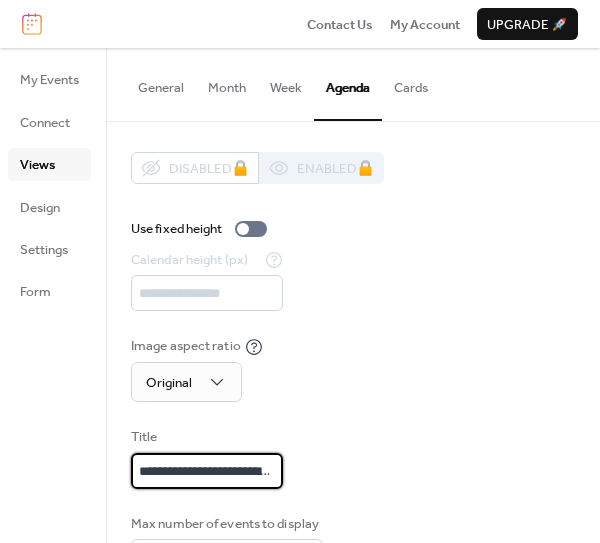 click on "**********" at bounding box center (207, 471) 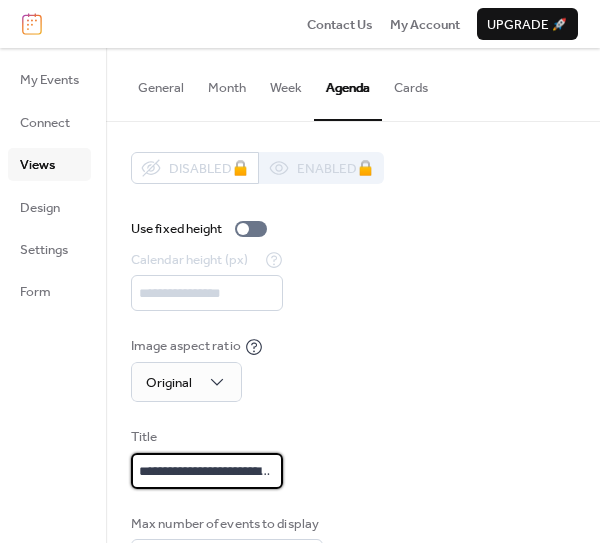 type on "**********" 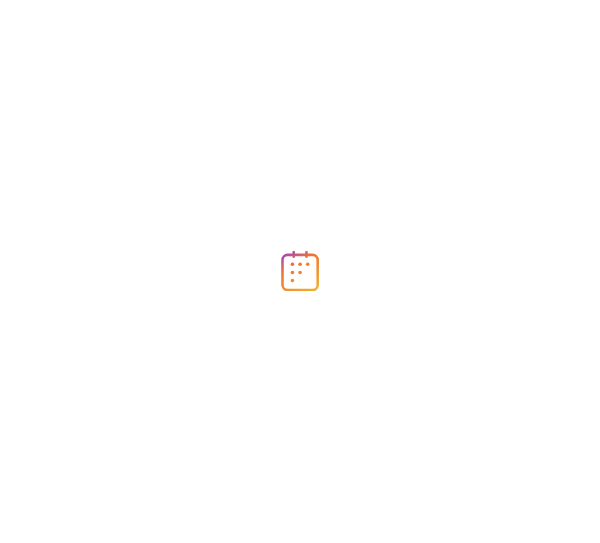 scroll, scrollTop: 0, scrollLeft: 0, axis: both 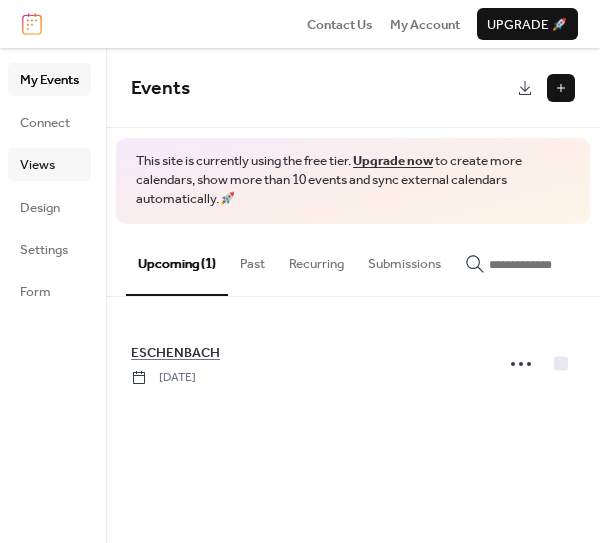 click on "Views" at bounding box center [37, 165] 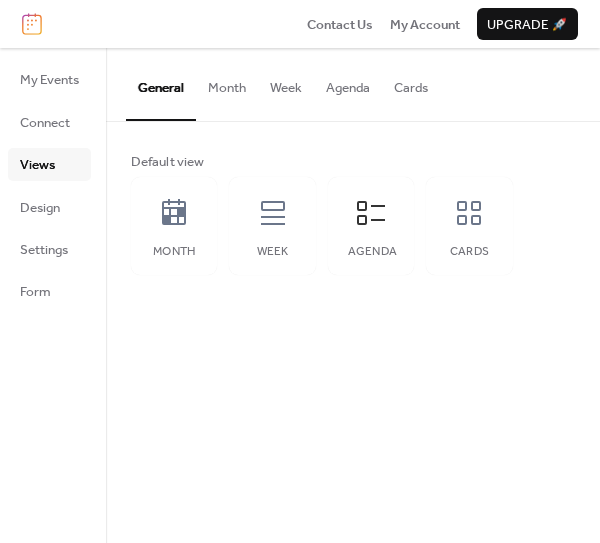 click on "Agenda" at bounding box center (348, 83) 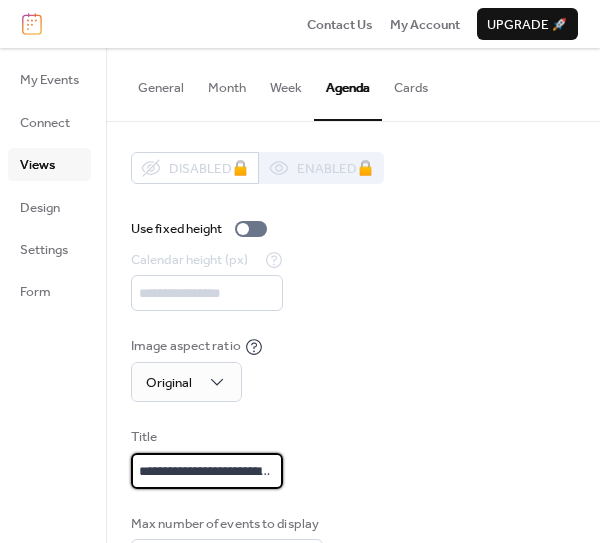 drag, startPoint x: 249, startPoint y: 511, endPoint x: 355, endPoint y: 496, distance: 107.05606 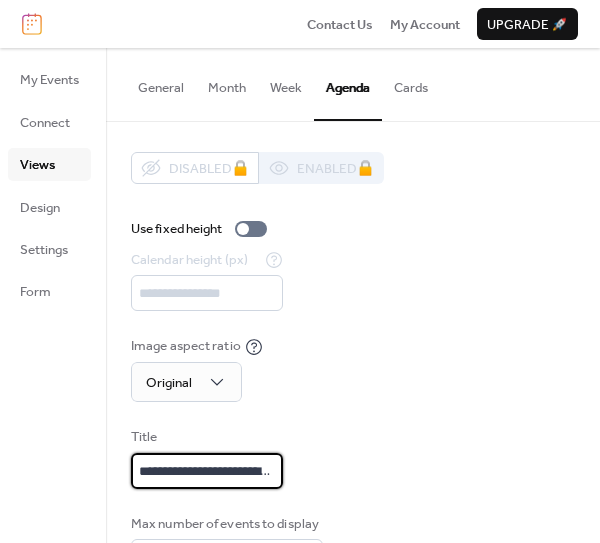 click on "**********" at bounding box center (207, 471) 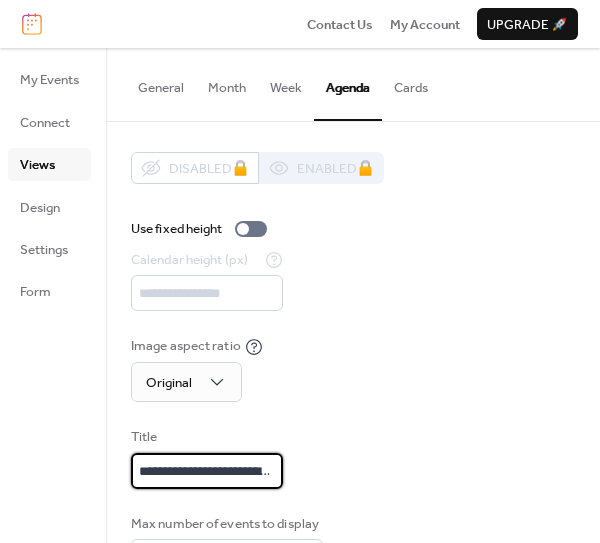 type on "**********" 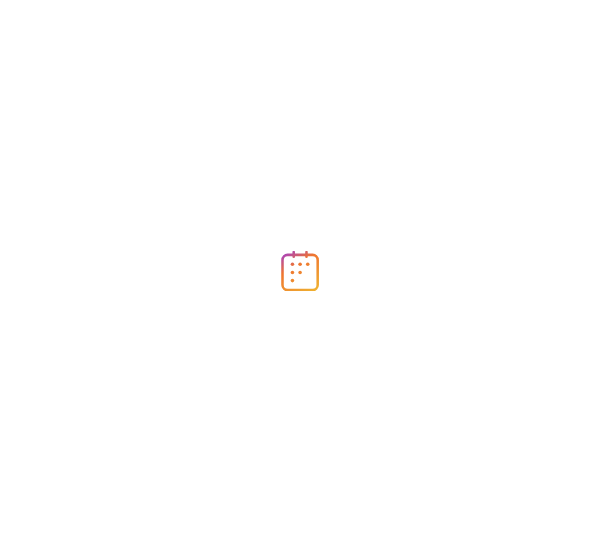 scroll, scrollTop: 0, scrollLeft: 0, axis: both 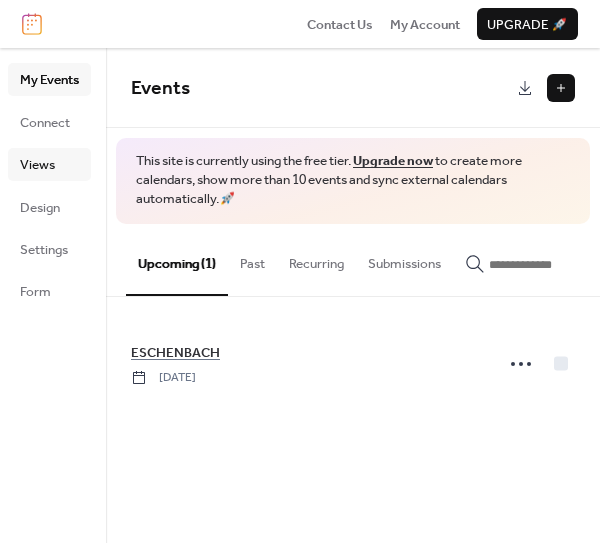 click on "Views" at bounding box center [37, 165] 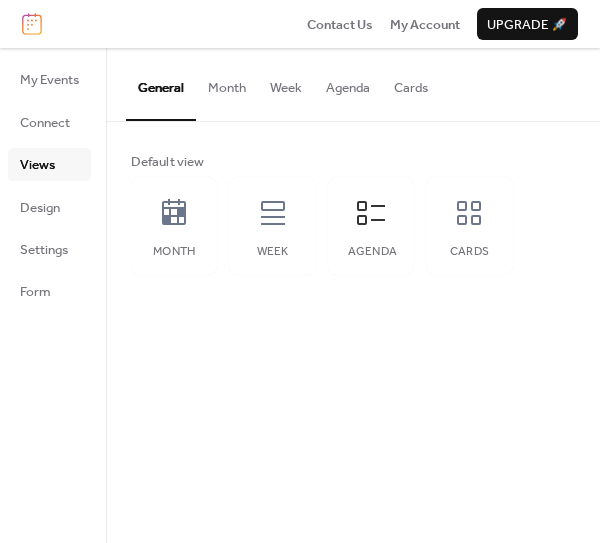 click on "Agenda" at bounding box center [348, 83] 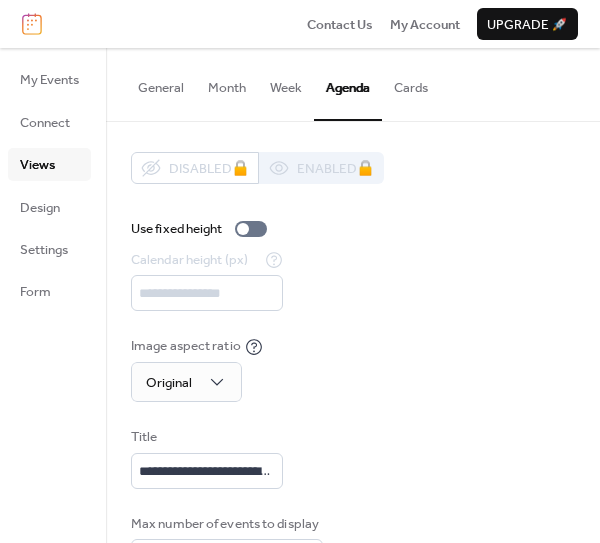 scroll, scrollTop: 122, scrollLeft: 0, axis: vertical 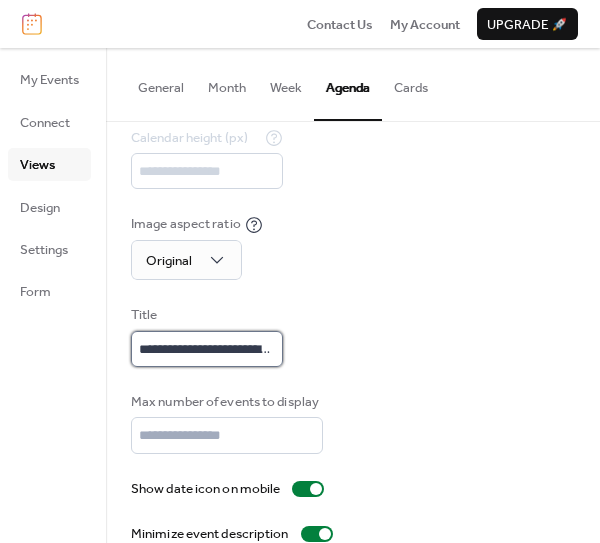 click on "**********" at bounding box center [207, 349] 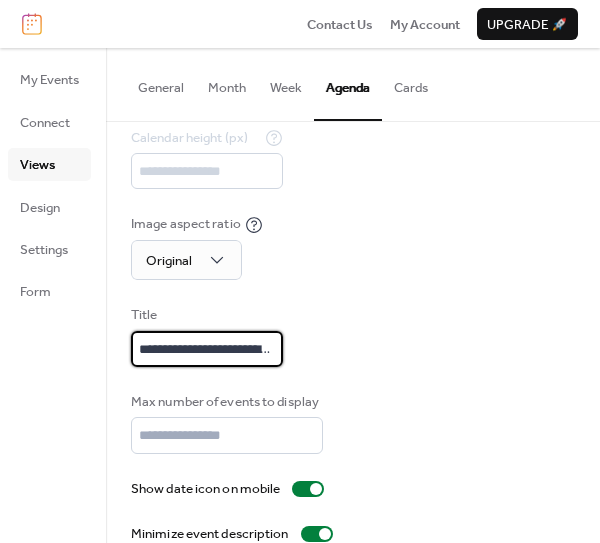 type on "**********" 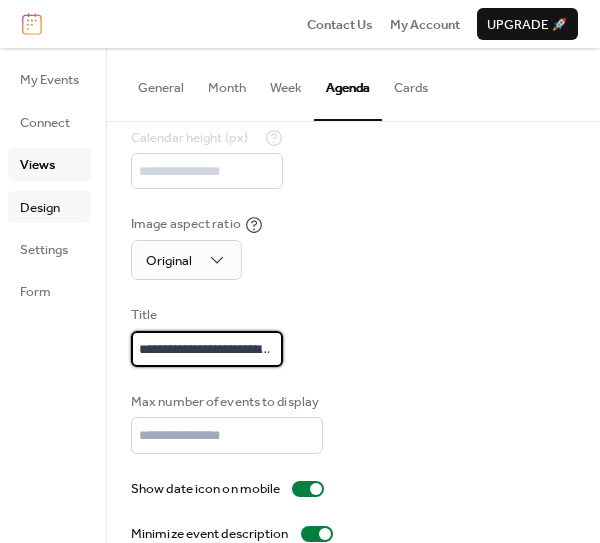 click on "Design" at bounding box center [40, 208] 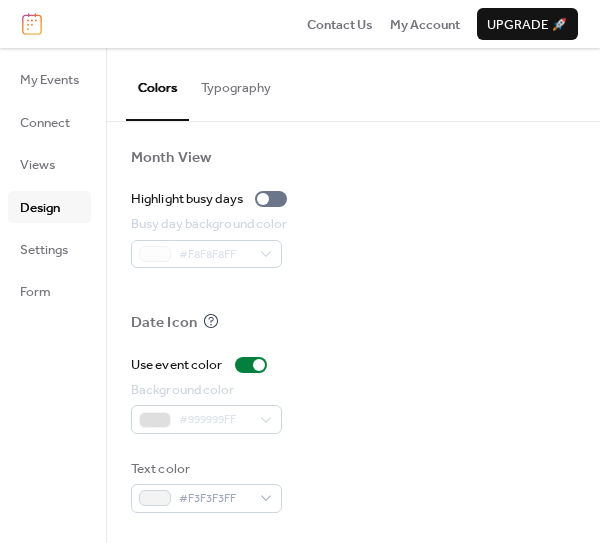 scroll, scrollTop: 1240, scrollLeft: 0, axis: vertical 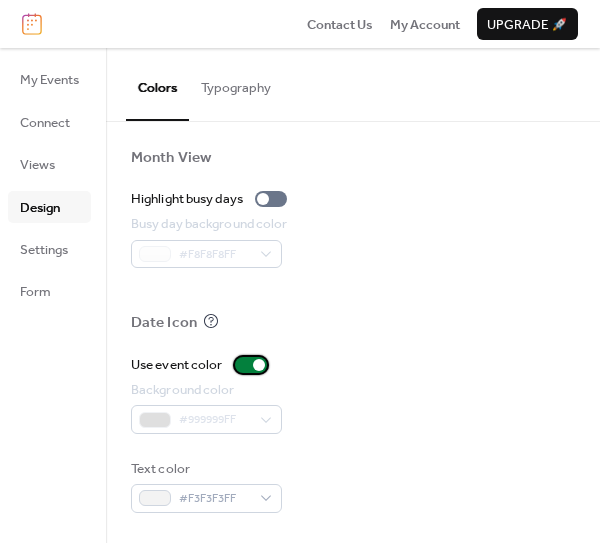 click at bounding box center [251, 365] 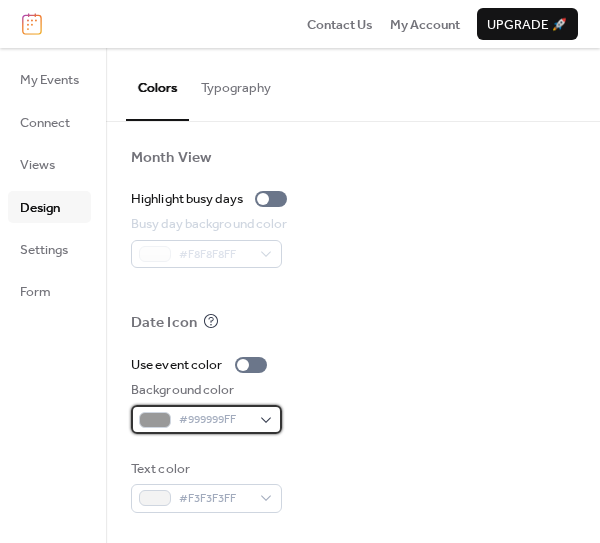 click at bounding box center (155, 420) 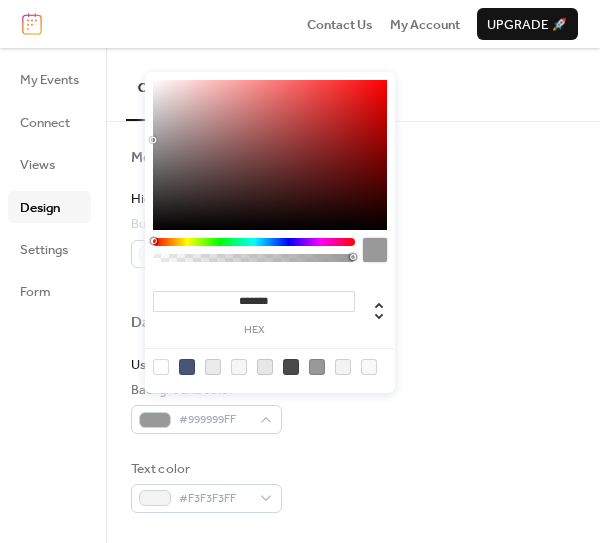 click at bounding box center [254, 242] 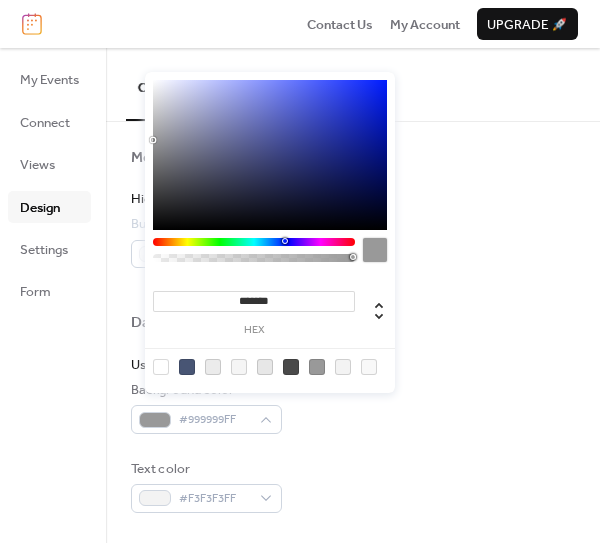 type on "*******" 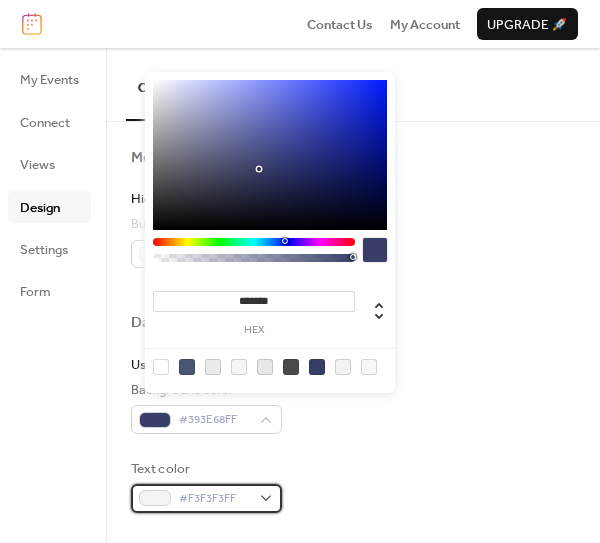 click at bounding box center [155, 498] 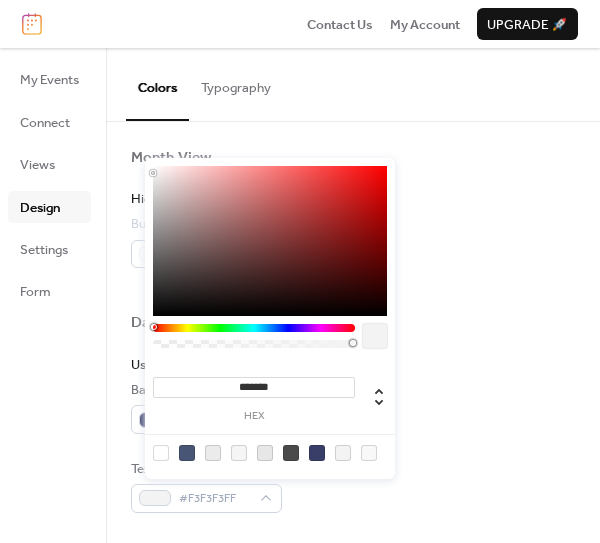click at bounding box center [317, 453] 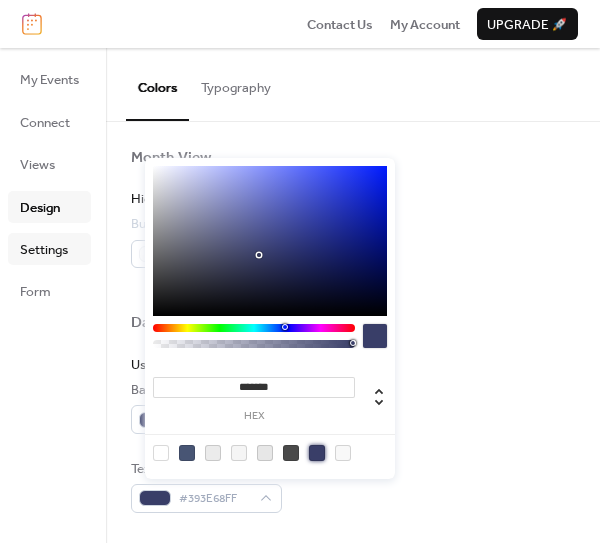 click on "Settings" at bounding box center [44, 250] 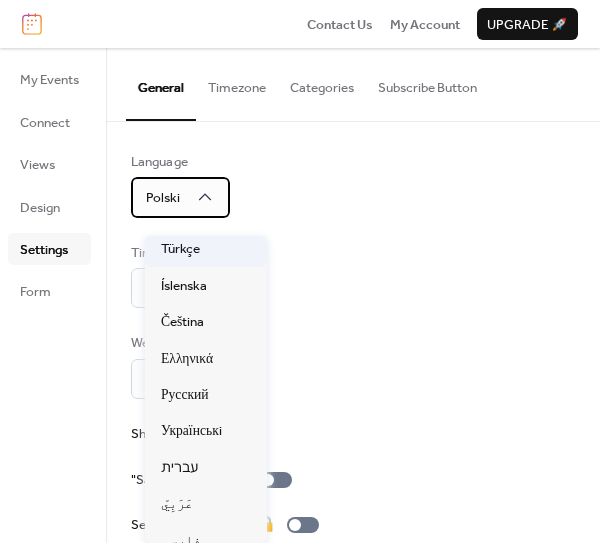 scroll, scrollTop: 876, scrollLeft: 0, axis: vertical 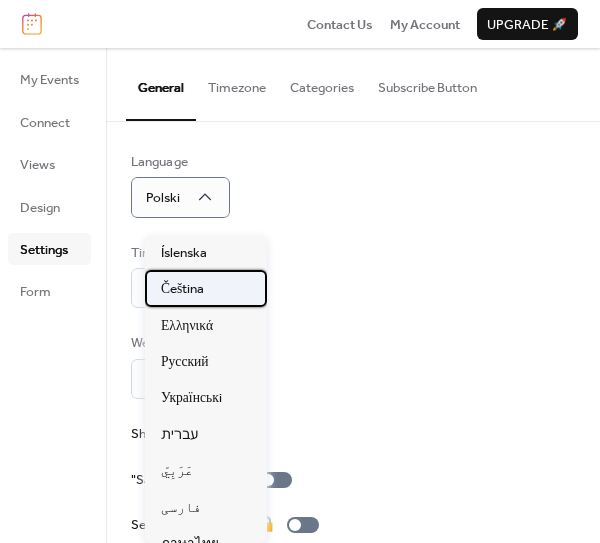 click on "Čeština" at bounding box center (182, 289) 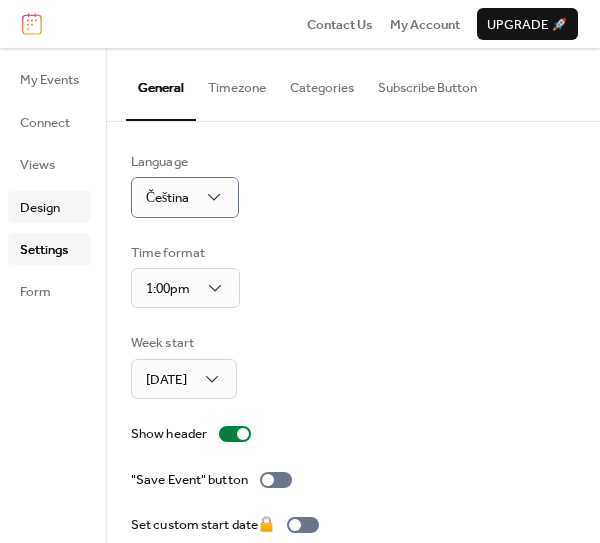 click on "Design" at bounding box center [40, 208] 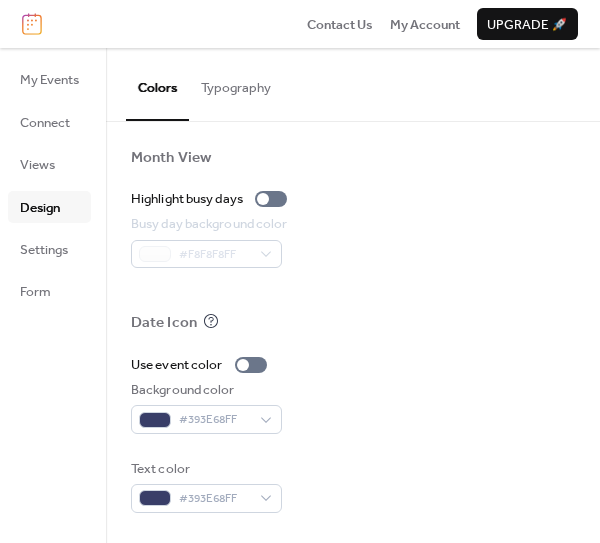 scroll, scrollTop: 1240, scrollLeft: 0, axis: vertical 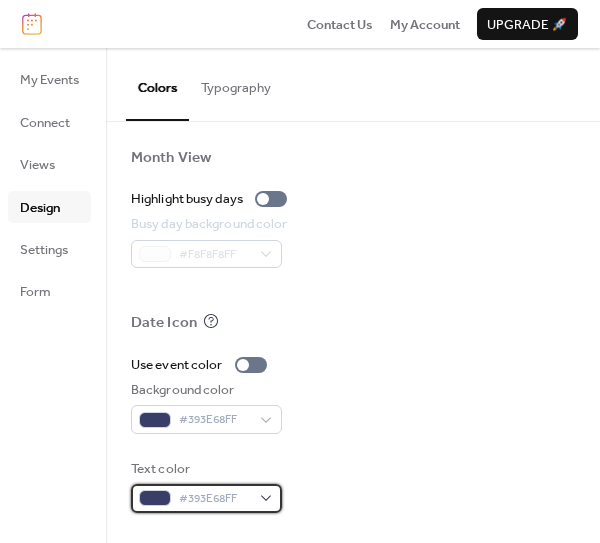 click at bounding box center [155, 498] 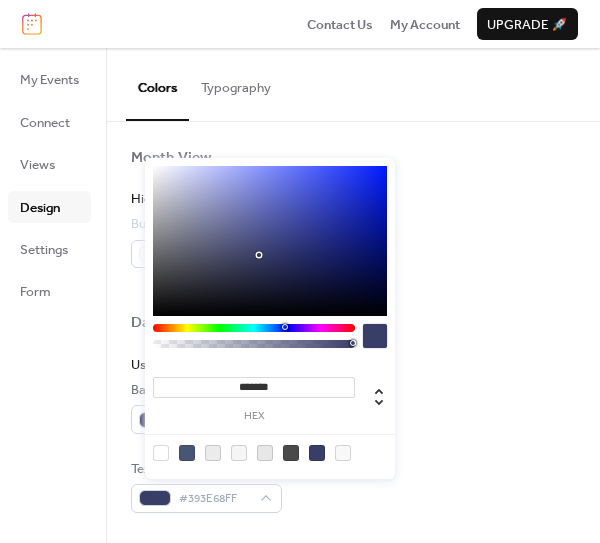 click at bounding box center (291, 453) 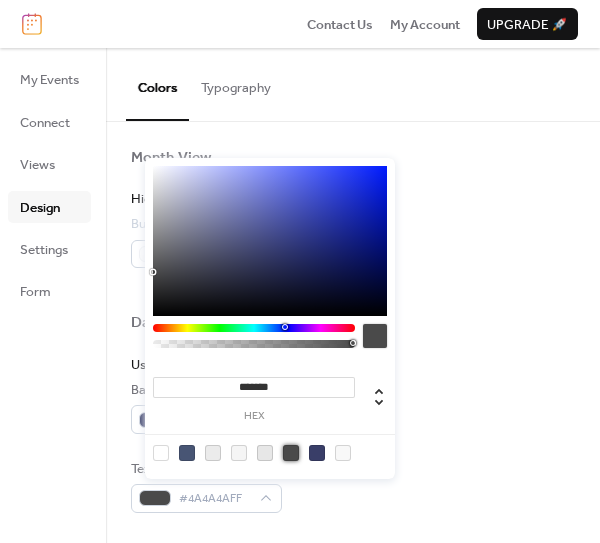 type on "*******" 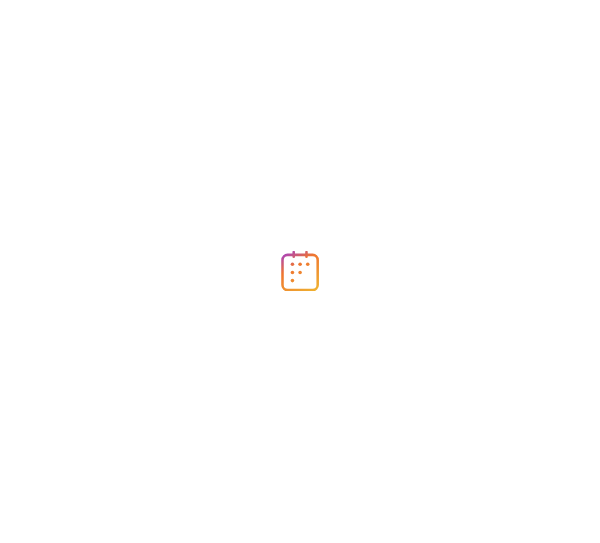 scroll, scrollTop: 0, scrollLeft: 0, axis: both 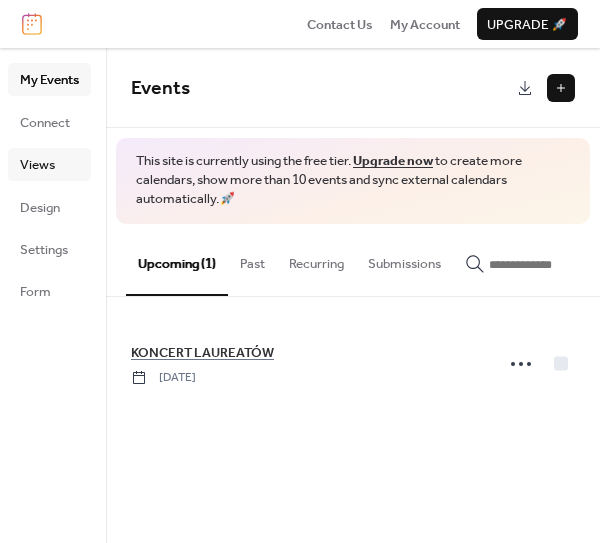 click on "Views" at bounding box center [37, 165] 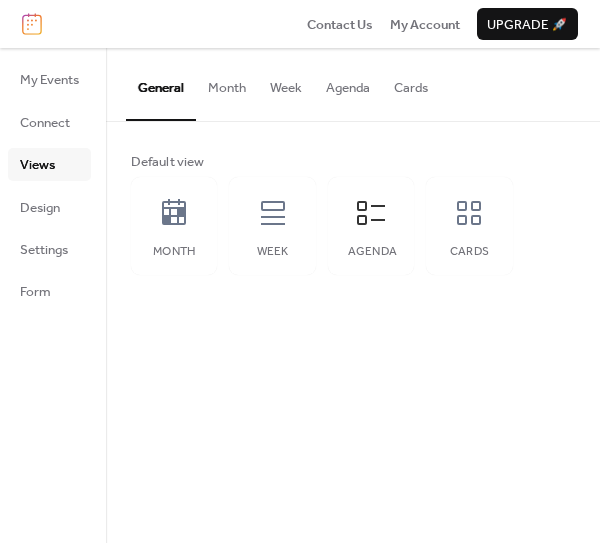 click on "Agenda" at bounding box center (348, 83) 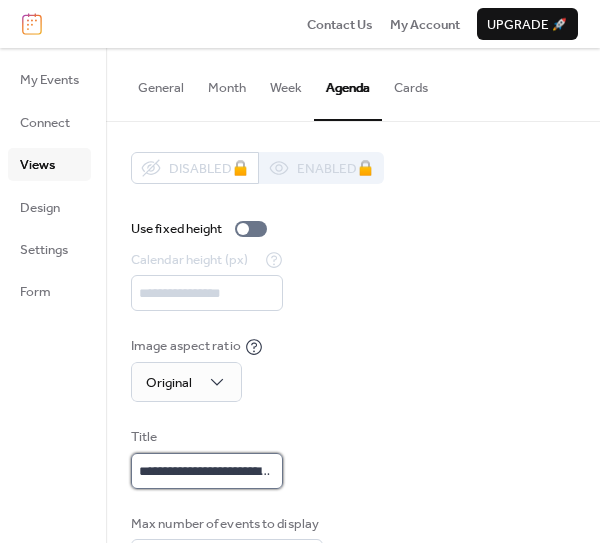 click on "**********" at bounding box center [207, 471] 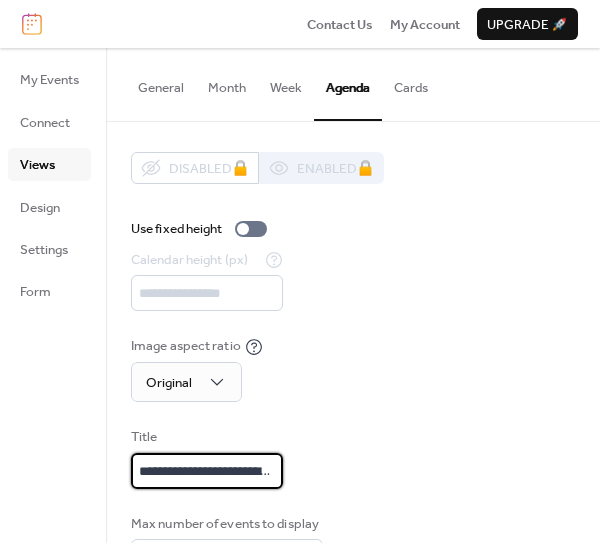 click on "**********" at bounding box center [207, 471] 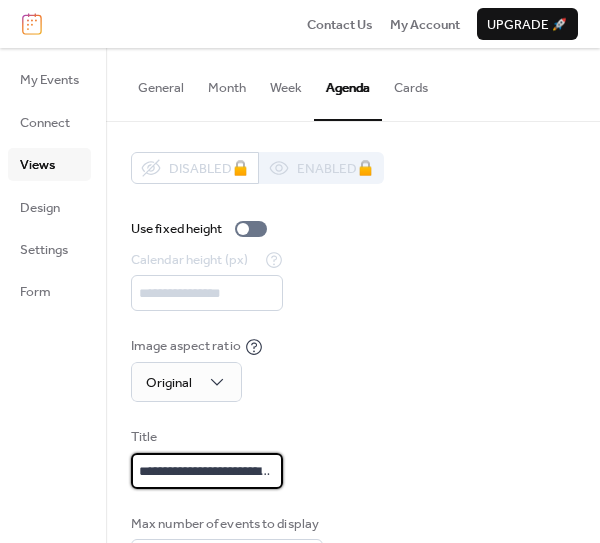 type on "**********" 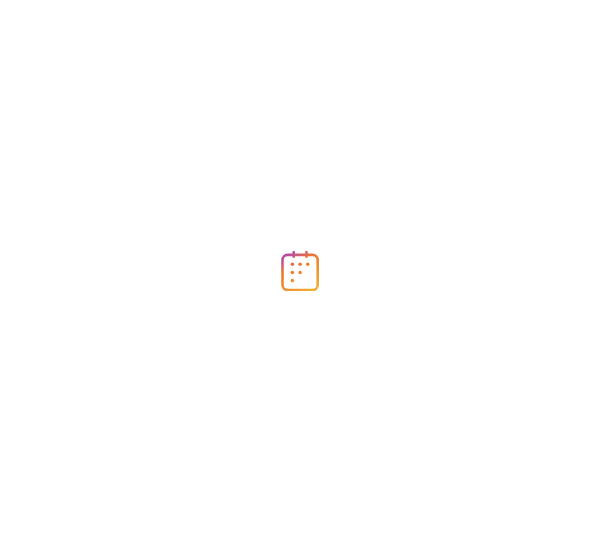 scroll, scrollTop: 0, scrollLeft: 0, axis: both 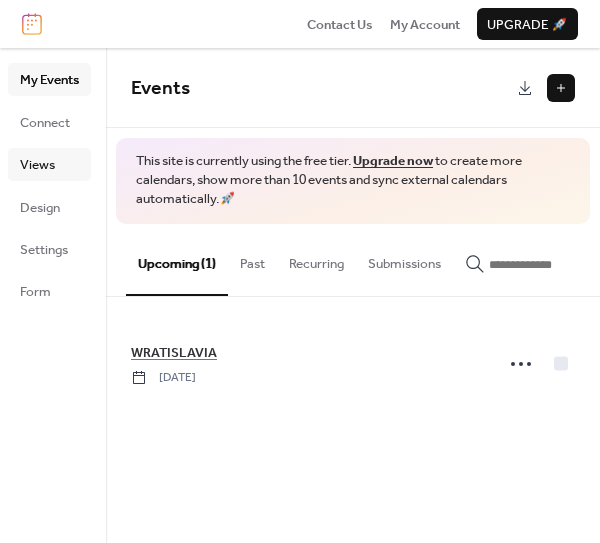 click on "Views" at bounding box center (37, 165) 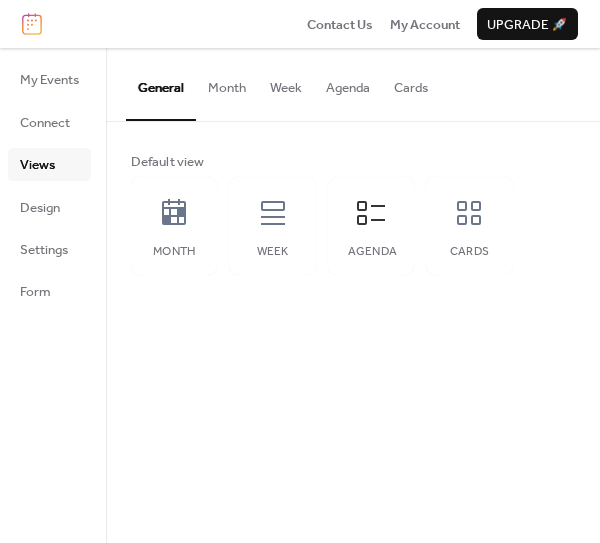drag, startPoint x: 373, startPoint y: 93, endPoint x: 413, endPoint y: 228, distance: 140.80128 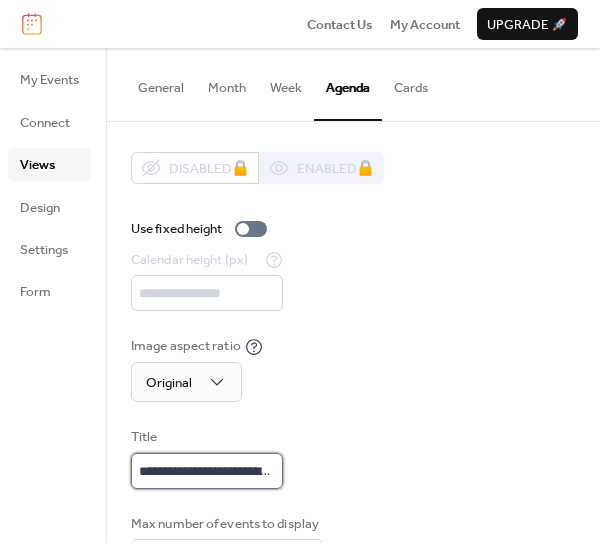 click on "**********" at bounding box center [207, 471] 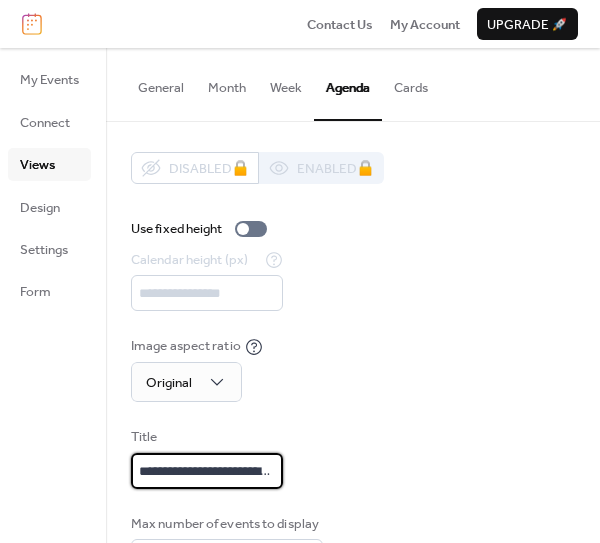 type on "**********" 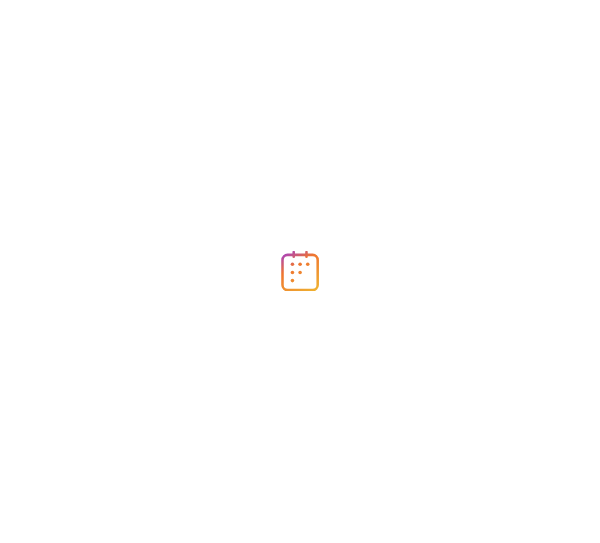 scroll, scrollTop: 0, scrollLeft: 0, axis: both 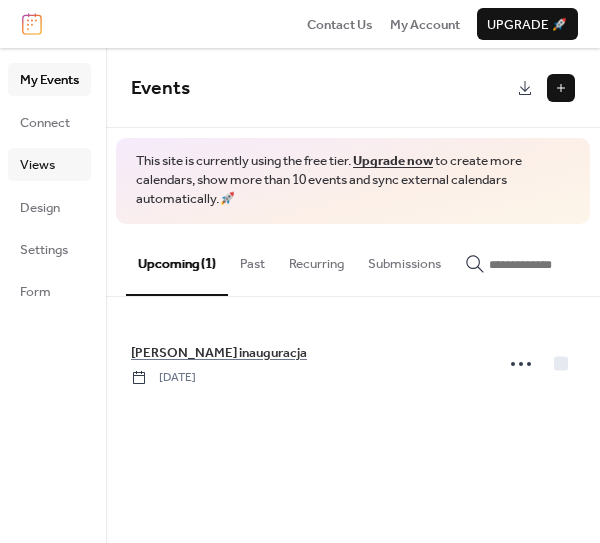 drag, startPoint x: 47, startPoint y: 181, endPoint x: 67, endPoint y: 187, distance: 20.880613 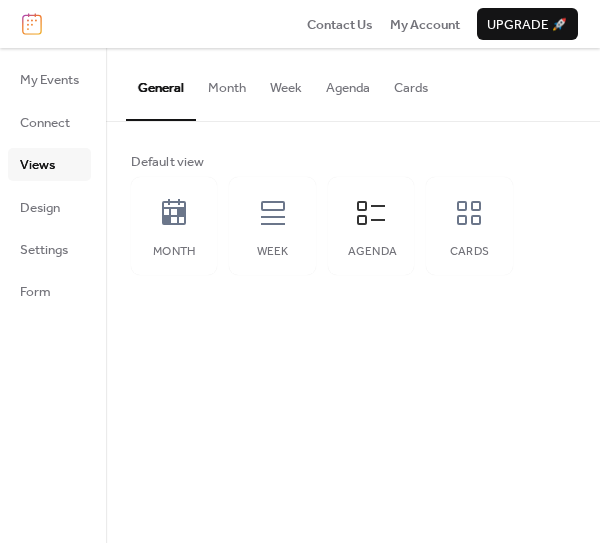 click on "Agenda" at bounding box center (348, 83) 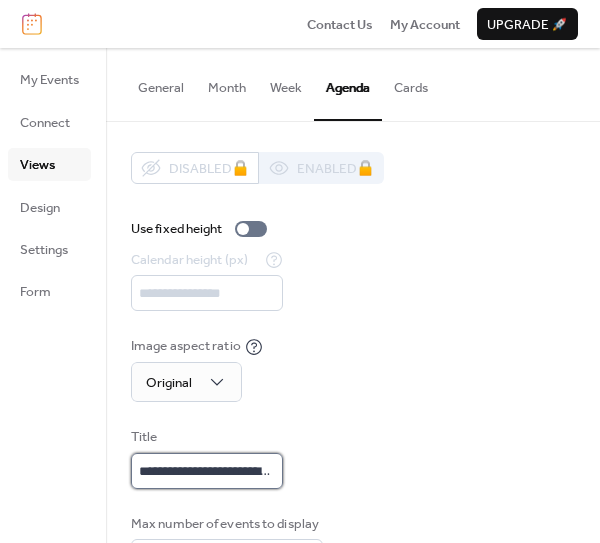 click on "**********" at bounding box center [207, 471] 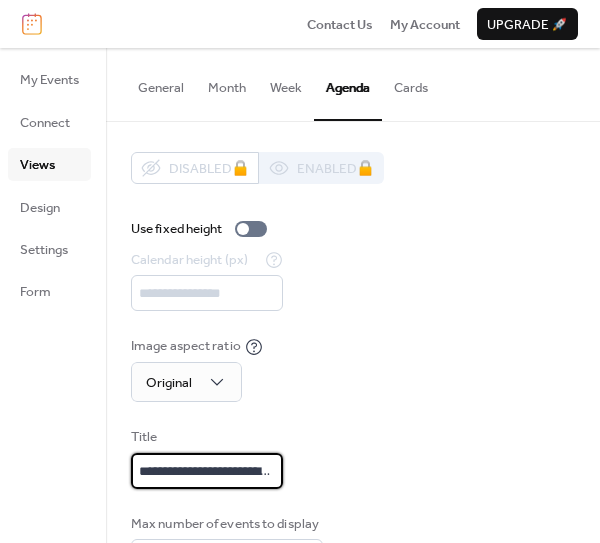 click on "**********" at bounding box center [207, 471] 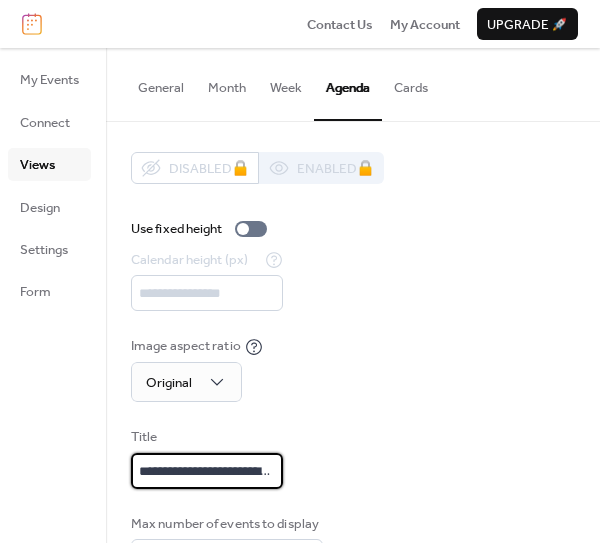 type on "**********" 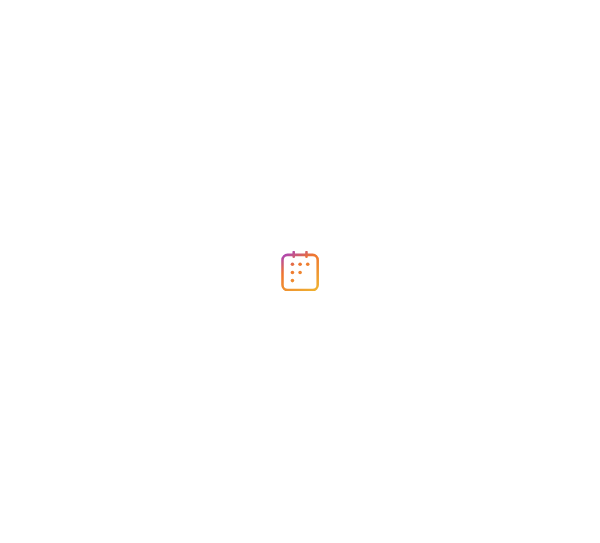 scroll, scrollTop: 0, scrollLeft: 0, axis: both 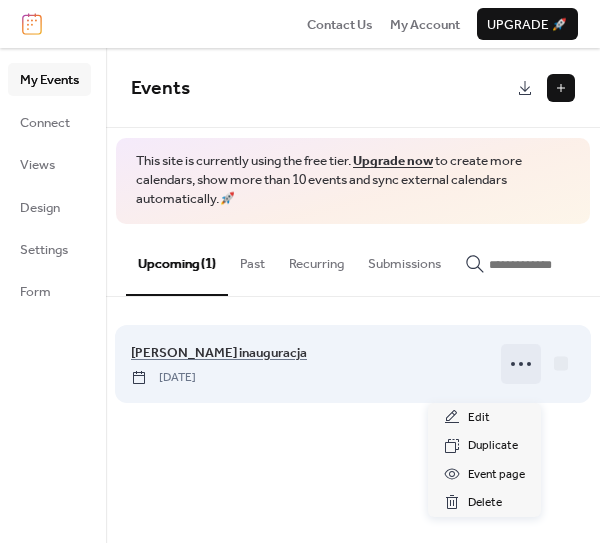 click 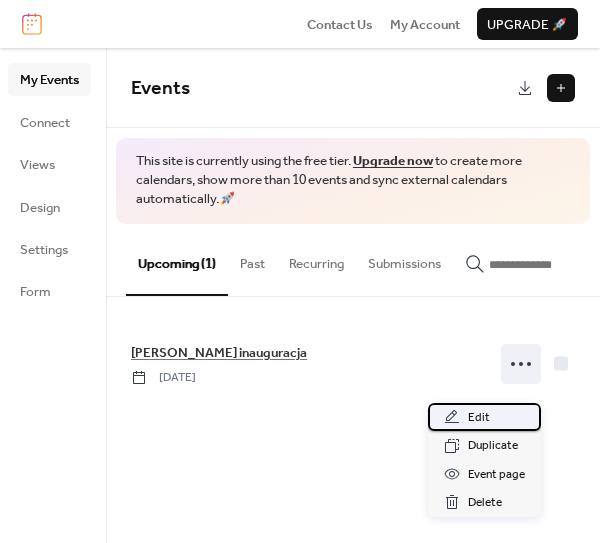 click on "Edit" at bounding box center (479, 418) 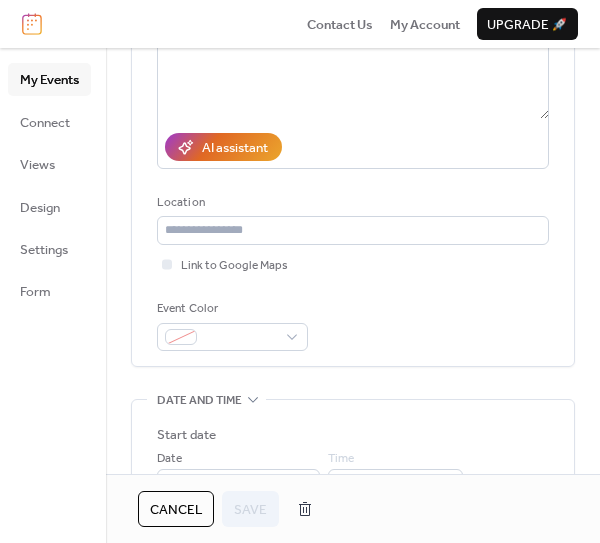 scroll, scrollTop: 482, scrollLeft: 0, axis: vertical 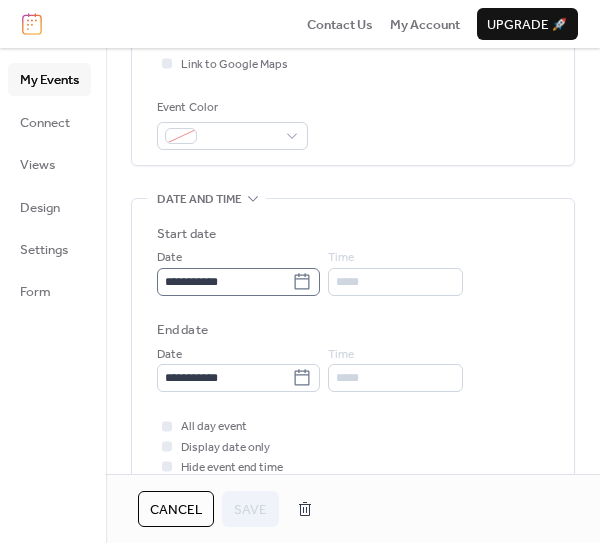 click 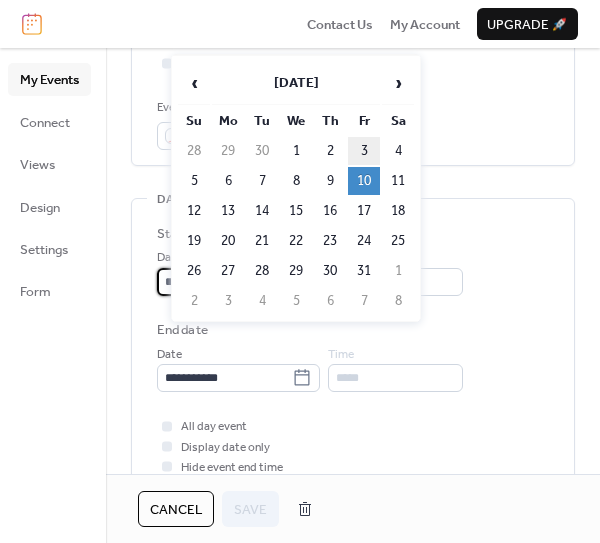 click on "3" at bounding box center (364, 151) 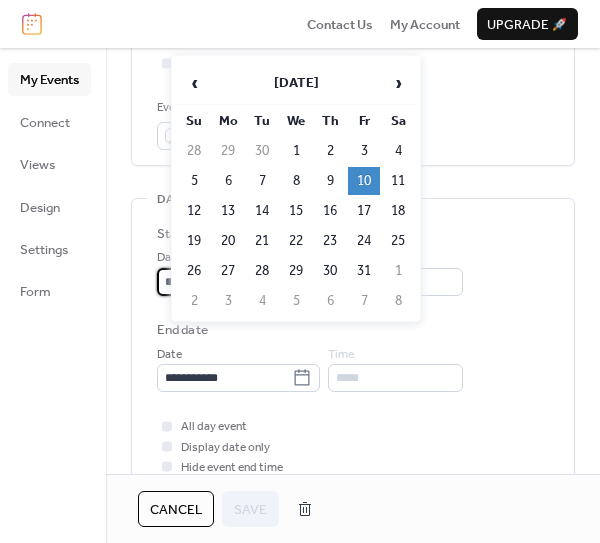 type on "**********" 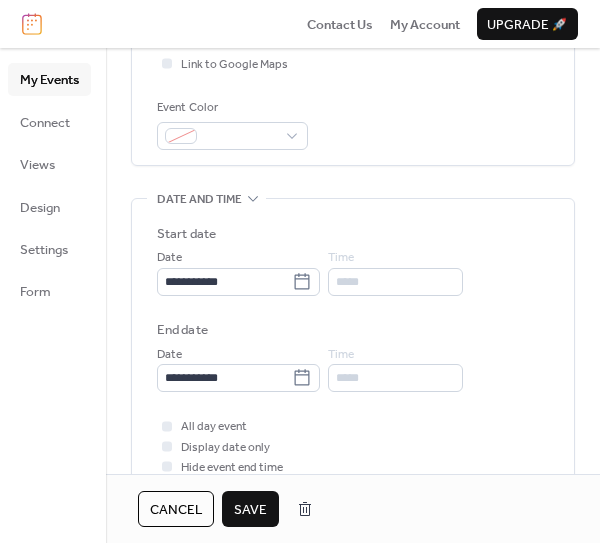 scroll, scrollTop: 587, scrollLeft: 0, axis: vertical 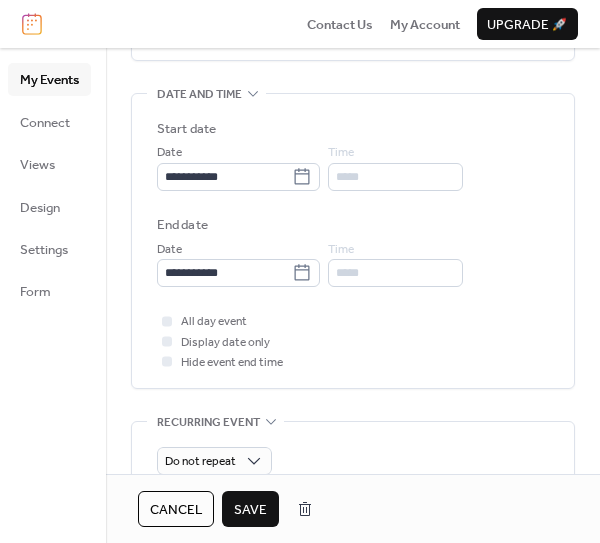 click on "Save" at bounding box center (250, 510) 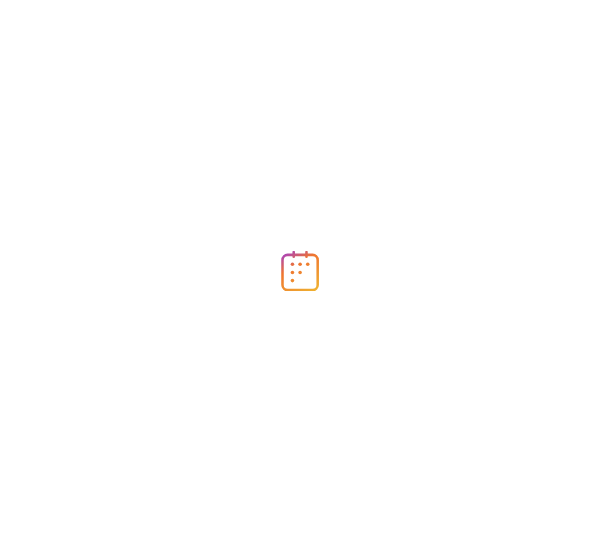 scroll, scrollTop: 0, scrollLeft: 0, axis: both 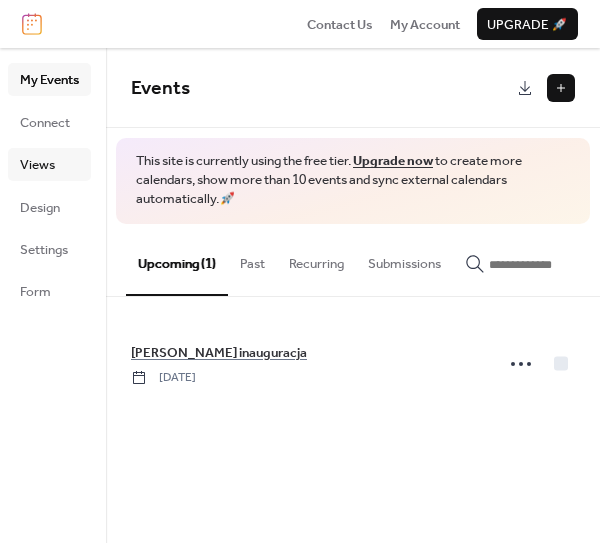 click on "Views" at bounding box center (37, 165) 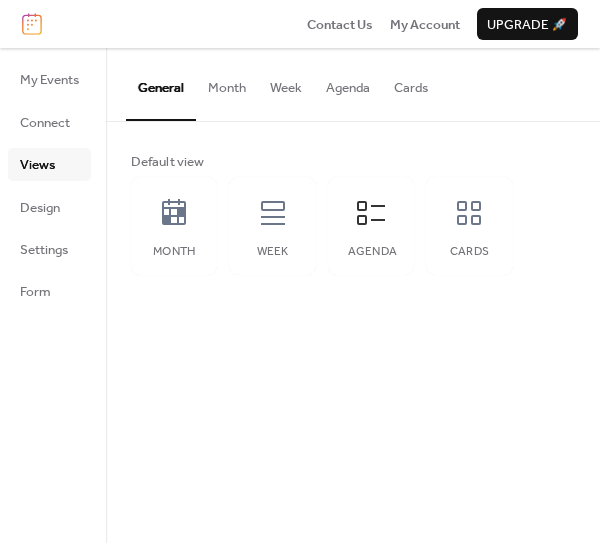 click on "Agenda" at bounding box center (348, 83) 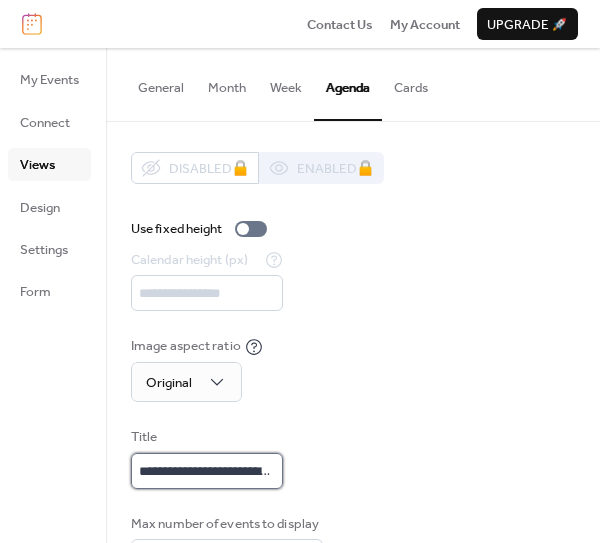 click on "**********" at bounding box center [207, 471] 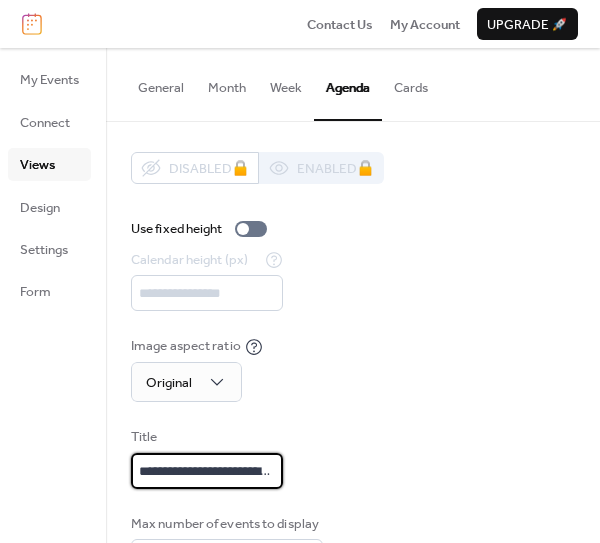 type on "**********" 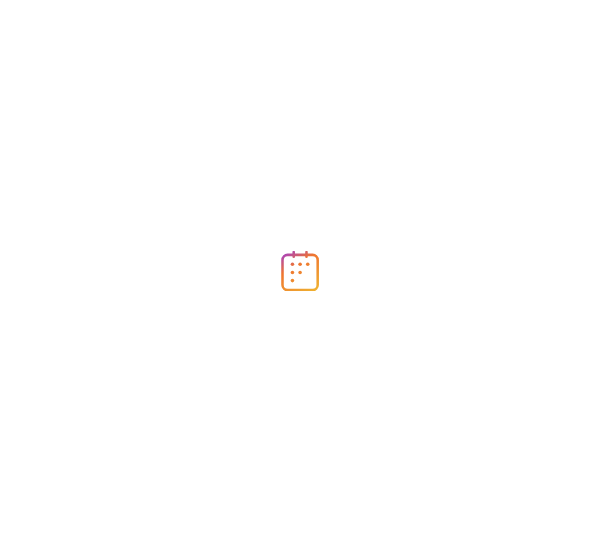 scroll, scrollTop: 0, scrollLeft: 0, axis: both 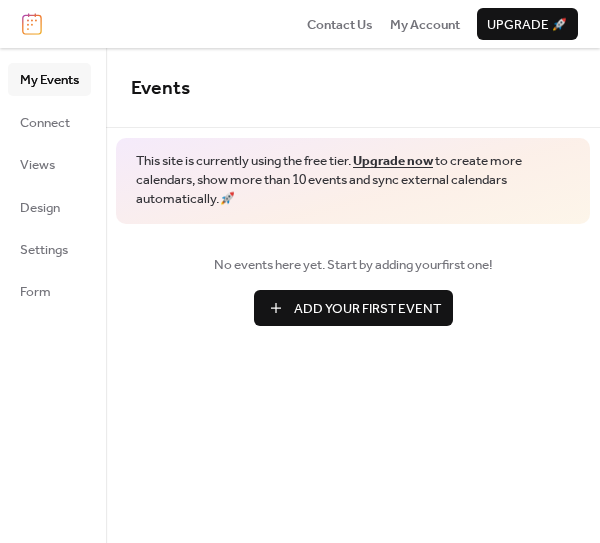 click on "Add Your First Event" at bounding box center (367, 309) 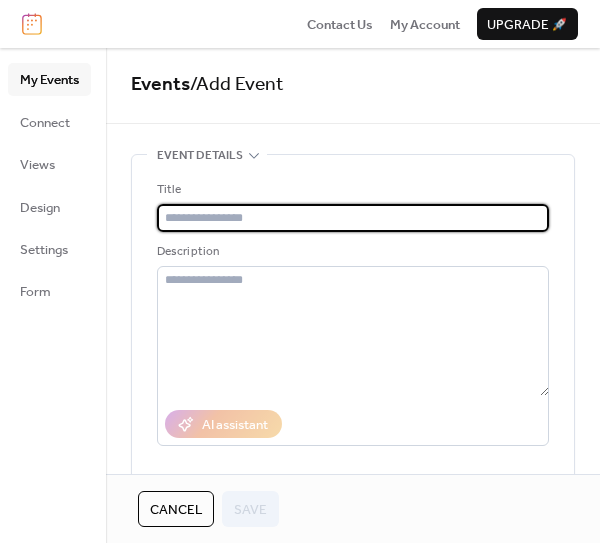 scroll, scrollTop: 8, scrollLeft: 0, axis: vertical 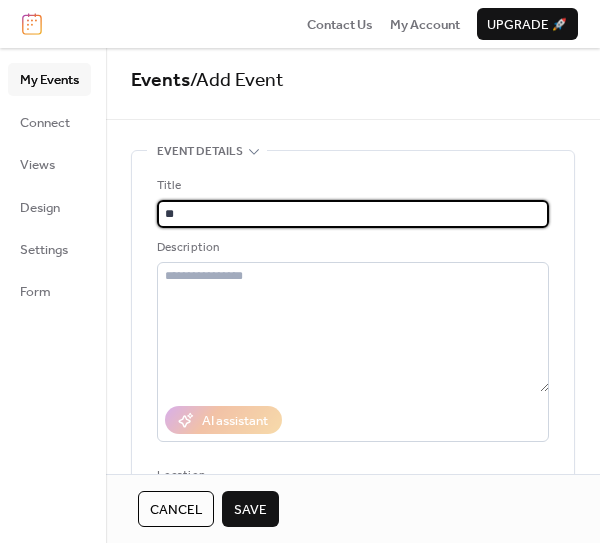type on "*" 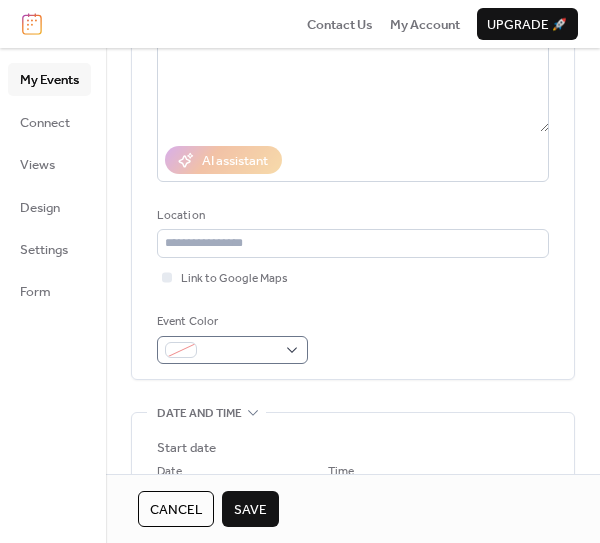 scroll, scrollTop: 442, scrollLeft: 0, axis: vertical 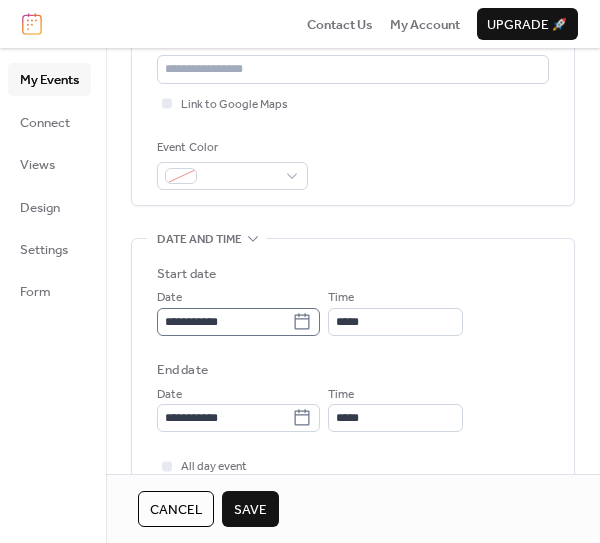 type on "**********" 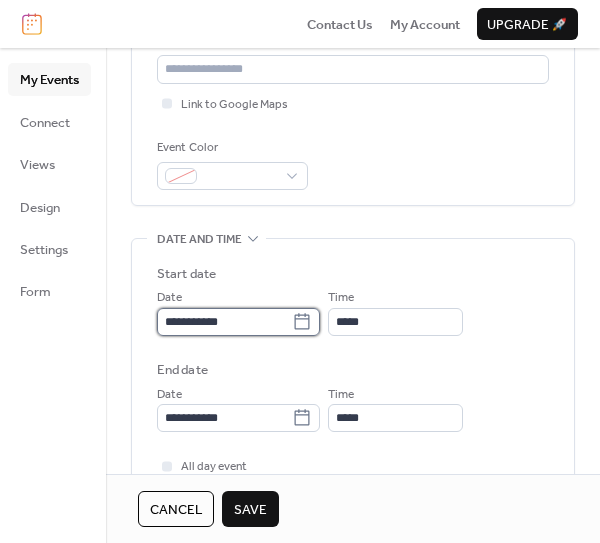 click on "**********" at bounding box center [224, 322] 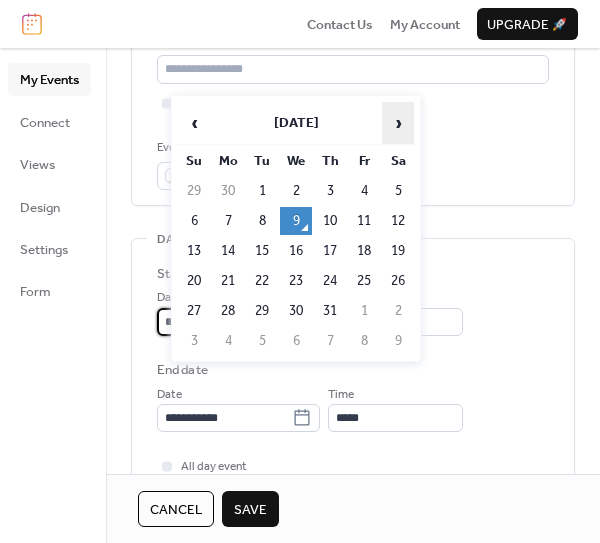 click on "›" at bounding box center (398, 123) 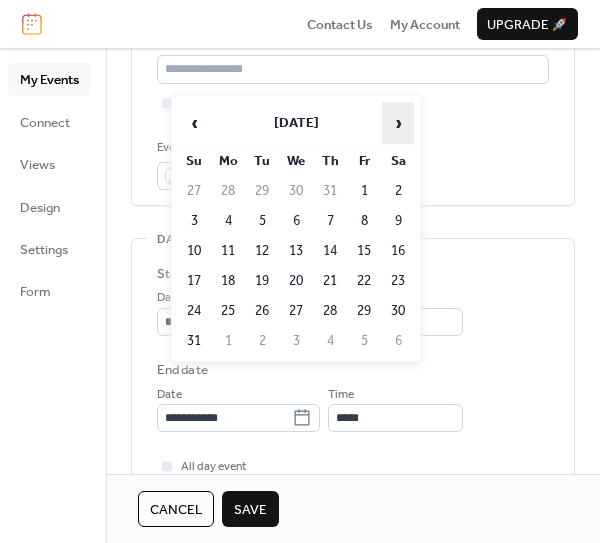 click on "›" at bounding box center [398, 123] 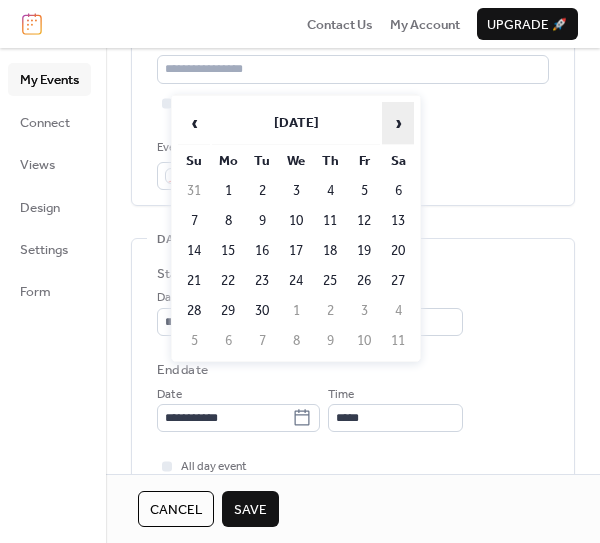 click on "›" at bounding box center (398, 123) 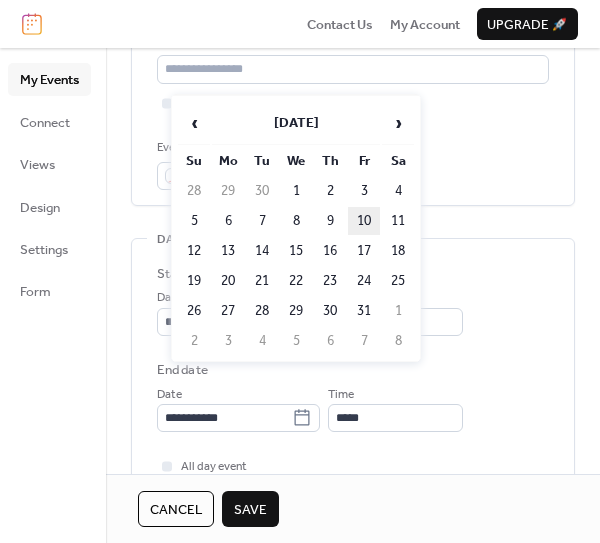 click on "10" at bounding box center (364, 221) 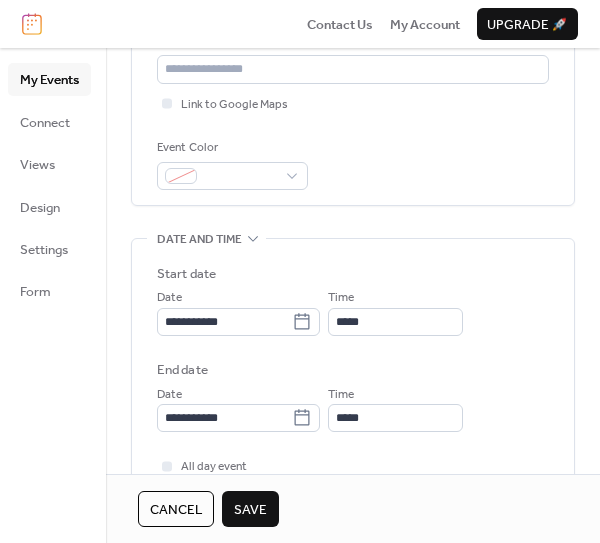 scroll, scrollTop: 550, scrollLeft: 0, axis: vertical 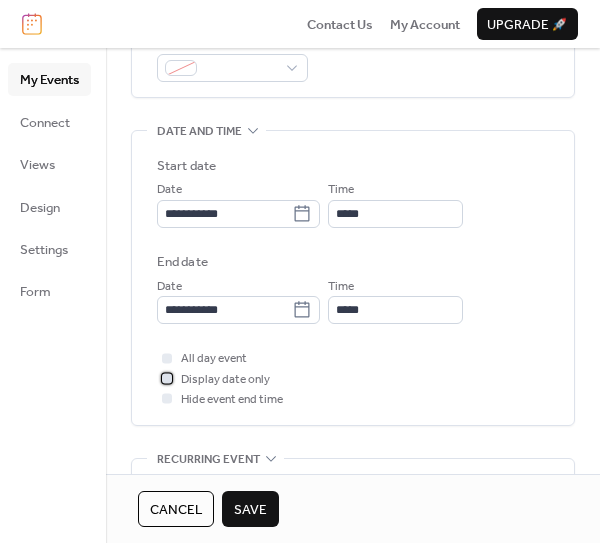 click at bounding box center (167, 378) 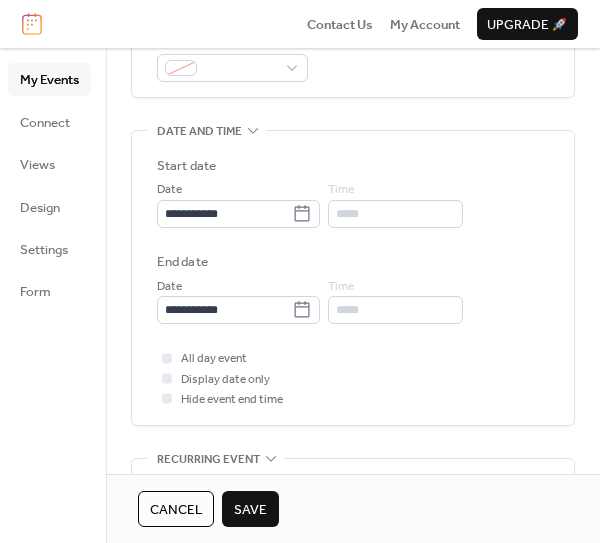 click on "Save" at bounding box center [250, 510] 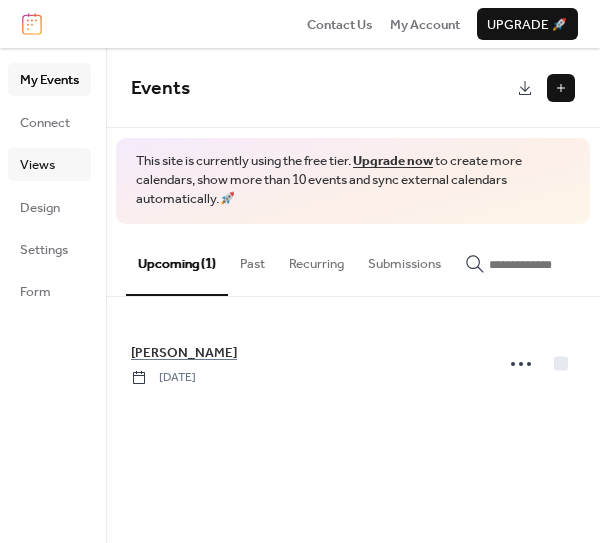 click on "Views" at bounding box center [37, 165] 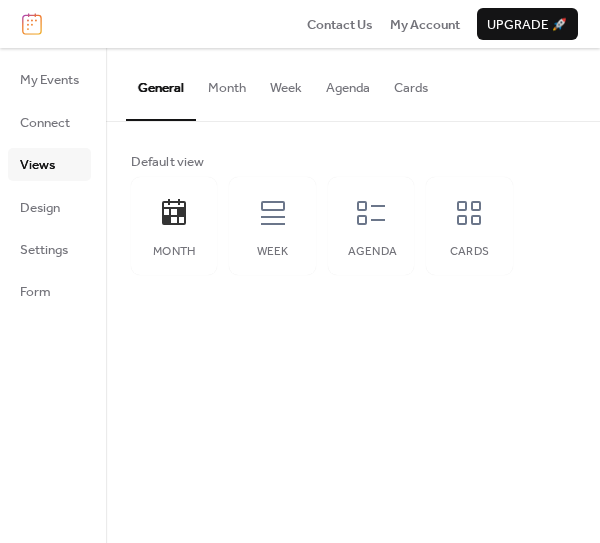 click on "Agenda" at bounding box center (348, 83) 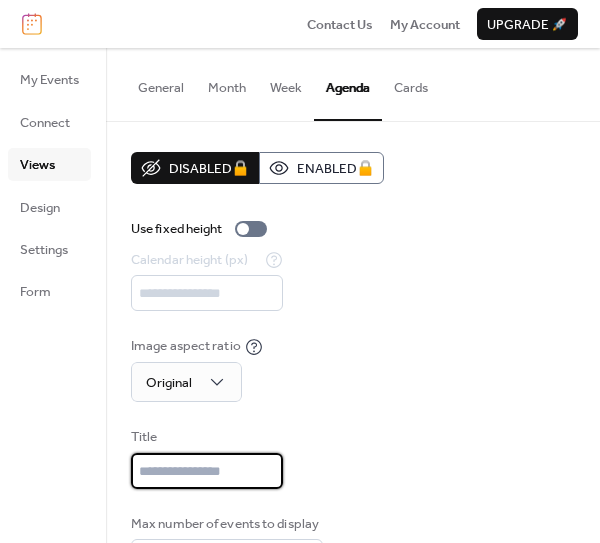 click at bounding box center [207, 471] 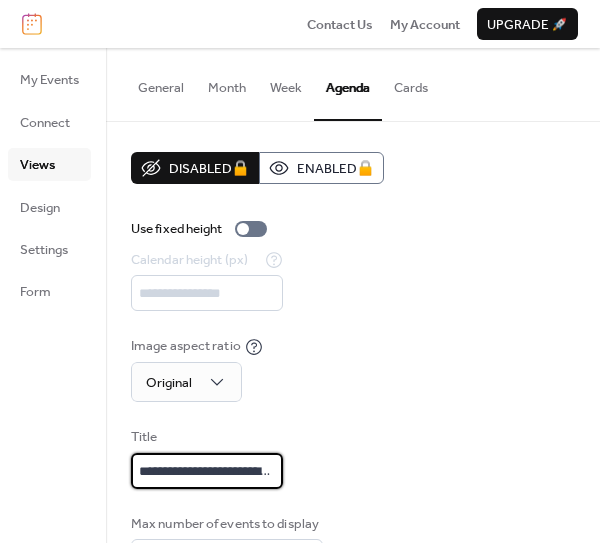 type on "**********" 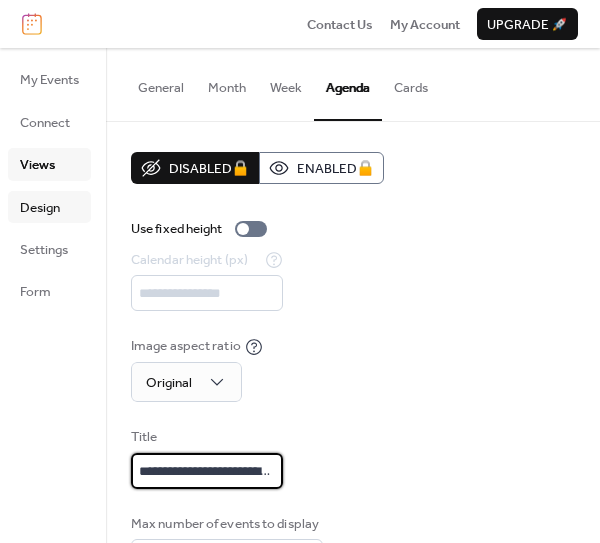 click on "Design" at bounding box center (40, 208) 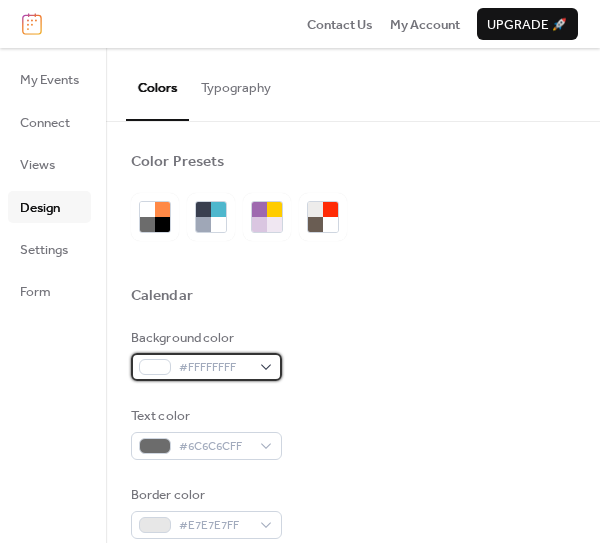 click on "#FFFFFFFF" at bounding box center (206, 367) 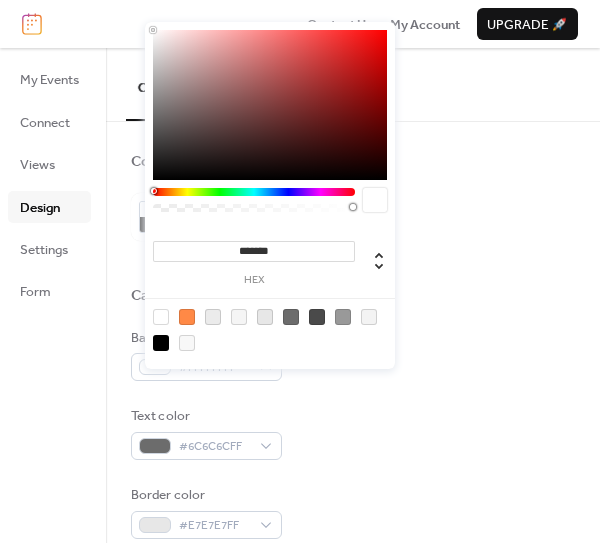 click at bounding box center [239, 317] 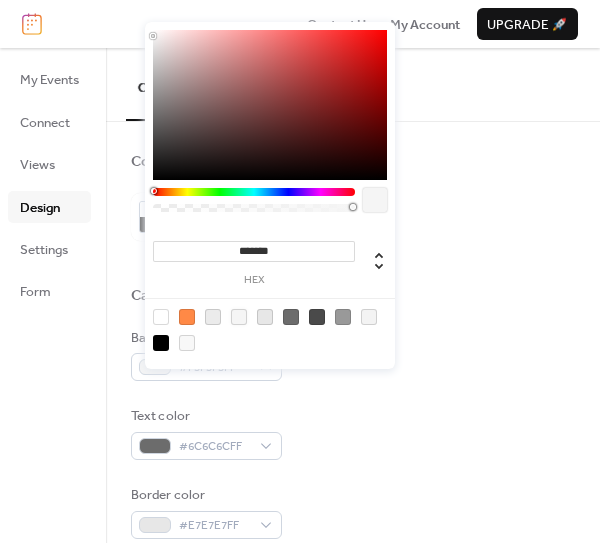 type on "*******" 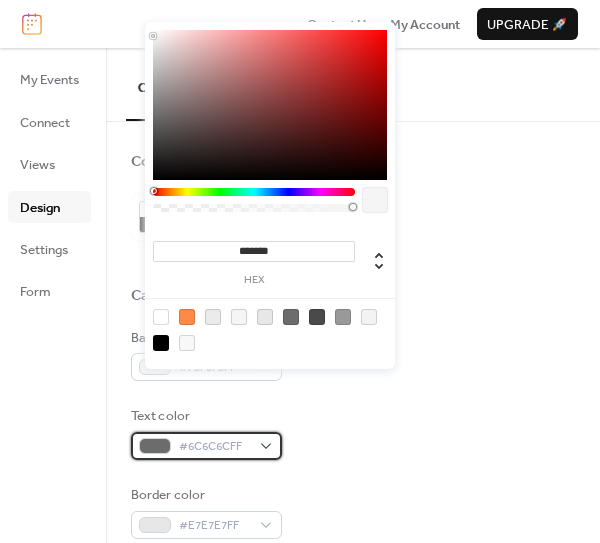 click 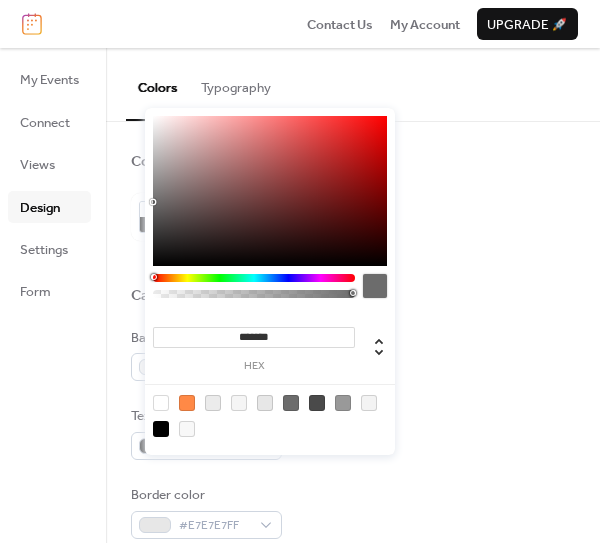 click 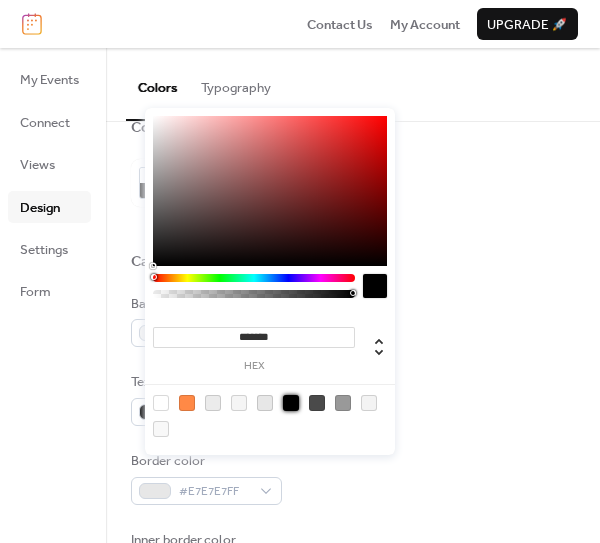 scroll, scrollTop: 38, scrollLeft: 0, axis: vertical 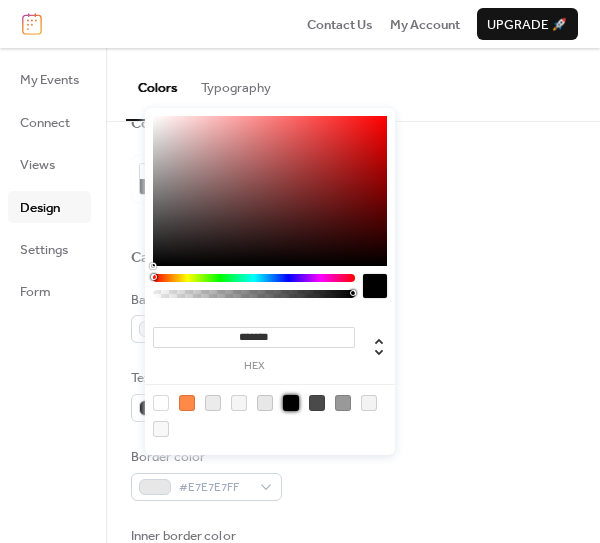 click on "Text color #000000FF" 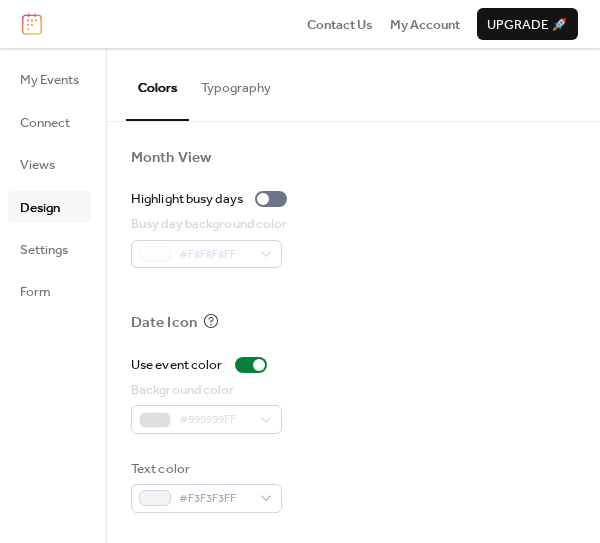 scroll, scrollTop: 1240, scrollLeft: 0, axis: vertical 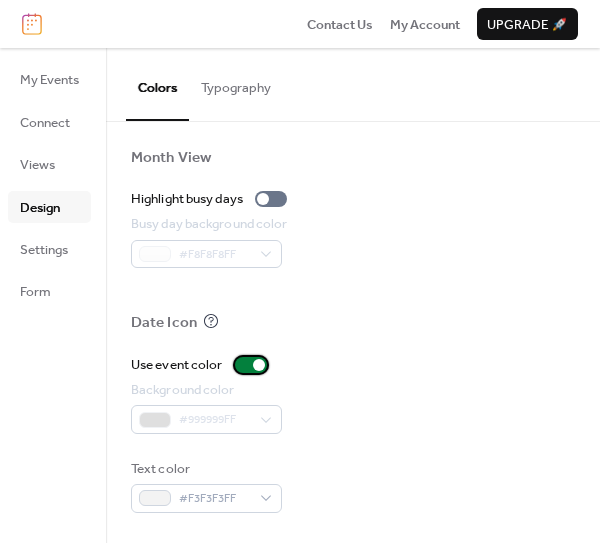 drag, startPoint x: 269, startPoint y: 345, endPoint x: 237, endPoint y: 415, distance: 76.96753 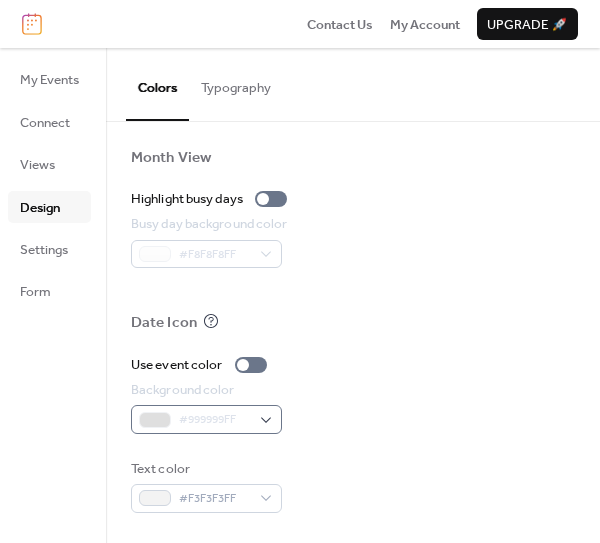 drag, startPoint x: 163, startPoint y: 411, endPoint x: 192, endPoint y: 418, distance: 29.832869 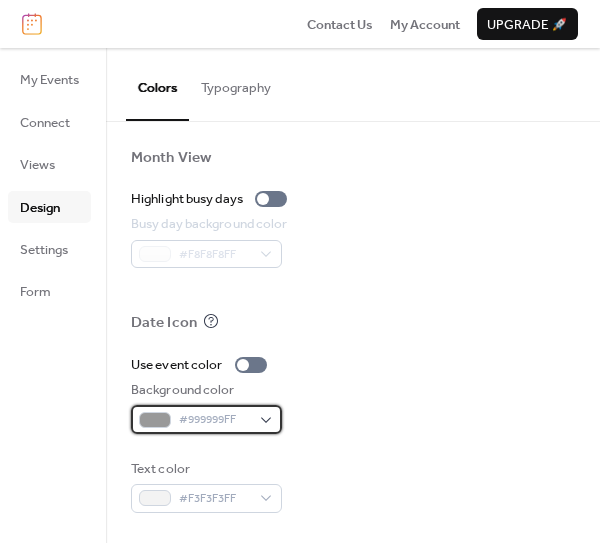 click 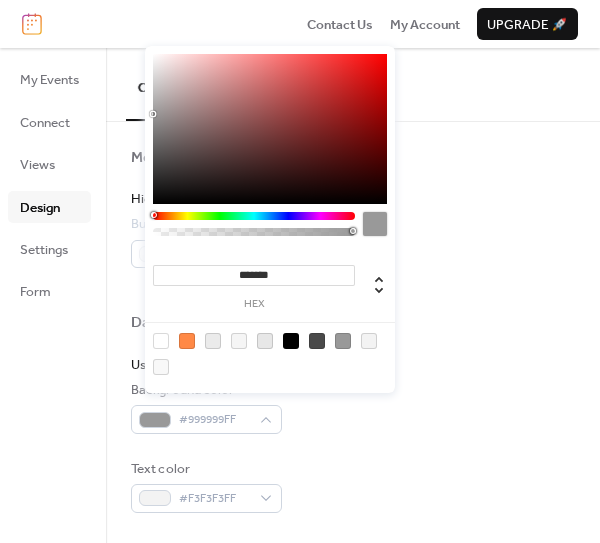 click 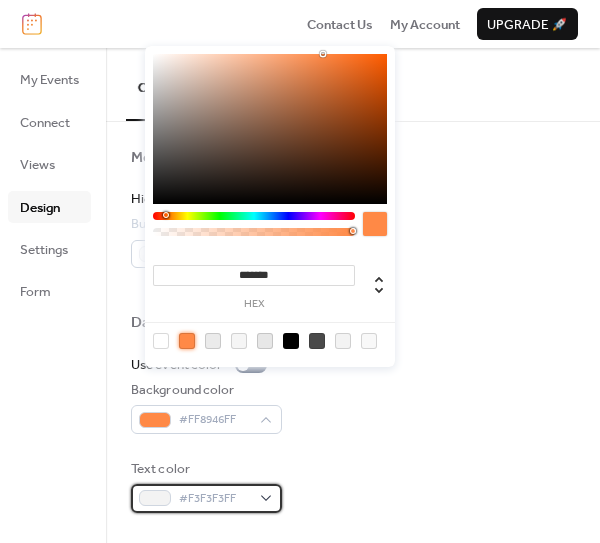 click 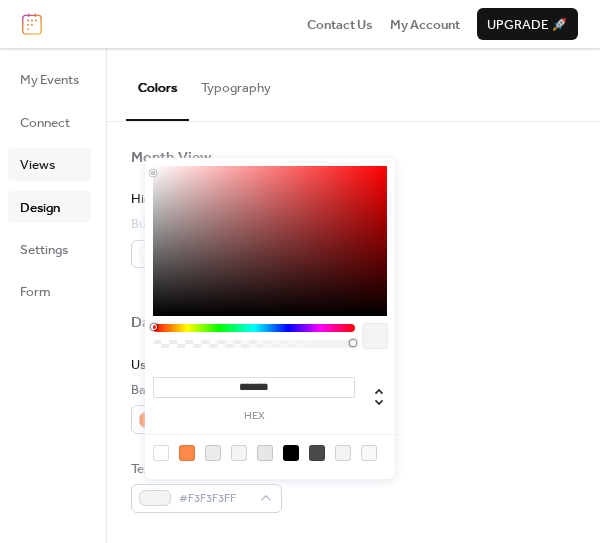 click on "Views" 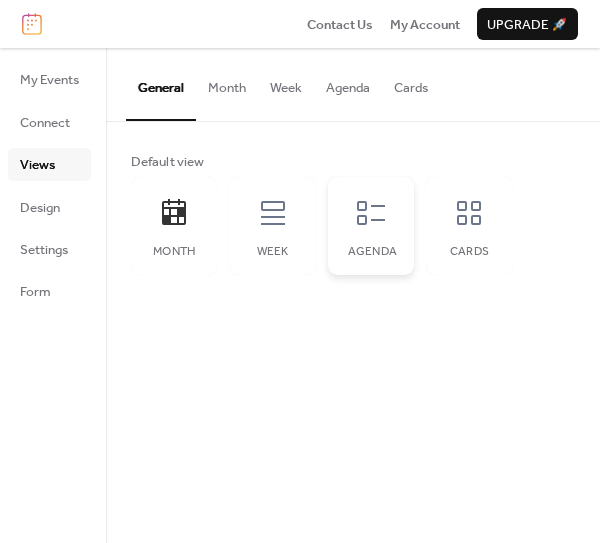 click on "Agenda" 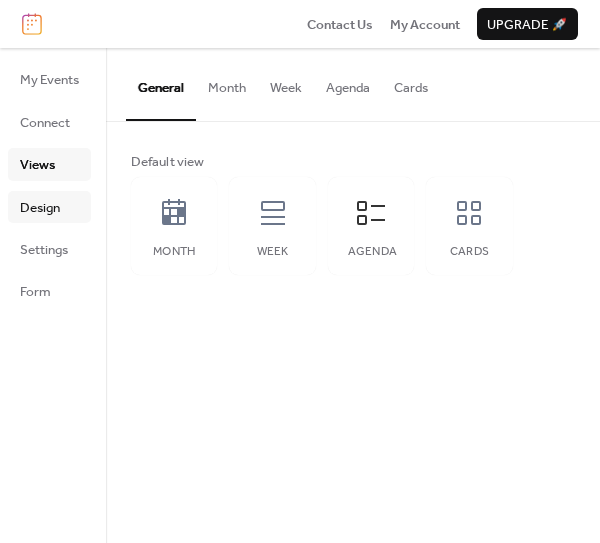 click on "Design" 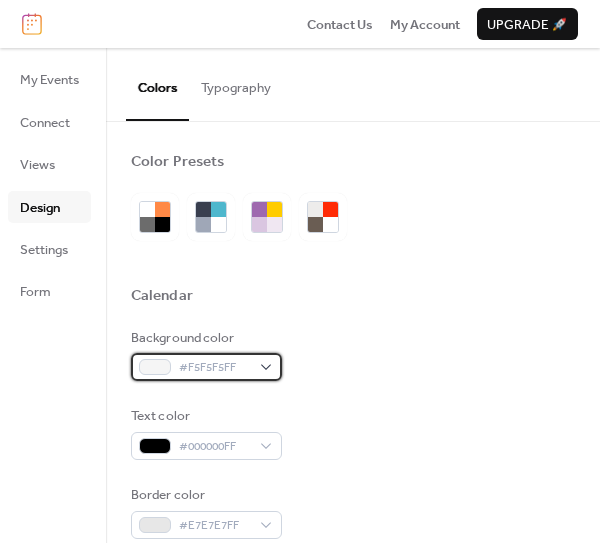 click 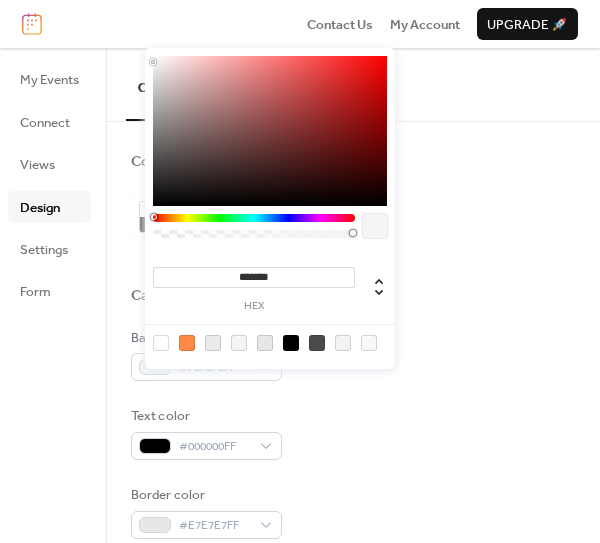 click 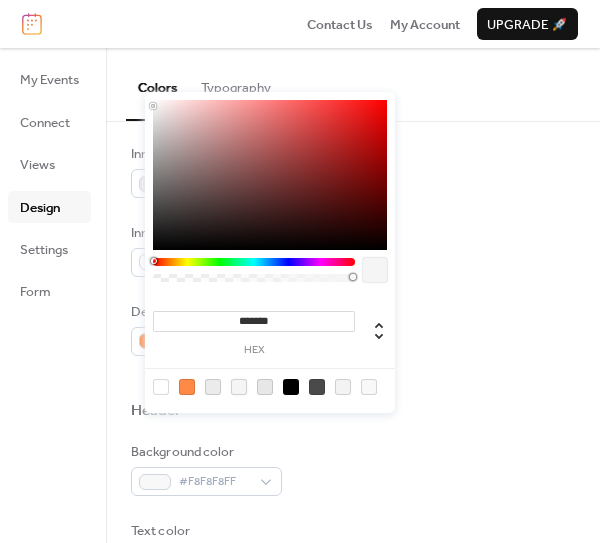 scroll, scrollTop: 497, scrollLeft: 0, axis: vertical 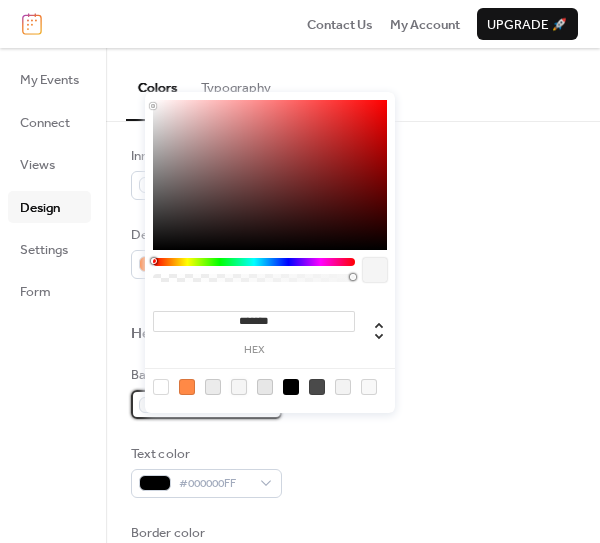 click 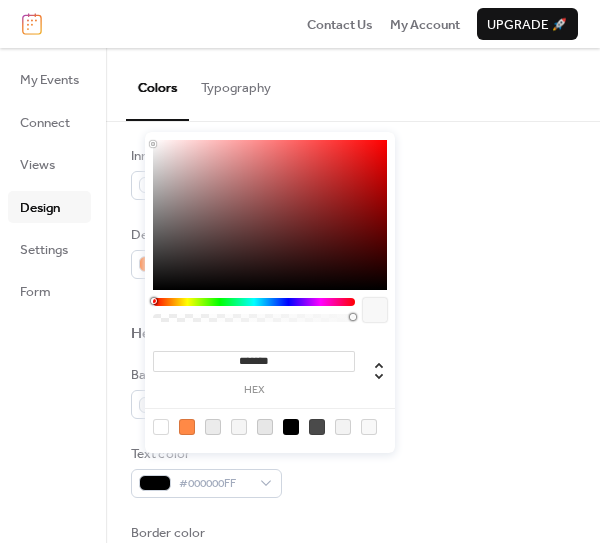 click 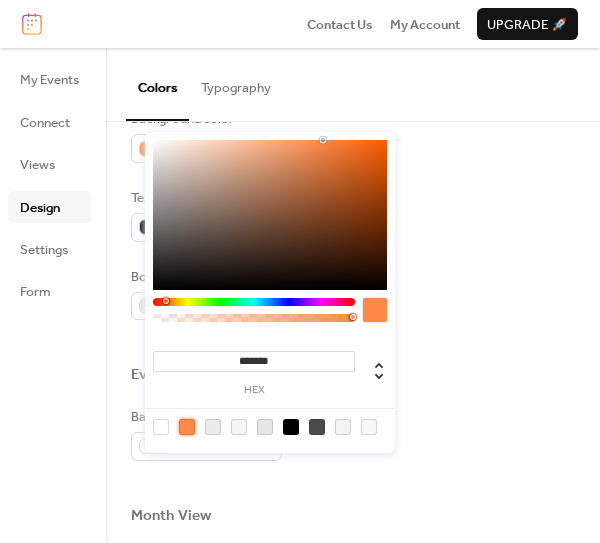 scroll, scrollTop: 778, scrollLeft: 0, axis: vertical 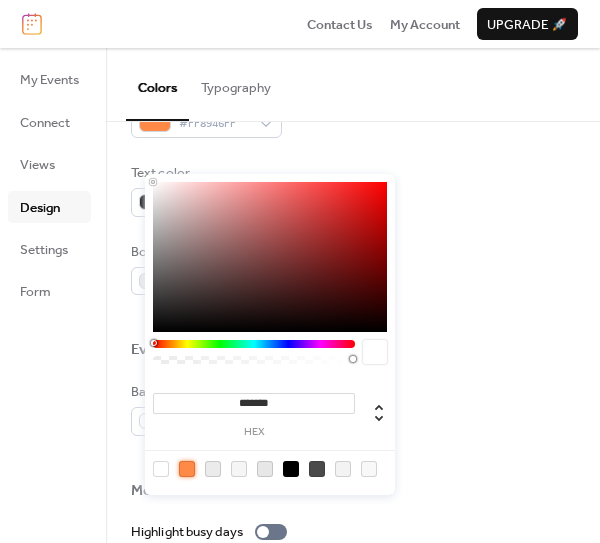 click 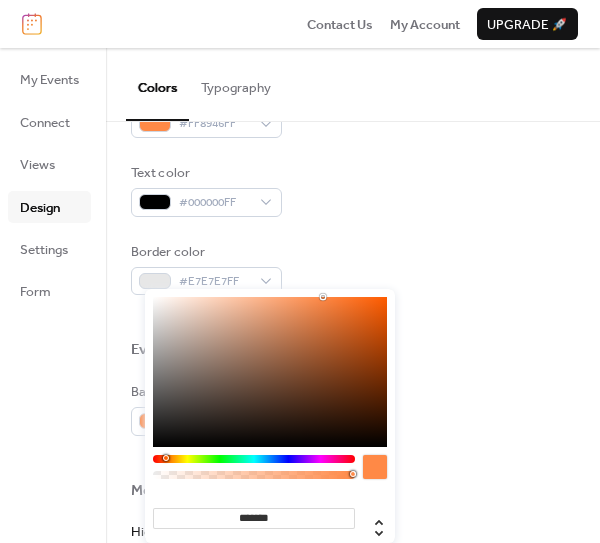 scroll, scrollTop: 667, scrollLeft: 0, axis: vertical 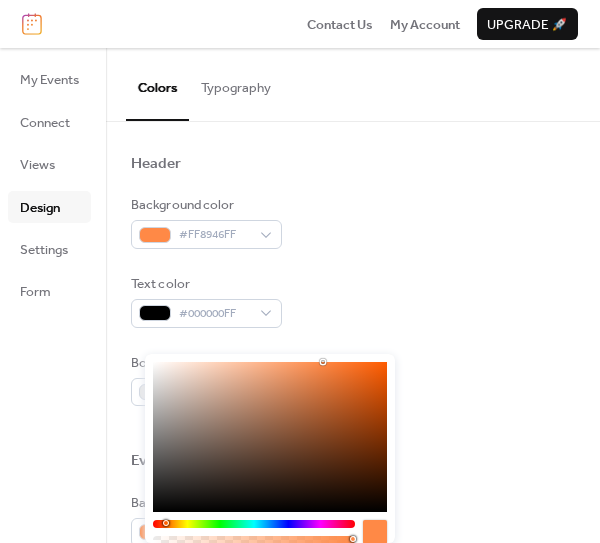 click on "Border color #E7E7E7FF" 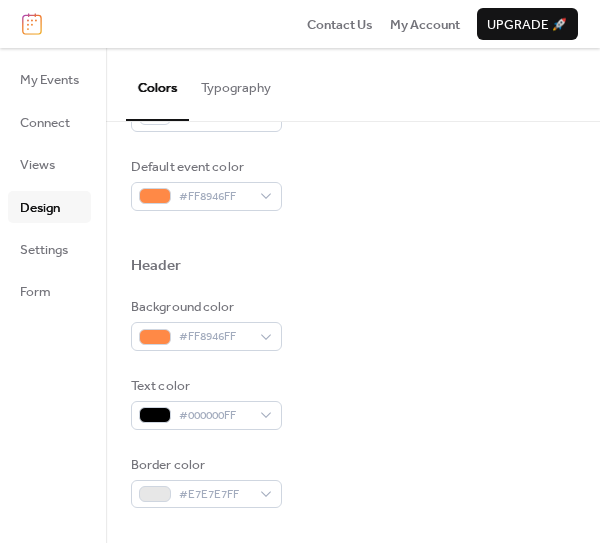 scroll, scrollTop: 601, scrollLeft: 0, axis: vertical 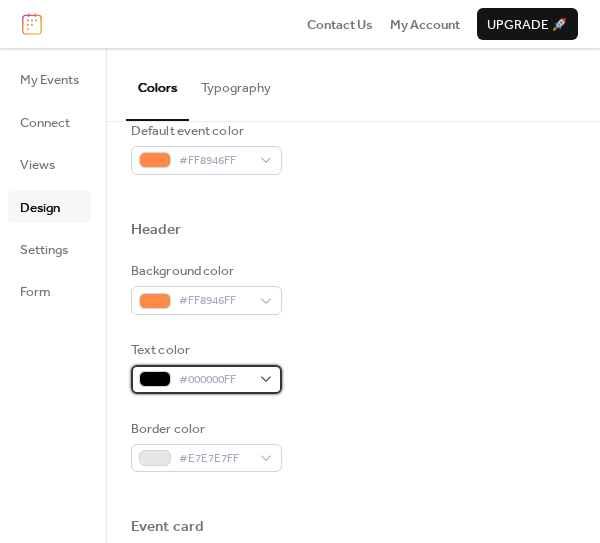 click 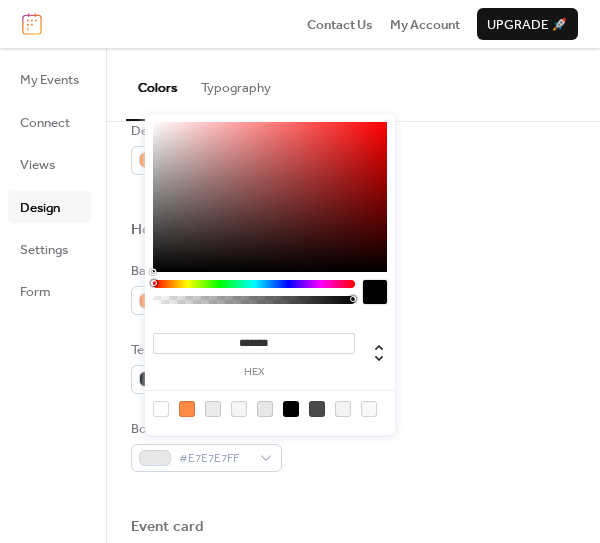 click 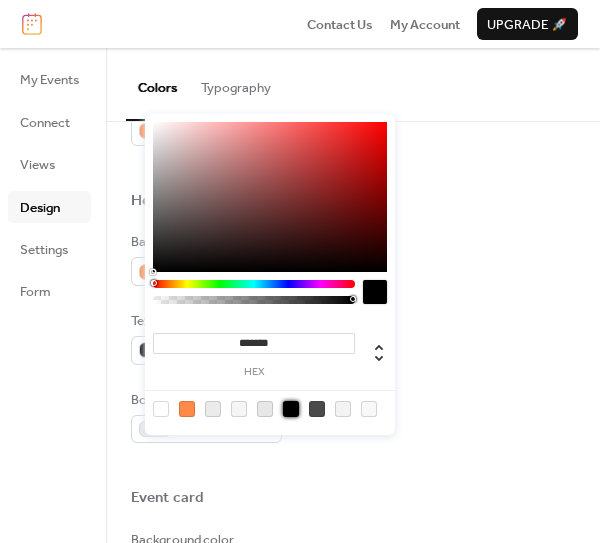 scroll, scrollTop: 706, scrollLeft: 0, axis: vertical 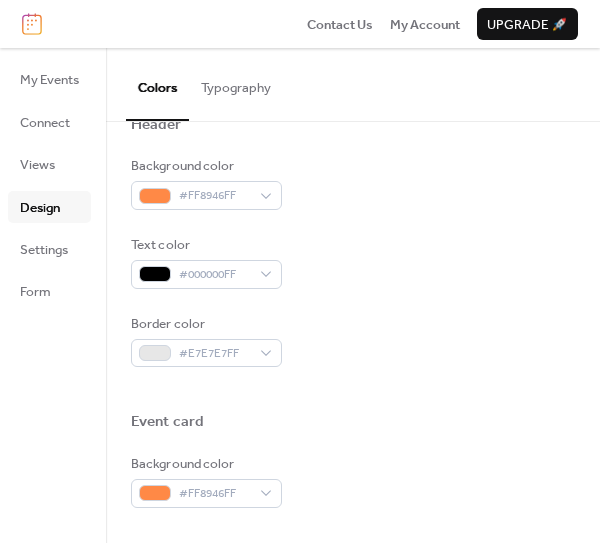click on "Border color #E7E7E7FF" 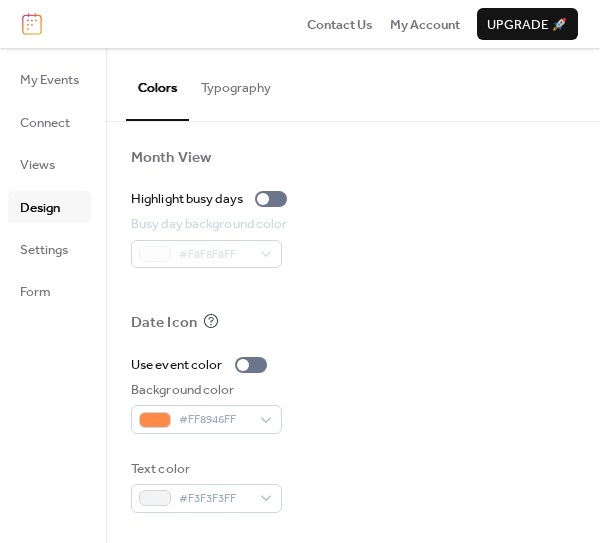 scroll, scrollTop: 1228, scrollLeft: 0, axis: vertical 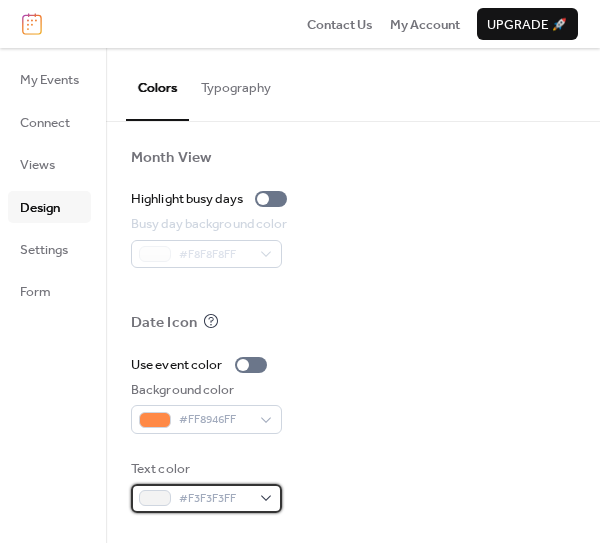 click 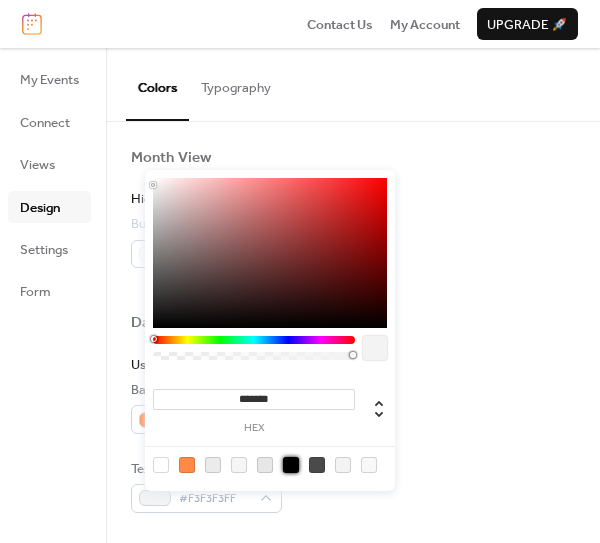 drag, startPoint x: 289, startPoint y: 469, endPoint x: 321, endPoint y: 384, distance: 90.824005 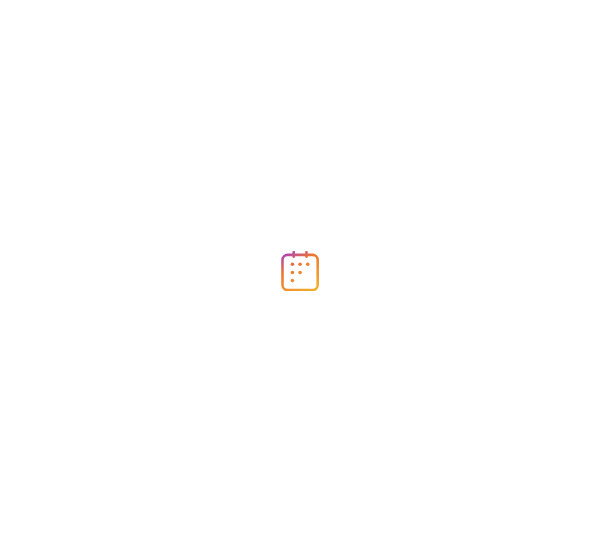 scroll, scrollTop: 0, scrollLeft: 0, axis: both 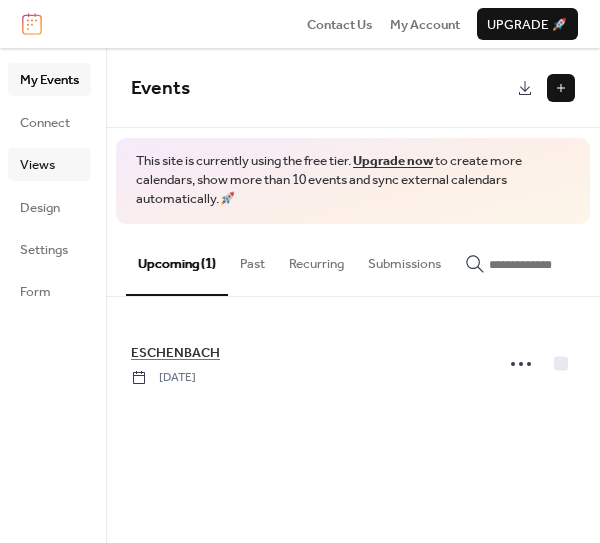 click on "Views" at bounding box center [37, 165] 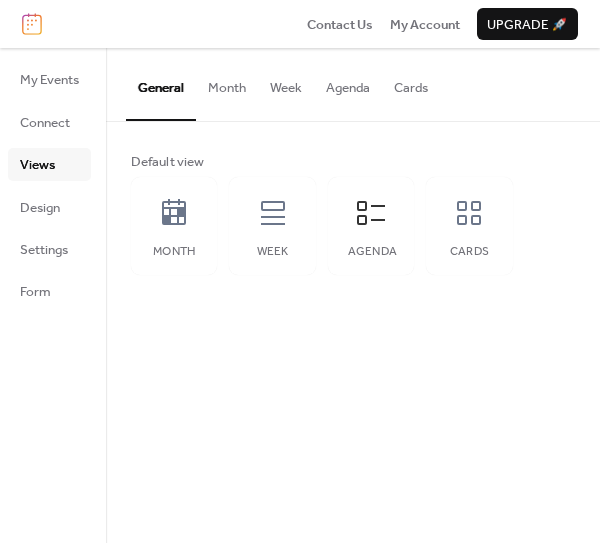 drag, startPoint x: 372, startPoint y: 104, endPoint x: 411, endPoint y: 398, distance: 296.57544 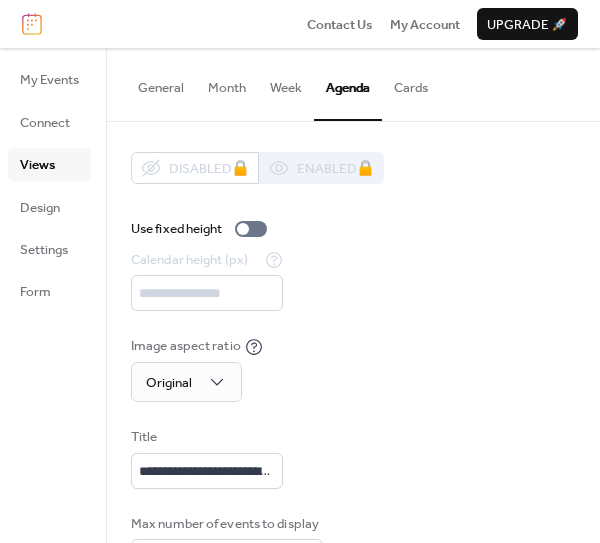 scroll, scrollTop: 36, scrollLeft: 0, axis: vertical 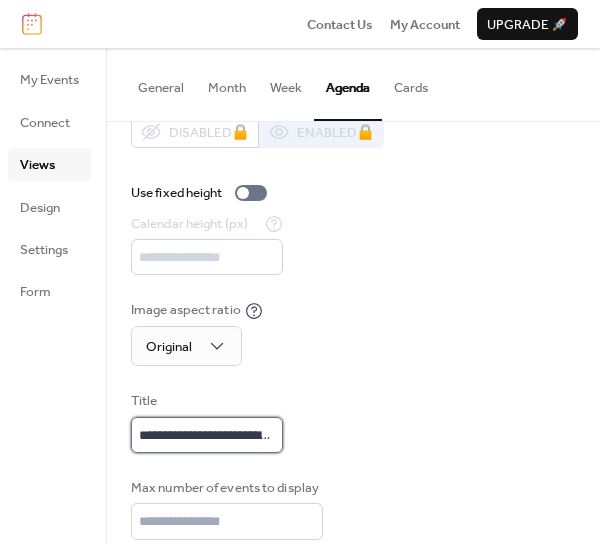 click on "**********" at bounding box center (207, 435) 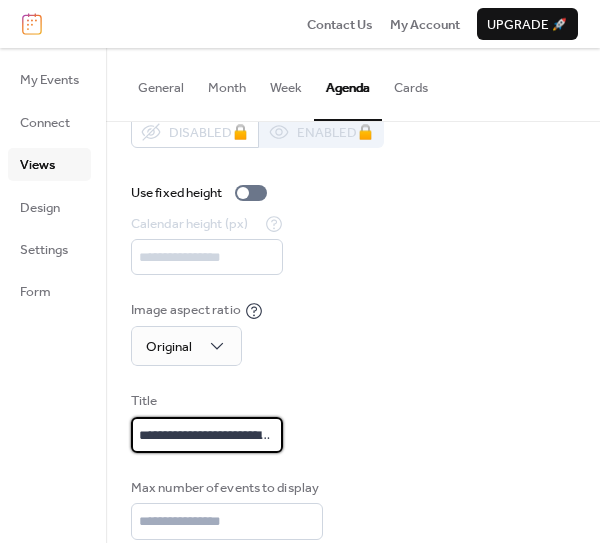 click on "**********" at bounding box center (207, 435) 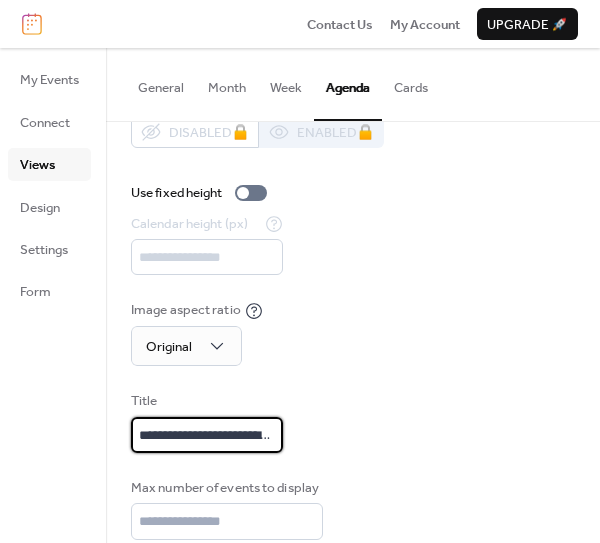 type on "**********" 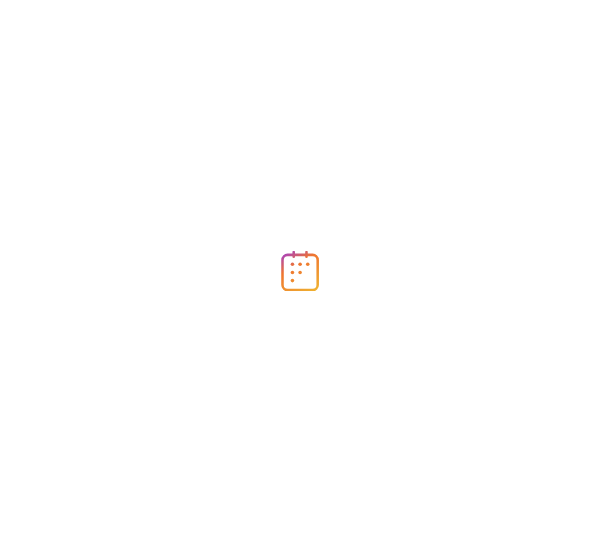 scroll, scrollTop: 0, scrollLeft: 0, axis: both 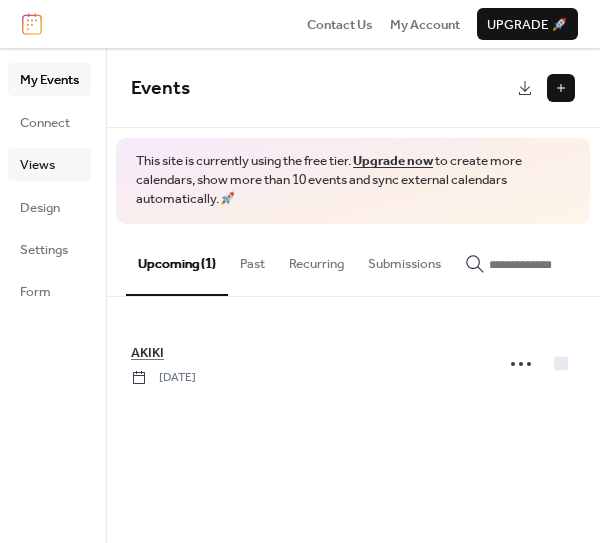 click on "Views" at bounding box center [37, 165] 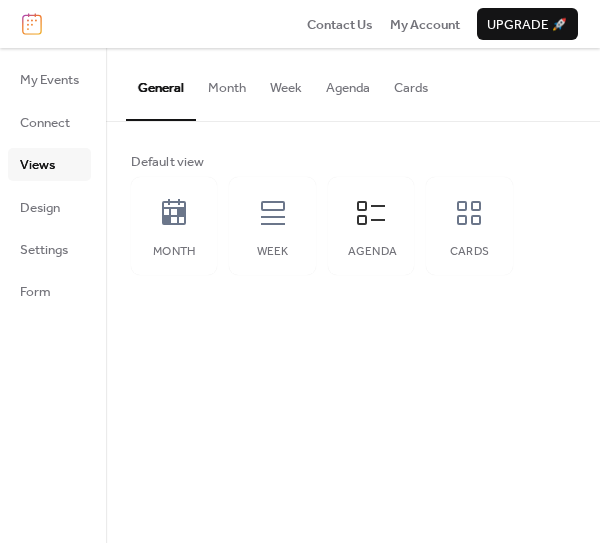 click on "Agenda" at bounding box center (348, 83) 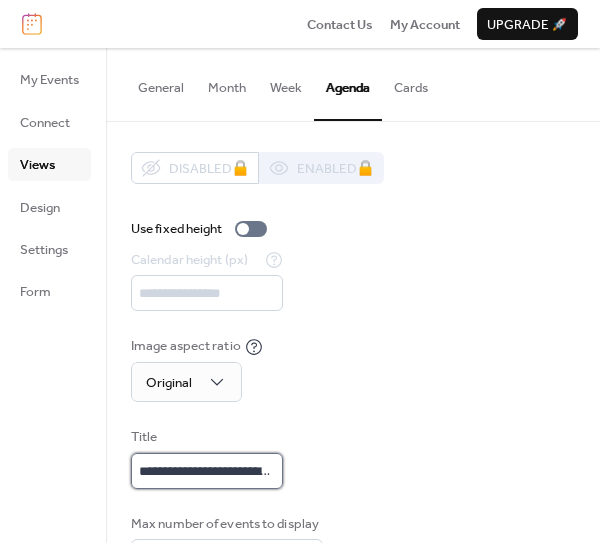 click on "**********" at bounding box center [207, 471] 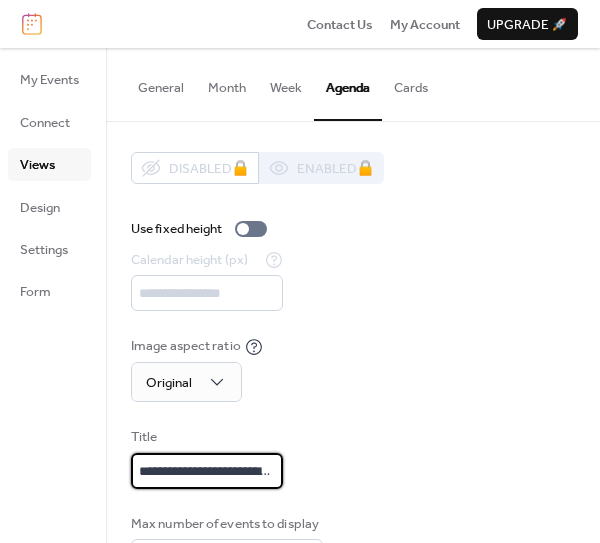 click on "**********" at bounding box center [207, 471] 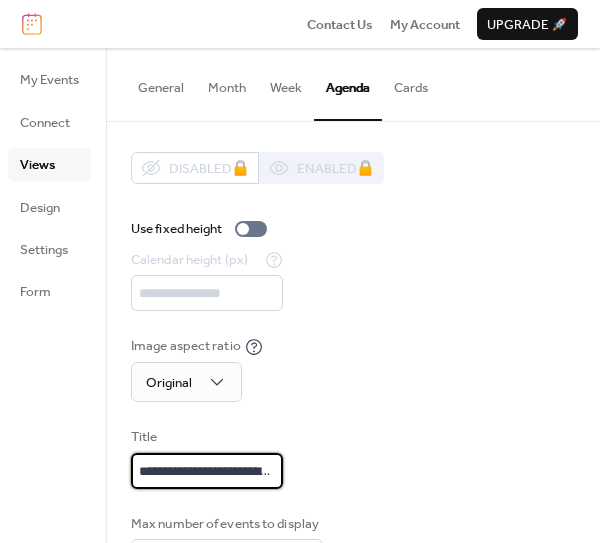 type on "**********" 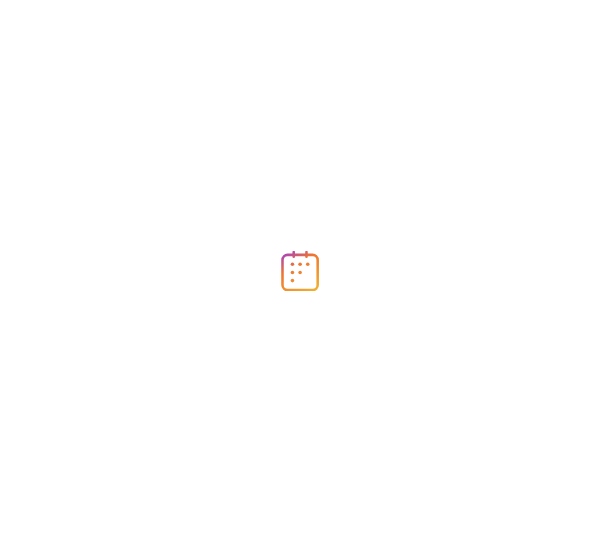 scroll, scrollTop: 0, scrollLeft: 0, axis: both 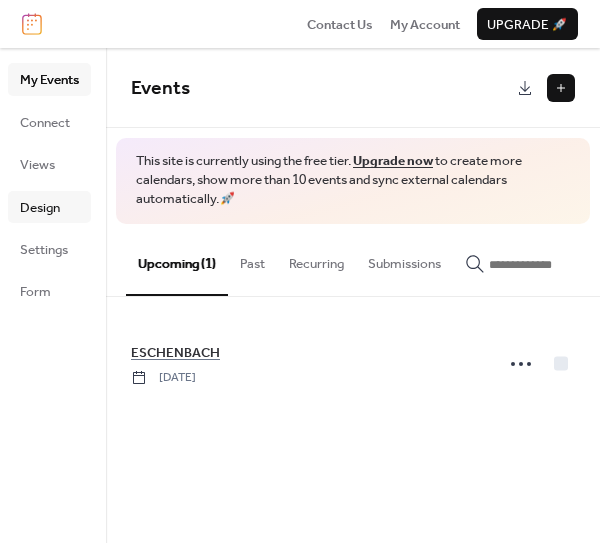 click on "Design" at bounding box center [40, 208] 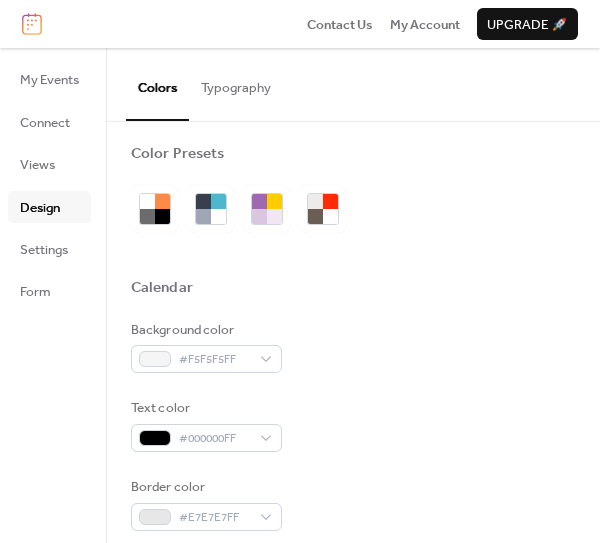 scroll, scrollTop: 20, scrollLeft: 0, axis: vertical 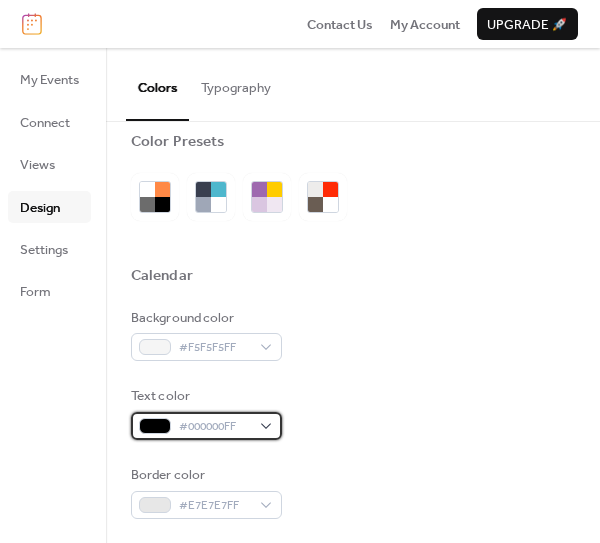 click at bounding box center [155, 426] 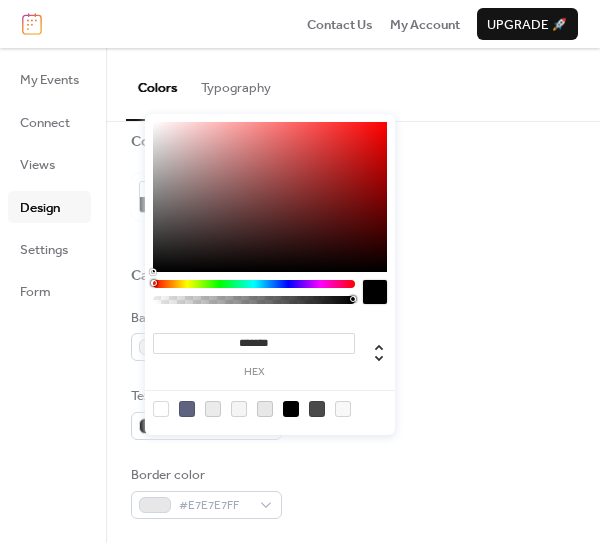 click at bounding box center (161, 409) 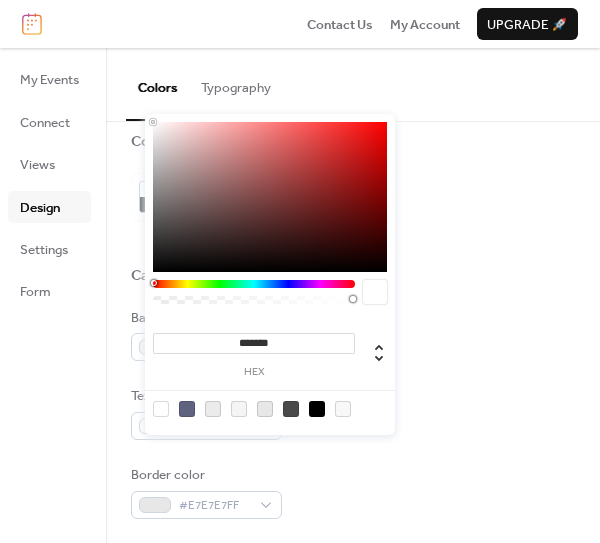 click at bounding box center [317, 409] 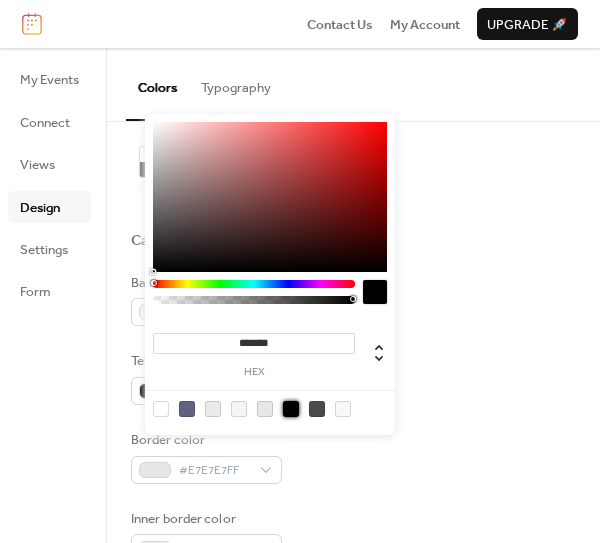 scroll, scrollTop: 73, scrollLeft: 0, axis: vertical 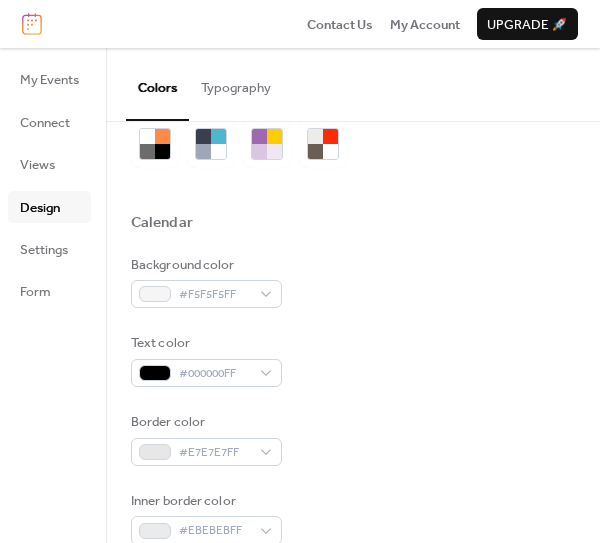 click on "Background color #F5F5F5FF Text color #000000FF Border color #E7E7E7FF Inner border color #EBEBEBFF Inner background color #FFFFFFFF Default event color #606380FF" at bounding box center (353, 479) 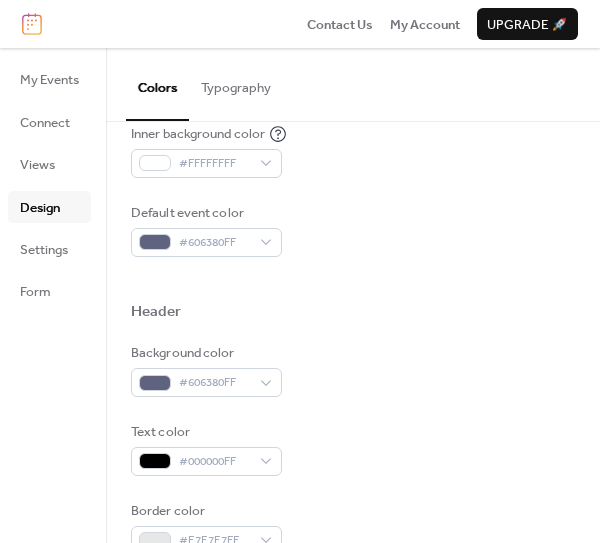 scroll, scrollTop: 570, scrollLeft: 0, axis: vertical 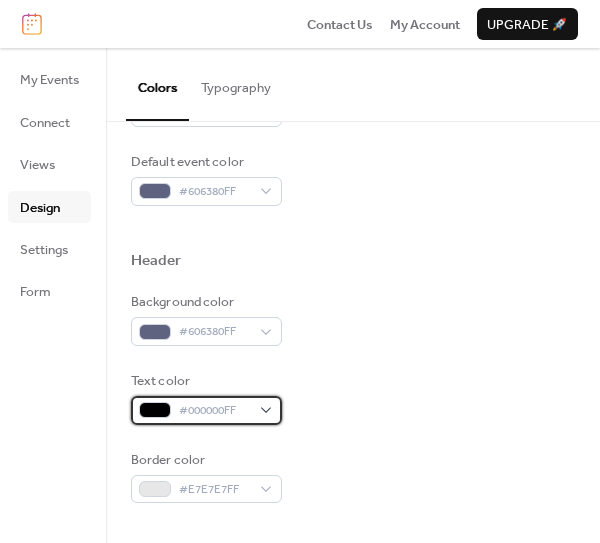 click at bounding box center [155, 410] 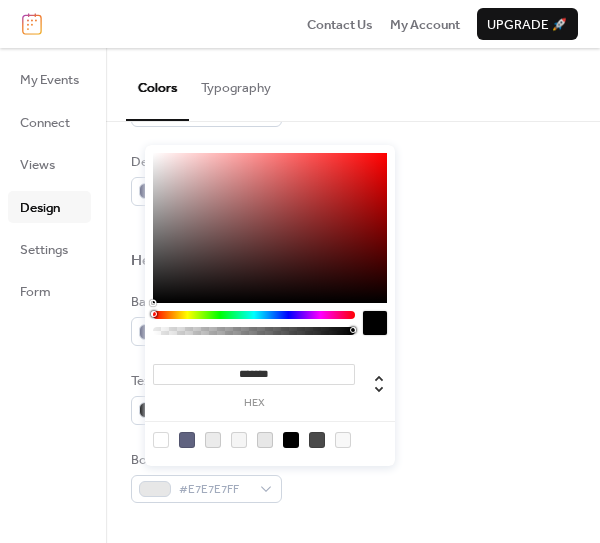 click at bounding box center (161, 440) 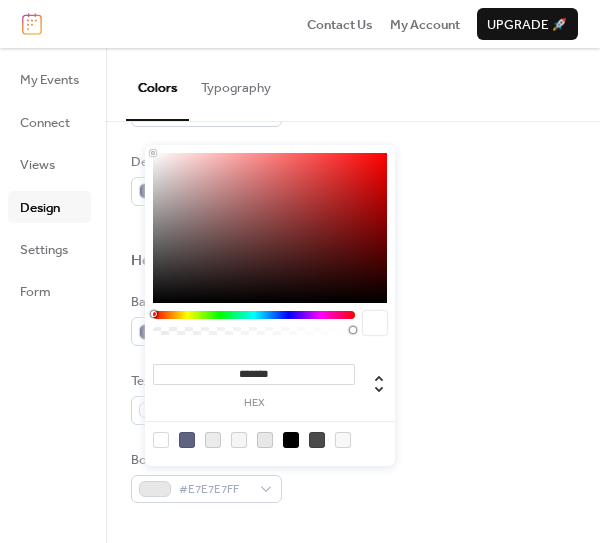 type on "*******" 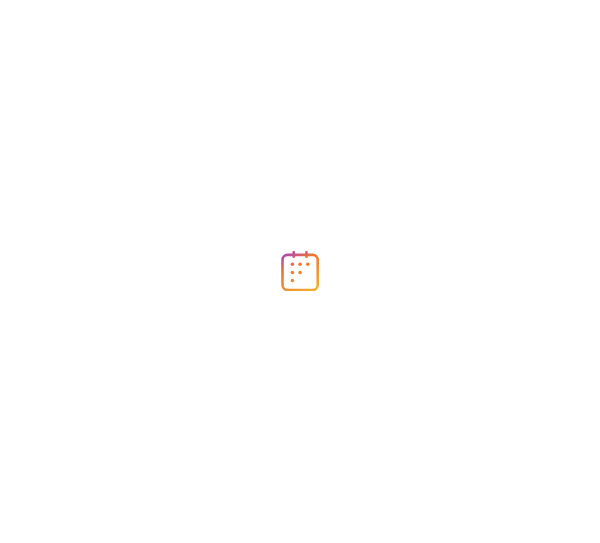 scroll, scrollTop: 0, scrollLeft: 0, axis: both 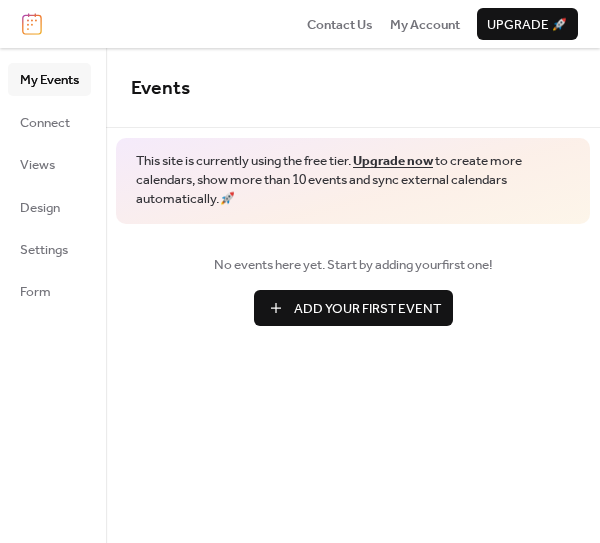 click on "Add Your First Event" at bounding box center (367, 309) 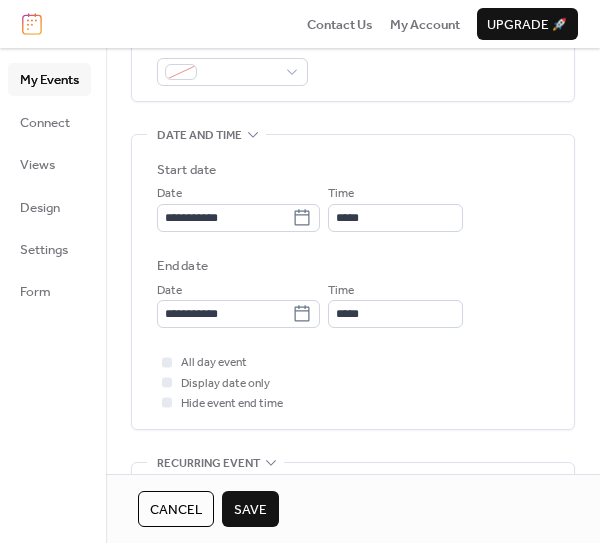 scroll, scrollTop: 755, scrollLeft: 0, axis: vertical 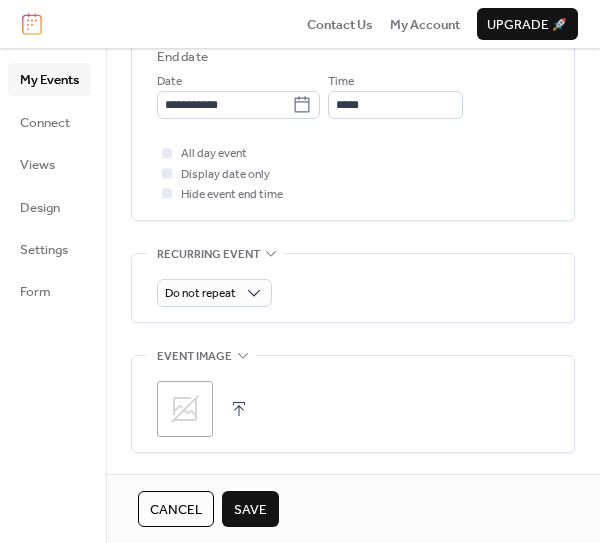 type on "**********" 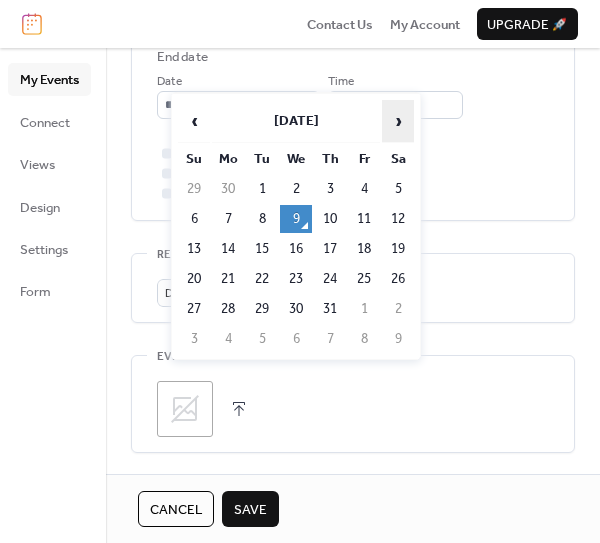 click on "›" at bounding box center (398, 121) 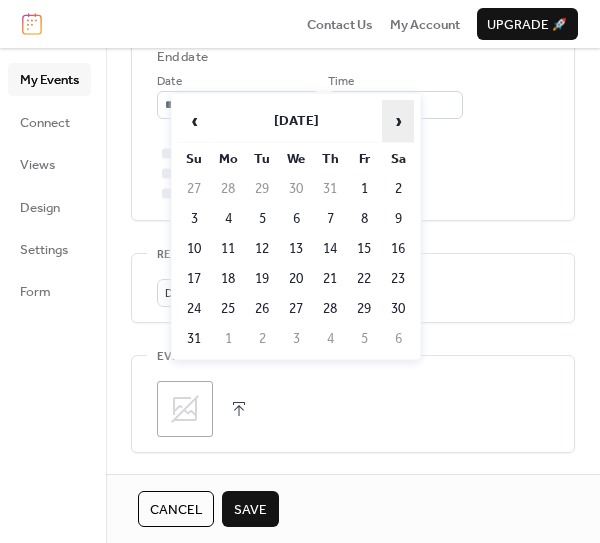 click on "›" at bounding box center (398, 121) 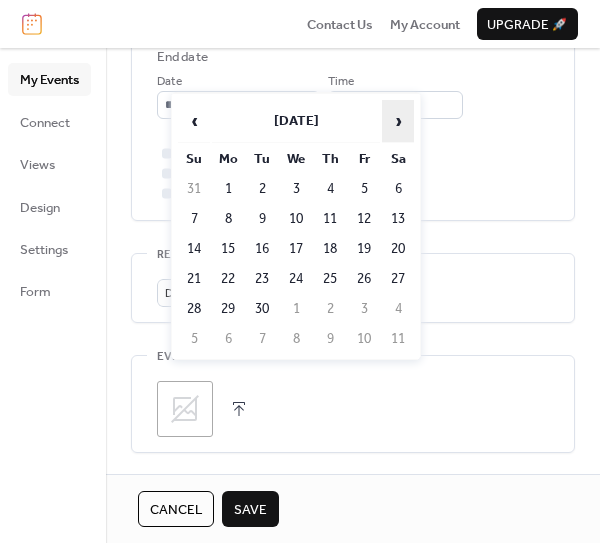 click on "›" at bounding box center [398, 121] 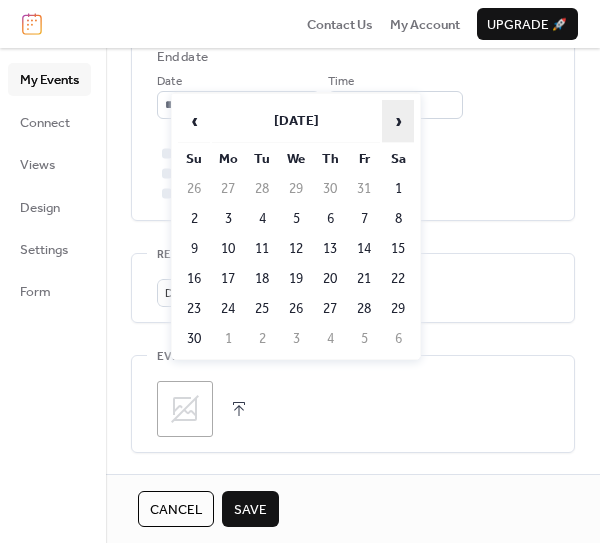 click on "›" at bounding box center [398, 121] 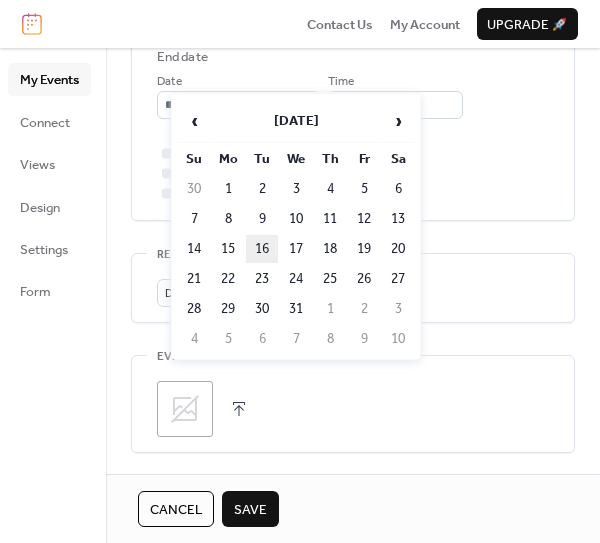 click on "16" at bounding box center [262, 249] 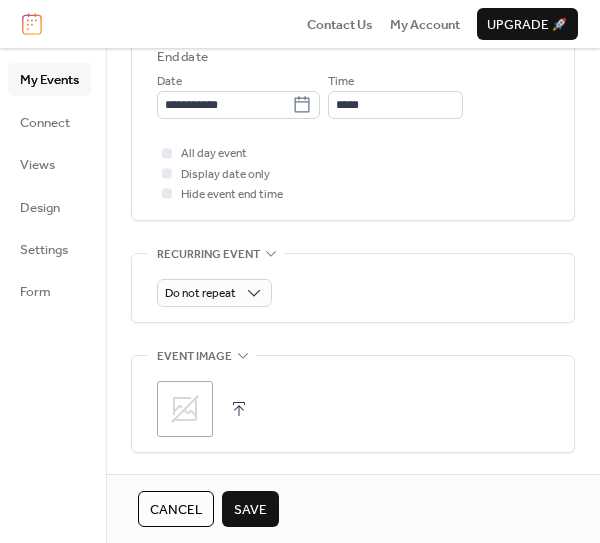 type on "**********" 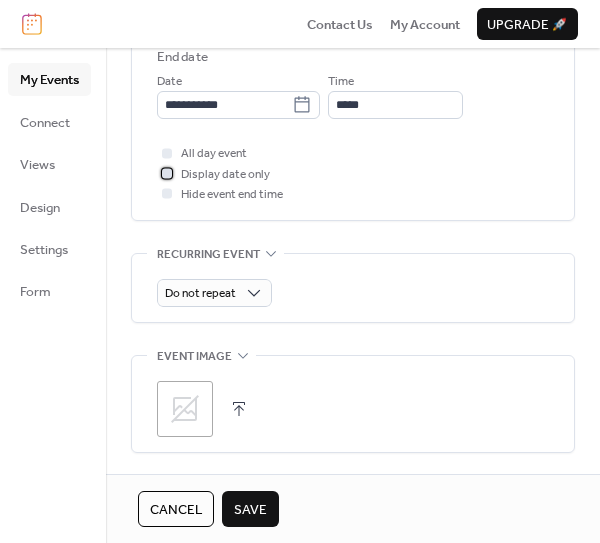 click at bounding box center [167, 173] 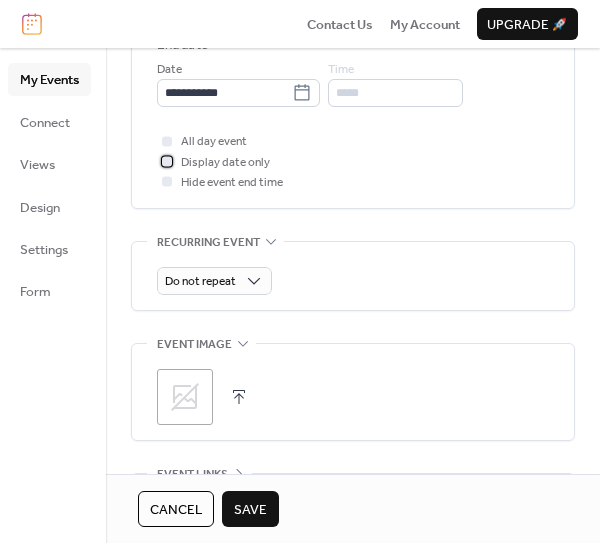 scroll, scrollTop: 825, scrollLeft: 0, axis: vertical 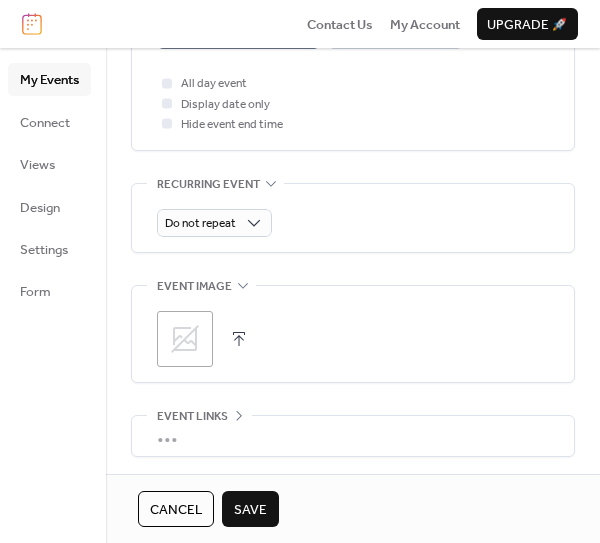 click 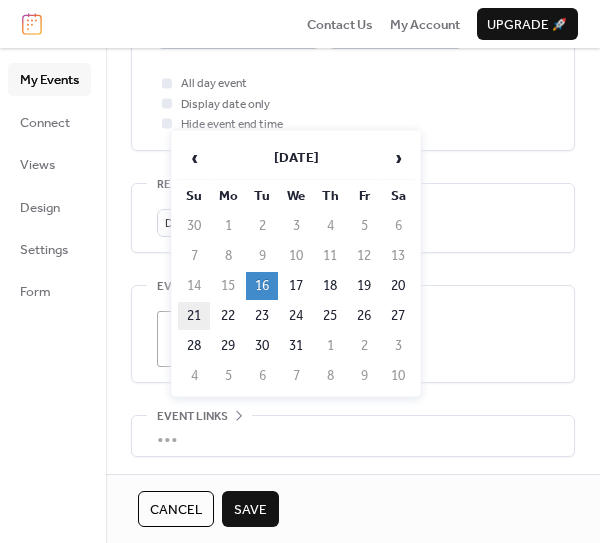 click on "21" at bounding box center (194, 316) 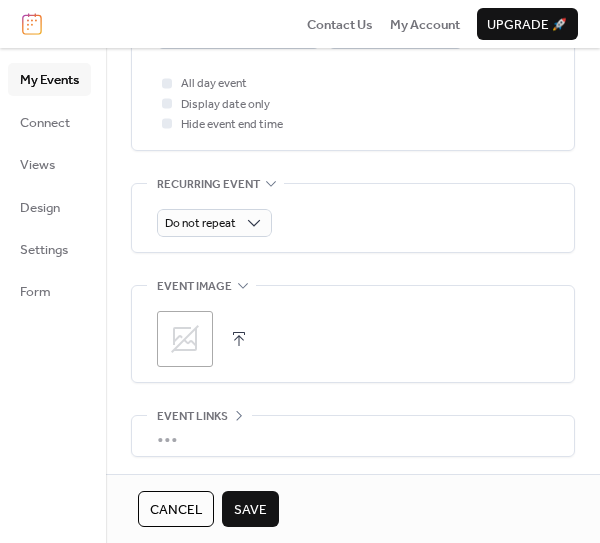 click on "Save" at bounding box center [250, 510] 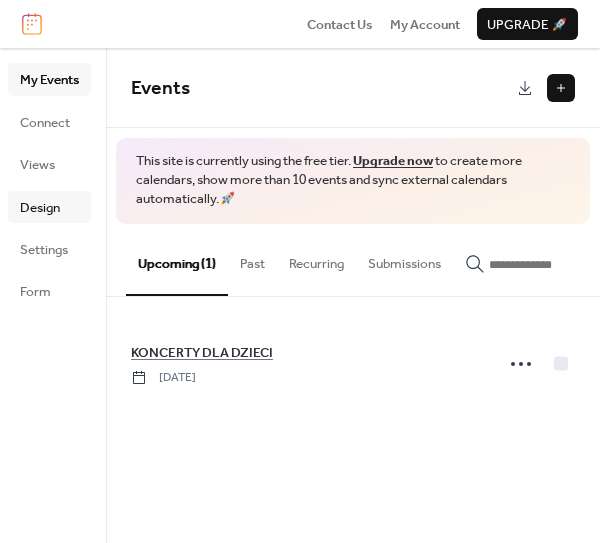 click on "Design" at bounding box center (40, 208) 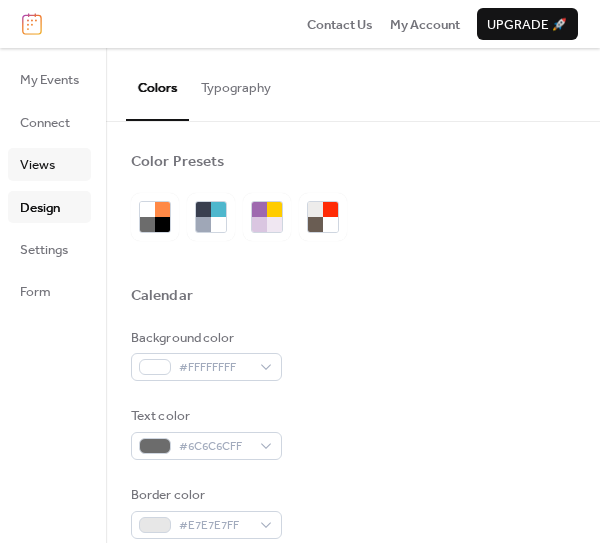 click on "Views" at bounding box center [37, 165] 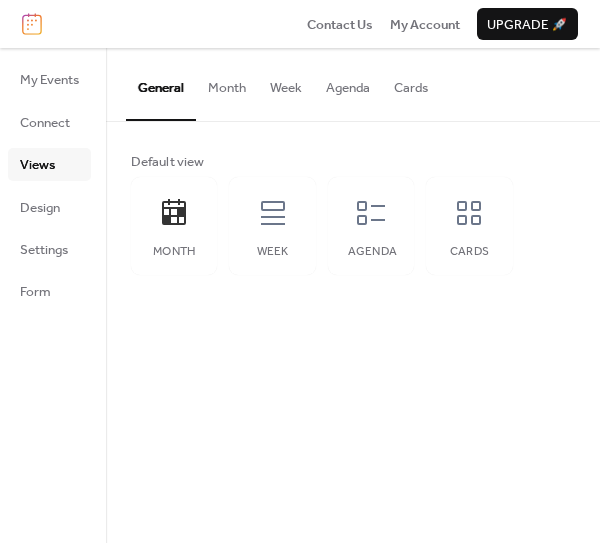 click on "Agenda" at bounding box center [348, 83] 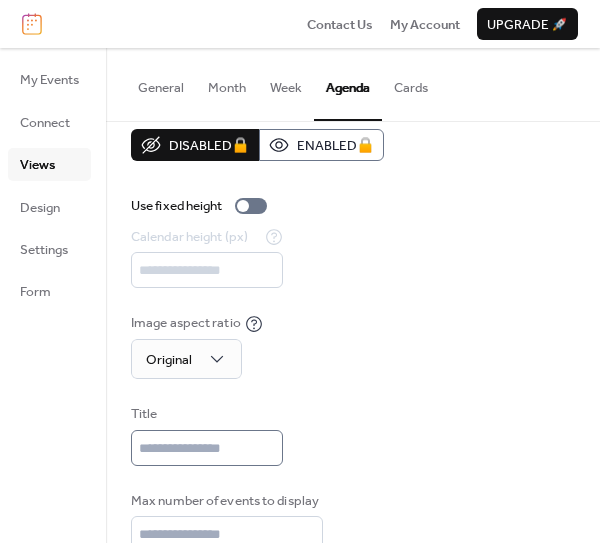 scroll, scrollTop: 51, scrollLeft: 0, axis: vertical 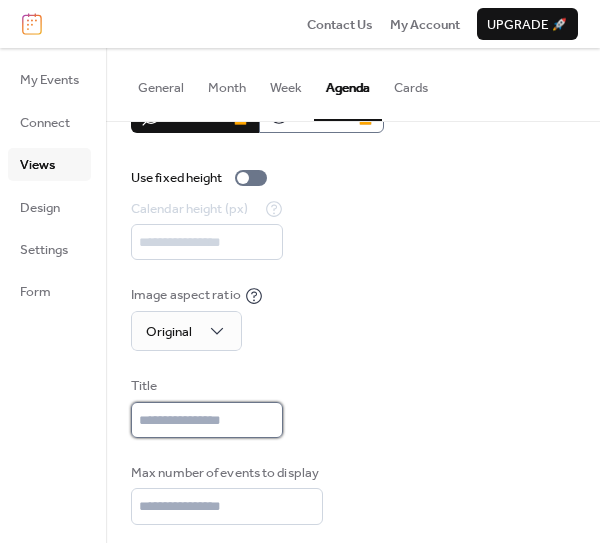 click at bounding box center (207, 420) 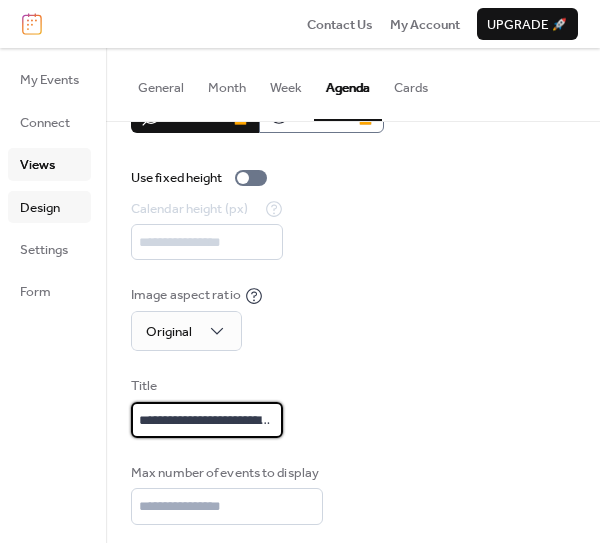 type on "**********" 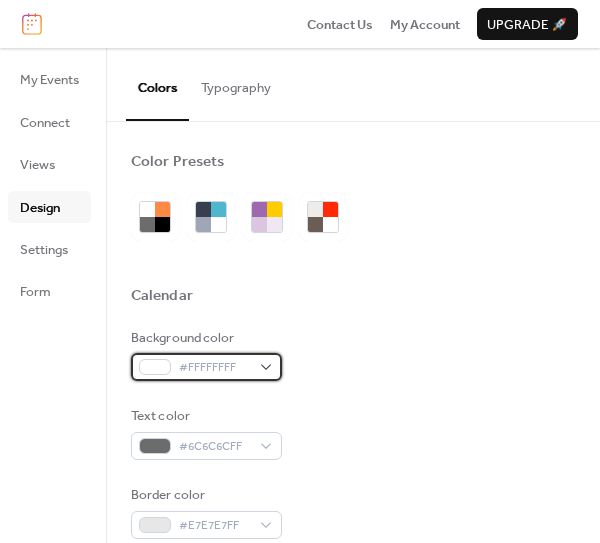 click on "#FFFFFFFF" at bounding box center (214, 368) 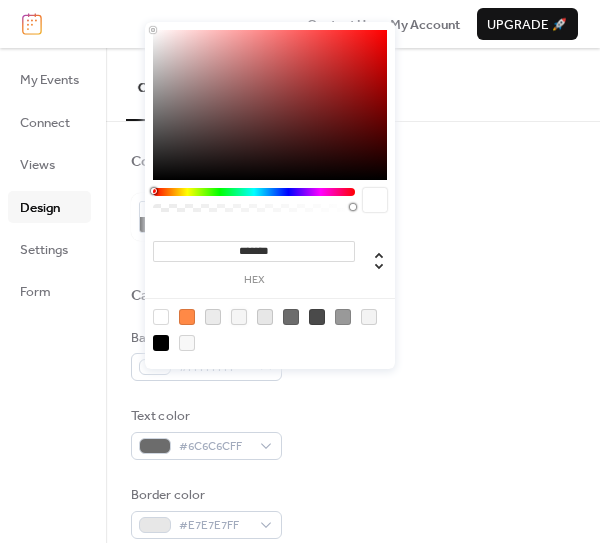 click at bounding box center [239, 317] 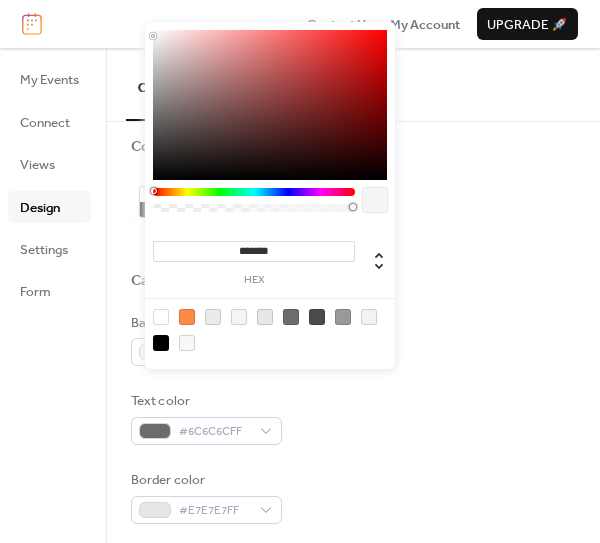 scroll, scrollTop: 58, scrollLeft: 0, axis: vertical 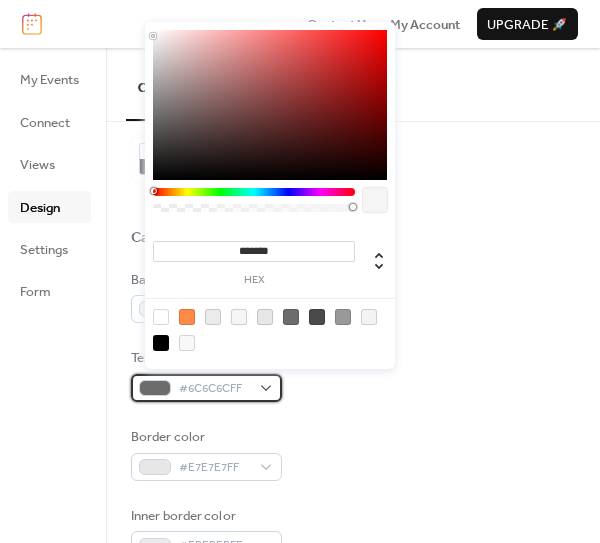 click at bounding box center [155, 388] 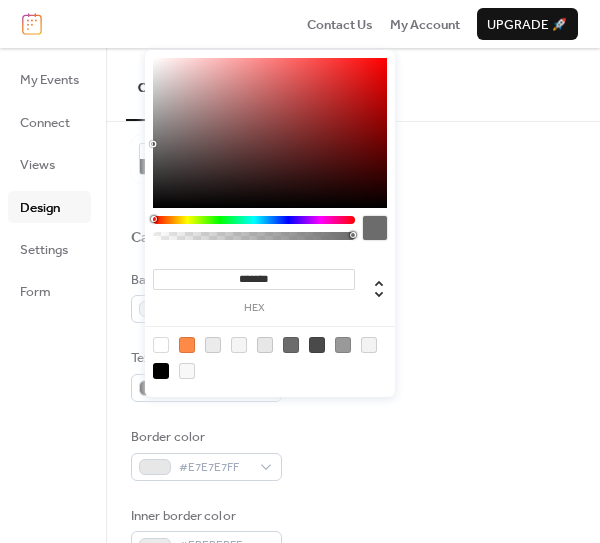 click at bounding box center (161, 371) 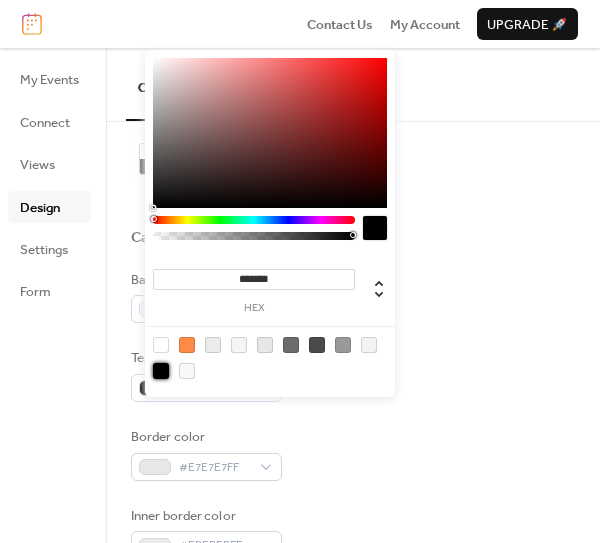 type on "*******" 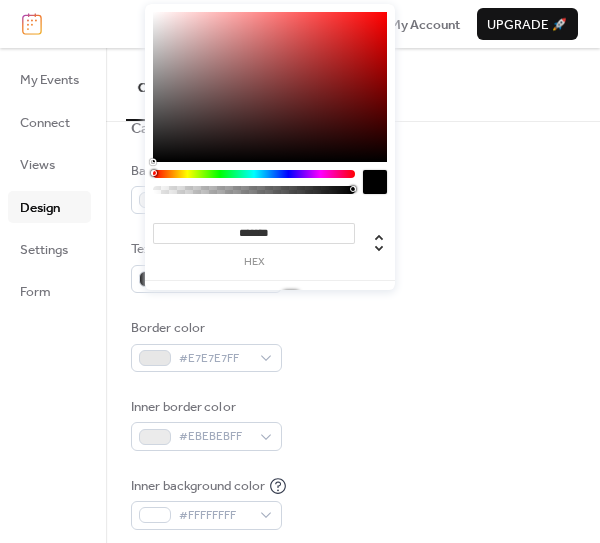 click on "Border color #E7E7E7FF" at bounding box center [353, 345] 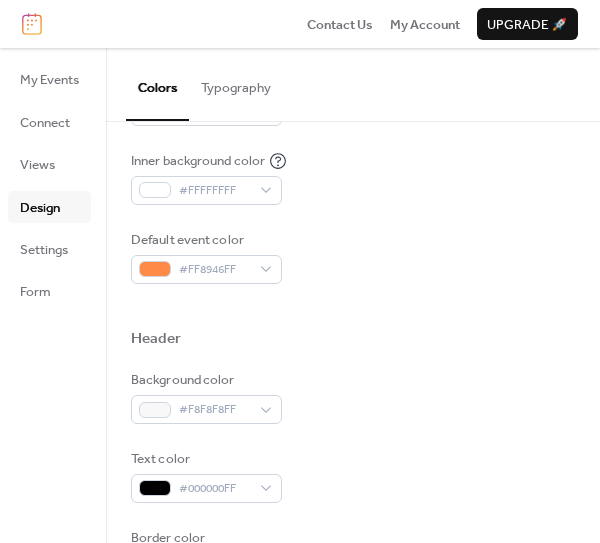 scroll, scrollTop: 584, scrollLeft: 0, axis: vertical 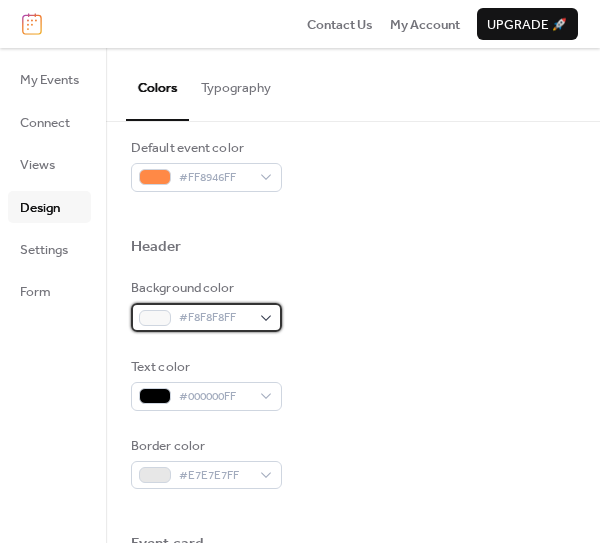click on "#F8F8F8FF" at bounding box center [206, 317] 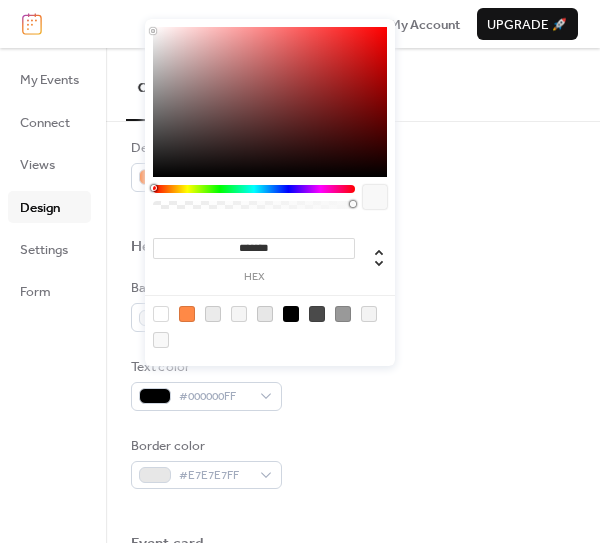 click at bounding box center (254, 189) 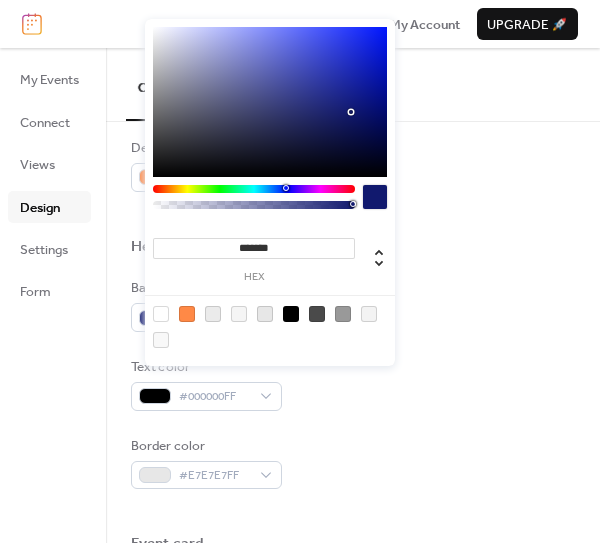 type on "*******" 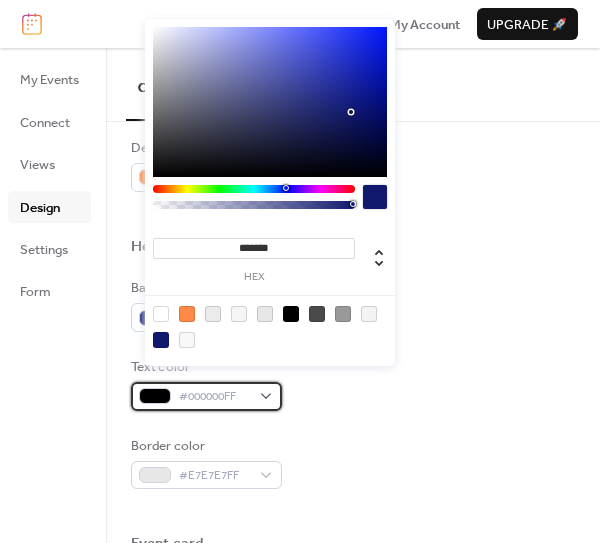 click at bounding box center [155, 396] 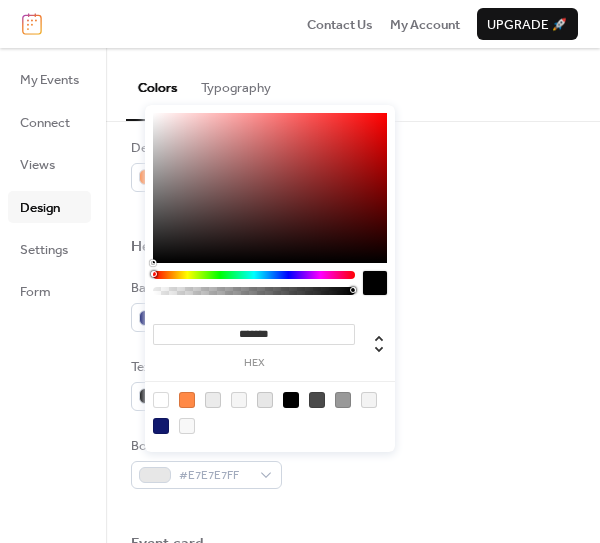 drag, startPoint x: 155, startPoint y: 402, endPoint x: 231, endPoint y: 402, distance: 76 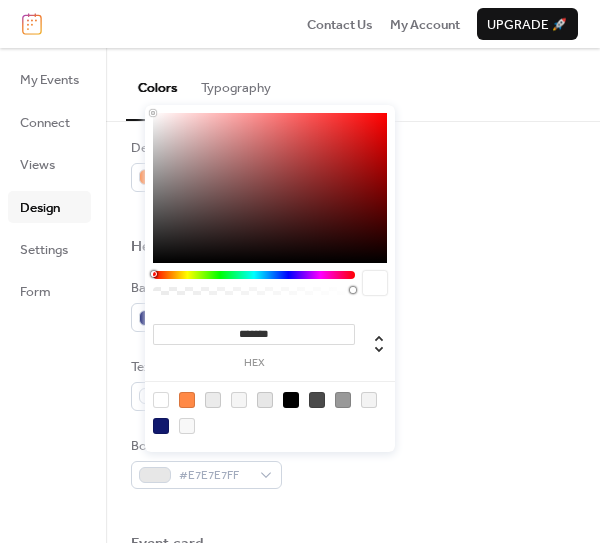 click at bounding box center (161, 400) 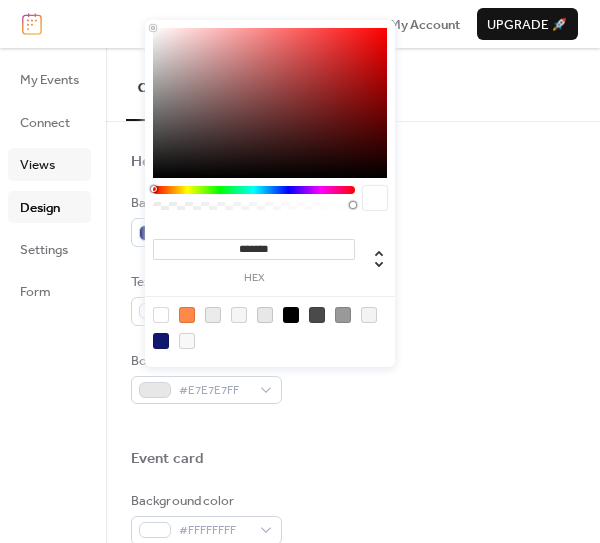 click on "Views" at bounding box center [49, 164] 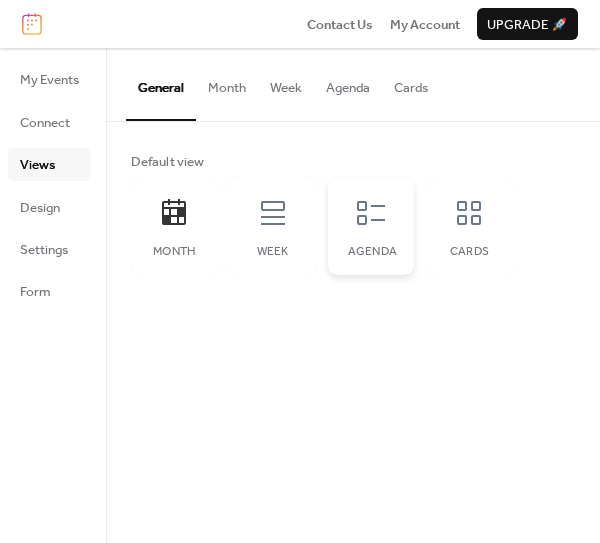 click 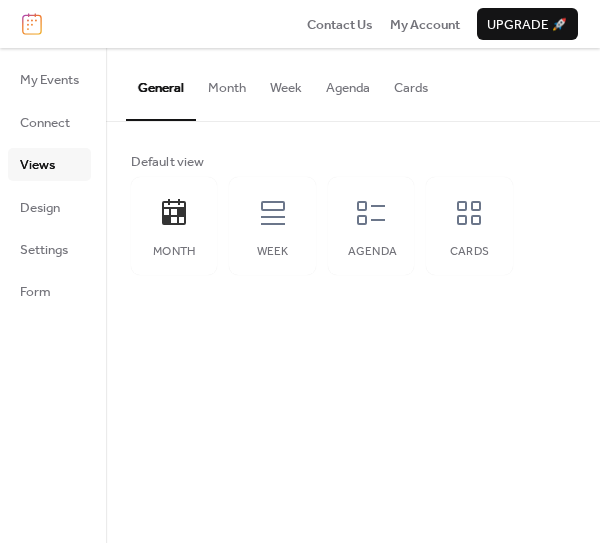 click on "Agenda" at bounding box center (348, 83) 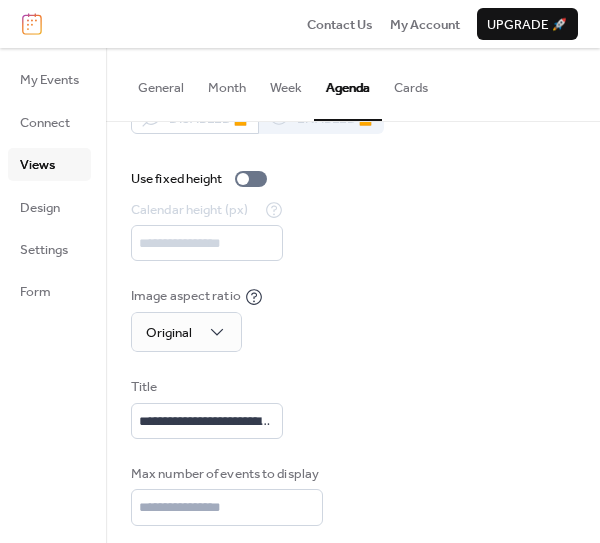 scroll, scrollTop: 140, scrollLeft: 0, axis: vertical 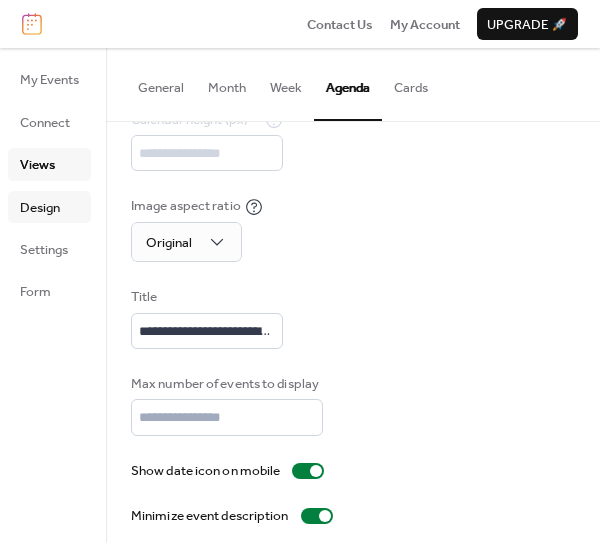 click on "Design" at bounding box center (49, 207) 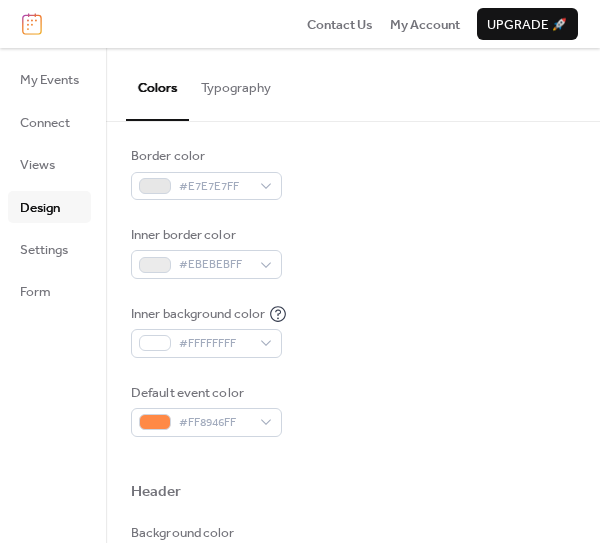scroll, scrollTop: 473, scrollLeft: 0, axis: vertical 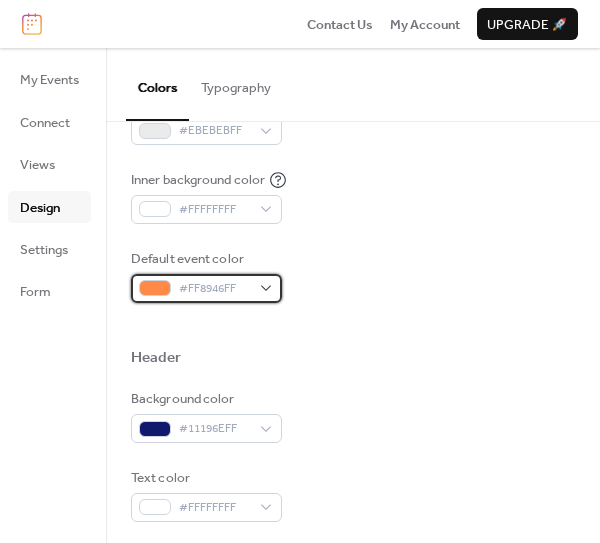 click at bounding box center [155, 288] 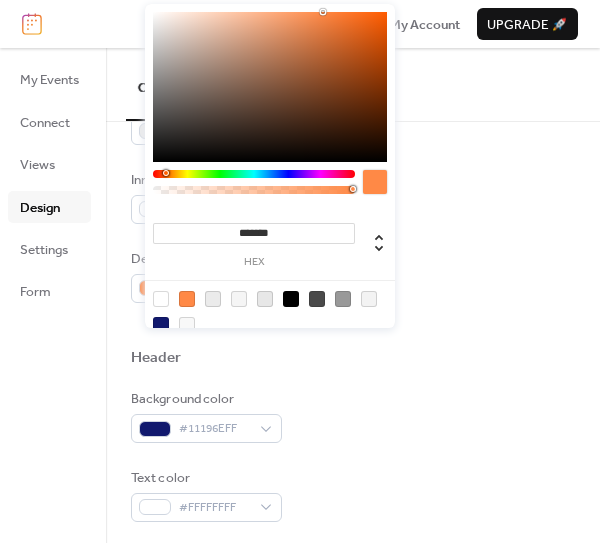 click at bounding box center (161, 325) 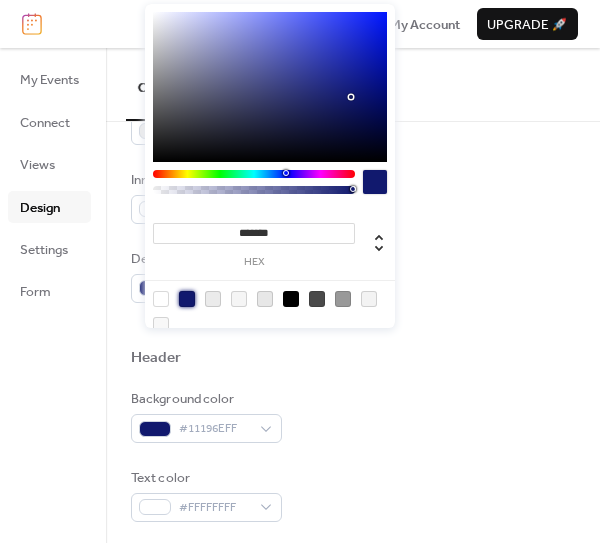 click at bounding box center (187, 299) 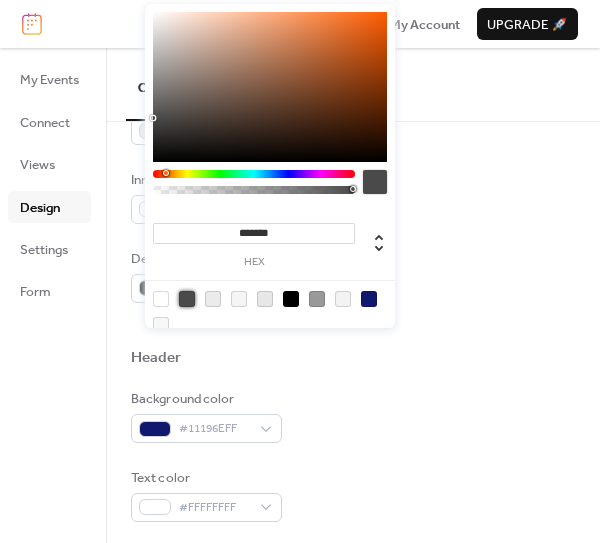 click at bounding box center [187, 299] 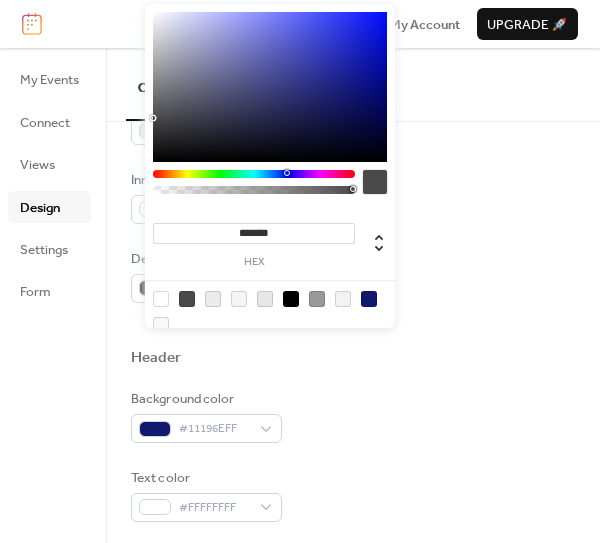 type on "*******" 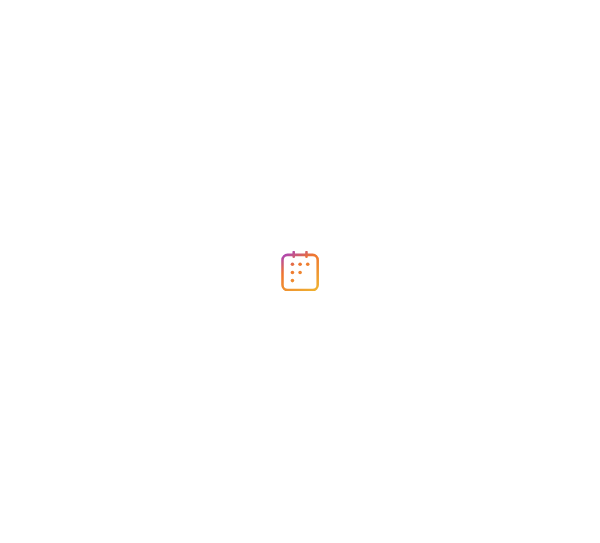 scroll, scrollTop: 0, scrollLeft: 0, axis: both 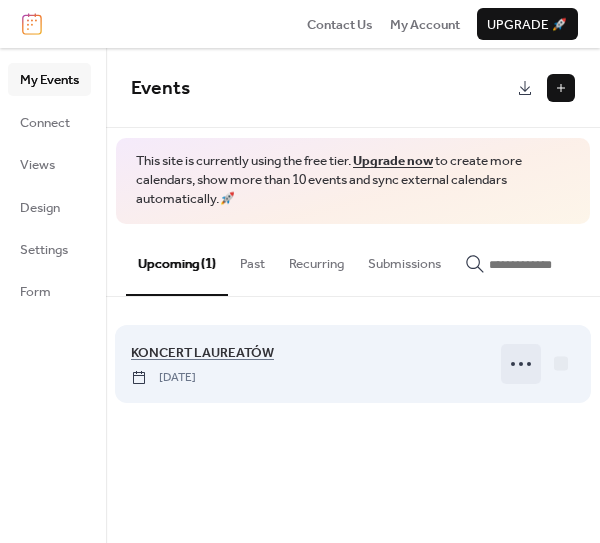 click 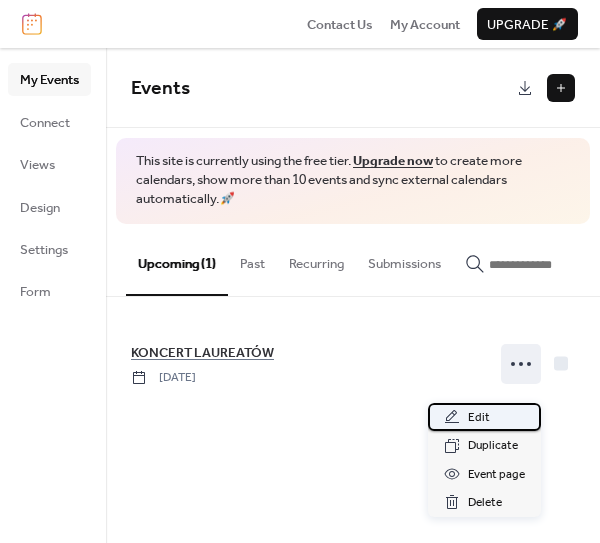 click on "Edit" at bounding box center [479, 418] 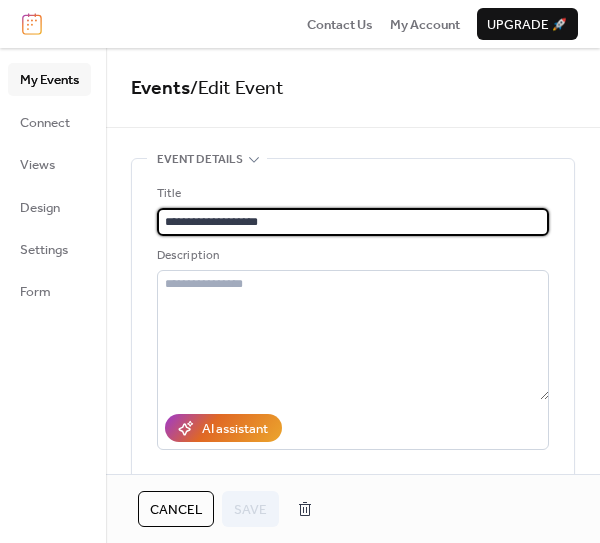 click on "**********" at bounding box center [353, 222] 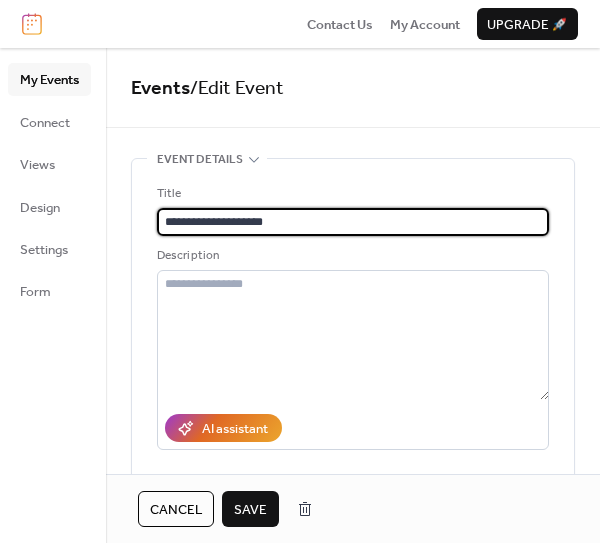type on "**********" 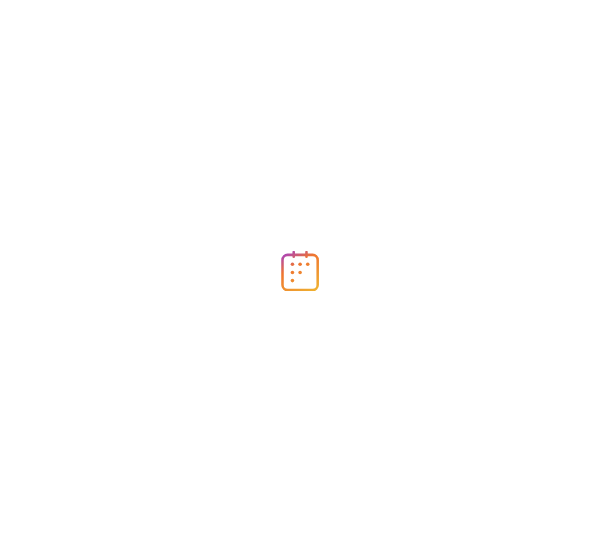 scroll, scrollTop: 0, scrollLeft: 0, axis: both 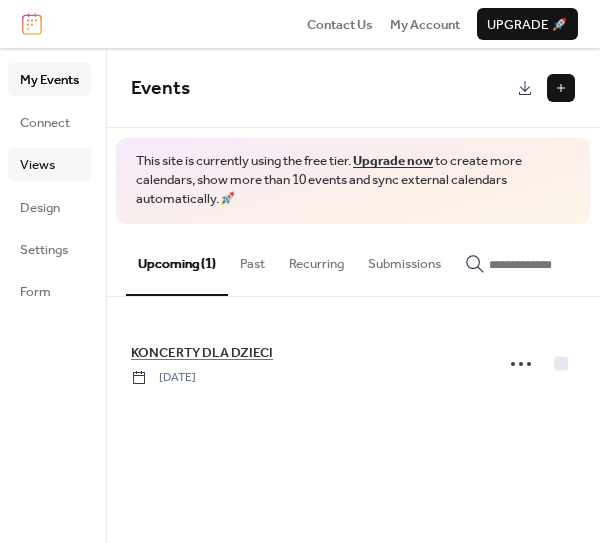 click on "Views" at bounding box center [37, 165] 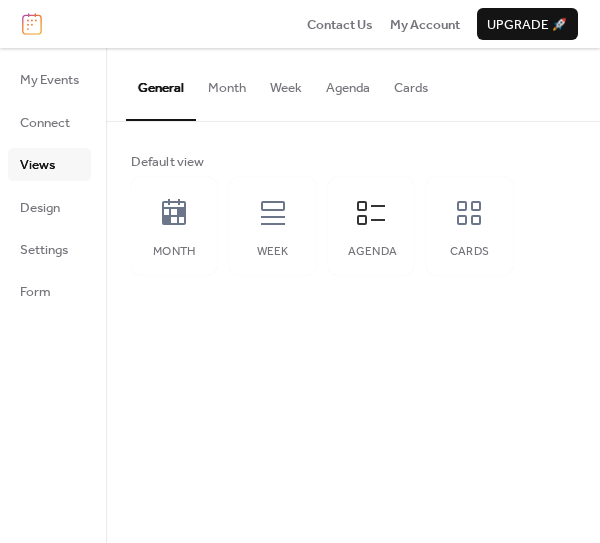 click on "Agenda" at bounding box center [348, 83] 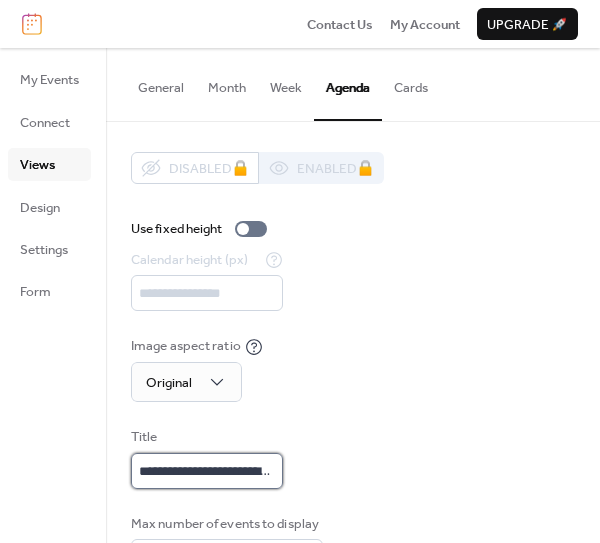 click on "**********" at bounding box center (207, 471) 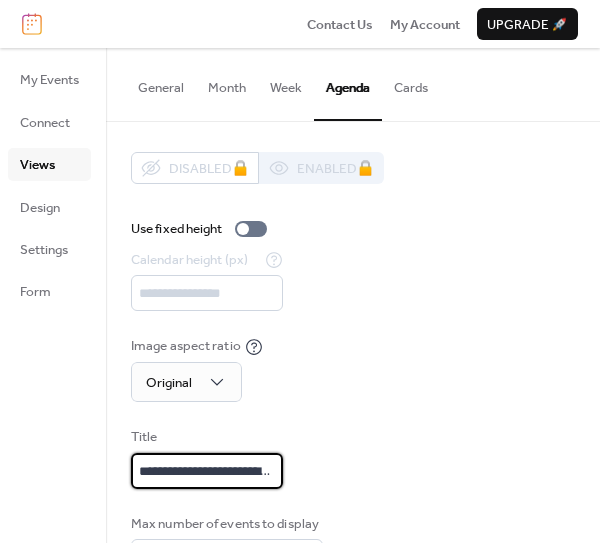 type on "**********" 